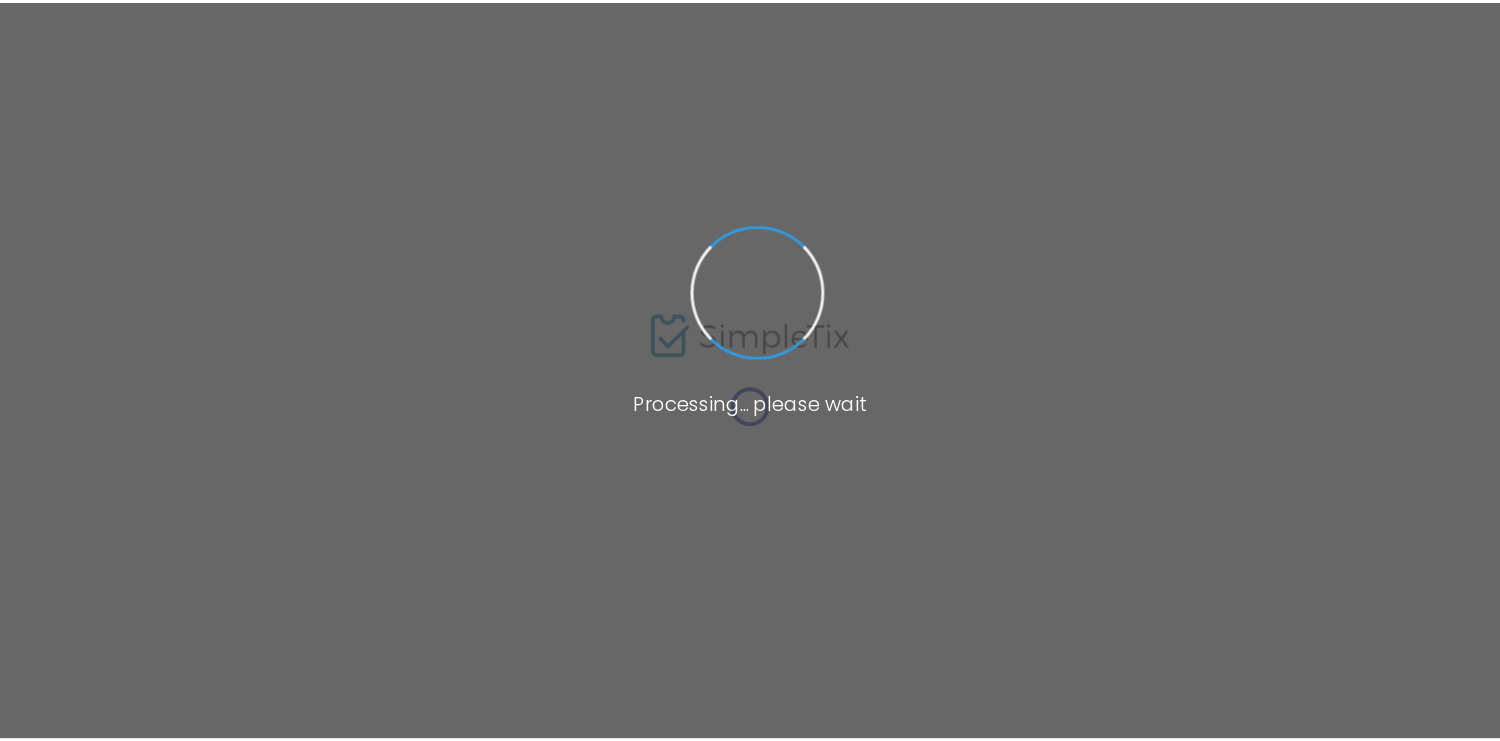 scroll, scrollTop: 0, scrollLeft: 0, axis: both 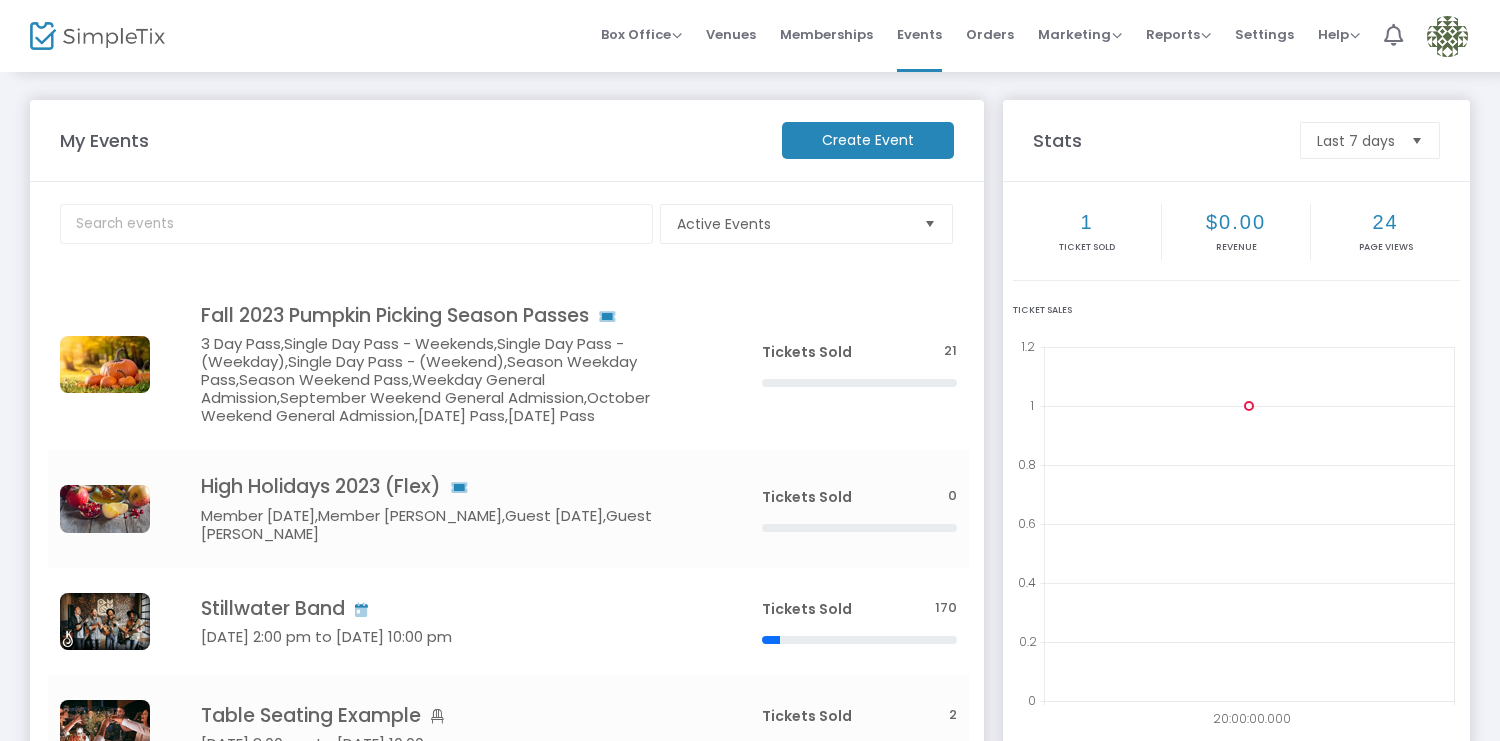 click at bounding box center (1447, 36) 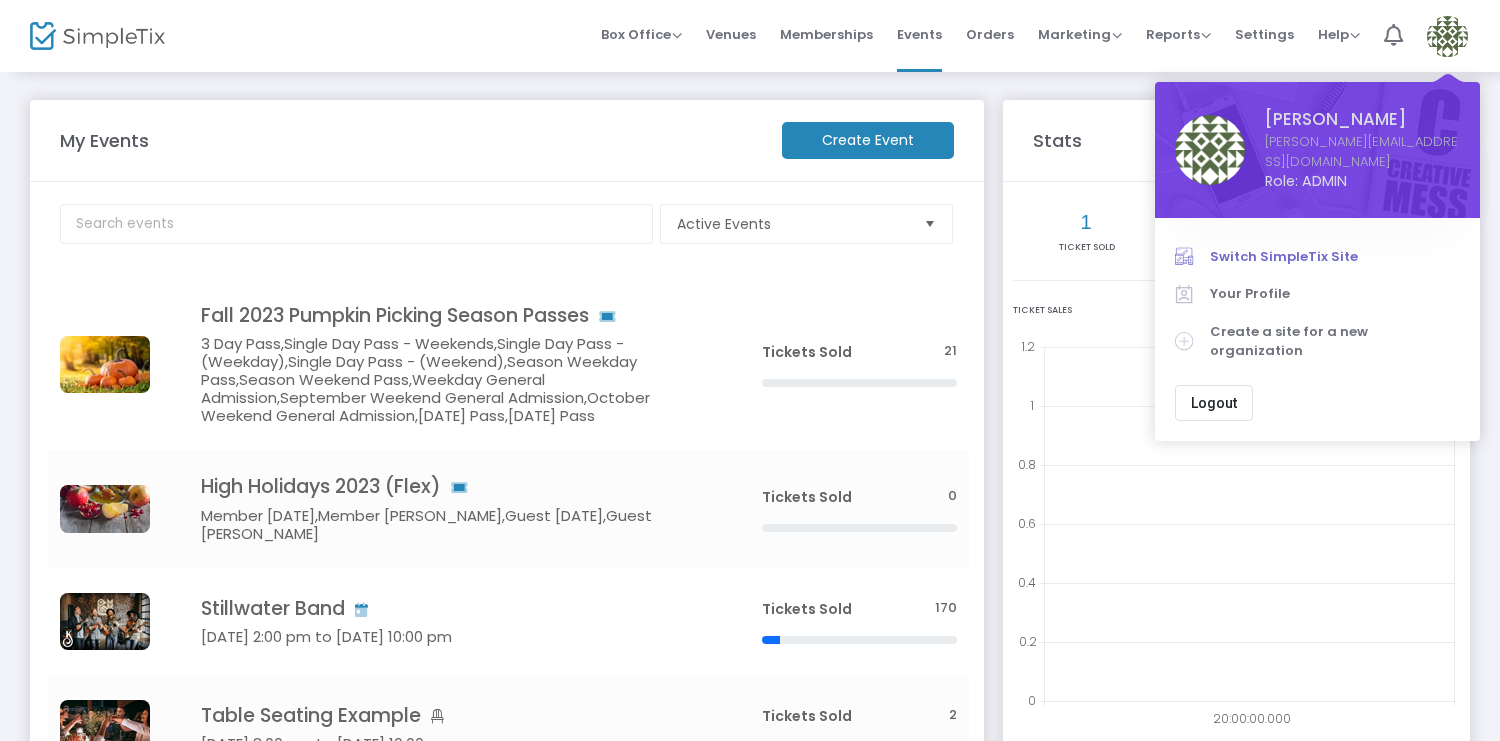 click on "Switch SimpleTix Site" at bounding box center [1335, 257] 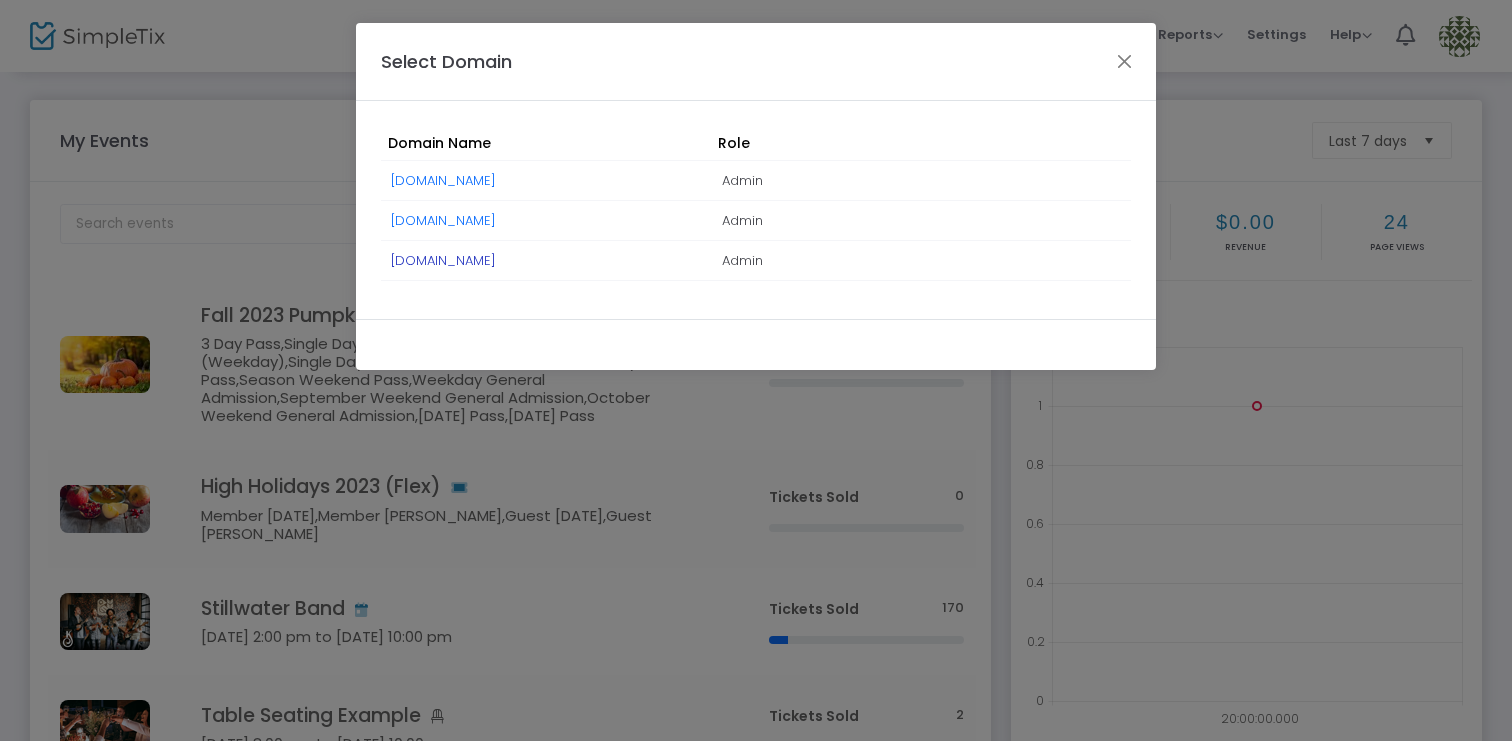 click on "SMBV.simpletix.com" 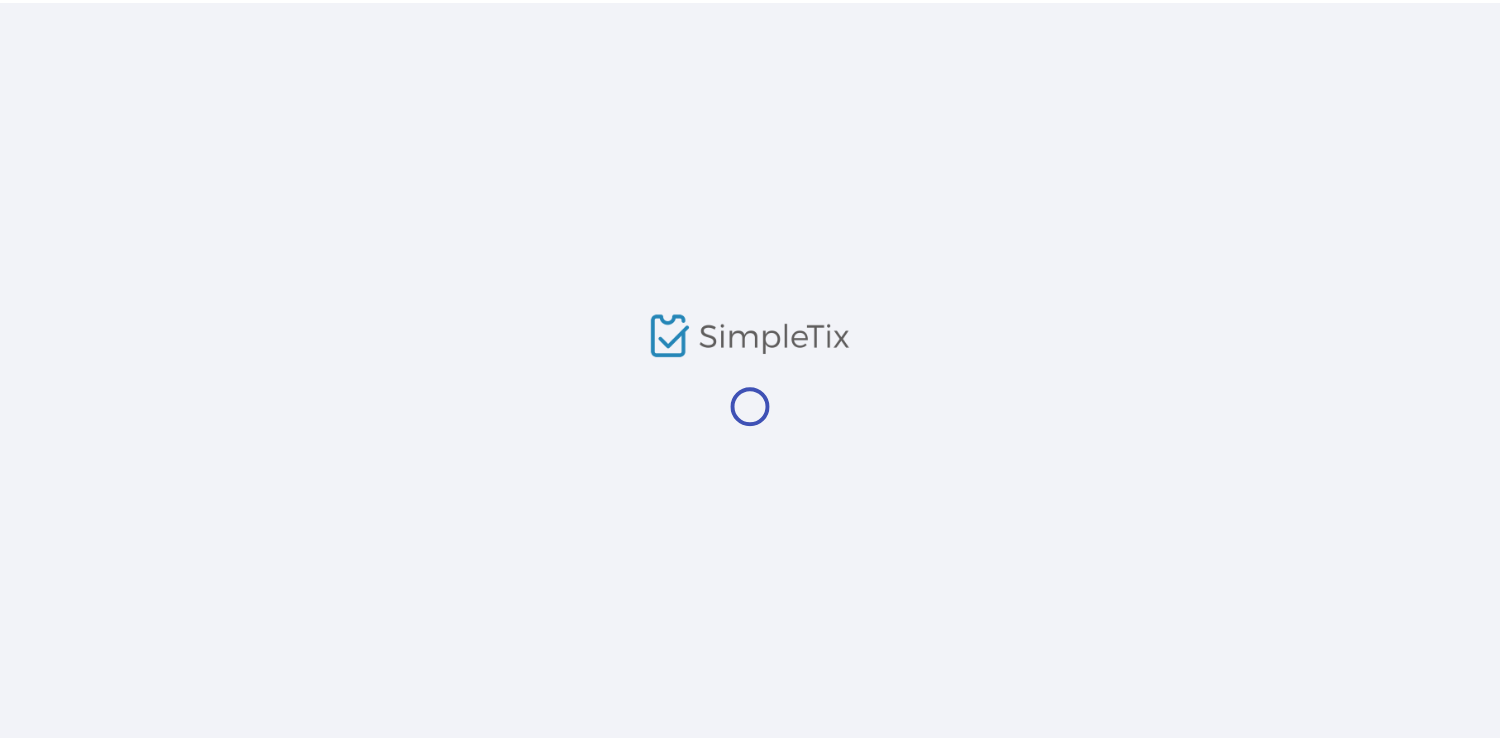 scroll, scrollTop: 0, scrollLeft: 0, axis: both 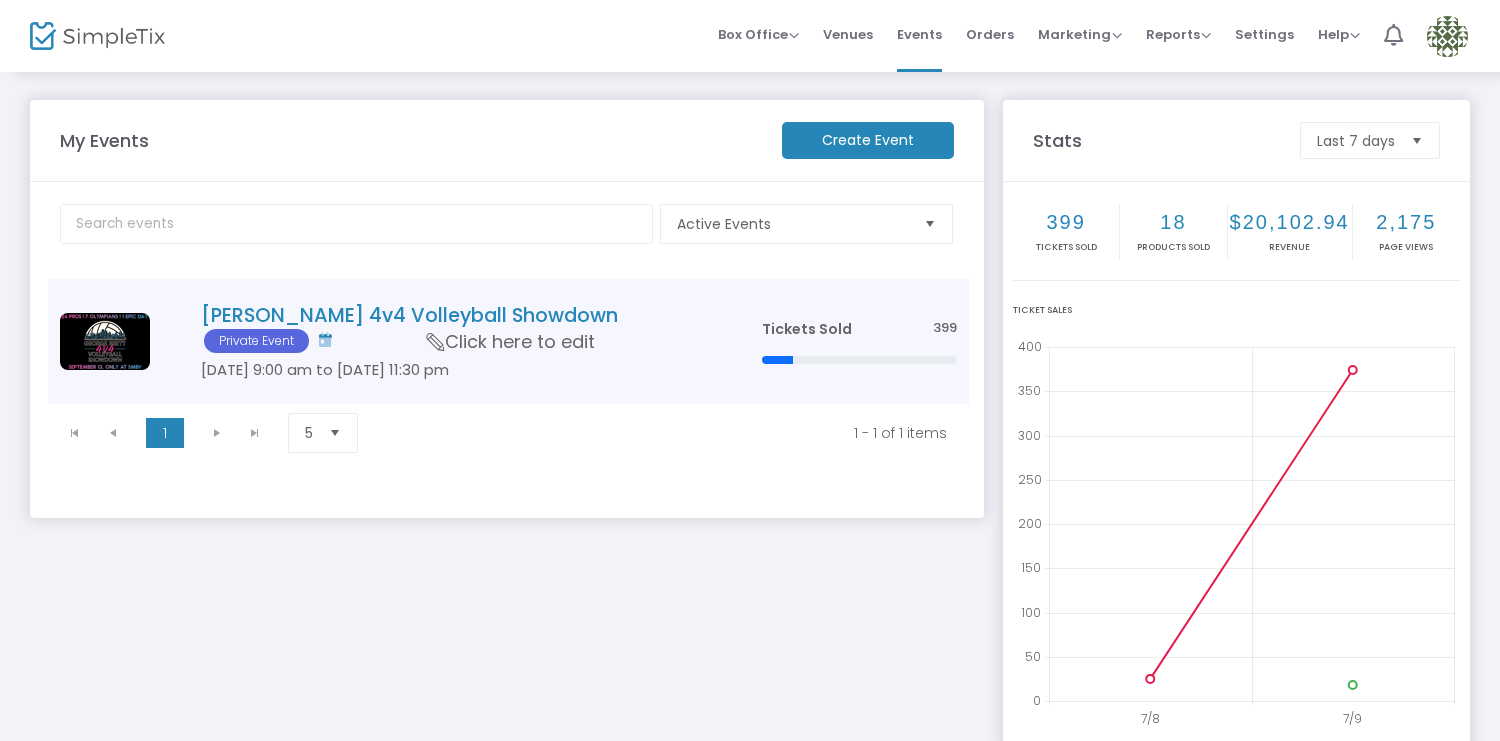 click on "George Brett 4v4 Volleyball Showdown  Private Event  Sep 13 9:00 am to Sep 13 11:30 pm     Click here to edit" 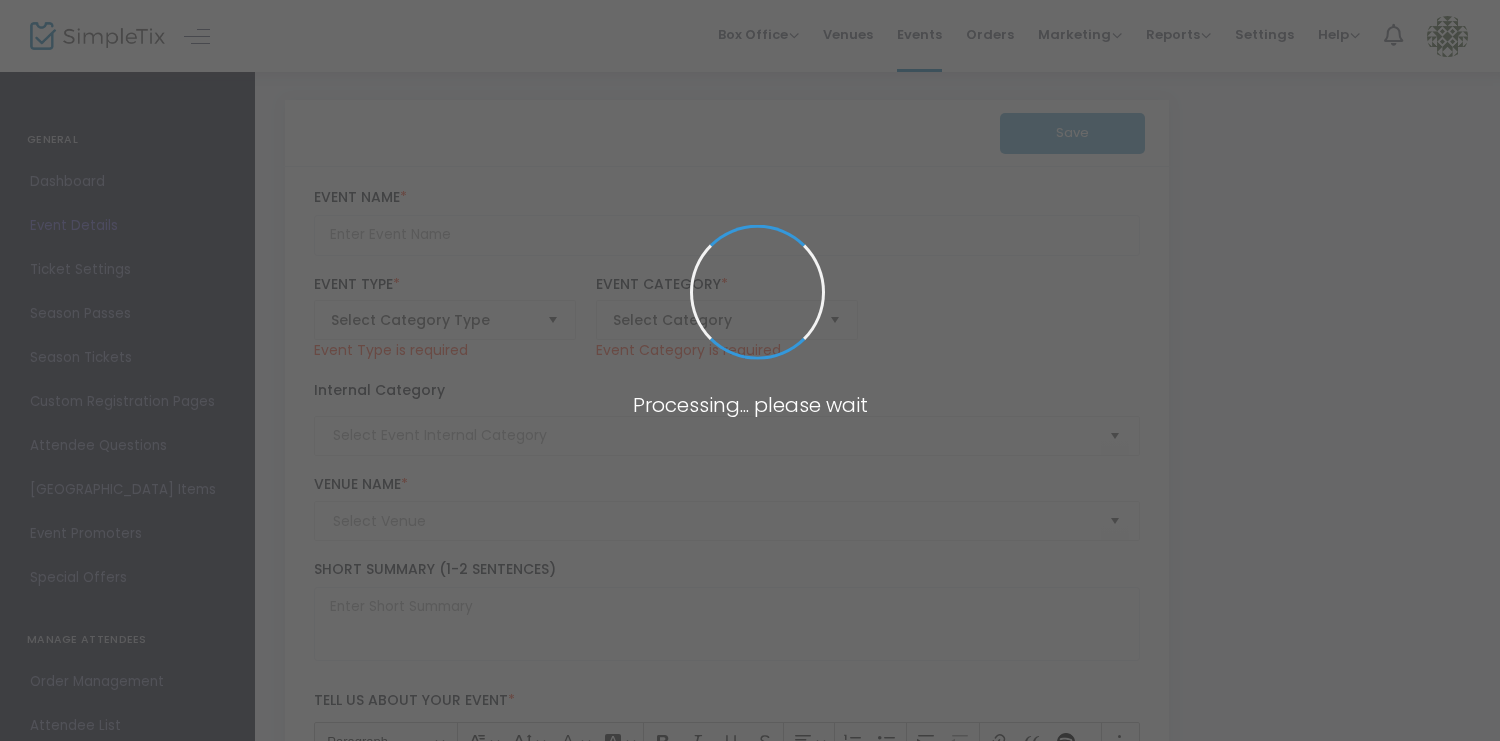type on "WLMLABLZJE6ZTR4PKO3ZL7RO" 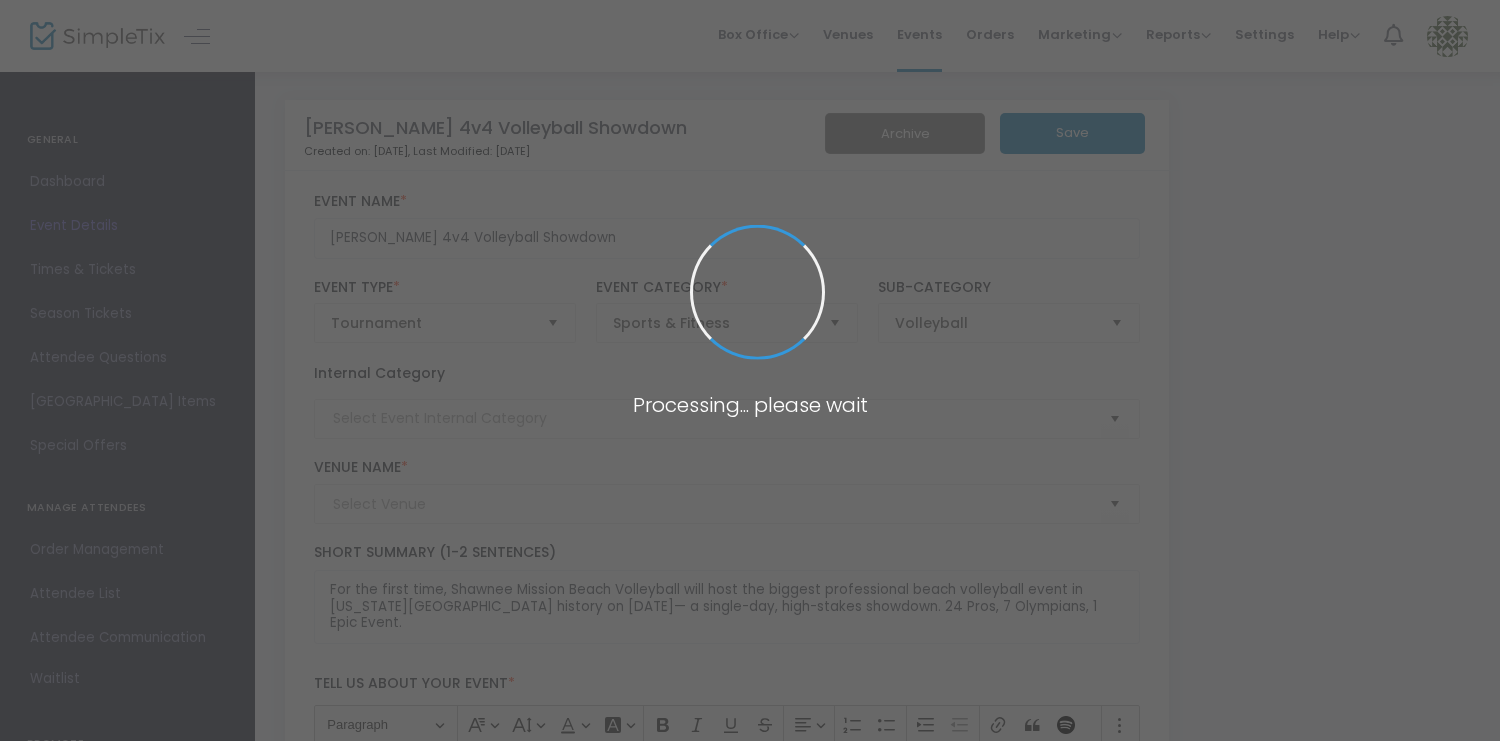type on "Shawnee Mission Beach Volleyball (SMBV)" 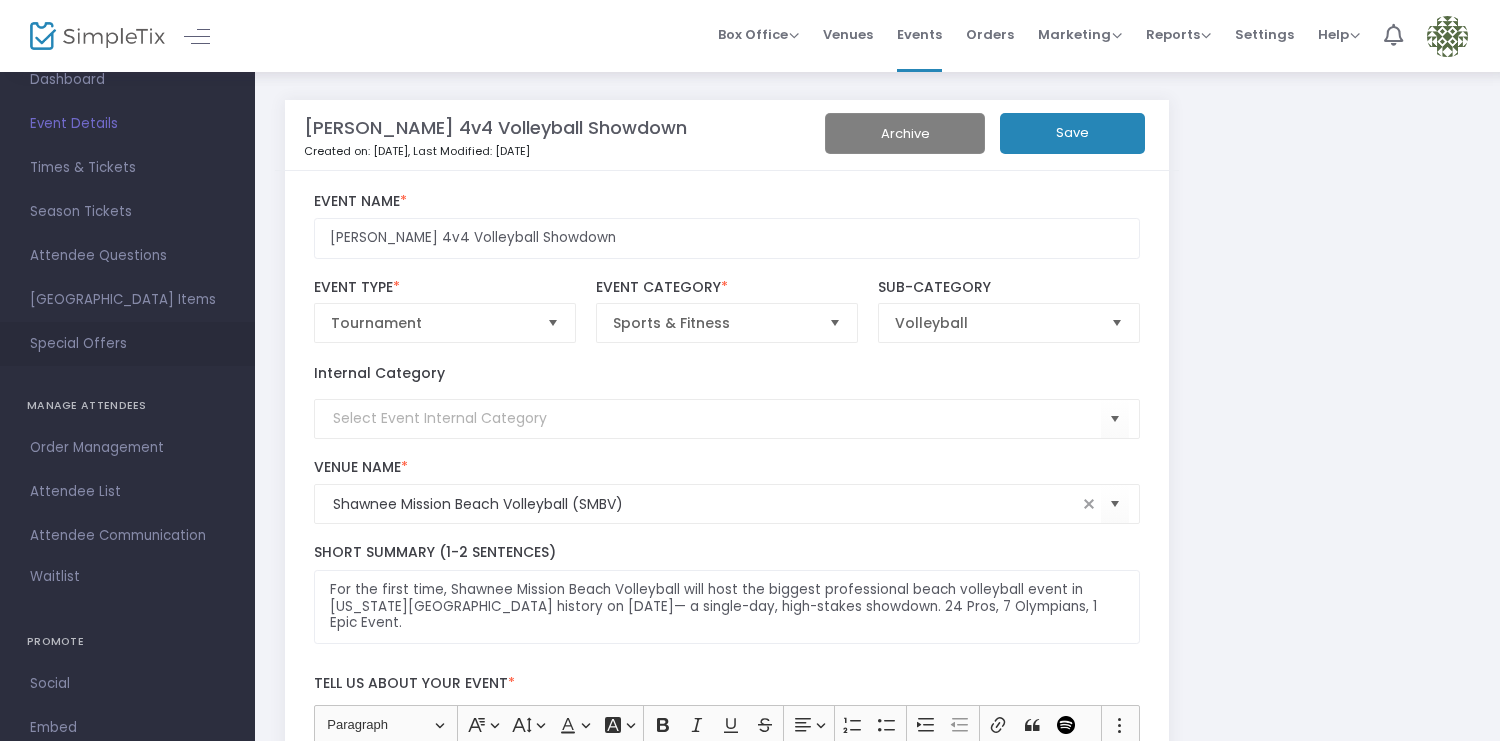 scroll, scrollTop: 141, scrollLeft: 0, axis: vertical 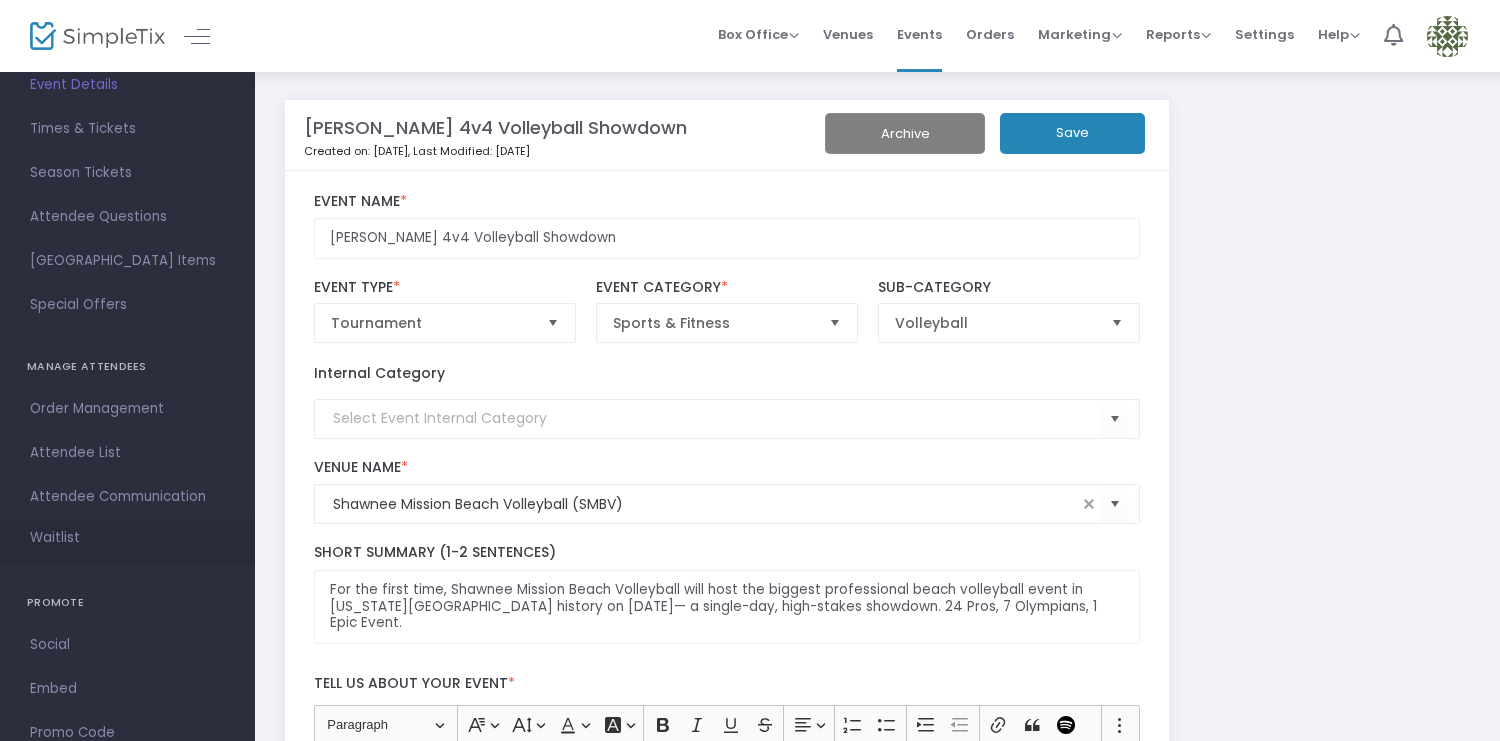 click on "Waitlist" at bounding box center (55, 538) 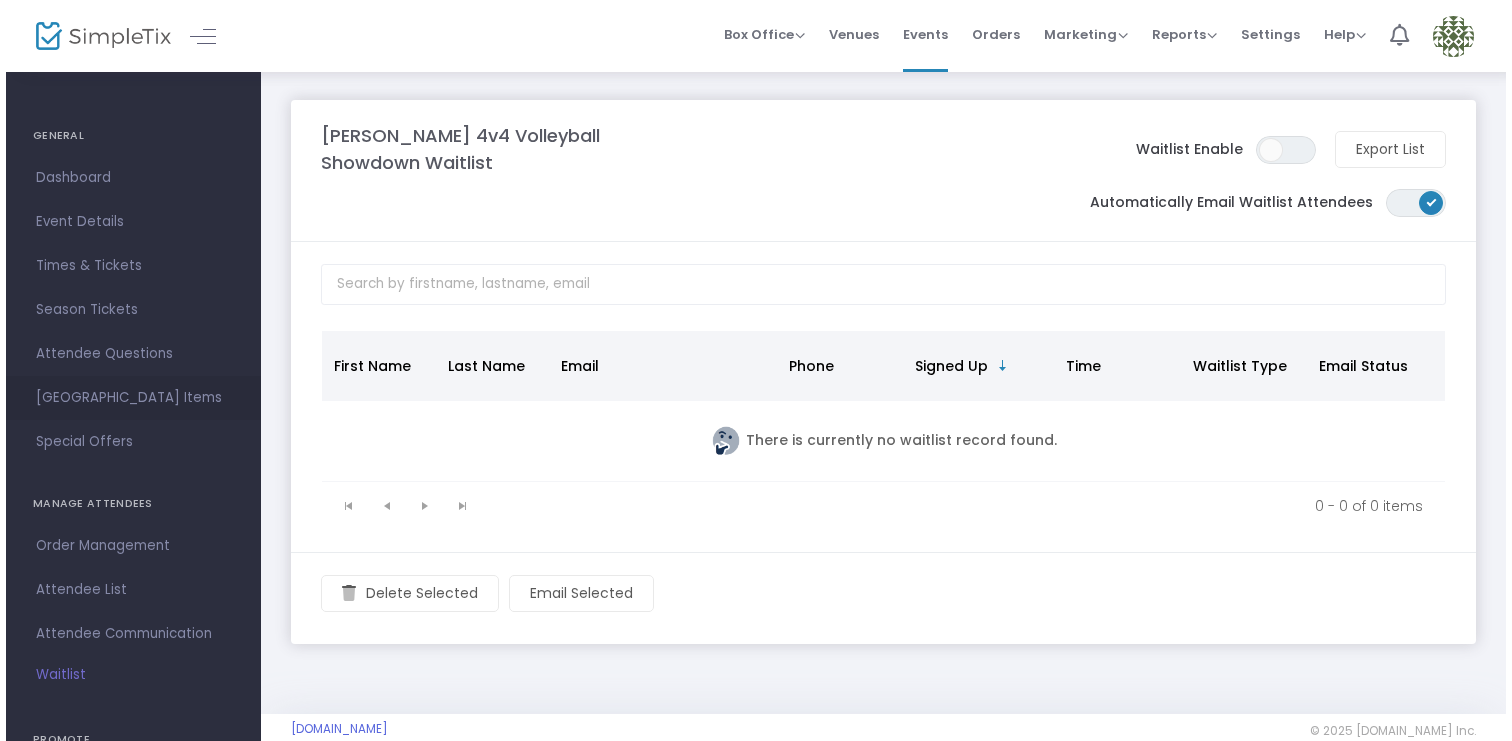 scroll, scrollTop: 0, scrollLeft: 0, axis: both 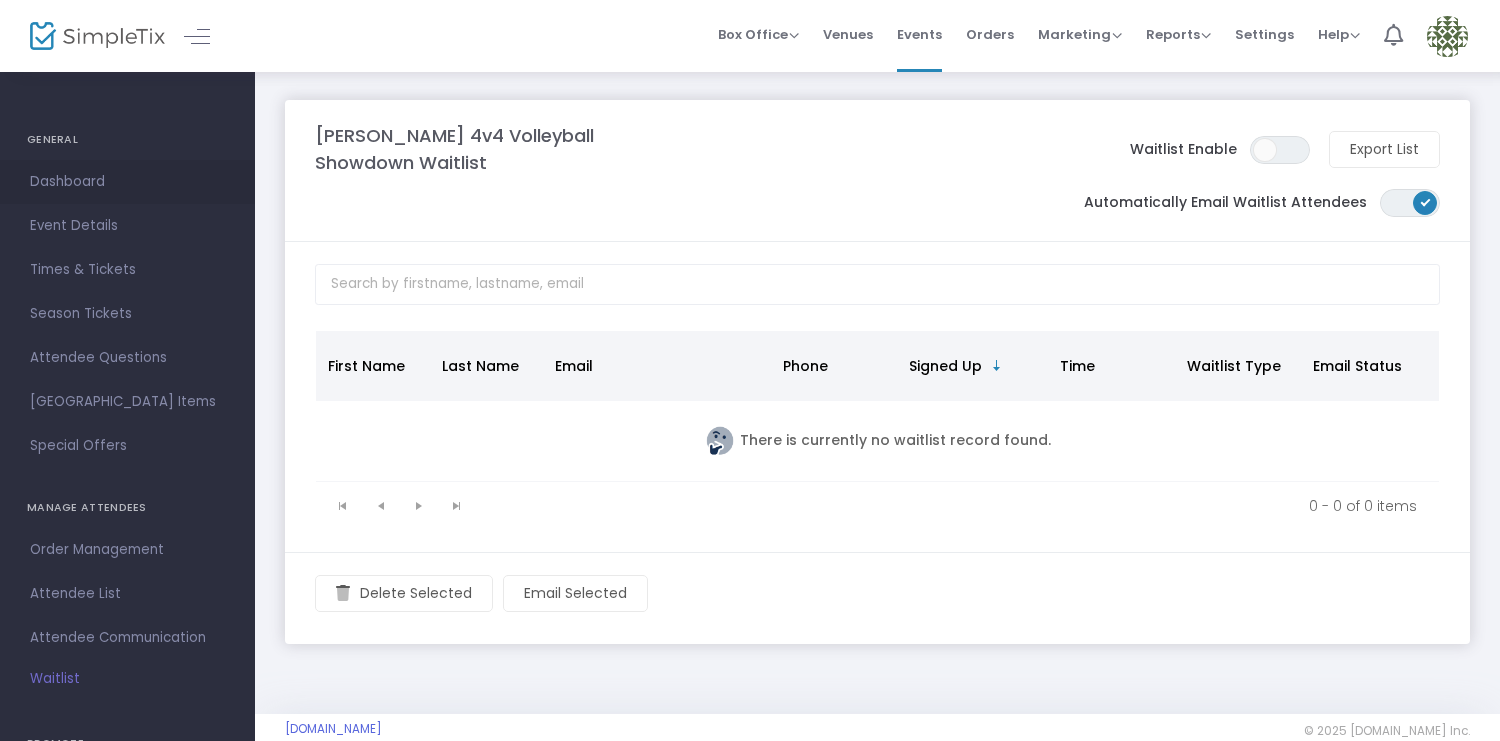 click on "Dashboard" at bounding box center [127, 182] 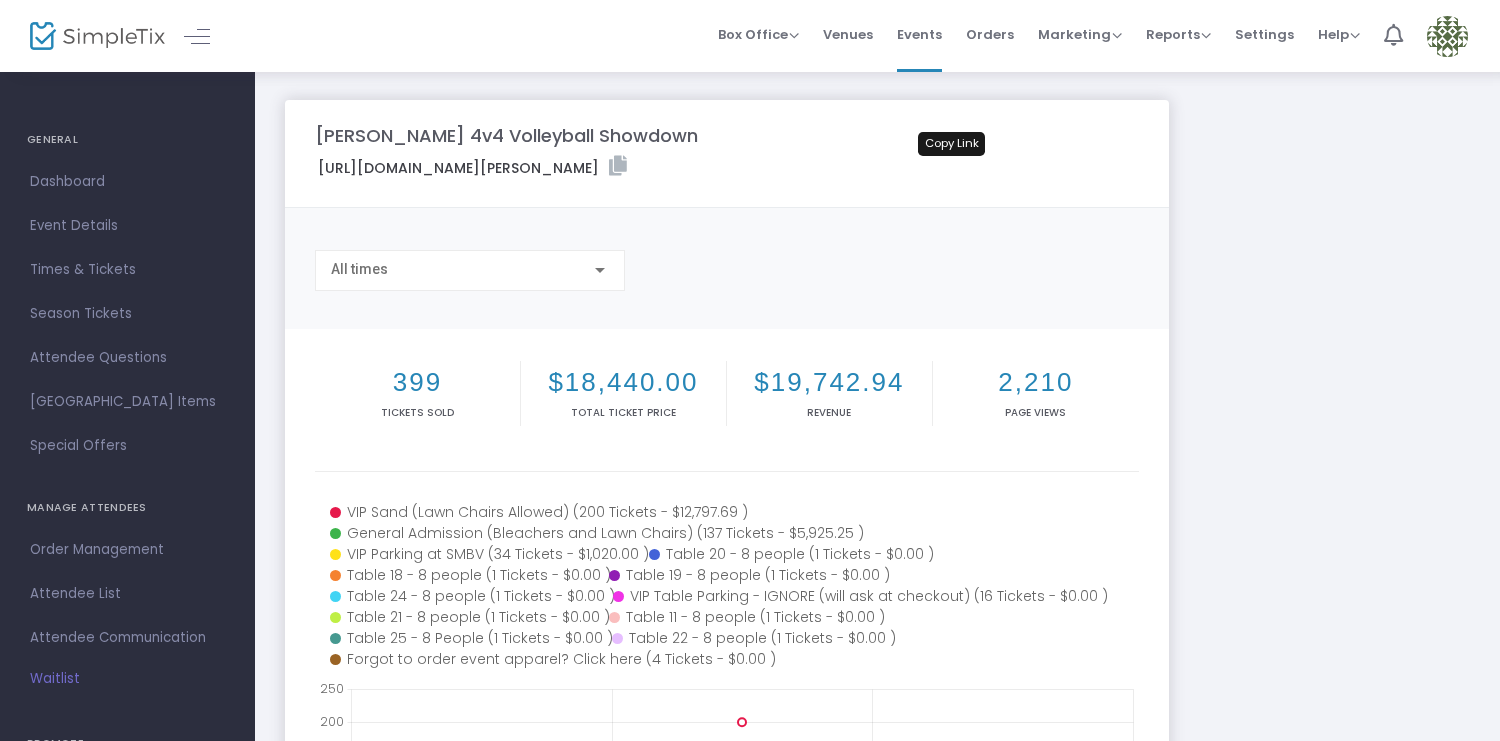 click 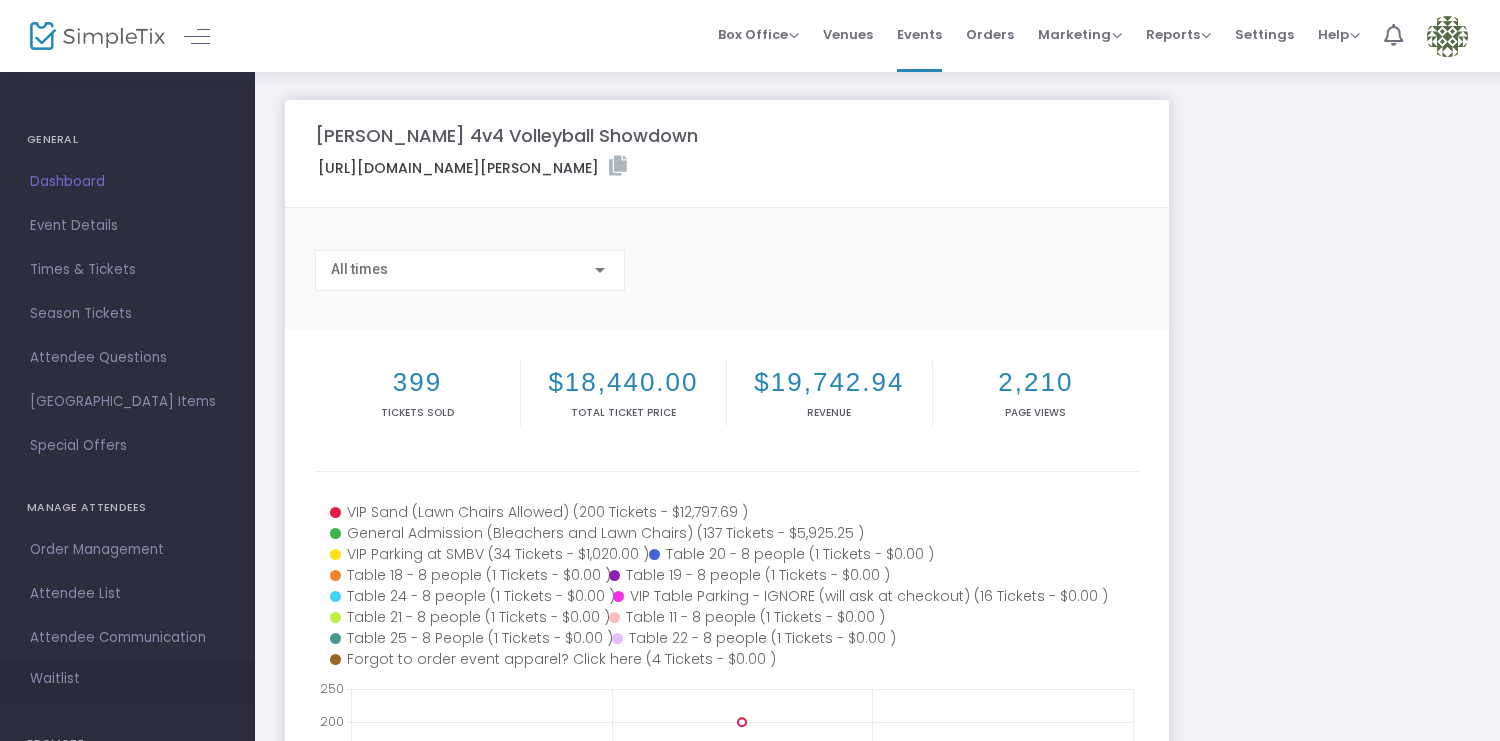 click on "Waitlist" at bounding box center [55, 679] 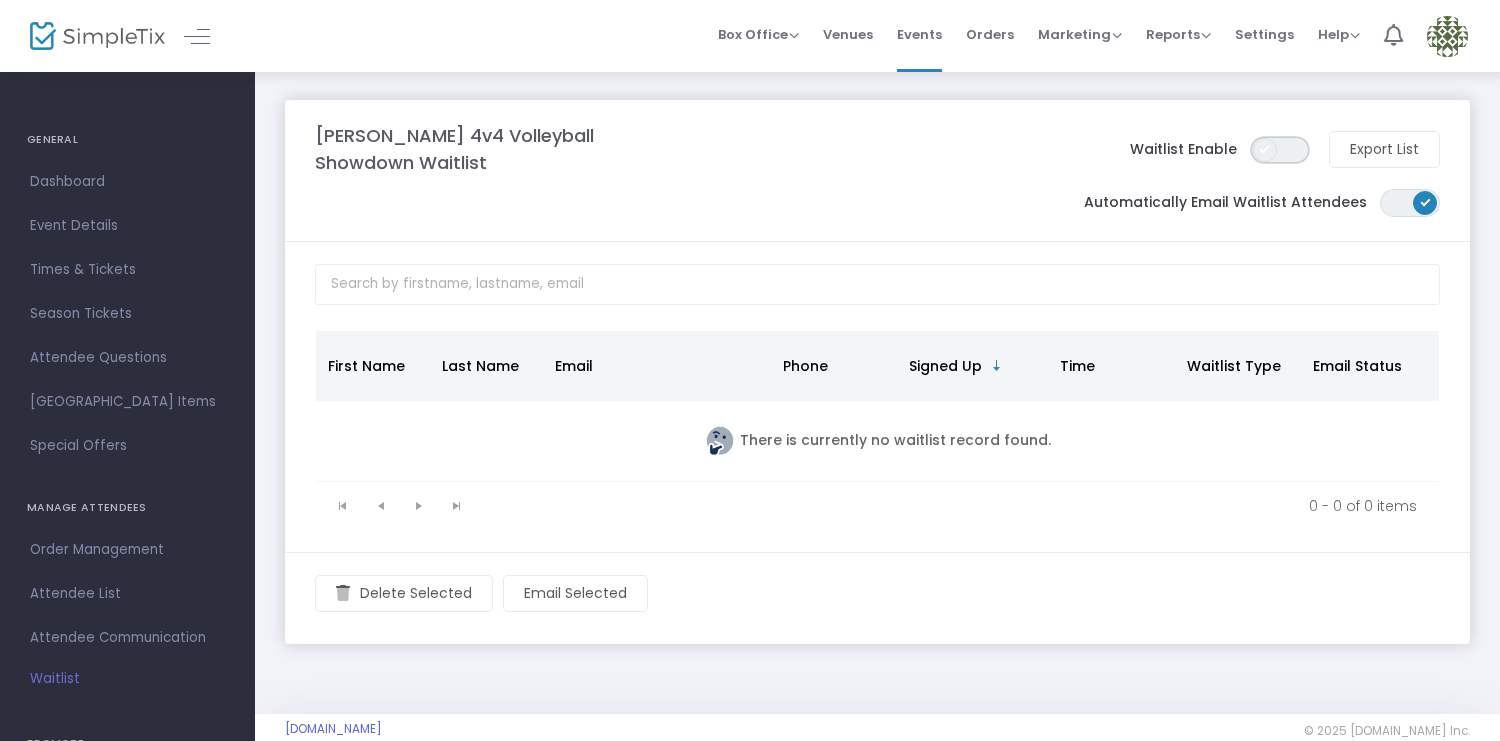 click on "ON OFF" at bounding box center [1280, 150] 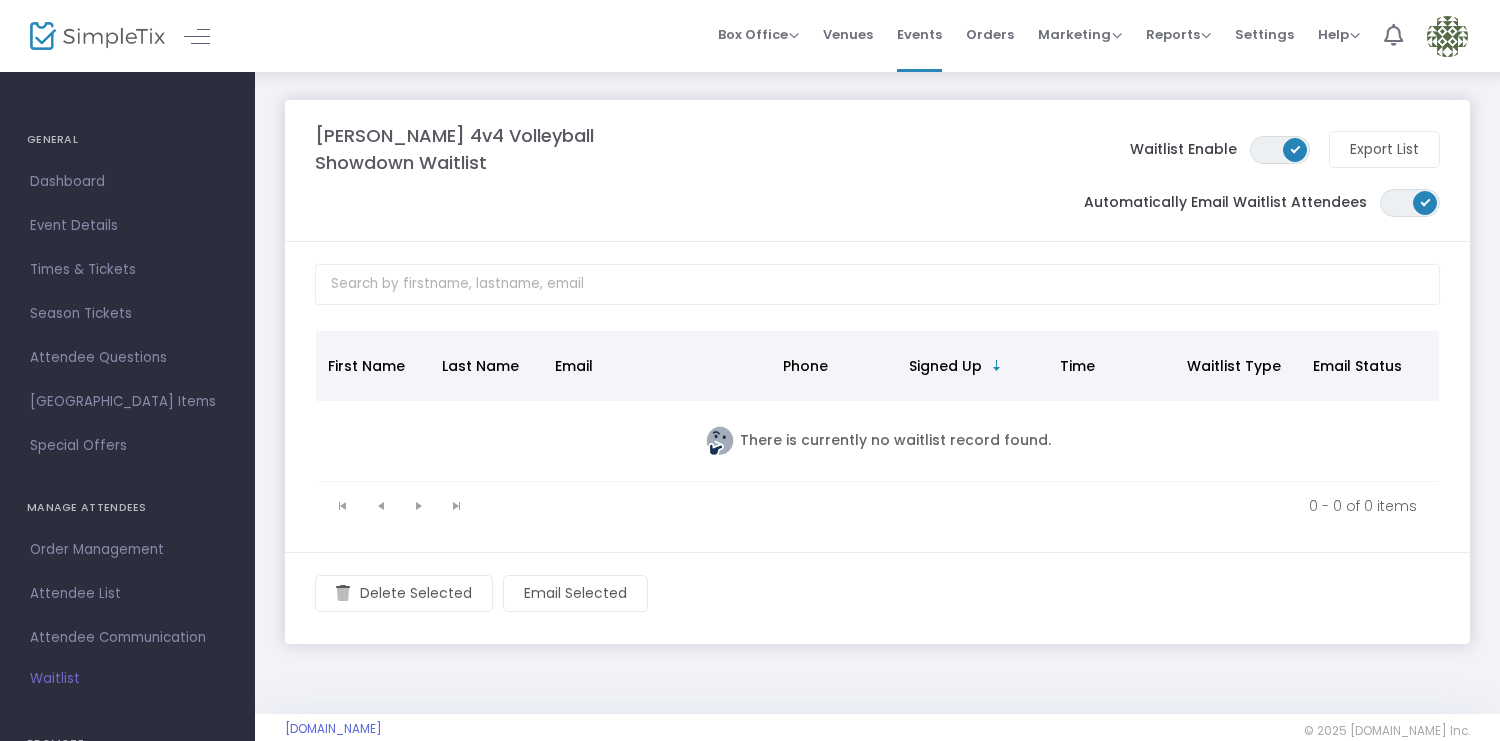 click on "ON OFF" at bounding box center [1280, 150] 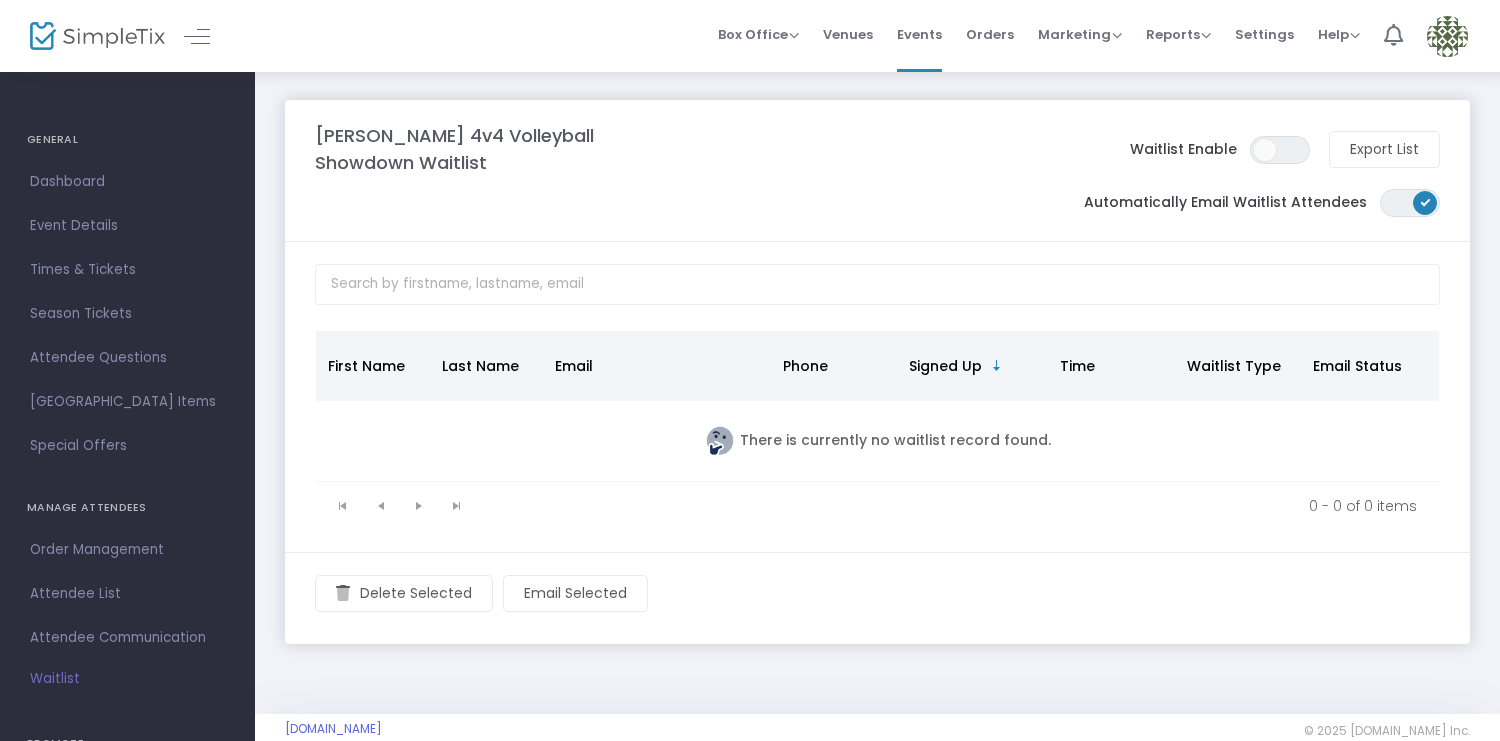 click on "Shawn Hunter   shawn@simpletix.com   Role: ADMIN   Section   Switch SimpleTix Site   Your Profile   Create a site for a new organization  Logout" at bounding box center [1447, 36] 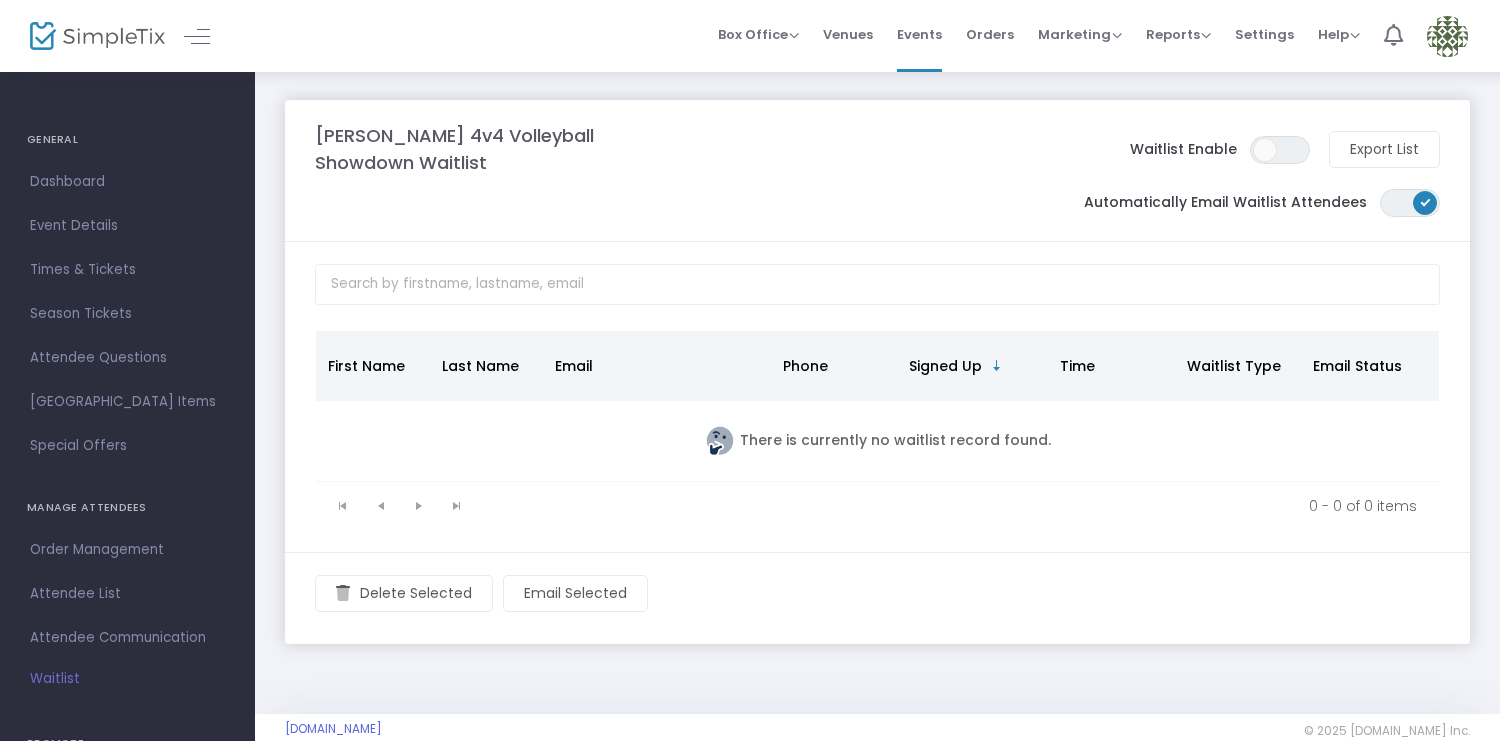 click at bounding box center (1447, 36) 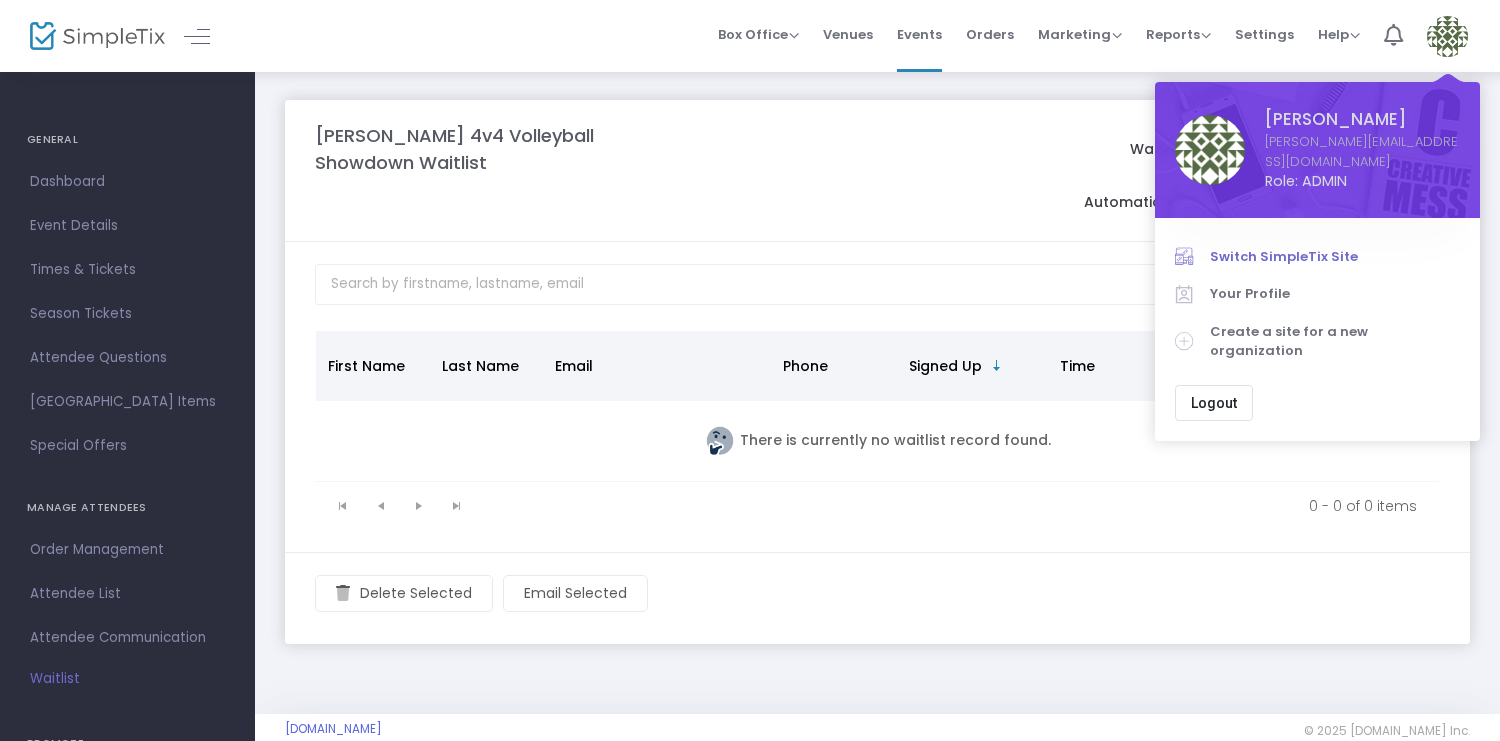 click on "Switch SimpleTix Site" at bounding box center [1335, 257] 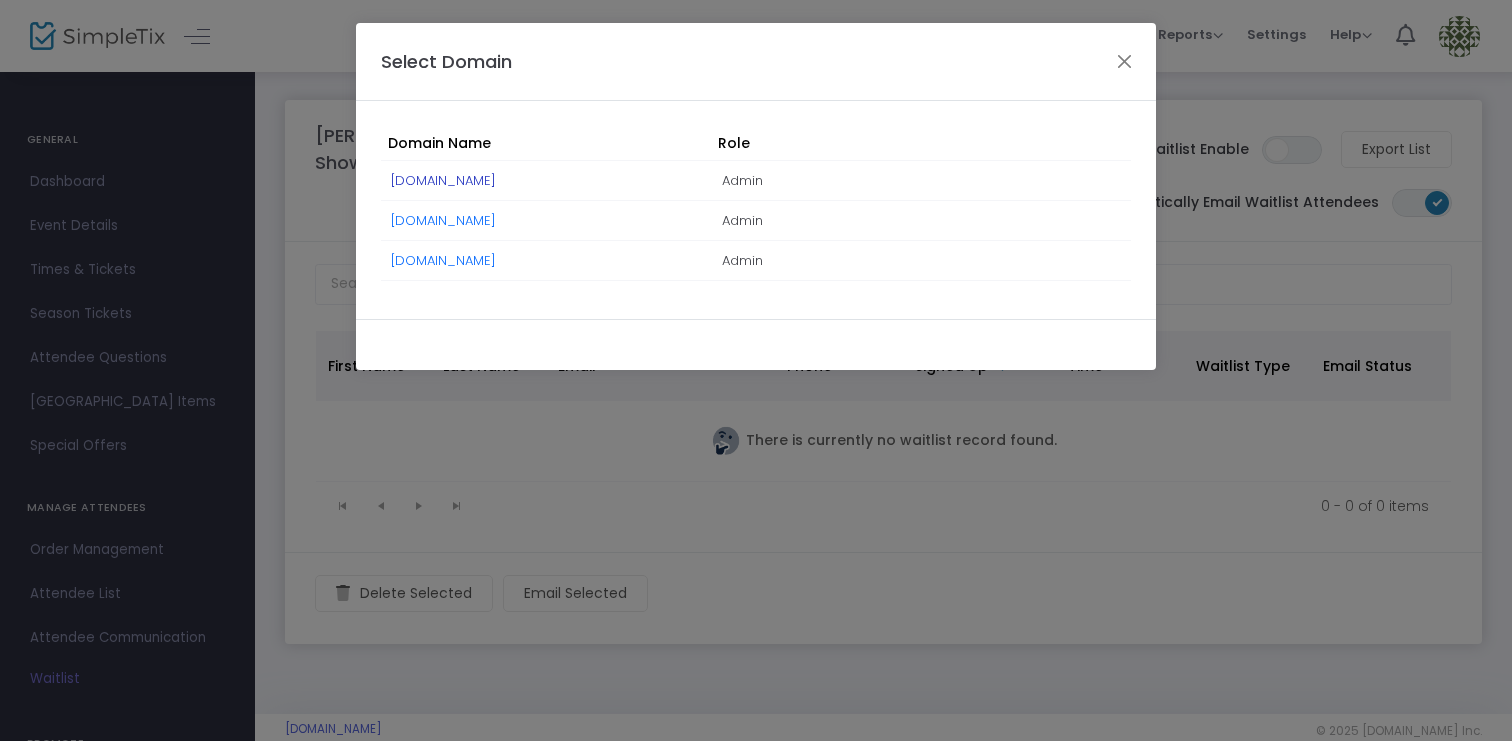 click on "[DOMAIN_NAME]" 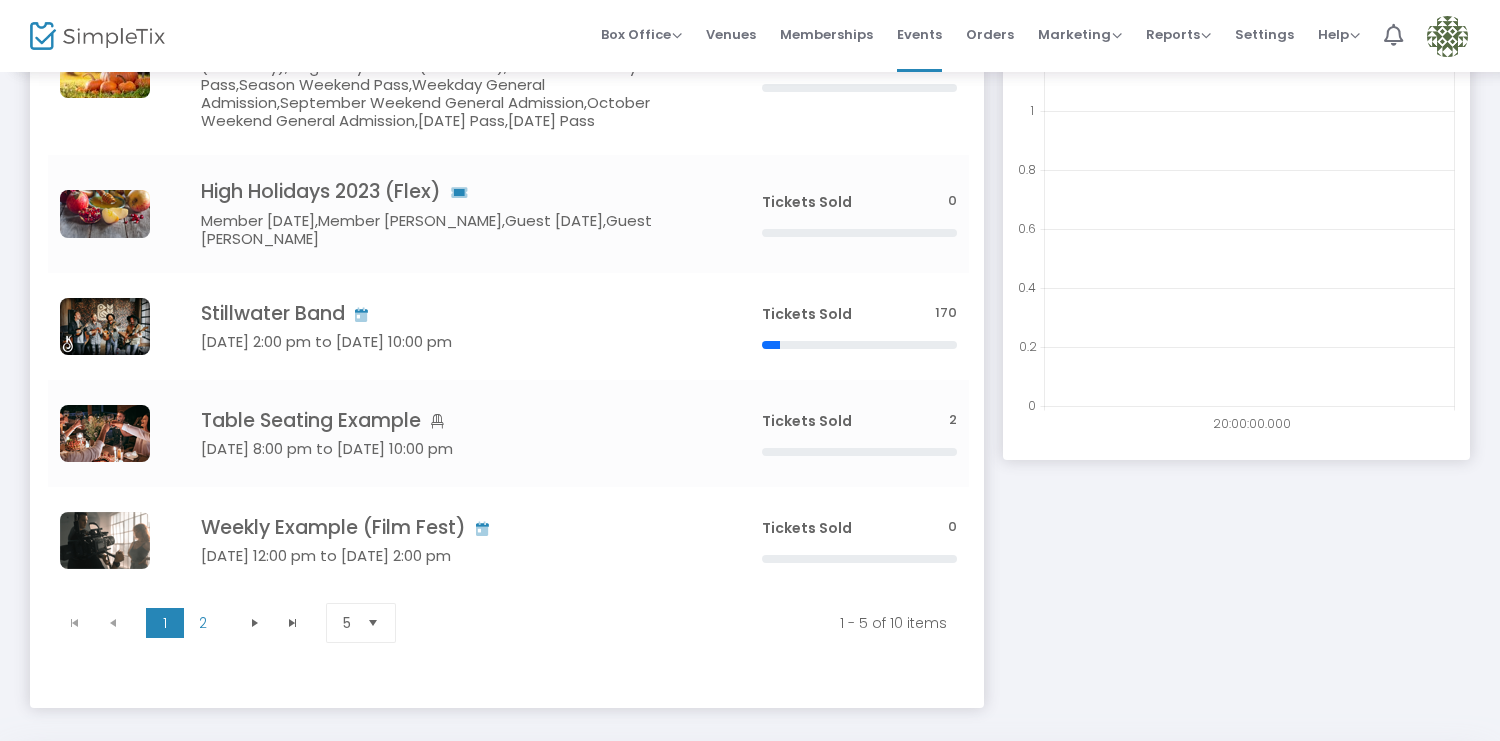 scroll, scrollTop: 222, scrollLeft: 0, axis: vertical 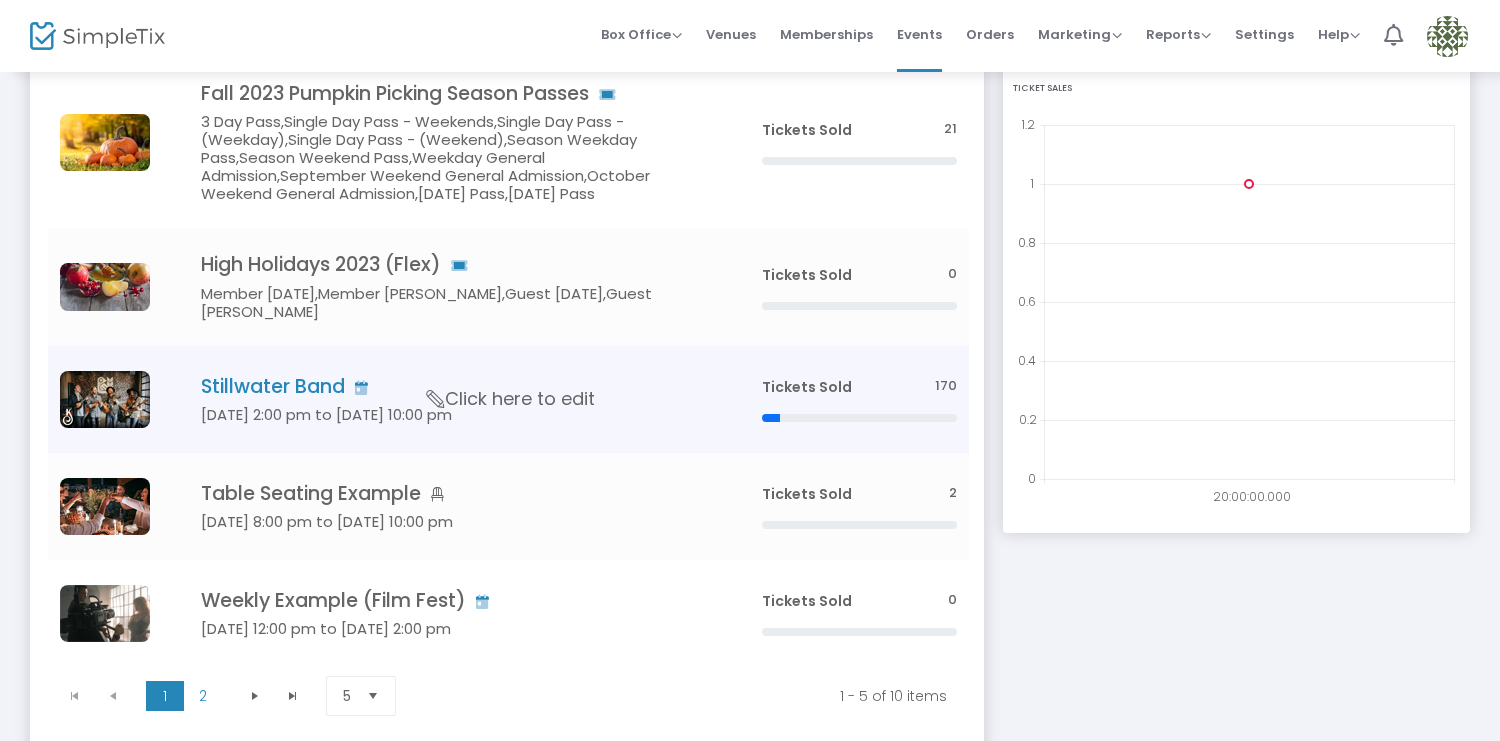 click on "Click here to edit" 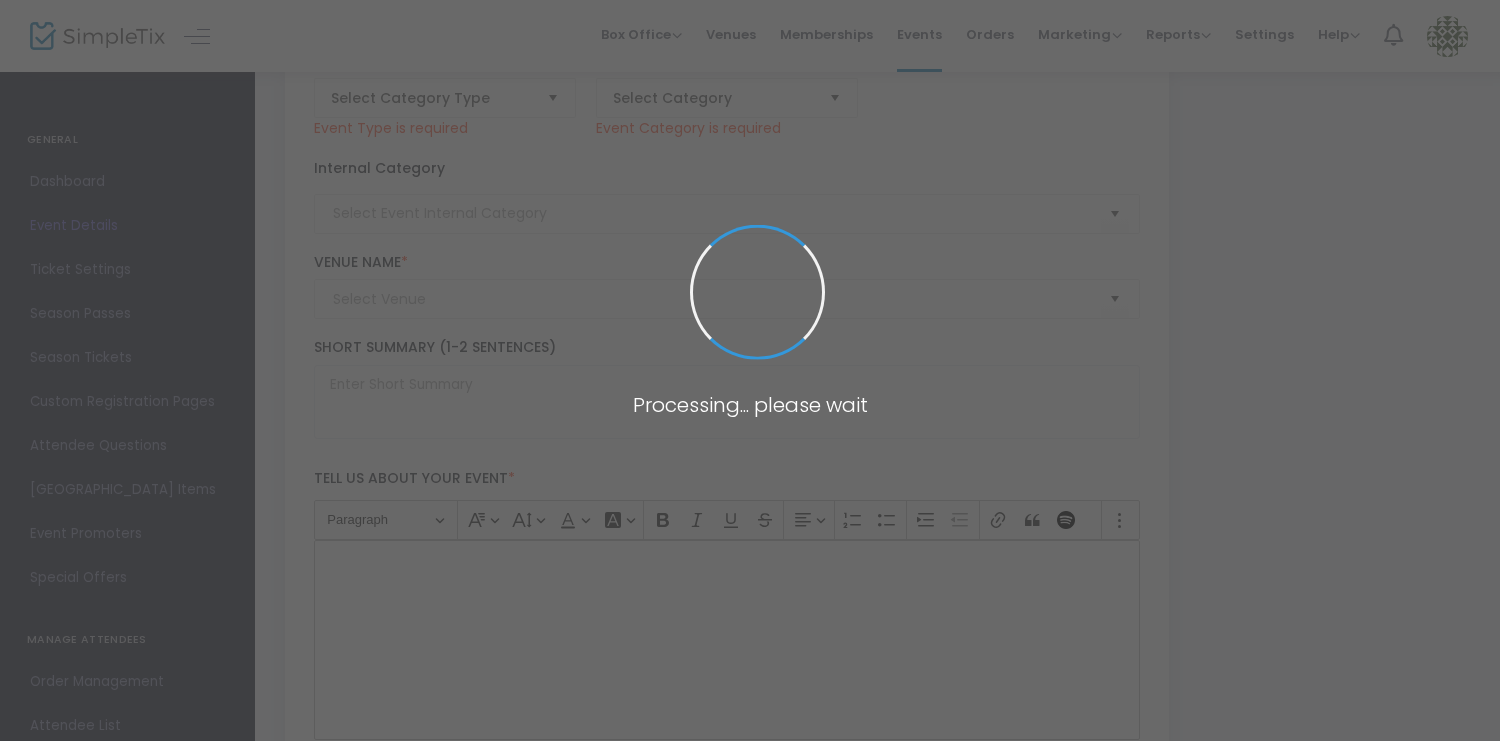type on "4XFL7TLPTFPGGZRMHVIKKU7T" 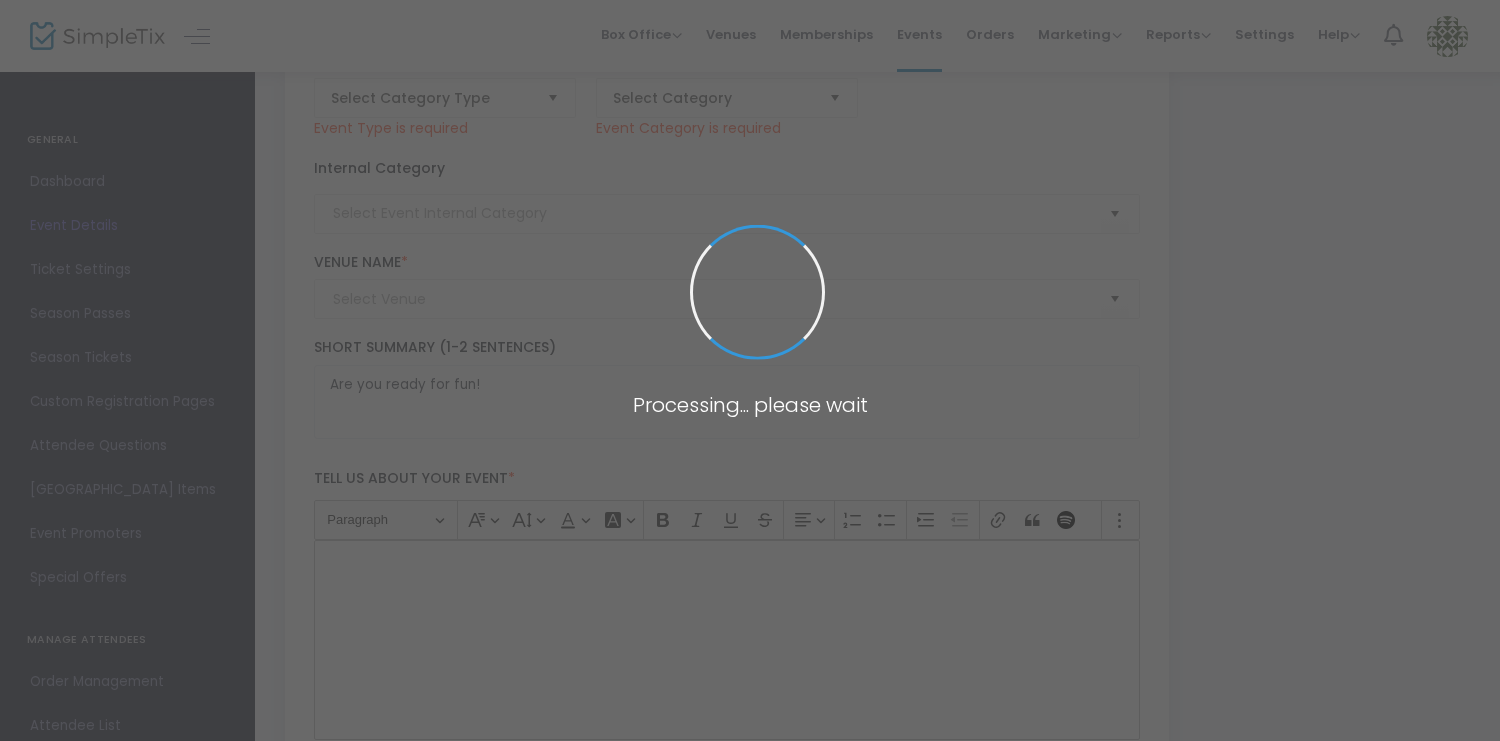 type on "Geffen Playhouse" 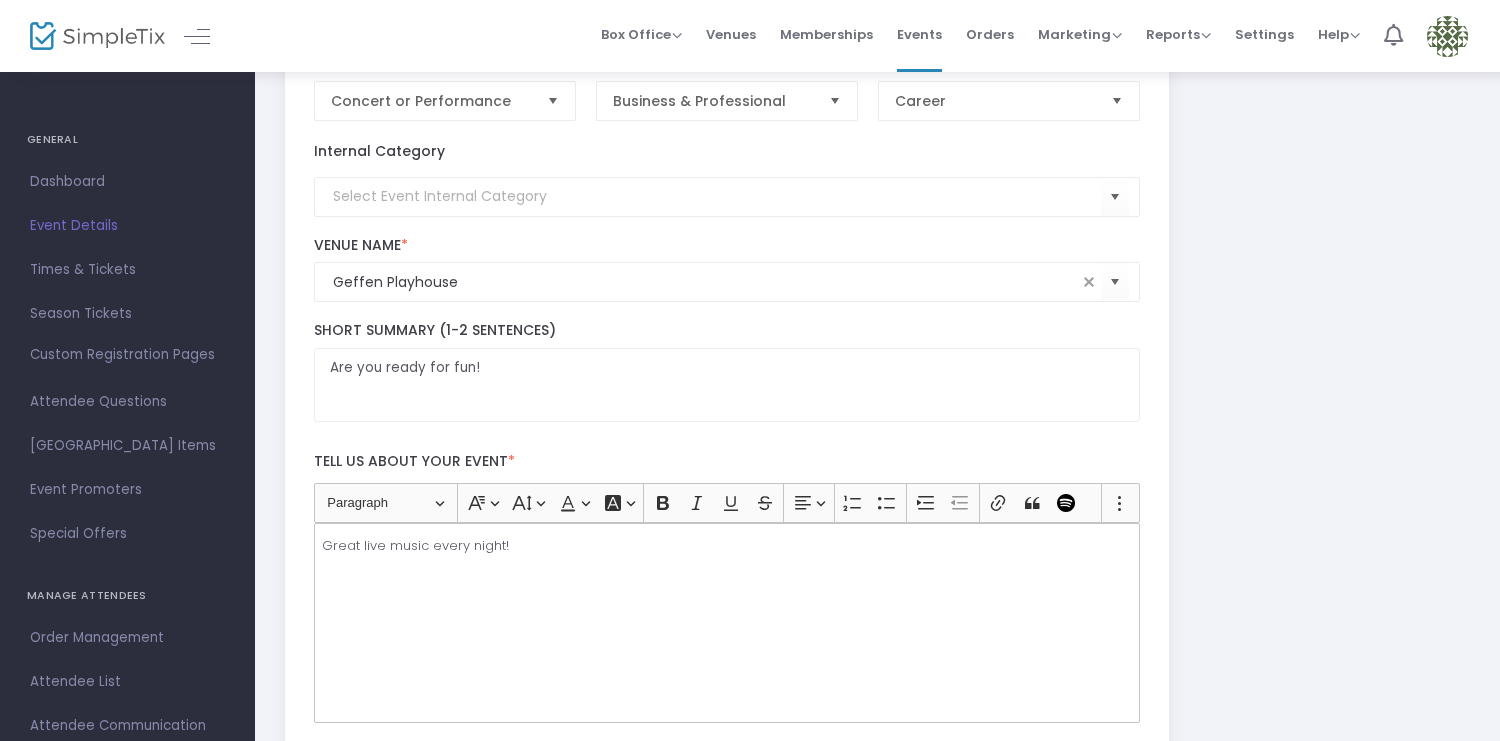 click at bounding box center (1447, 36) 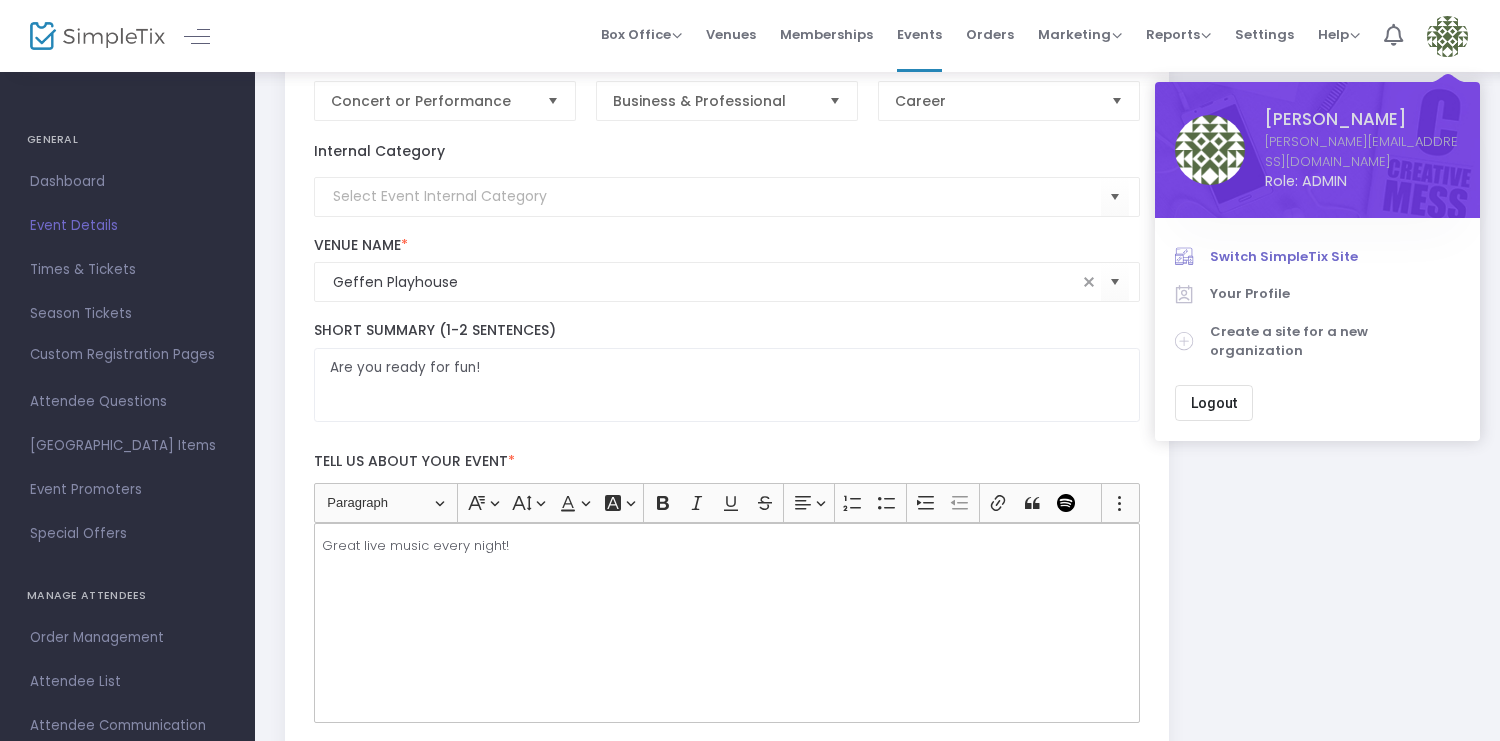 click on "Switch SimpleTix Site" at bounding box center [1335, 257] 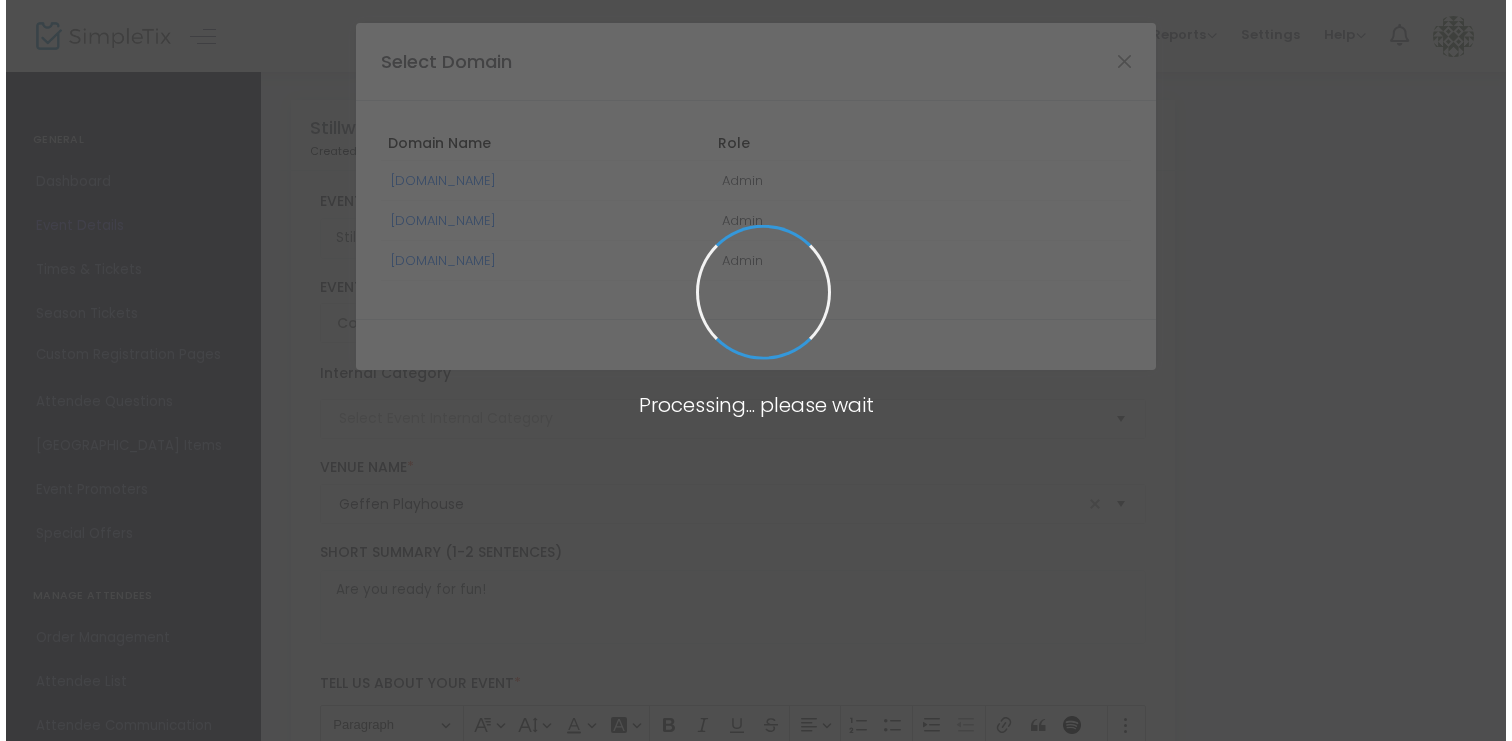 scroll, scrollTop: 0, scrollLeft: 0, axis: both 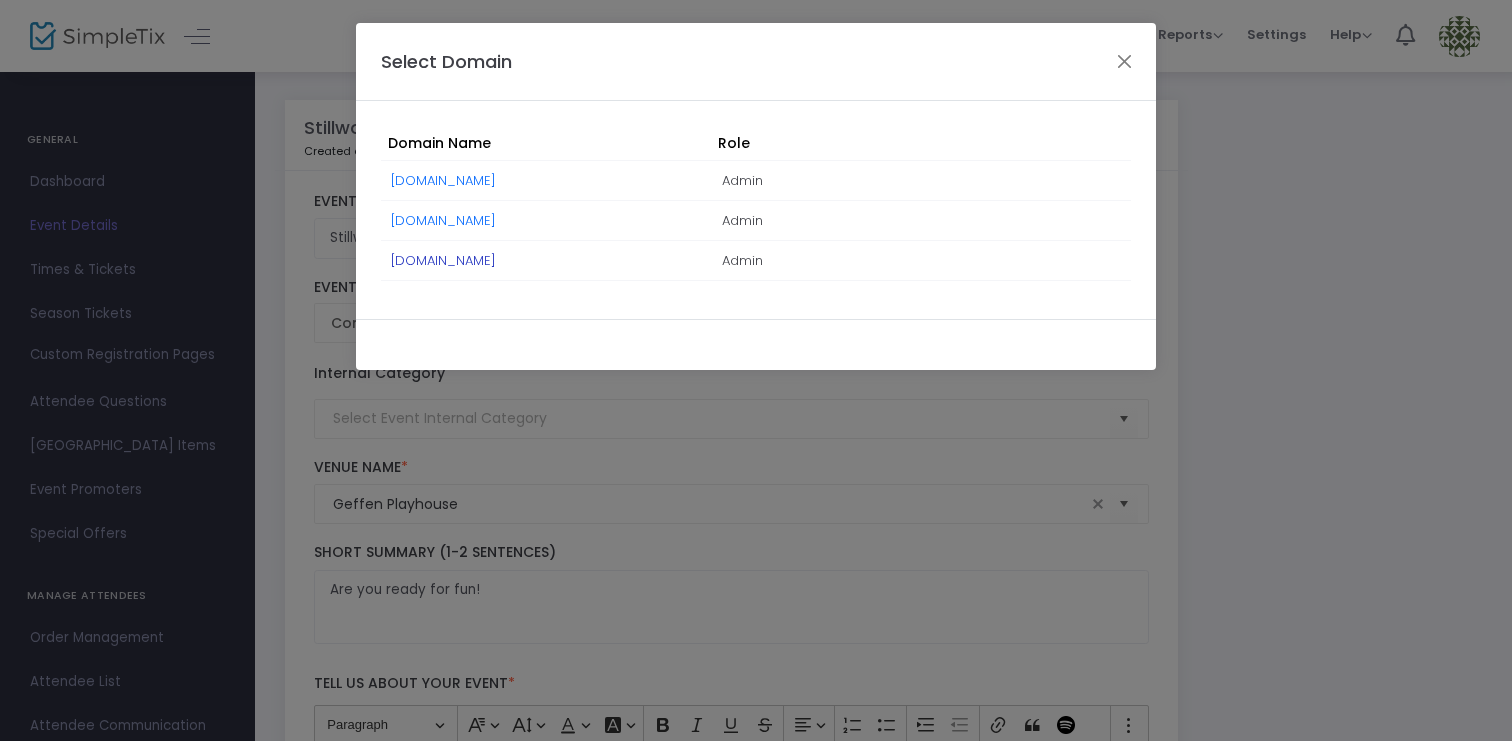click on "[DOMAIN_NAME]" 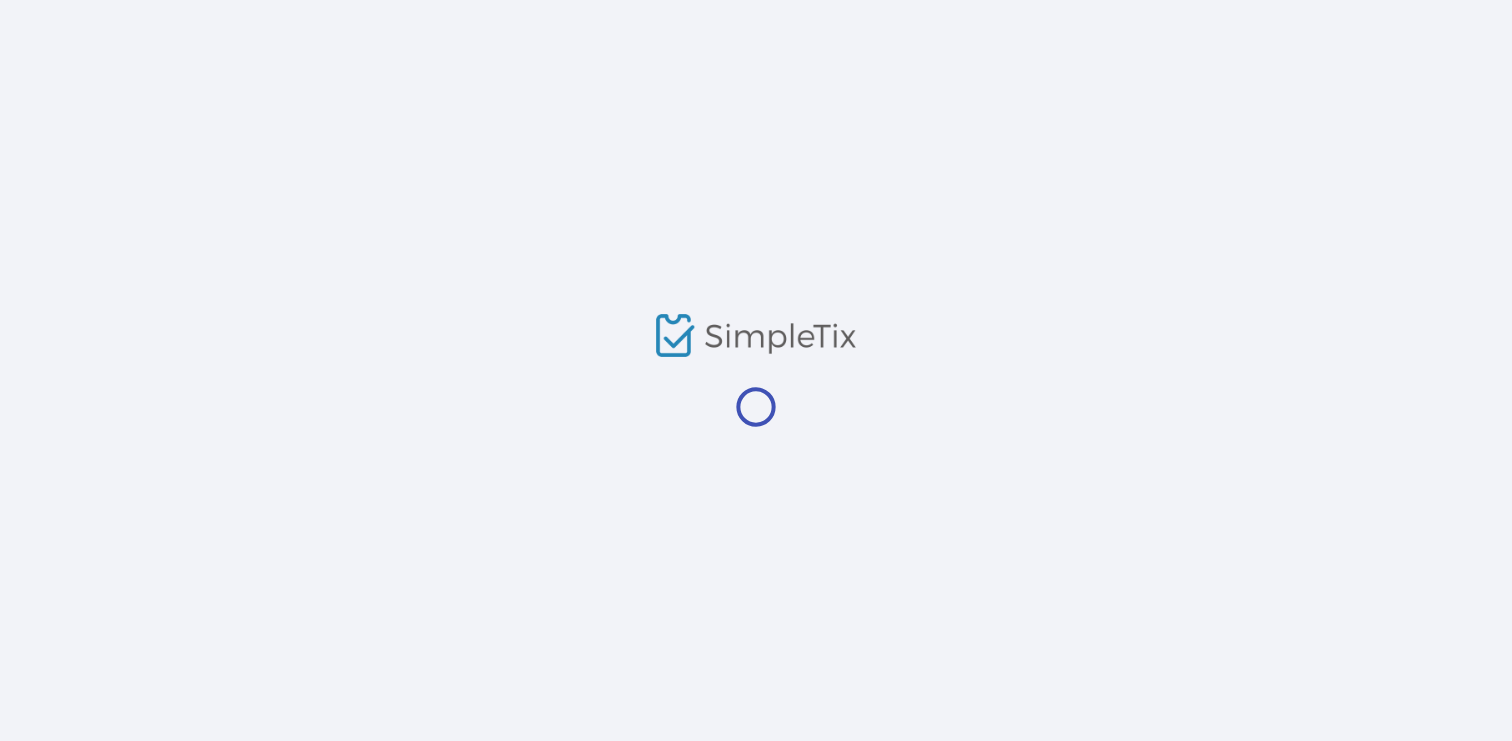 scroll, scrollTop: 0, scrollLeft: 0, axis: both 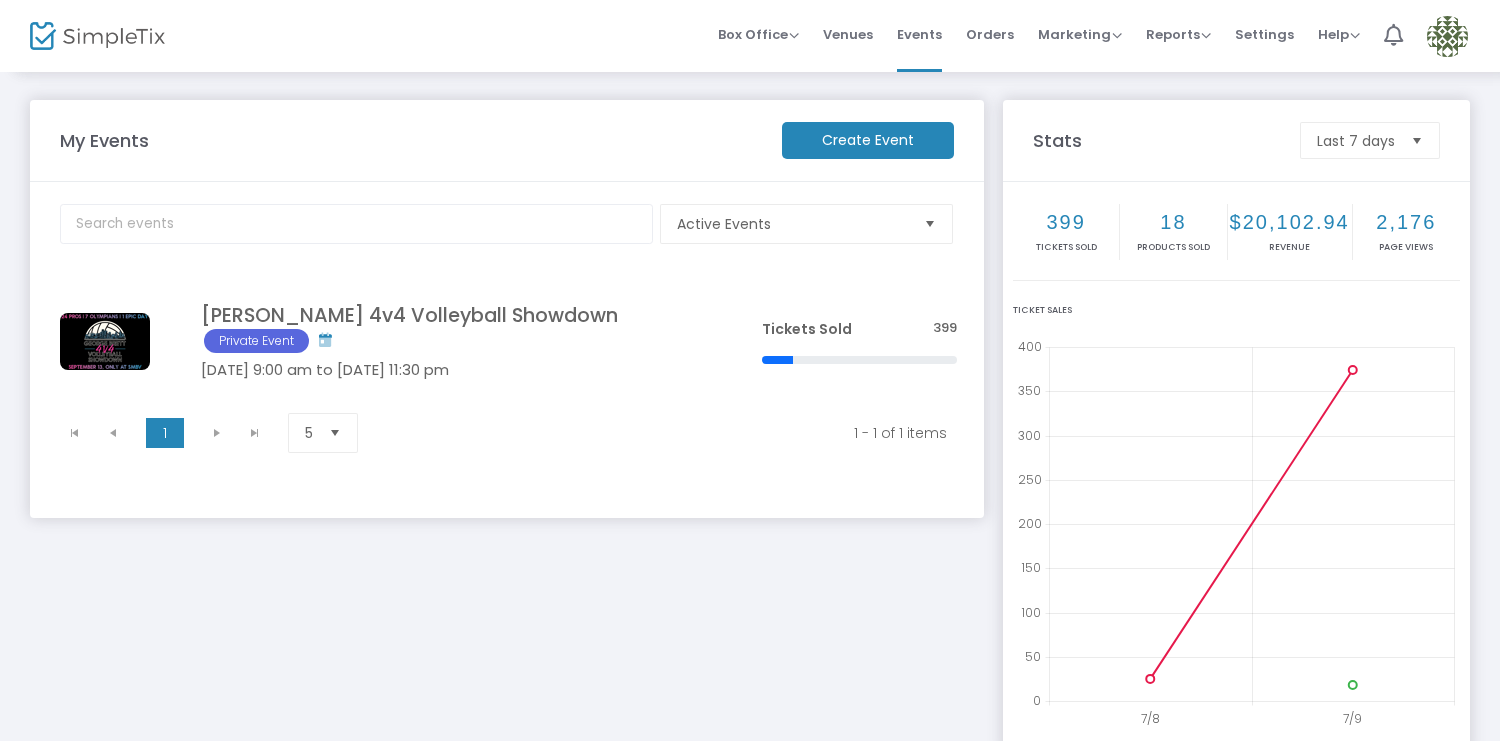 click at bounding box center [1447, 36] 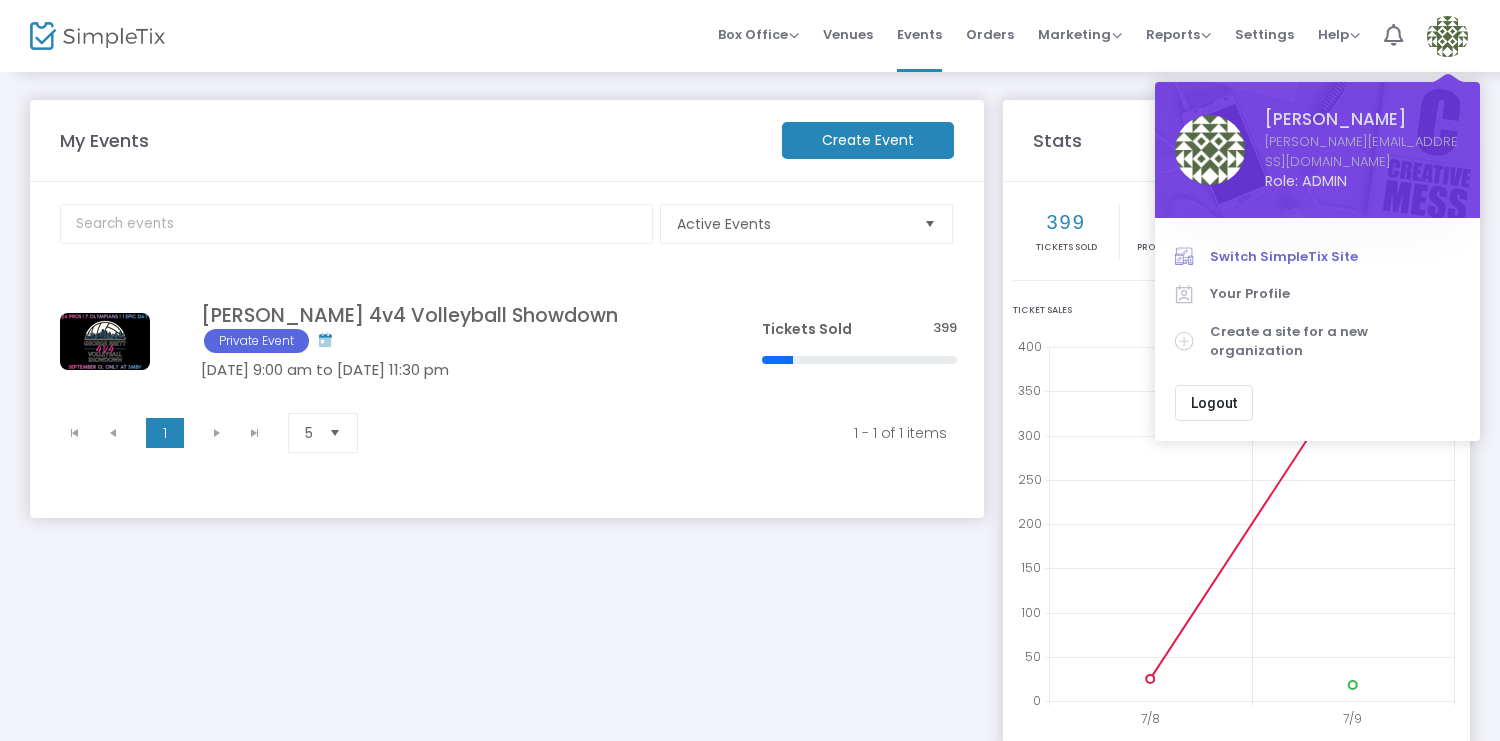 click on "Switch SimpleTix Site" at bounding box center (1335, 257) 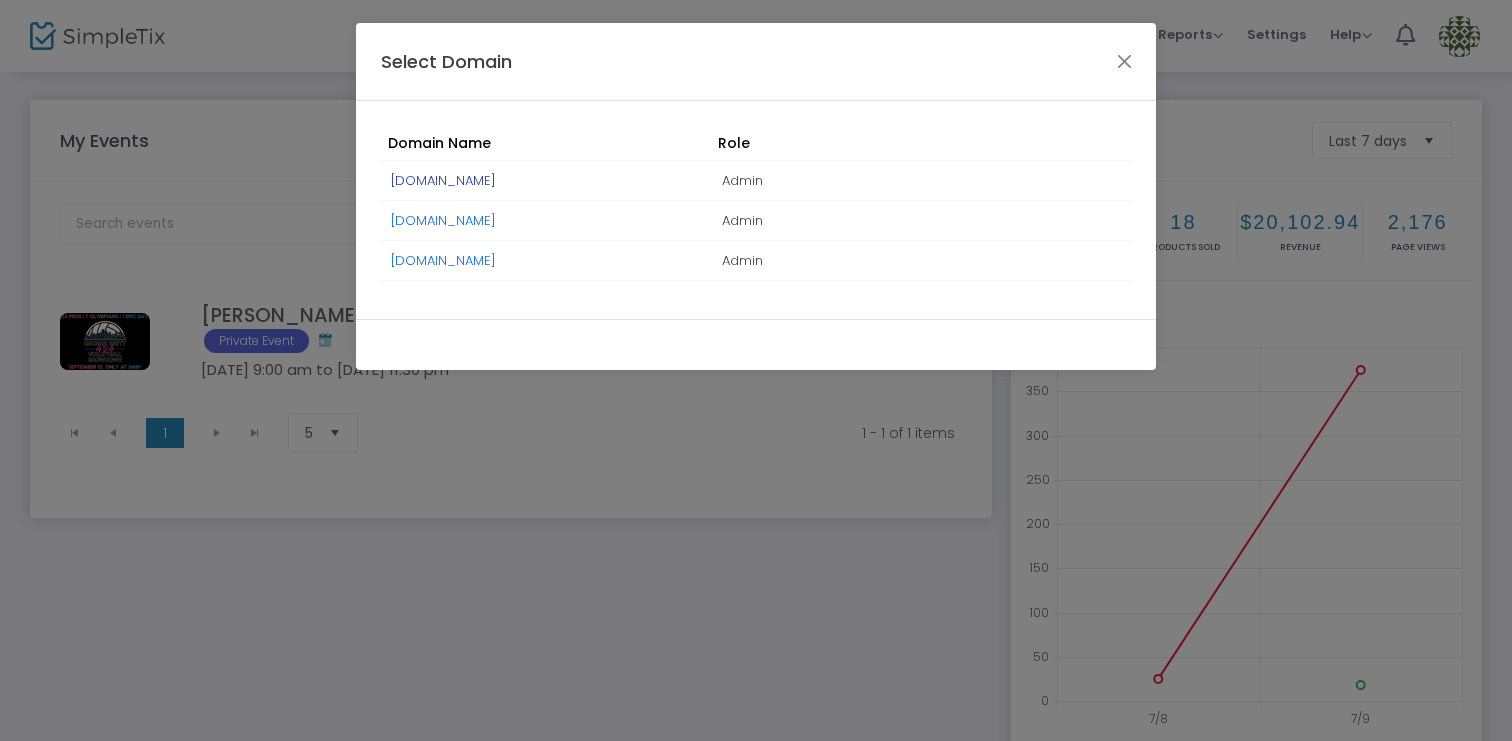 click on "[DOMAIN_NAME]" 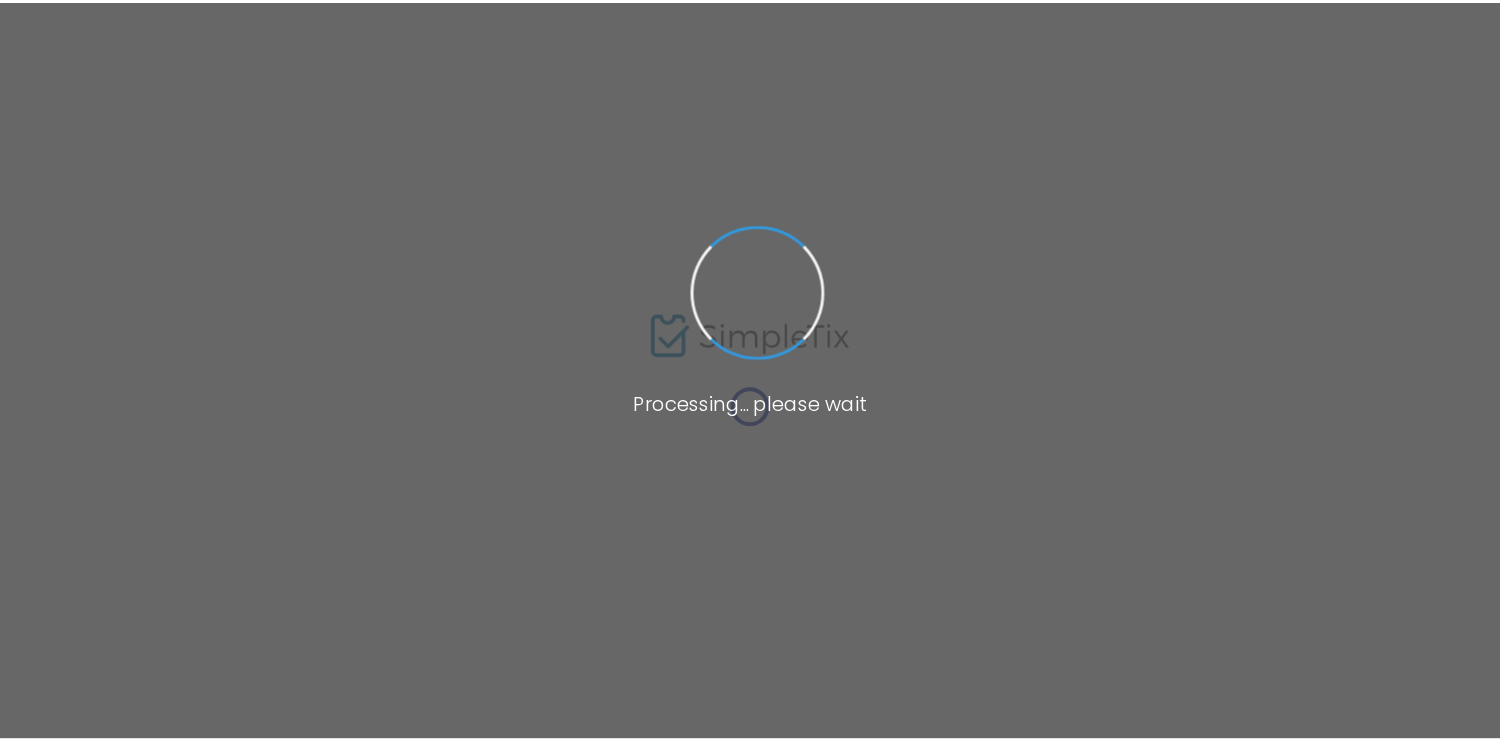 scroll, scrollTop: 0, scrollLeft: 0, axis: both 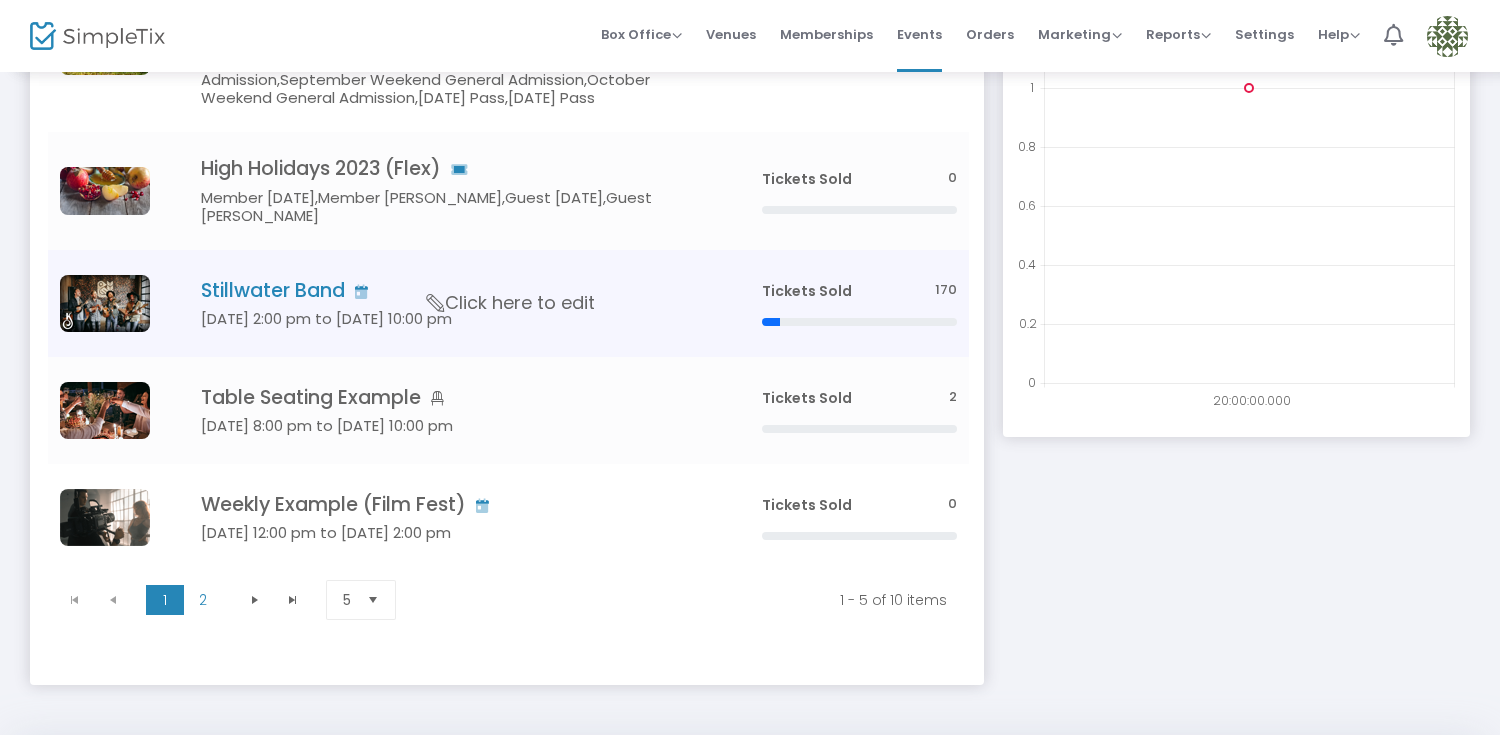 click on "Stillwater Band" 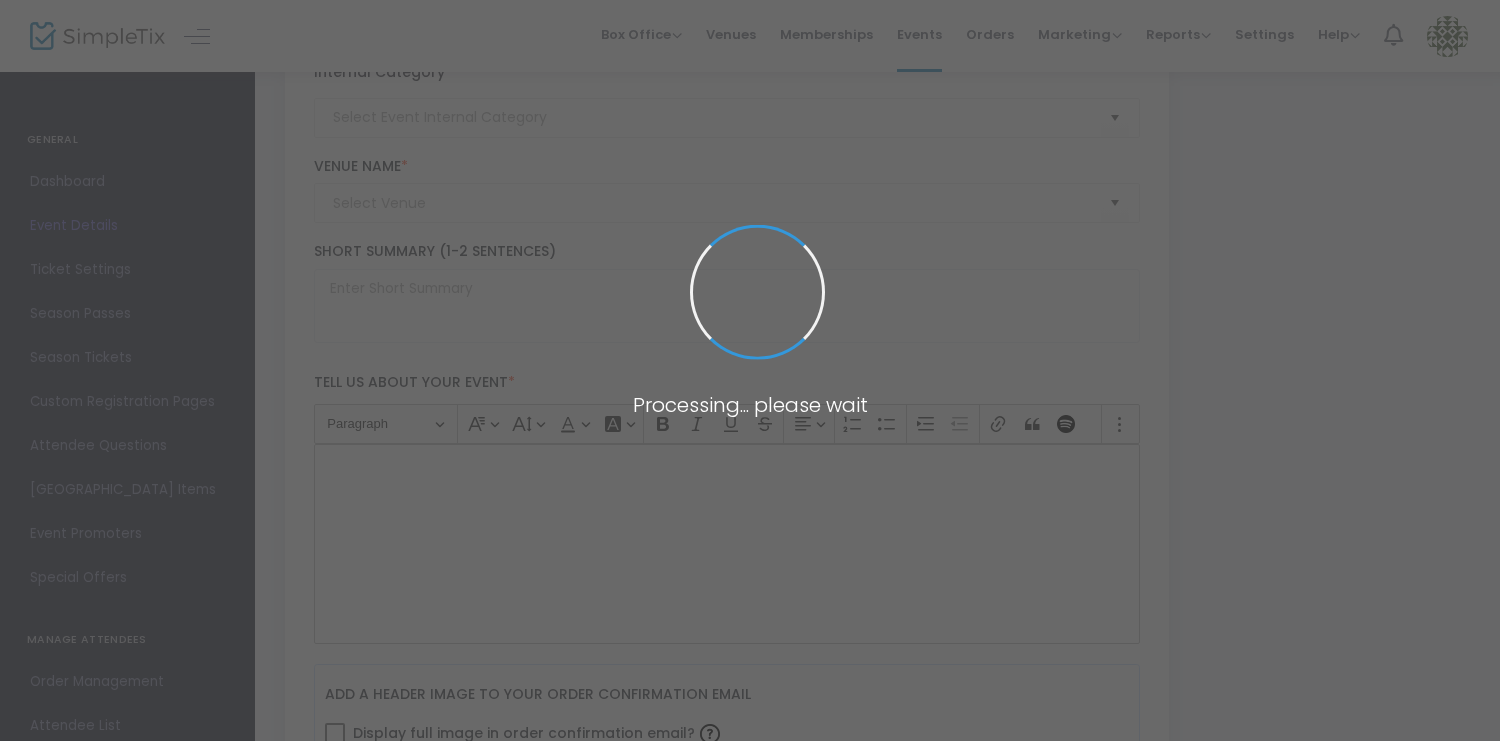 type on "4XFL7TLPTFPGGZRMHVIKKU7T" 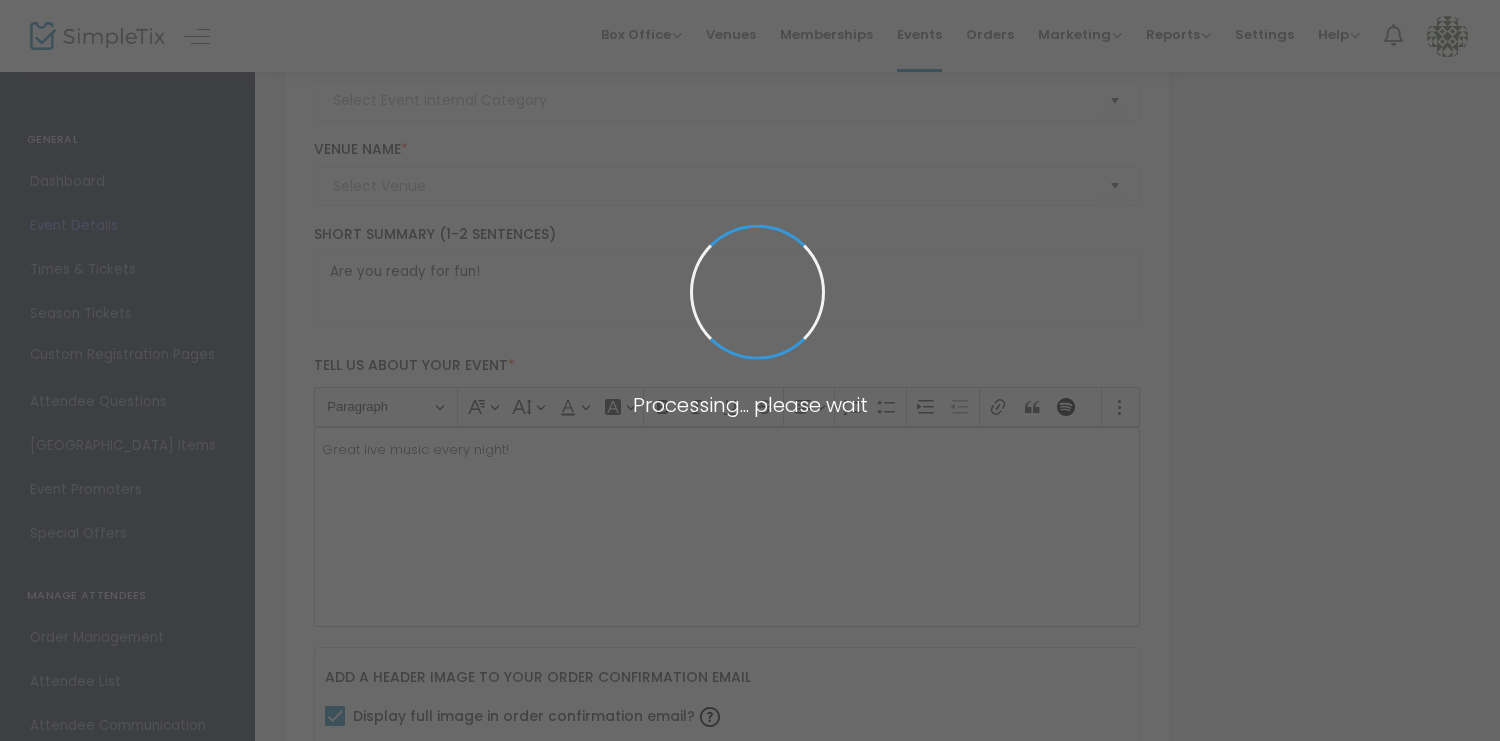 type on "Geffen Playhouse" 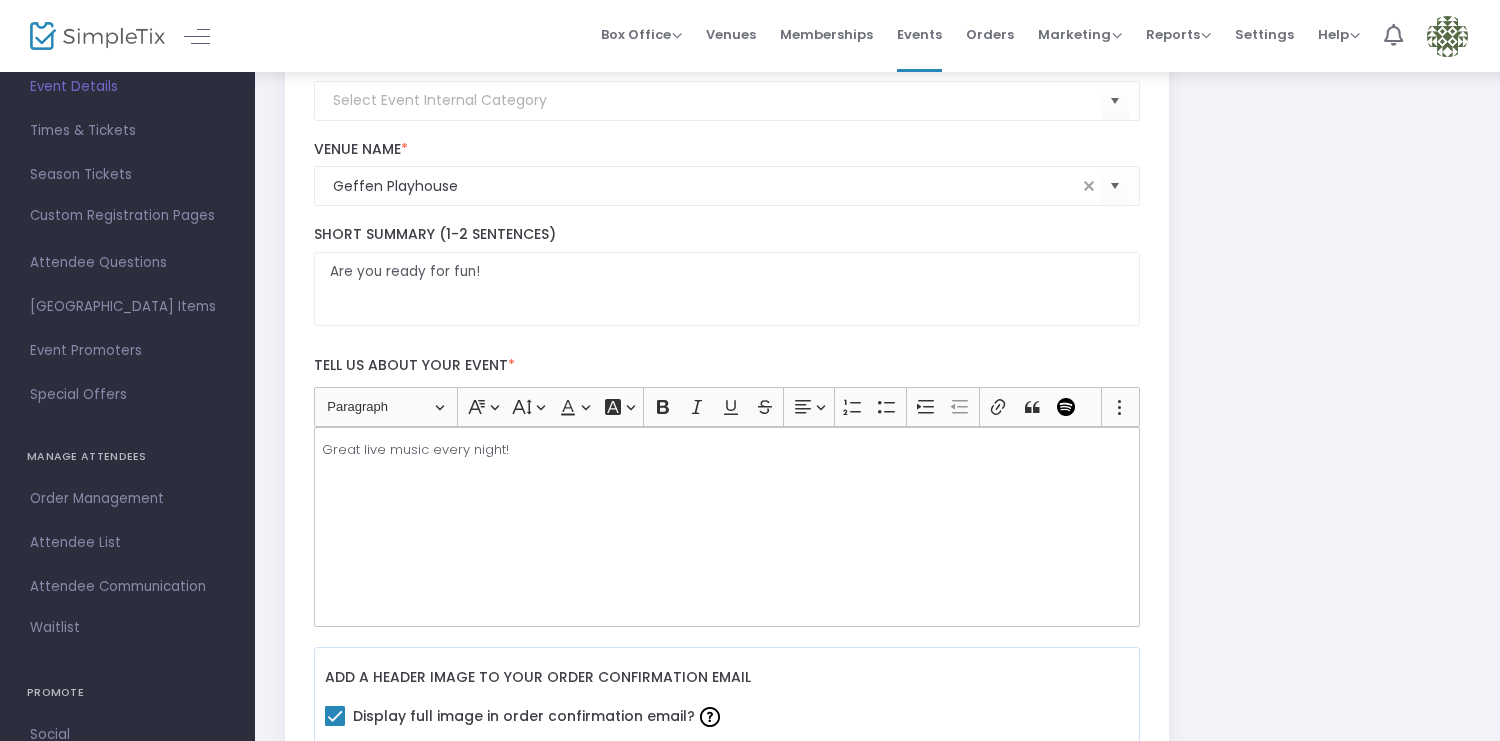 scroll, scrollTop: 149, scrollLeft: 0, axis: vertical 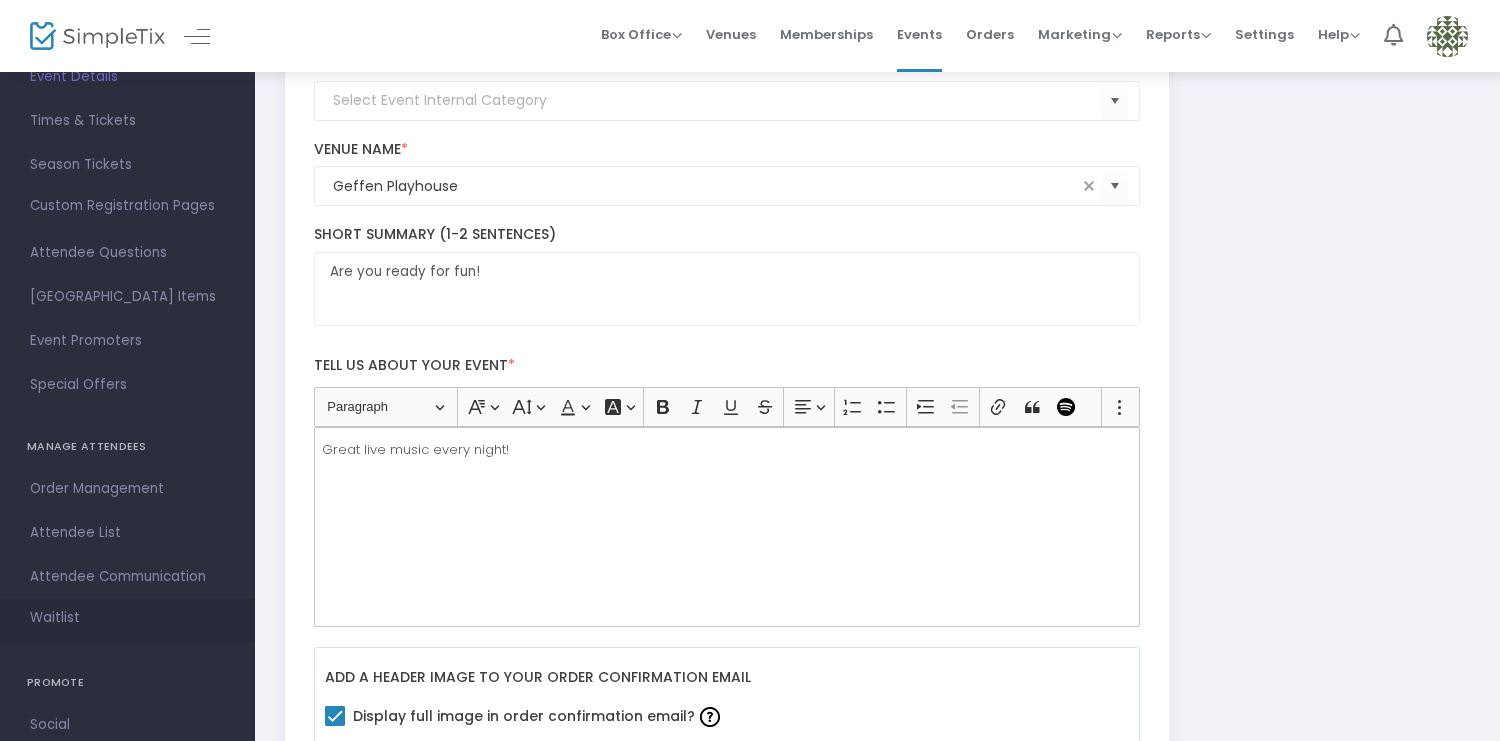 click on "Waitlist" at bounding box center [55, 618] 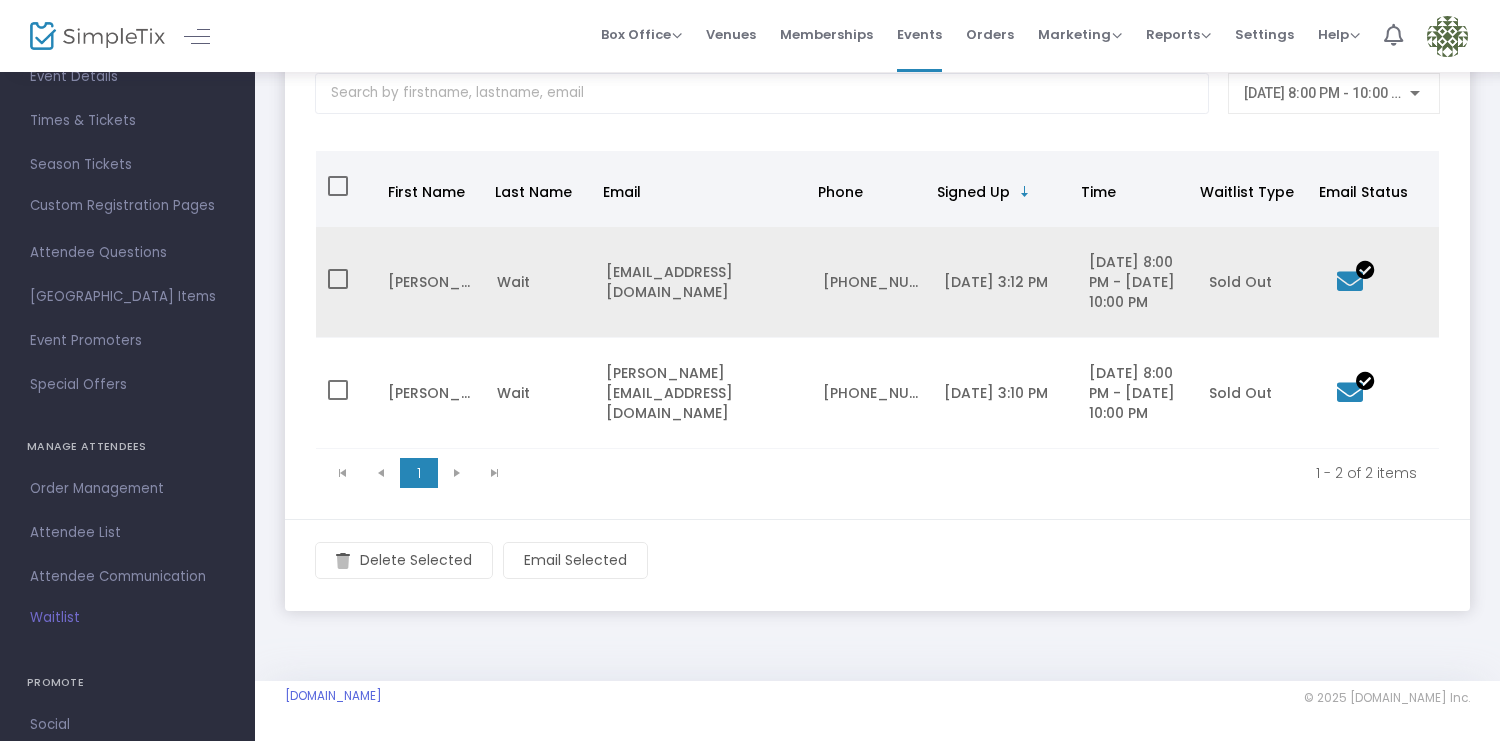 scroll, scrollTop: 0, scrollLeft: 0, axis: both 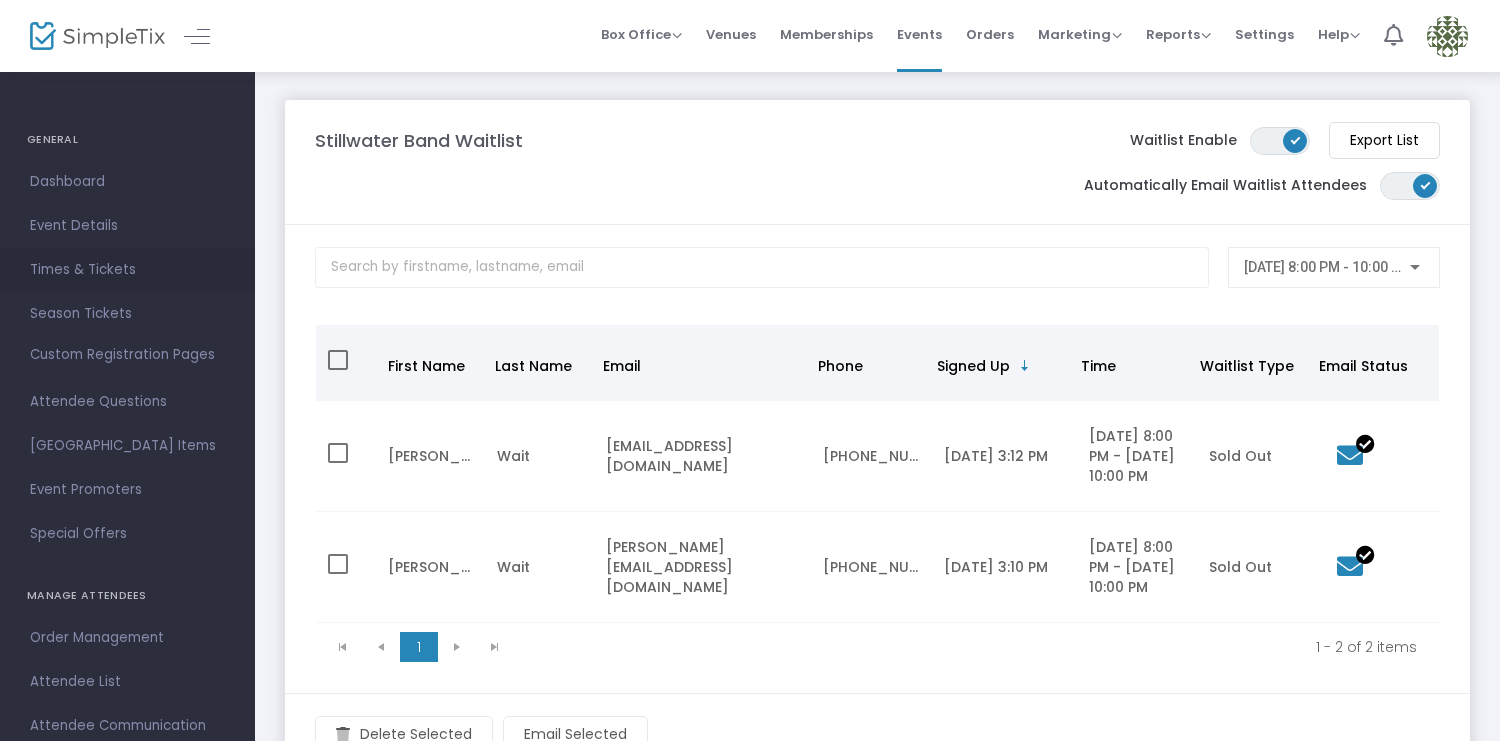 click on "Times & Tickets" at bounding box center [127, 270] 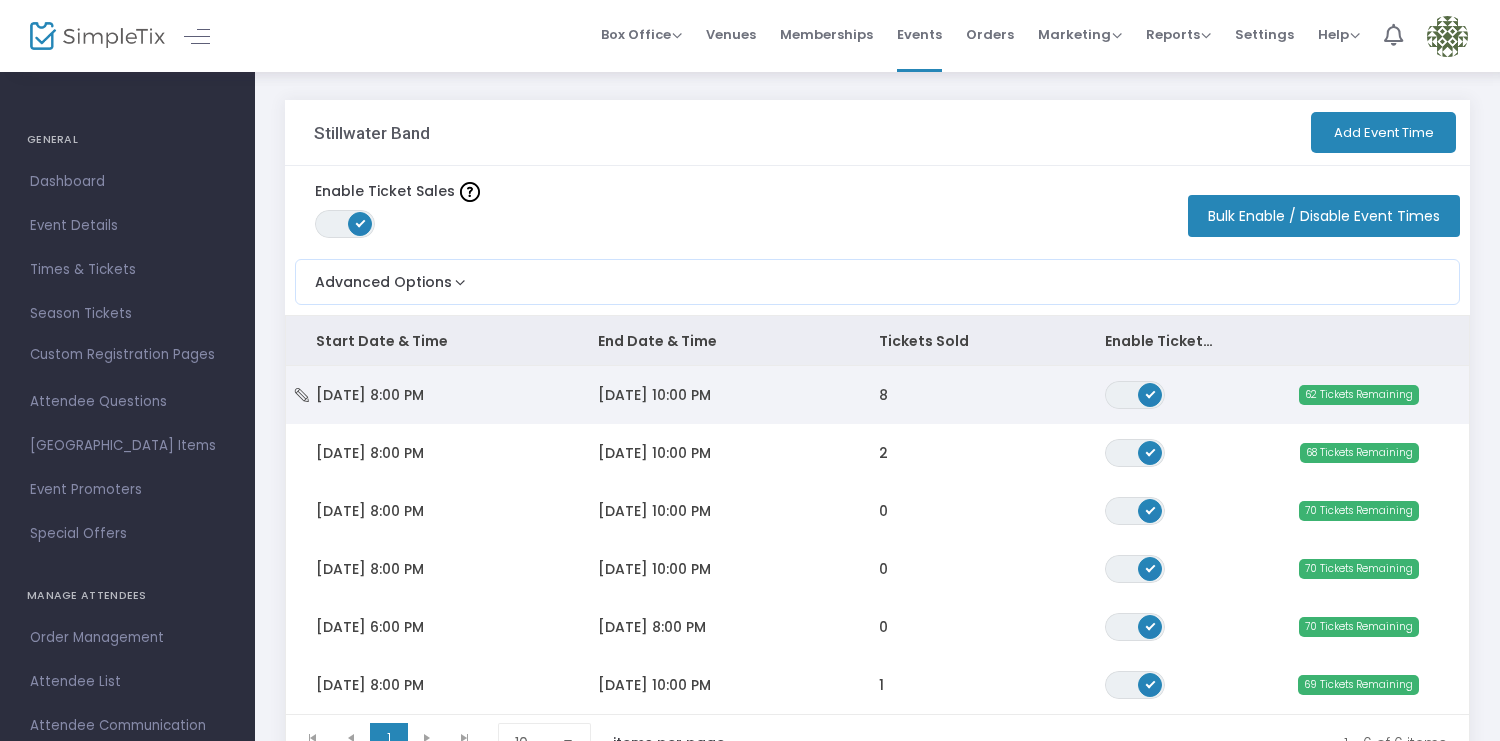 click on "[DATE] 10:00 PM" 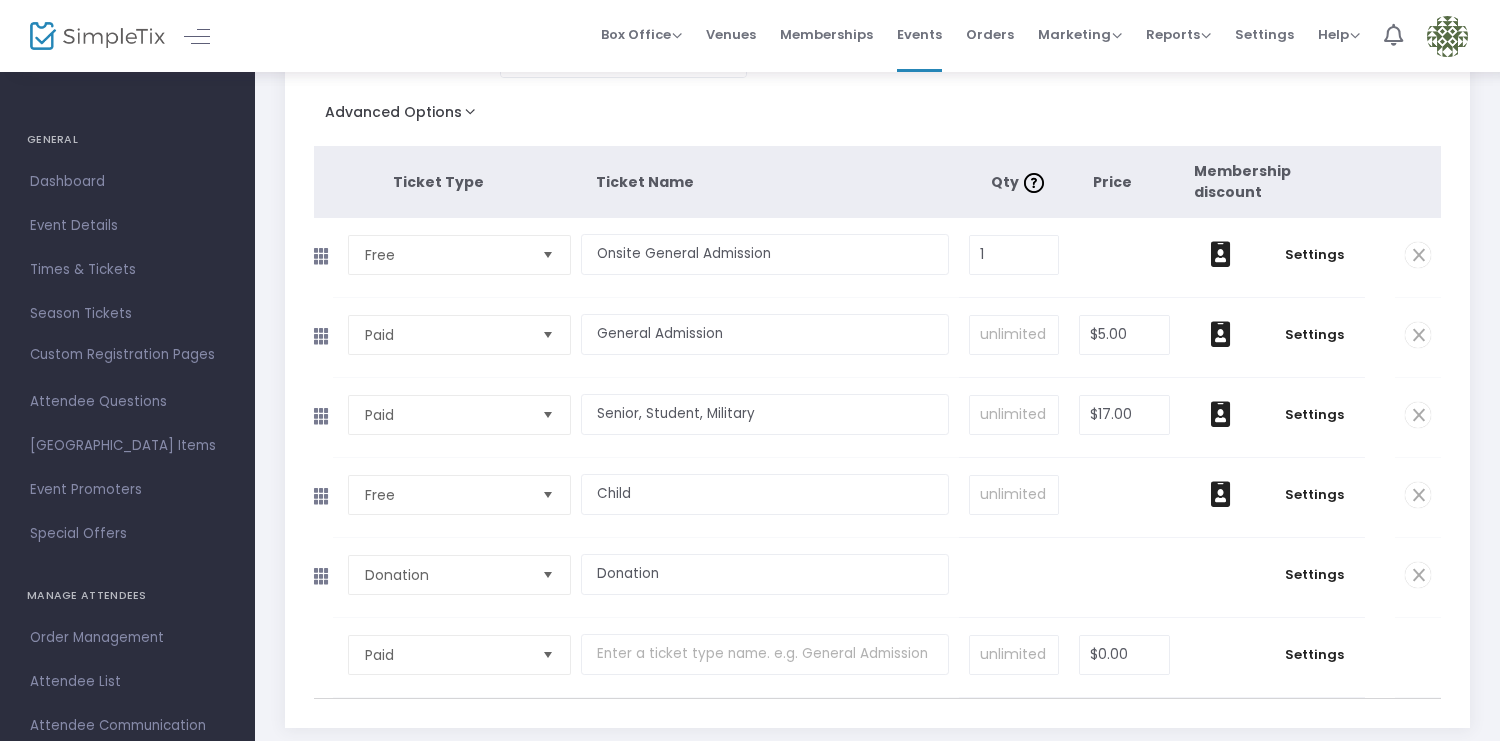 scroll, scrollTop: 254, scrollLeft: 0, axis: vertical 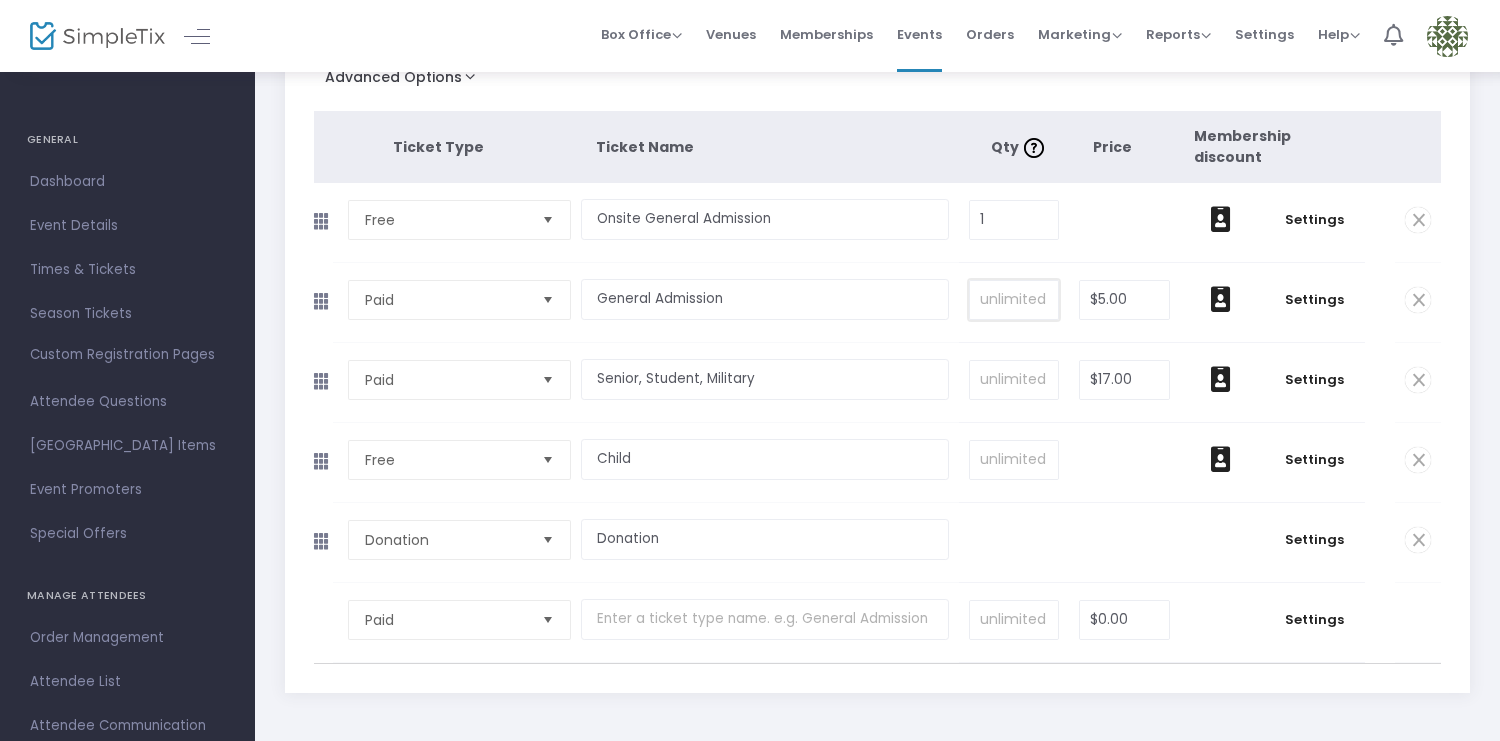 click at bounding box center (1014, 300) 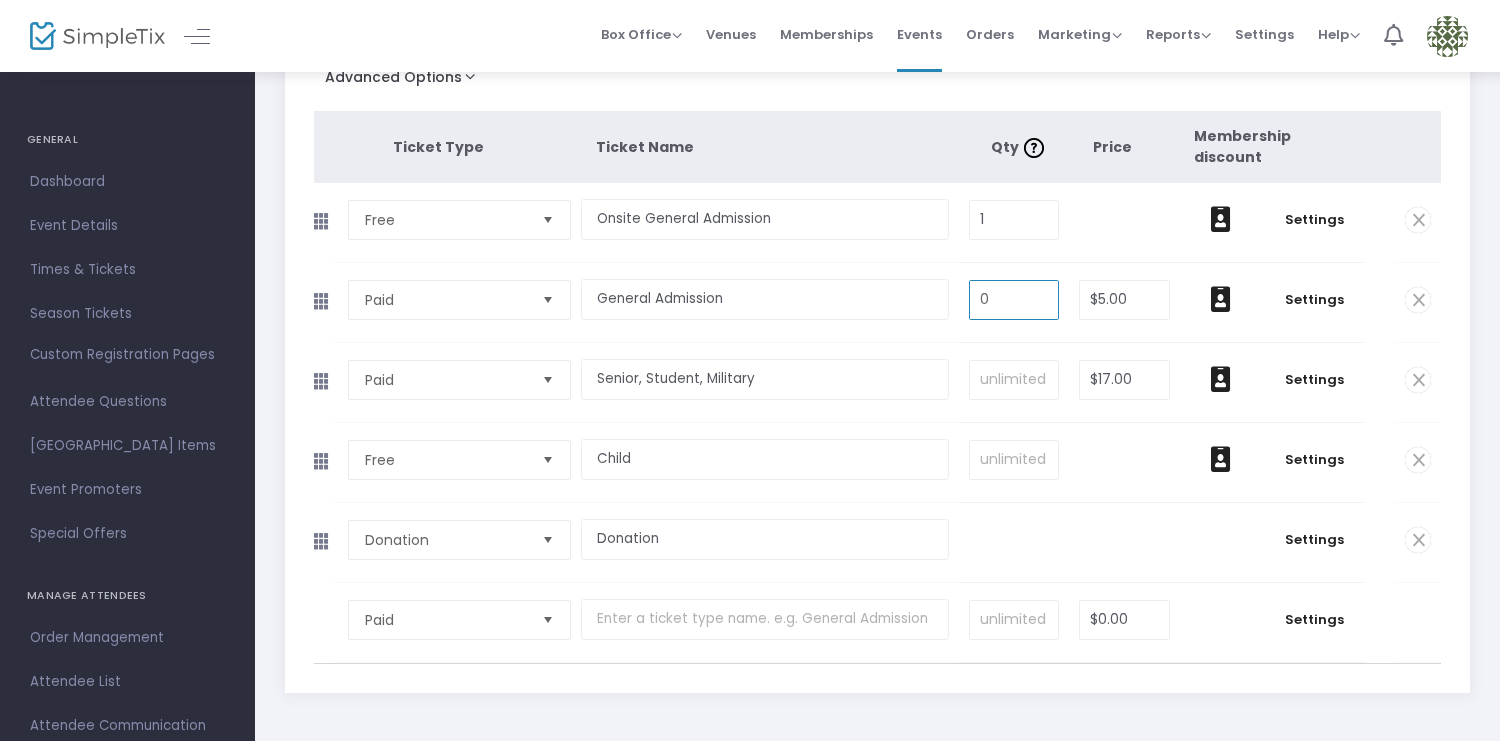type on "0" 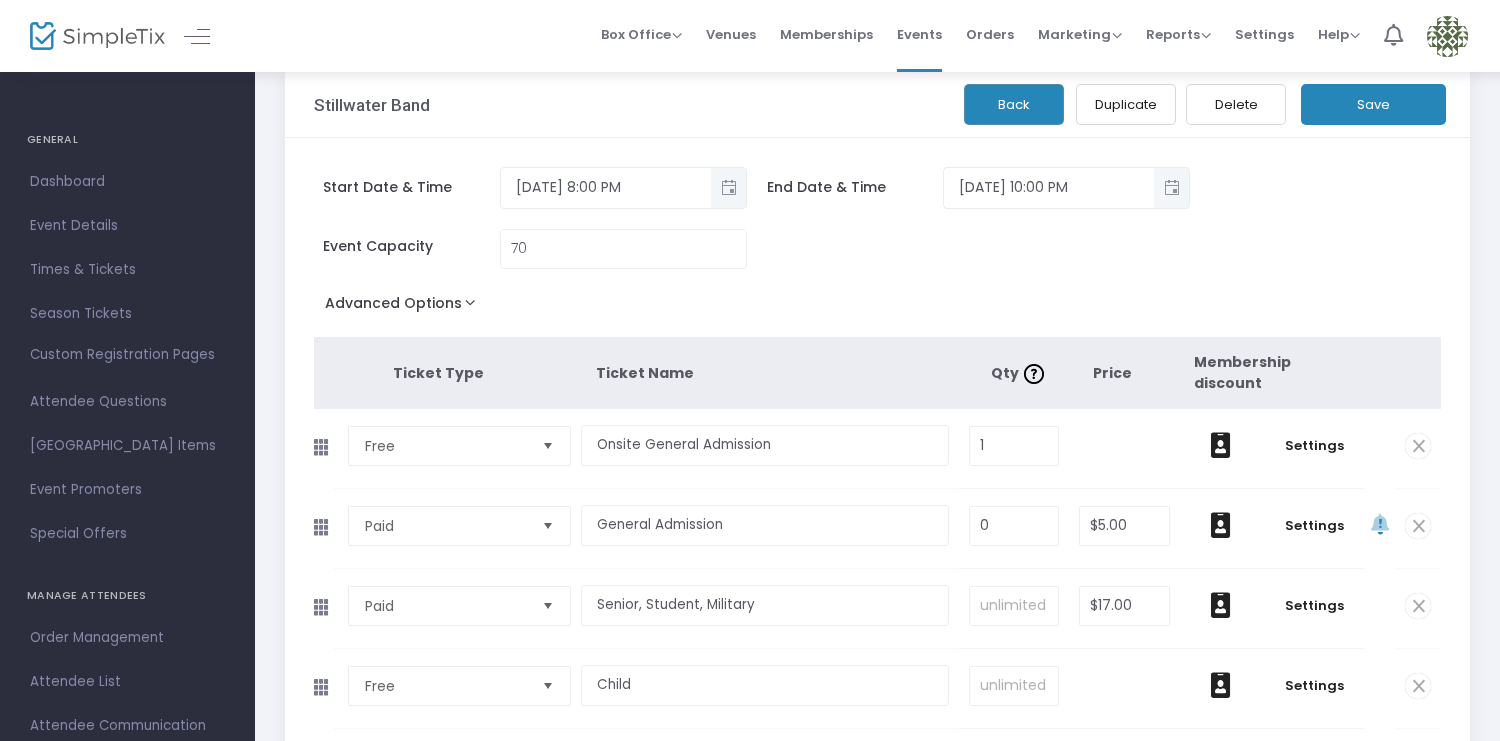 scroll, scrollTop: 0, scrollLeft: 0, axis: both 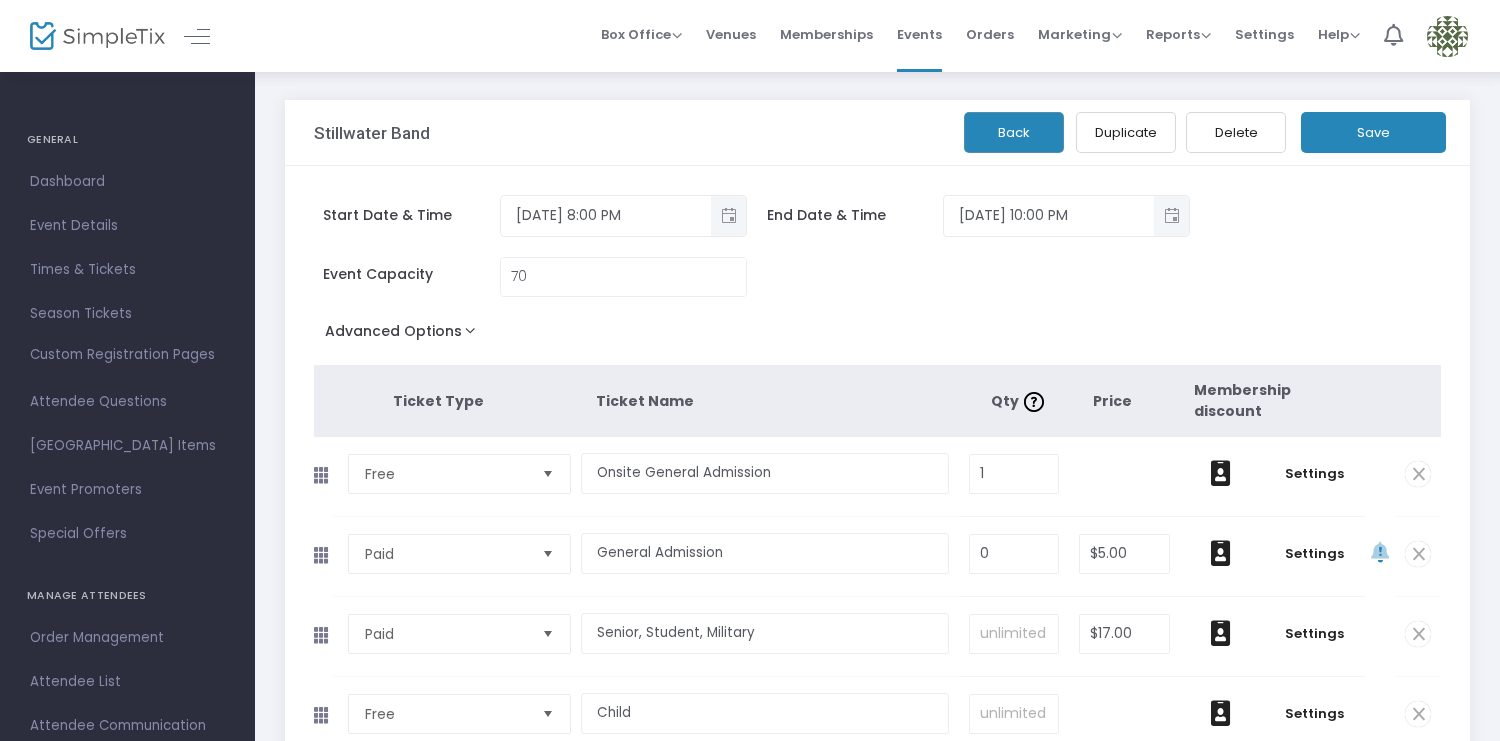 click on "Event Capacity  70" 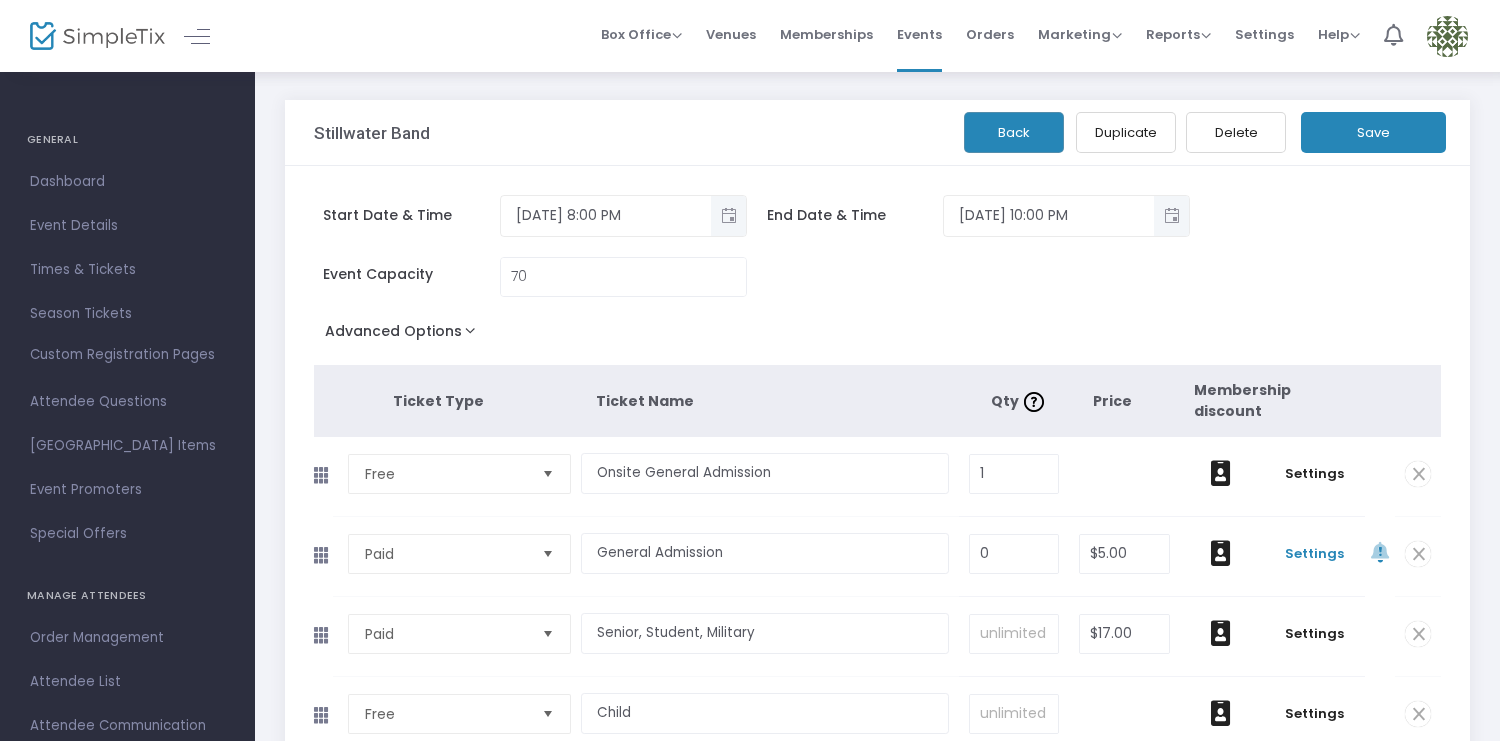 click on "Settings" at bounding box center (1314, 554) 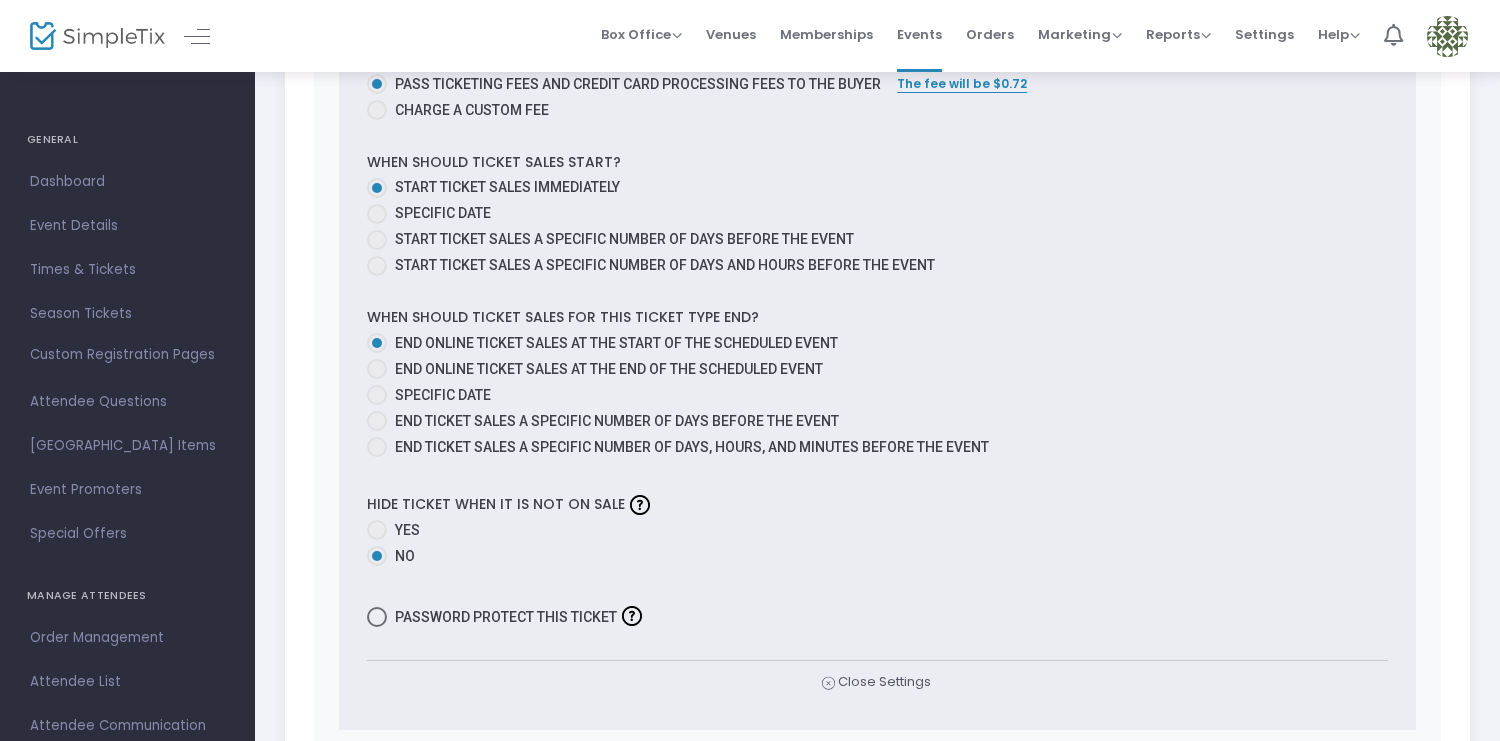 scroll, scrollTop: 0, scrollLeft: 0, axis: both 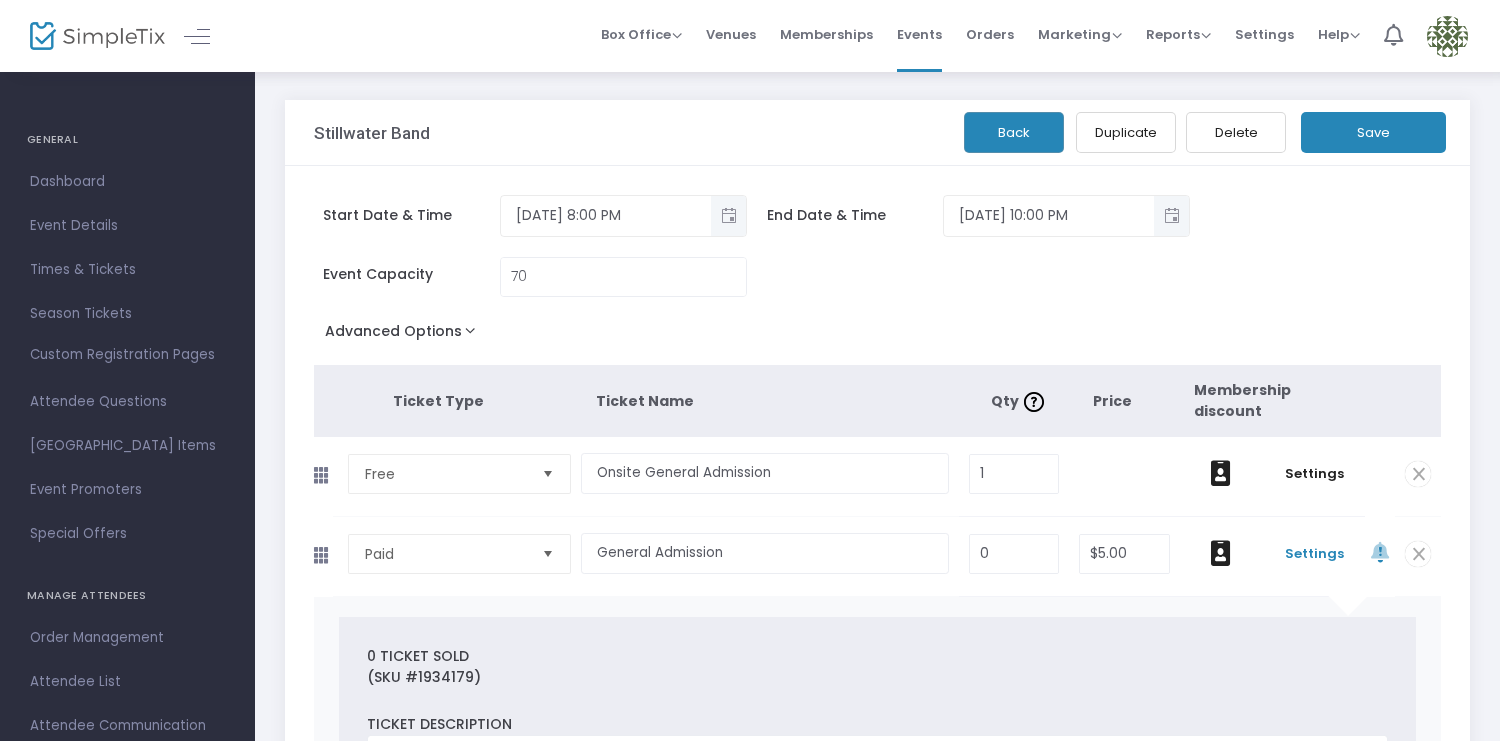 click on "Save" 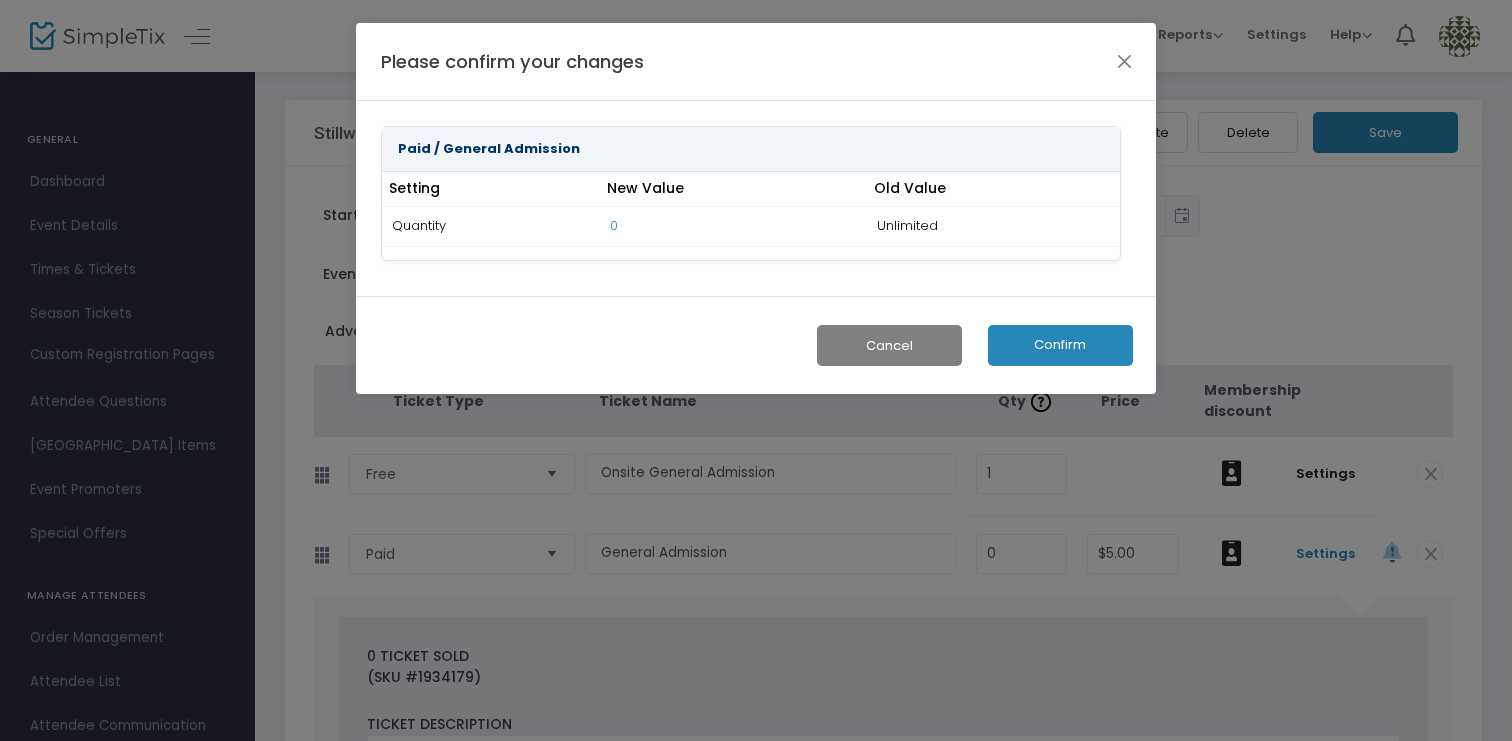 click on "Confirm" 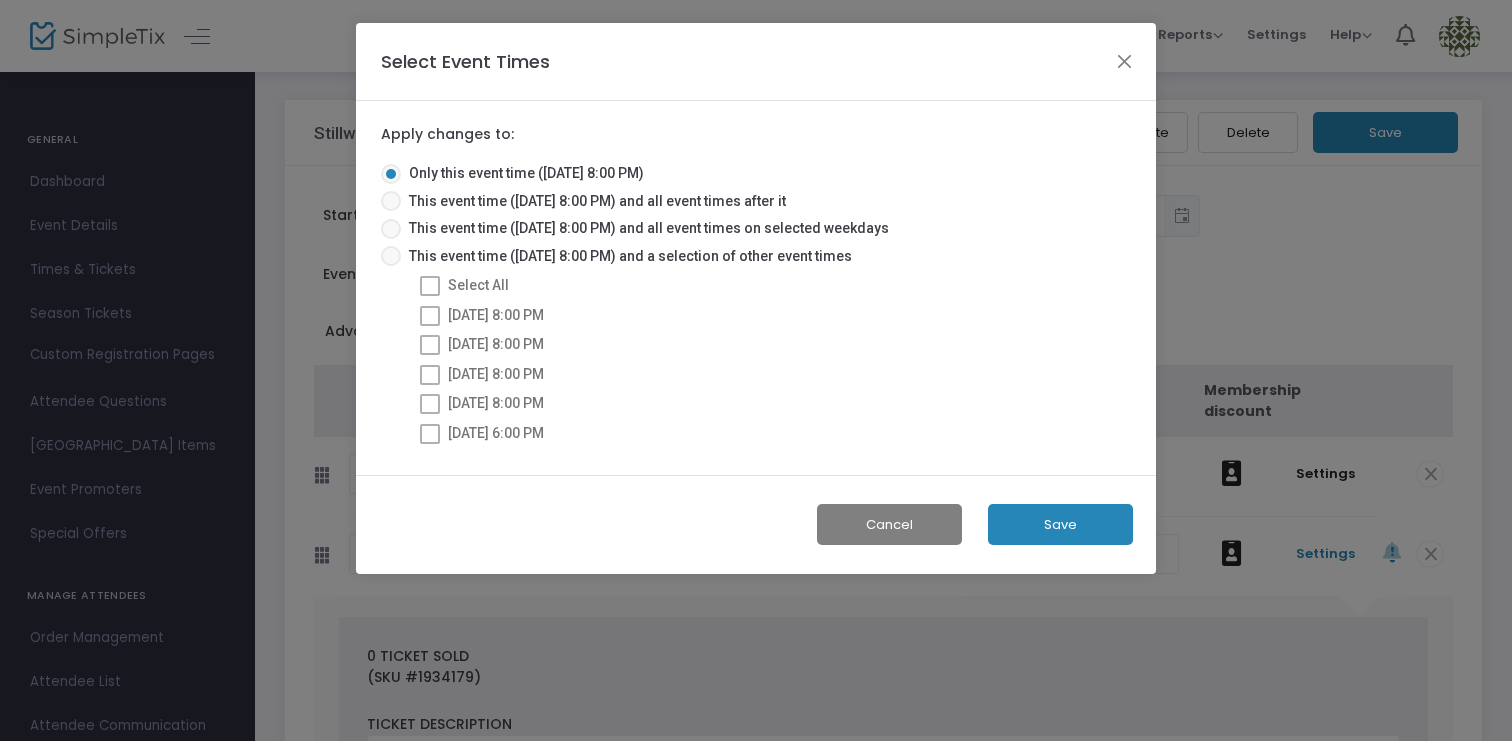click on "Save" 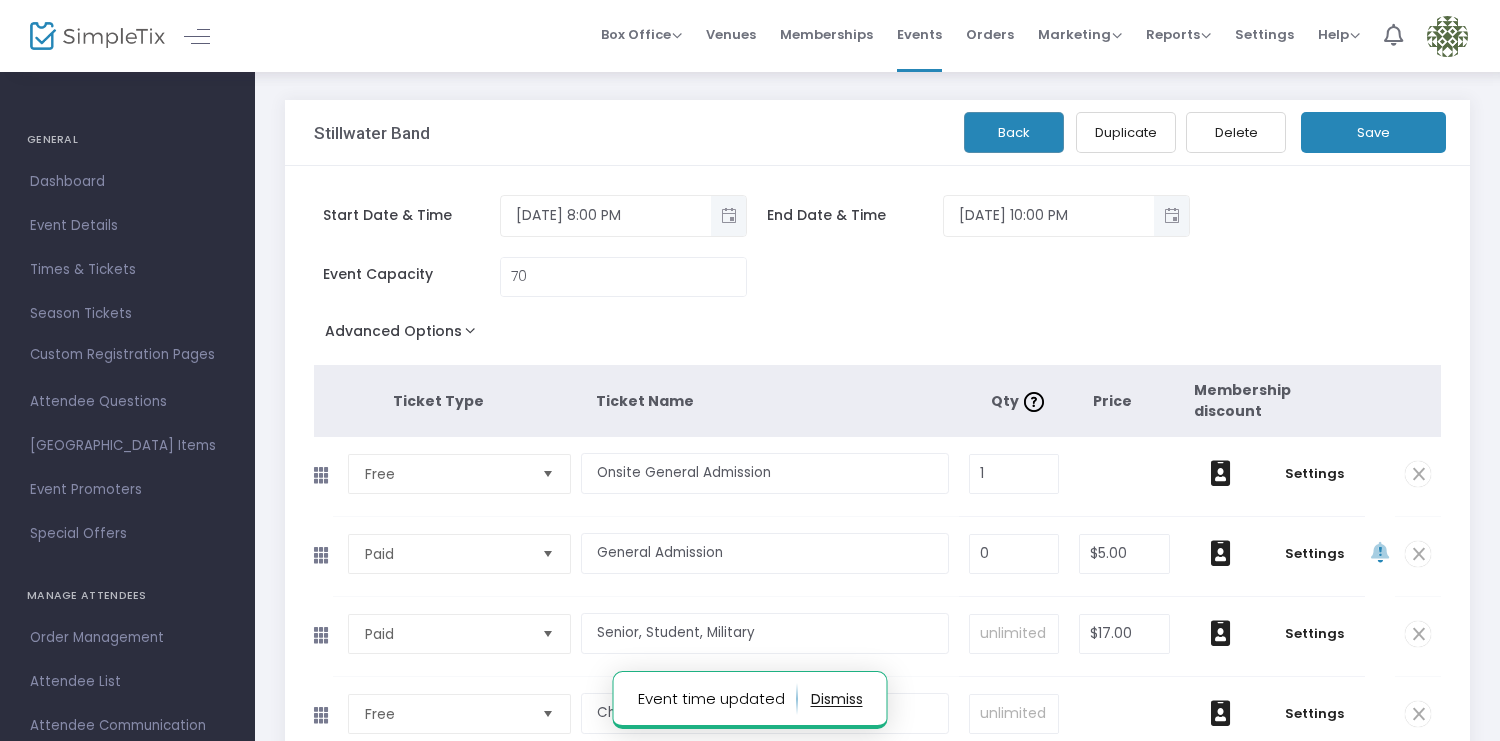 scroll, scrollTop: 364, scrollLeft: 0, axis: vertical 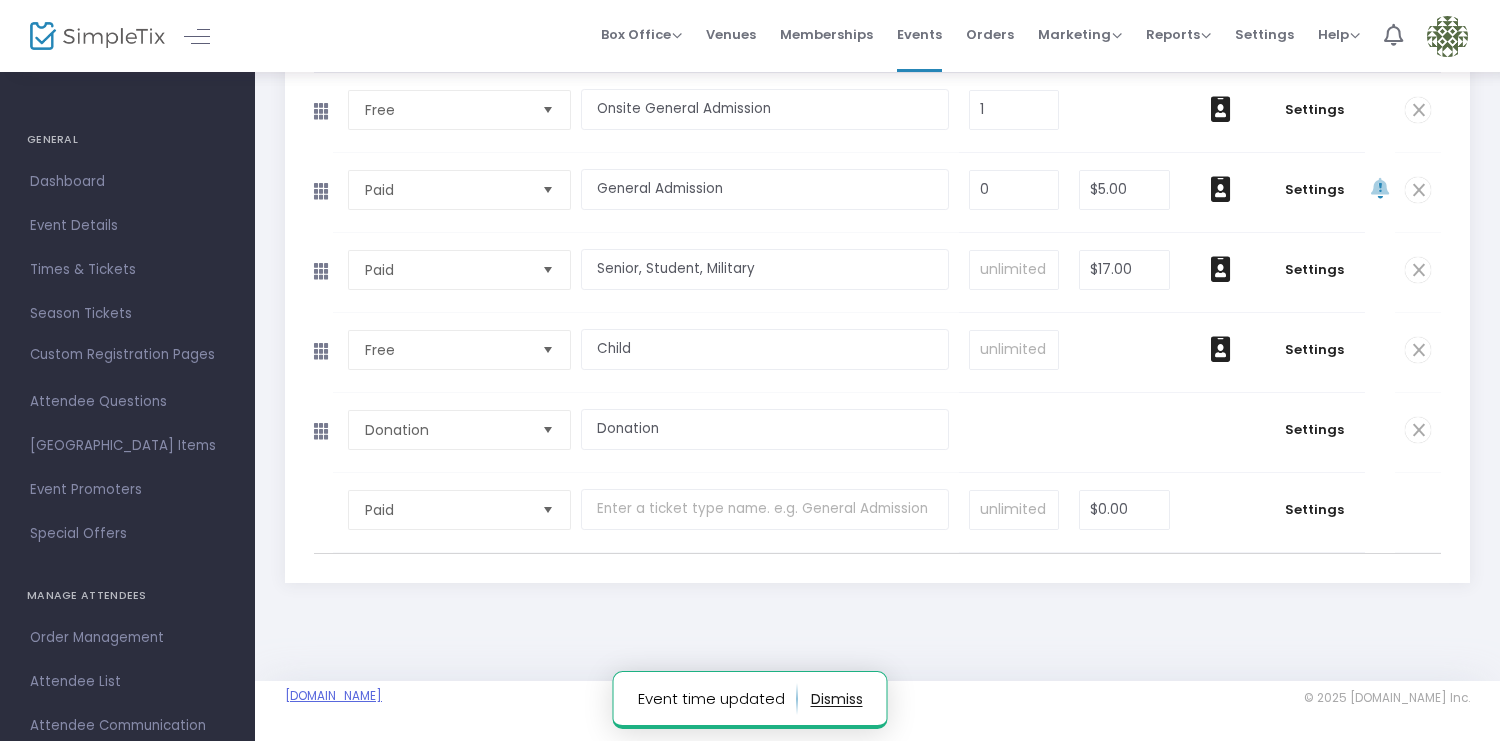 click on "[DOMAIN_NAME]" 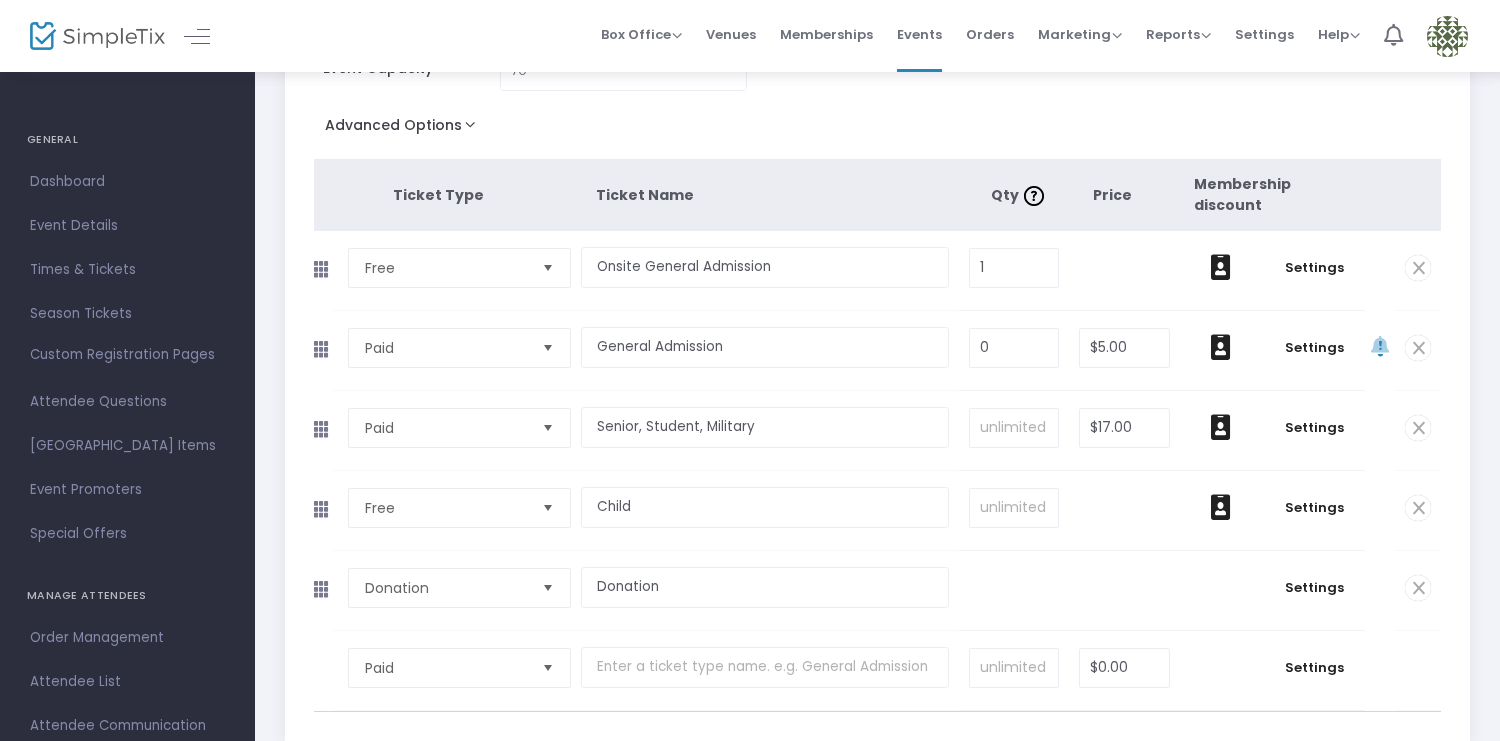 scroll, scrollTop: 198, scrollLeft: 0, axis: vertical 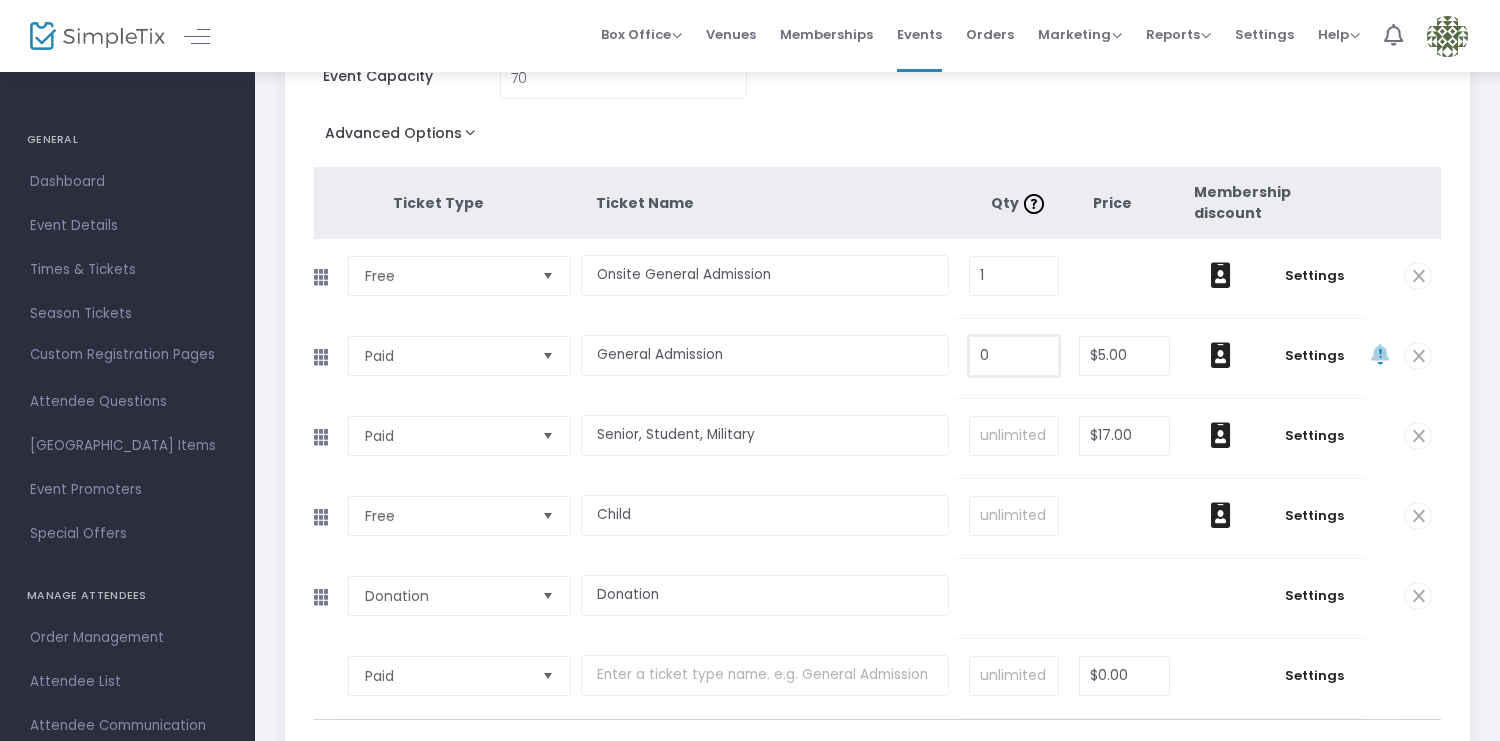 click on "0" at bounding box center [1014, 356] 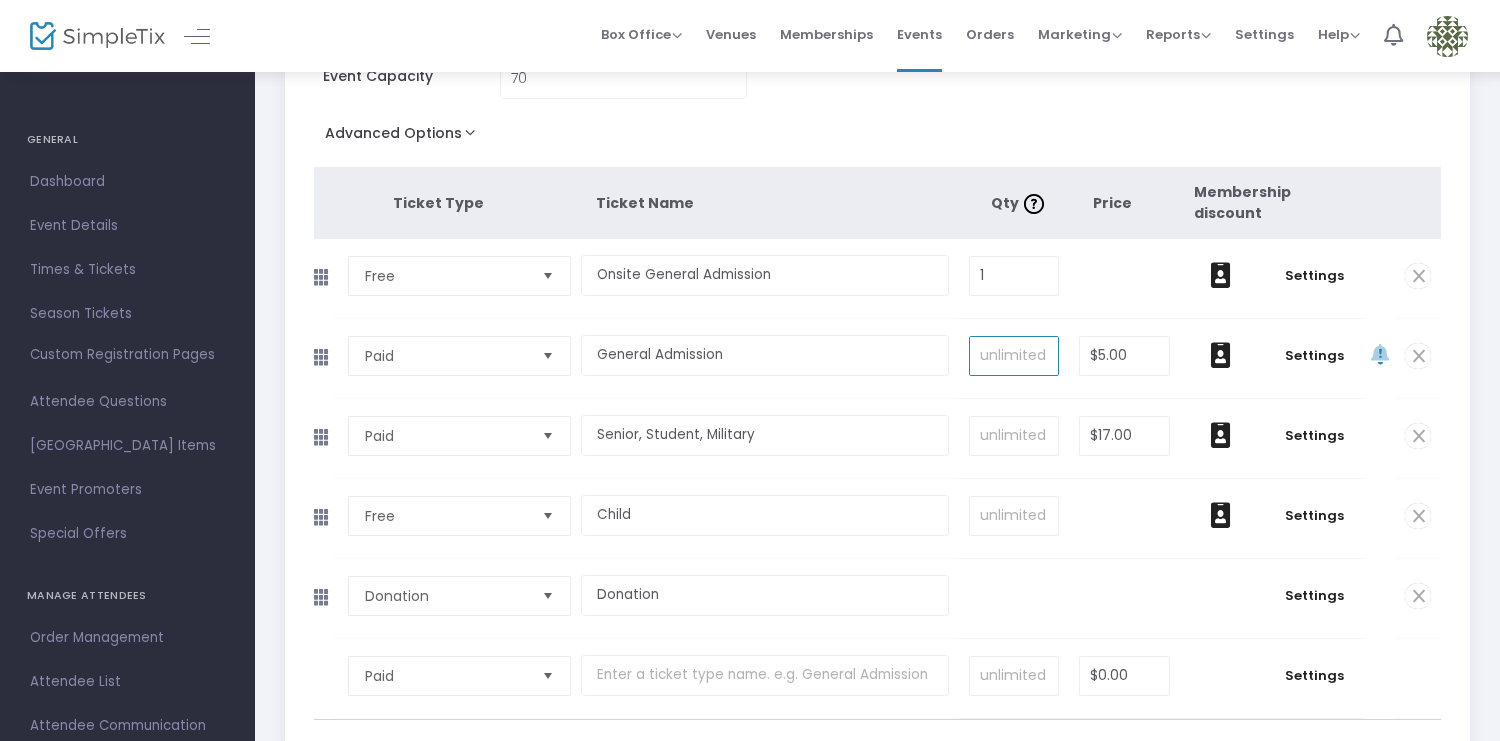 type 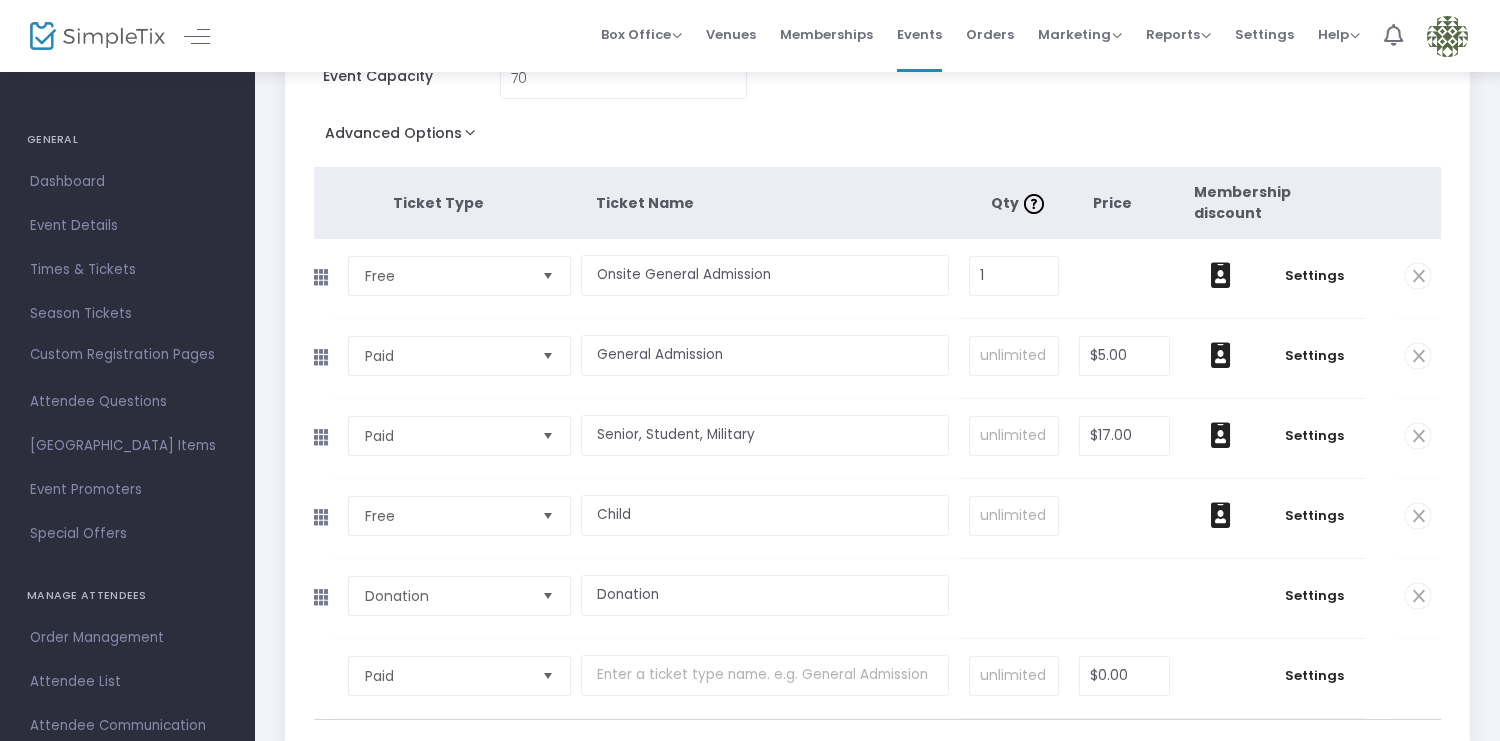 scroll, scrollTop: 0, scrollLeft: 0, axis: both 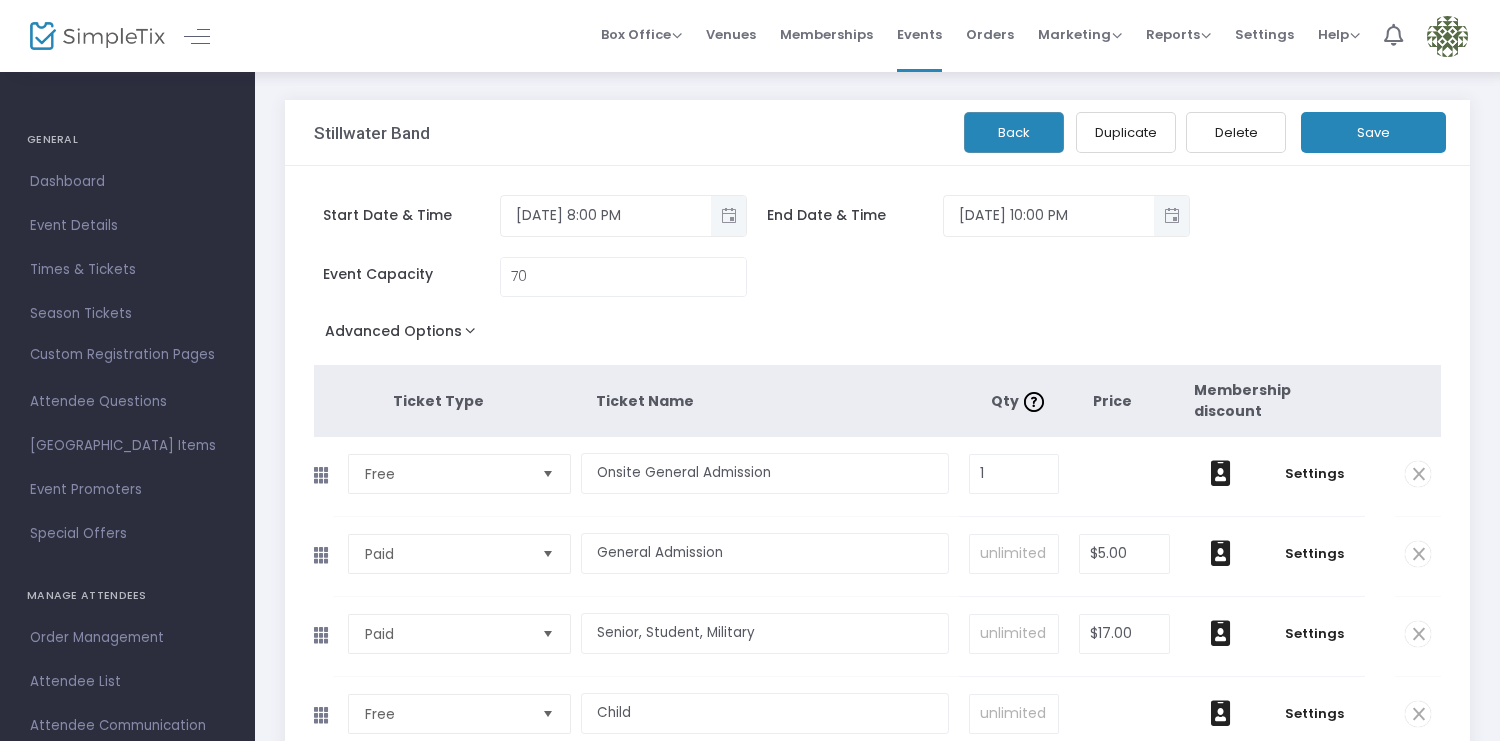 click on "Save" 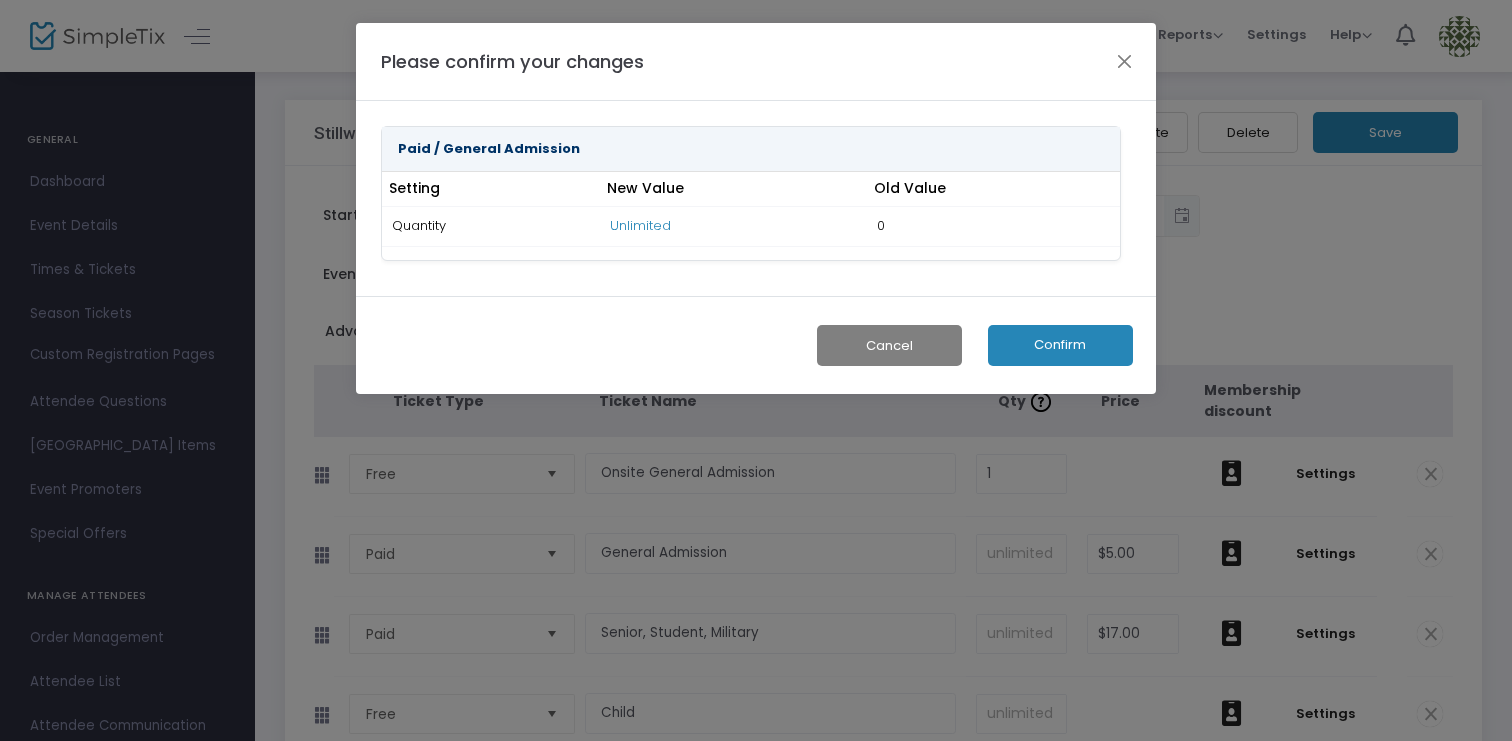 click on "Confirm" 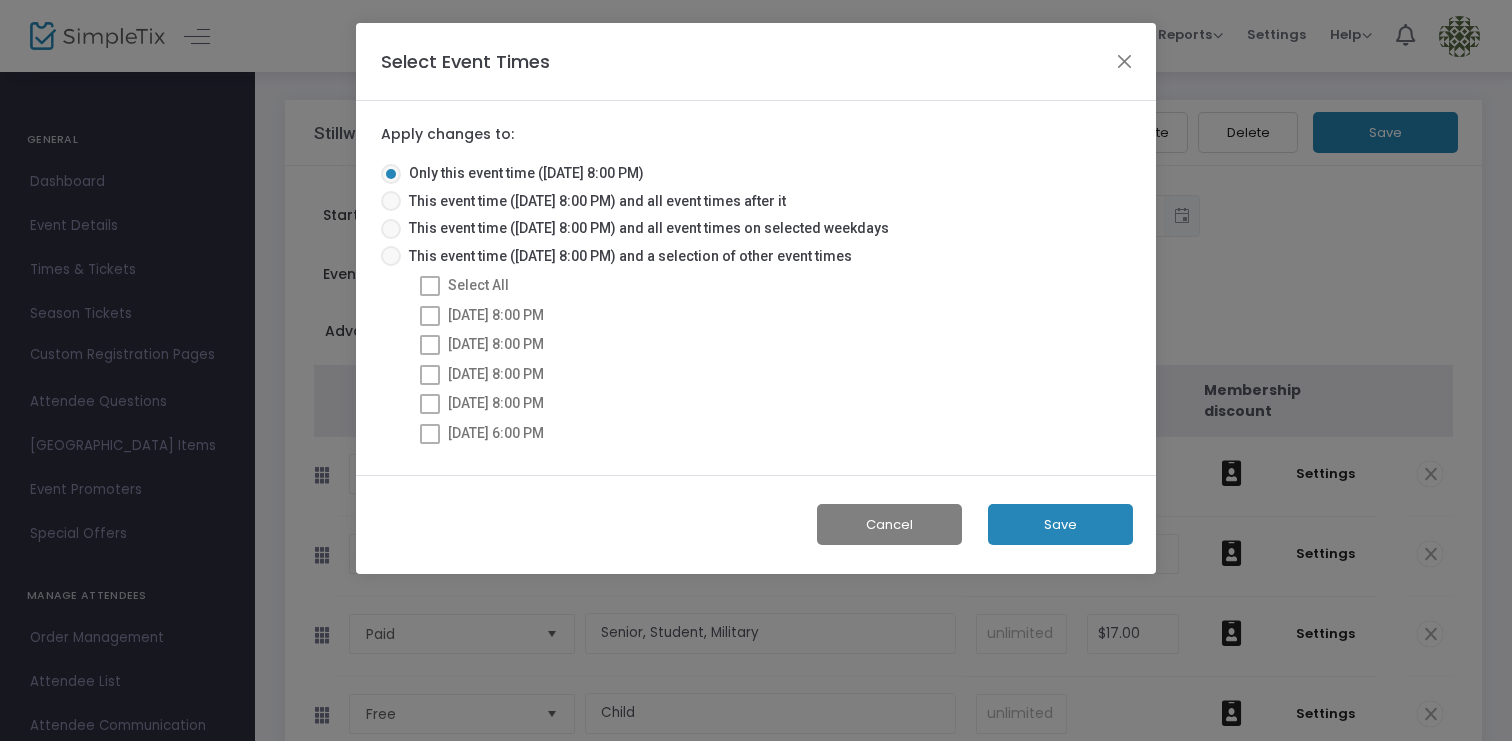click on "Save" 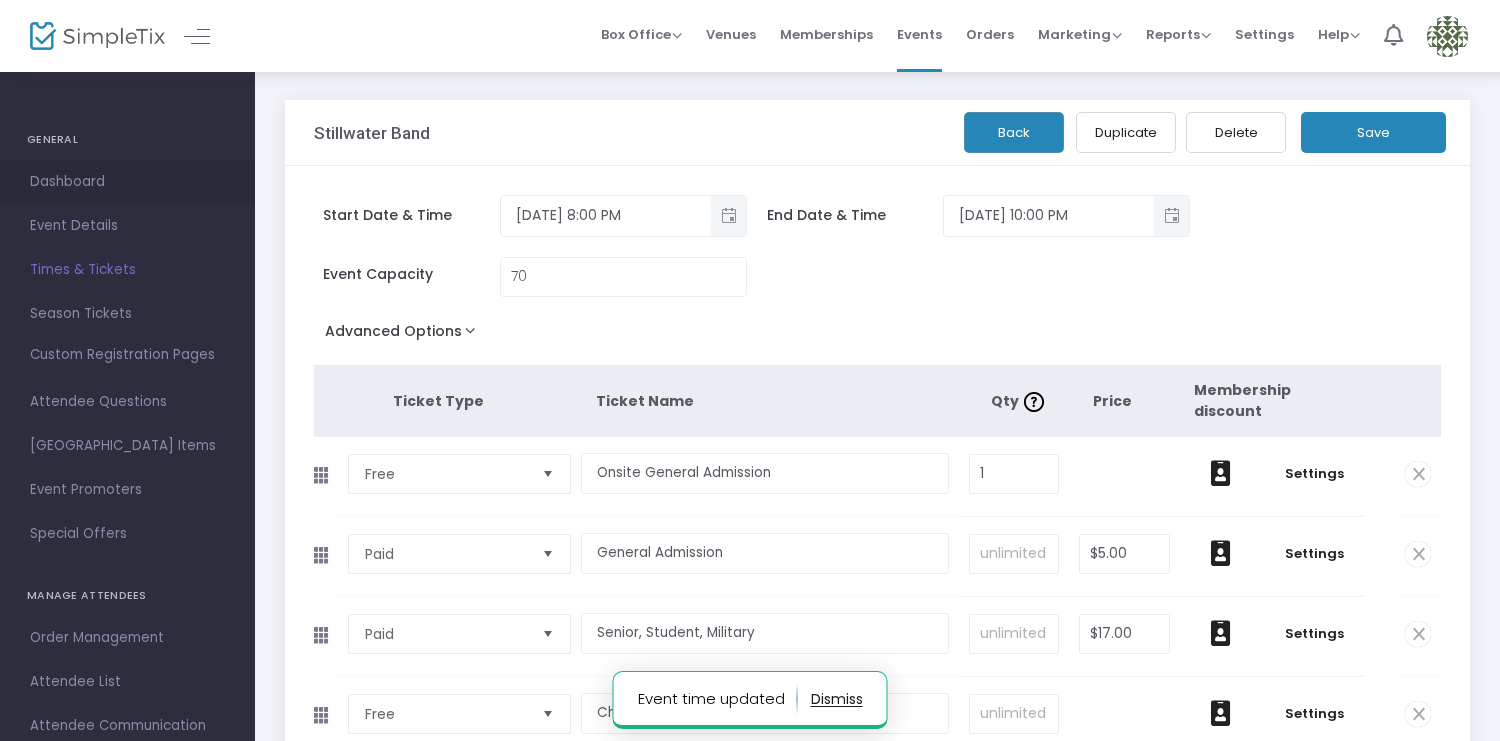 click on "Dashboard" at bounding box center [127, 182] 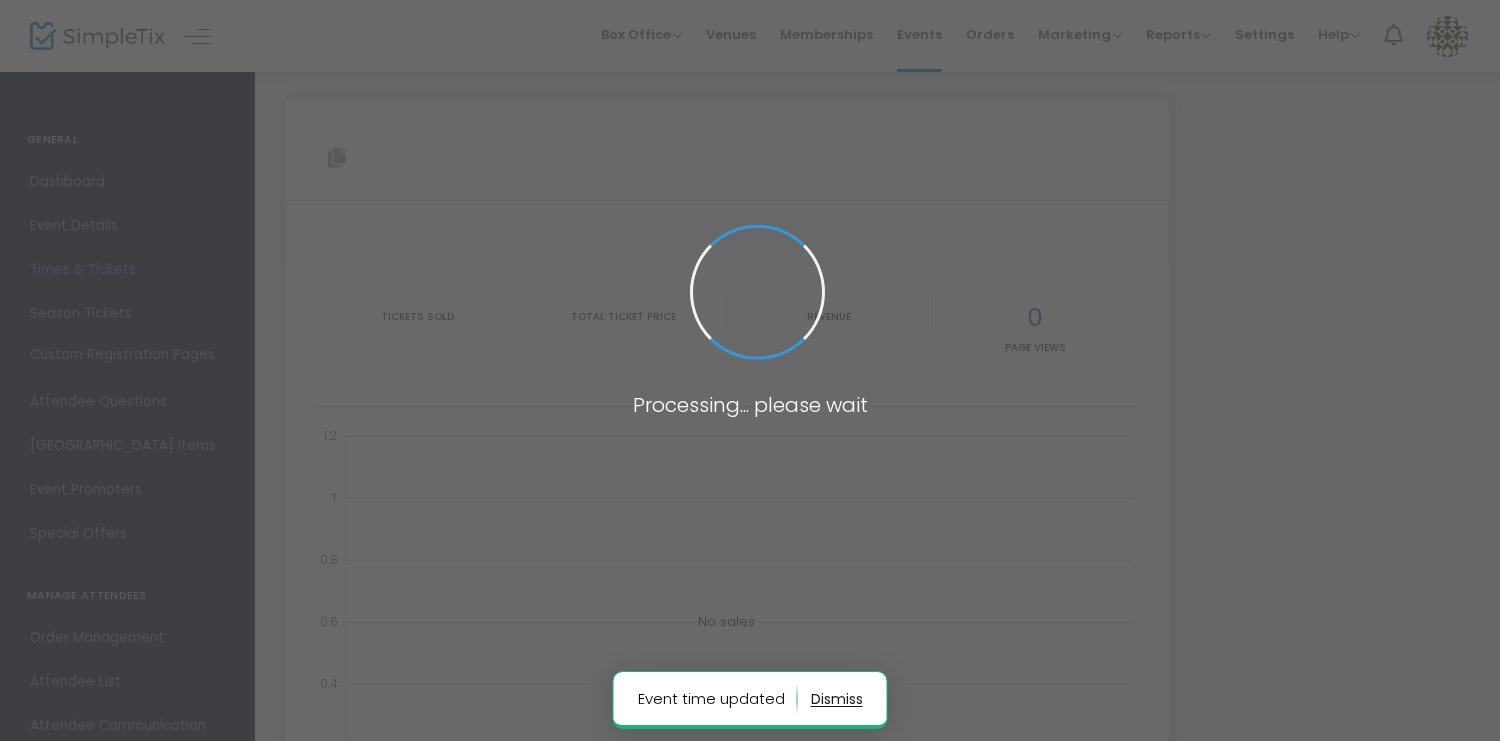 type on "https://www.simpletix.com/e/stillwater-band-tickets-102731" 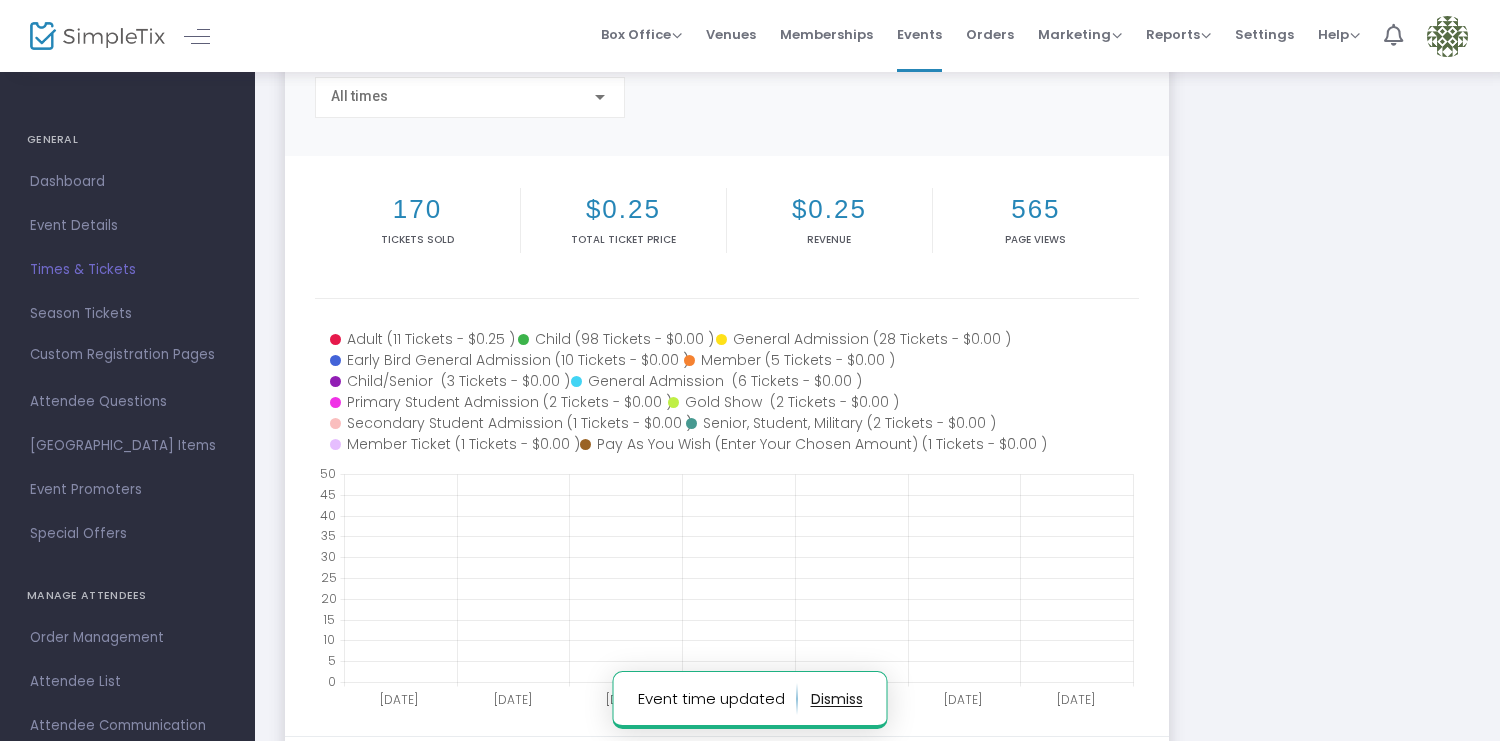 scroll, scrollTop: 172, scrollLeft: 0, axis: vertical 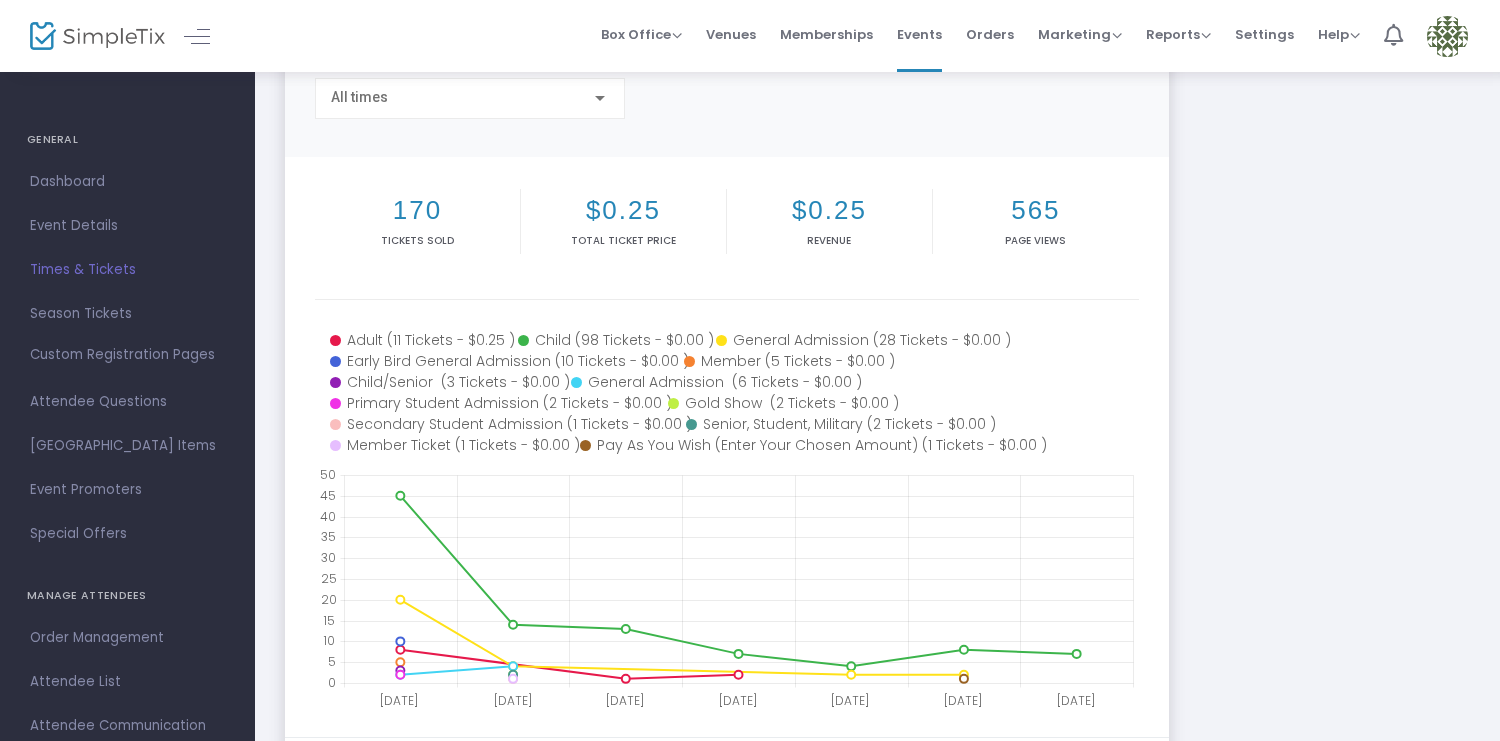 click on "All times" 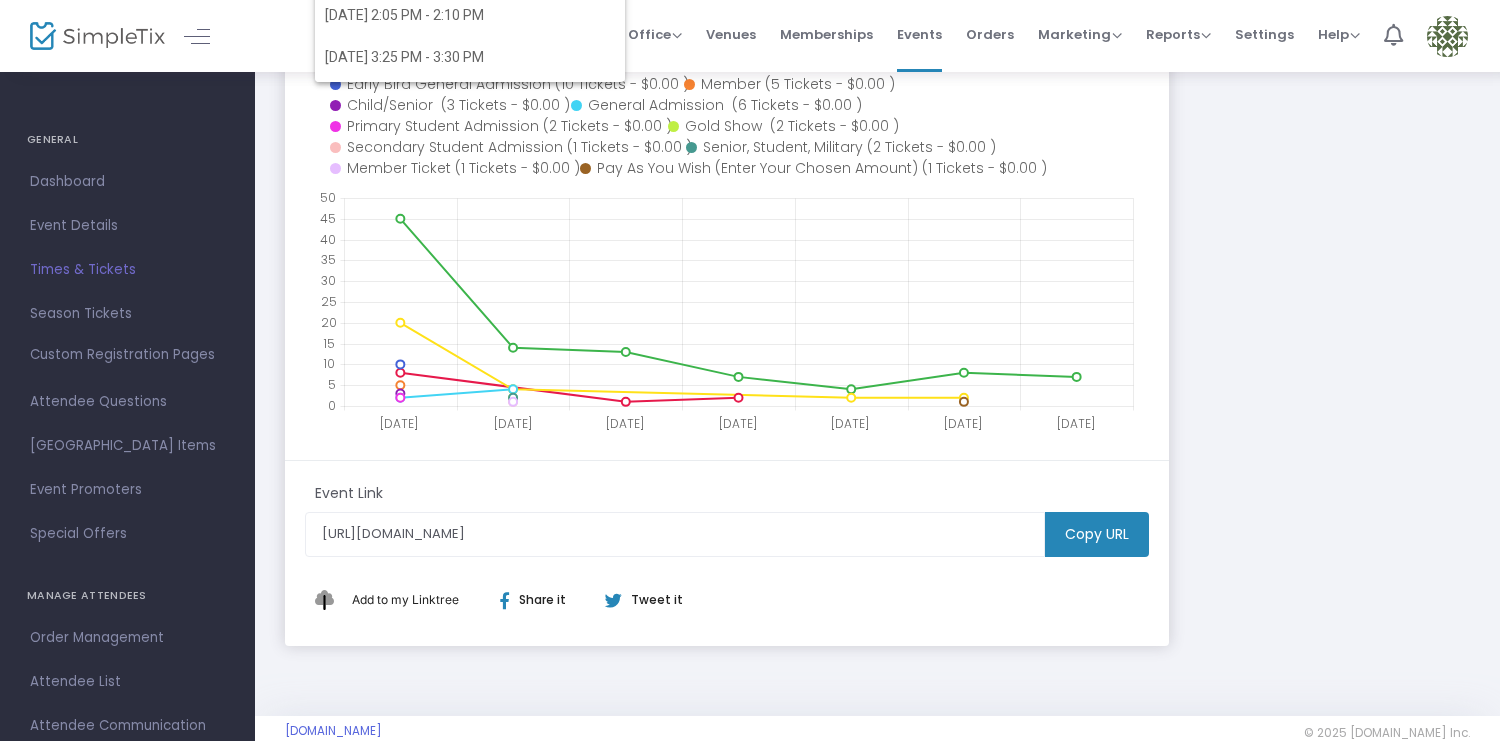 scroll, scrollTop: 412, scrollLeft: 0, axis: vertical 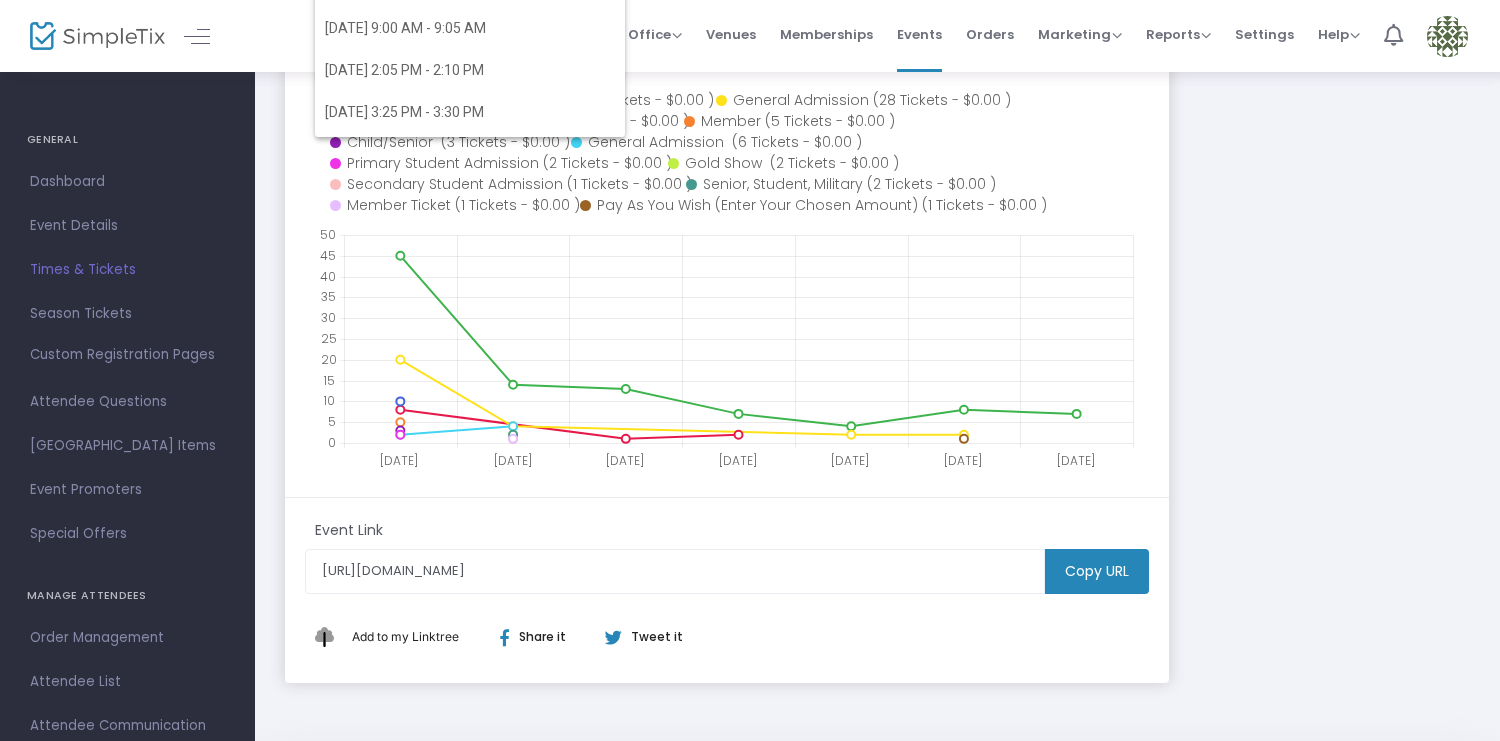 click at bounding box center (750, 370) 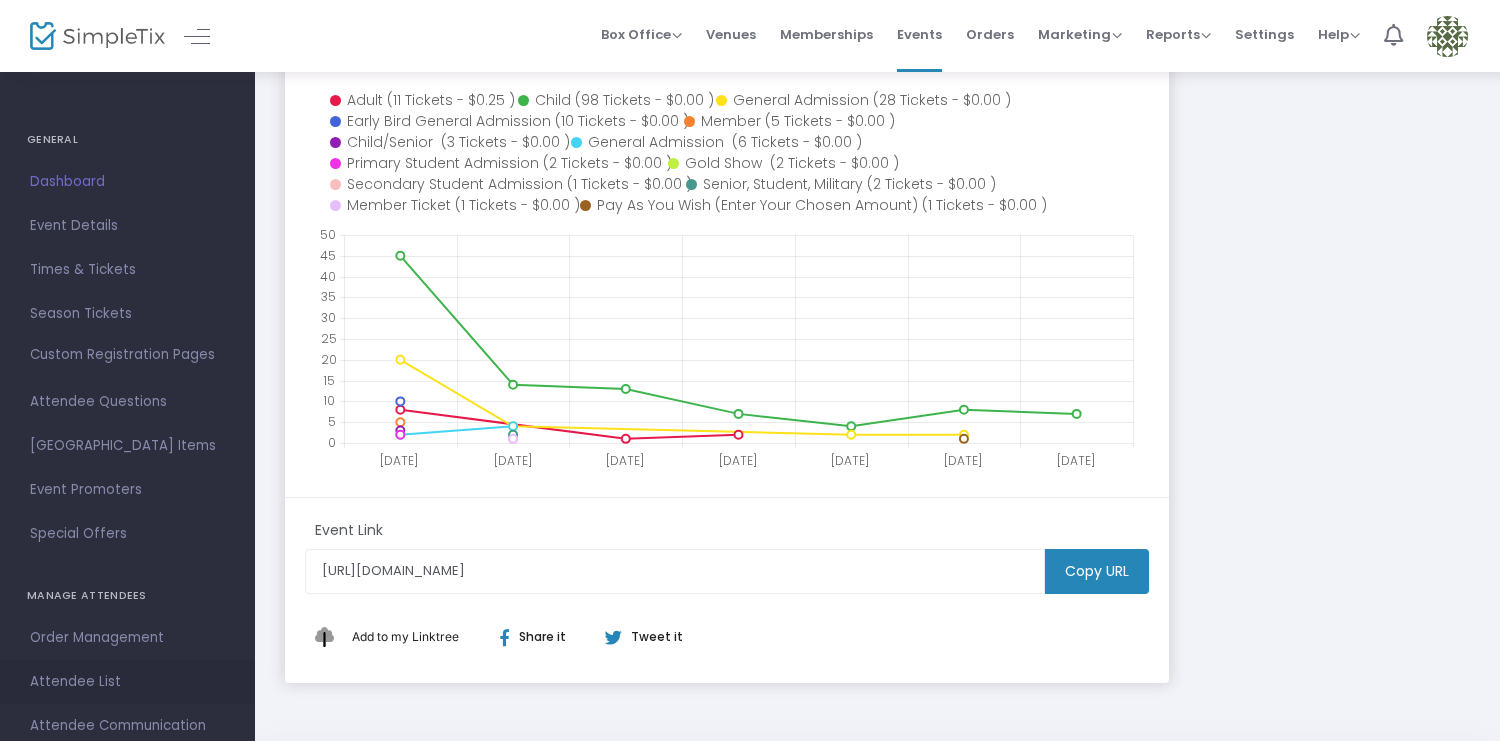 click on "Attendee List" at bounding box center (127, 682) 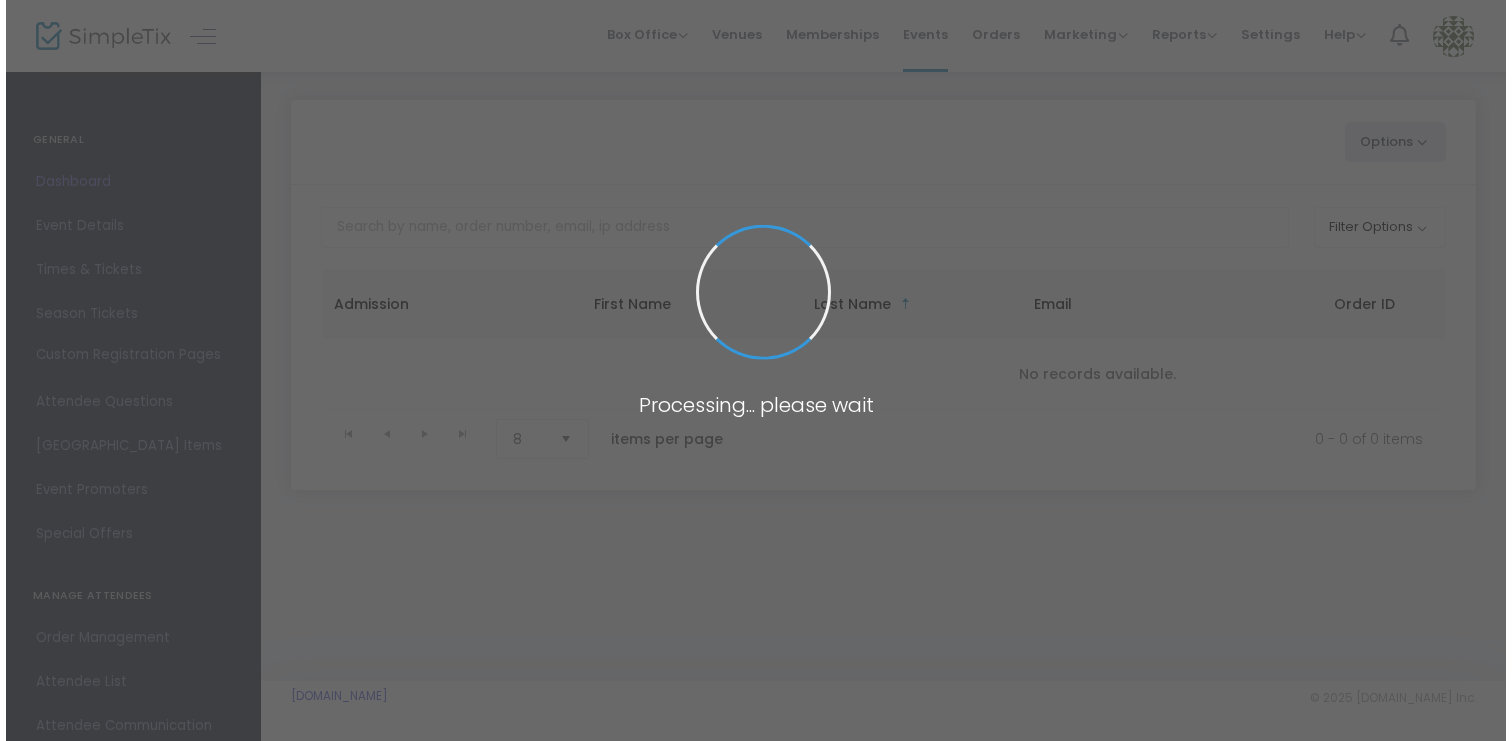 scroll, scrollTop: 0, scrollLeft: 0, axis: both 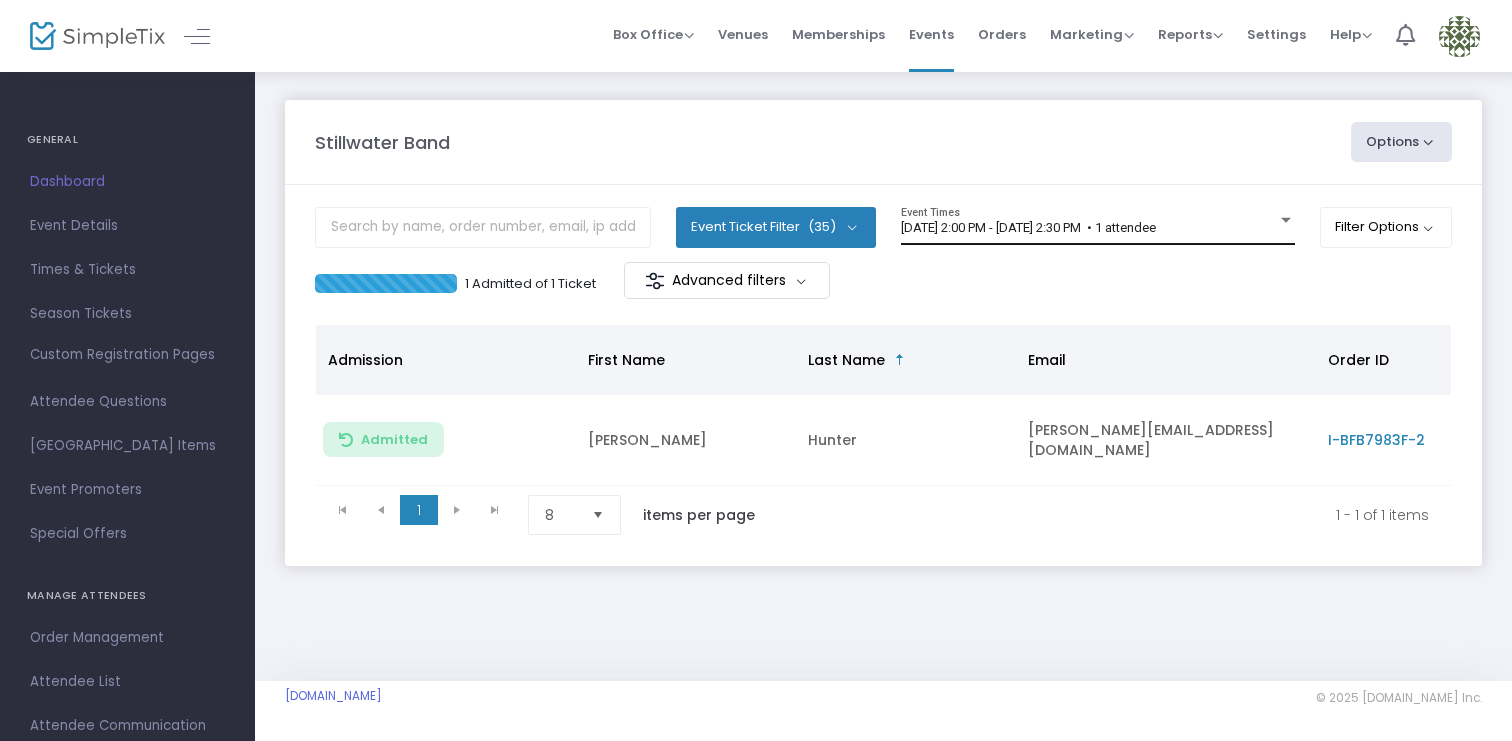 click on "6/16/2022 @ 2:00 PM - 6/16/2022 @ 2:30 PM   • 1 attendee Event Times" 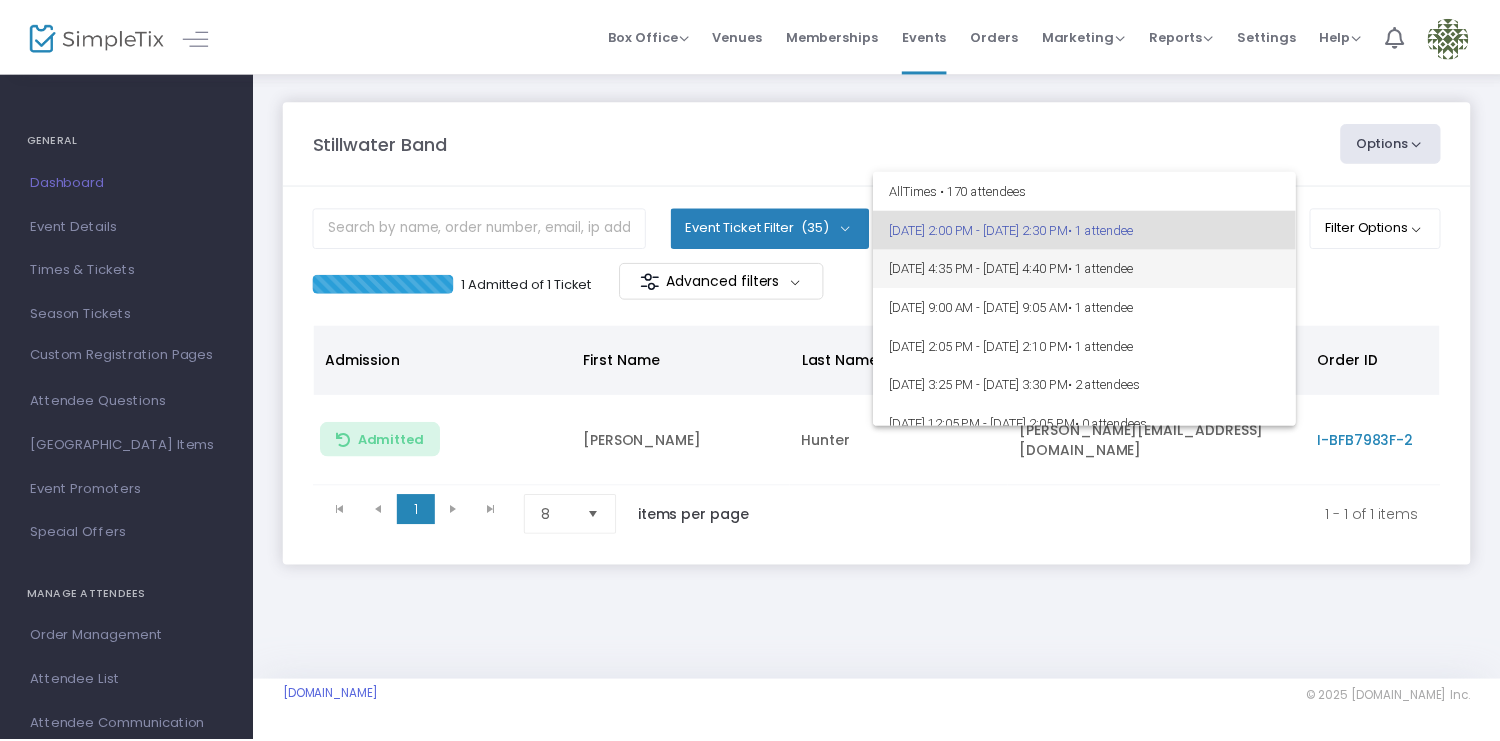 scroll, scrollTop: 1109, scrollLeft: 0, axis: vertical 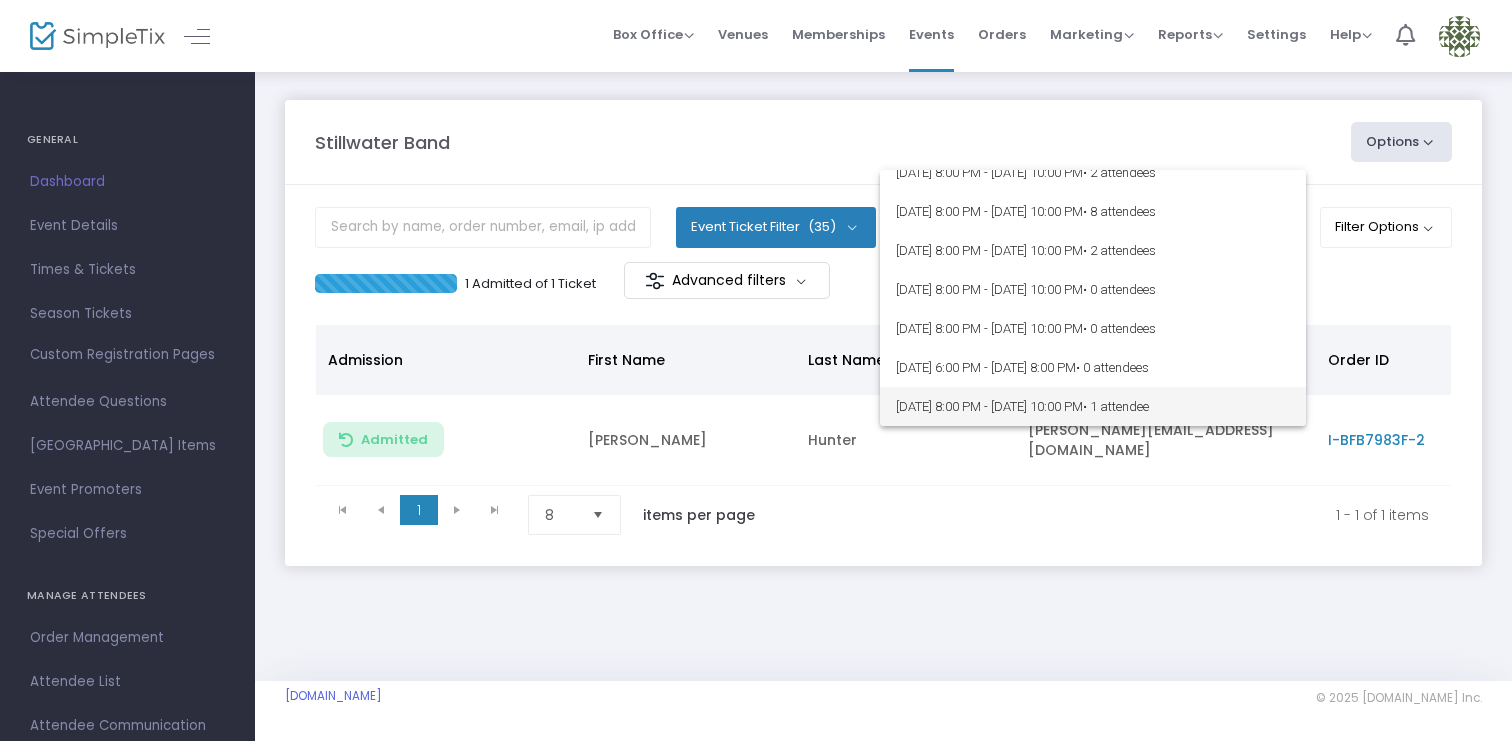 click on "• 1 attendee" at bounding box center (1116, 406) 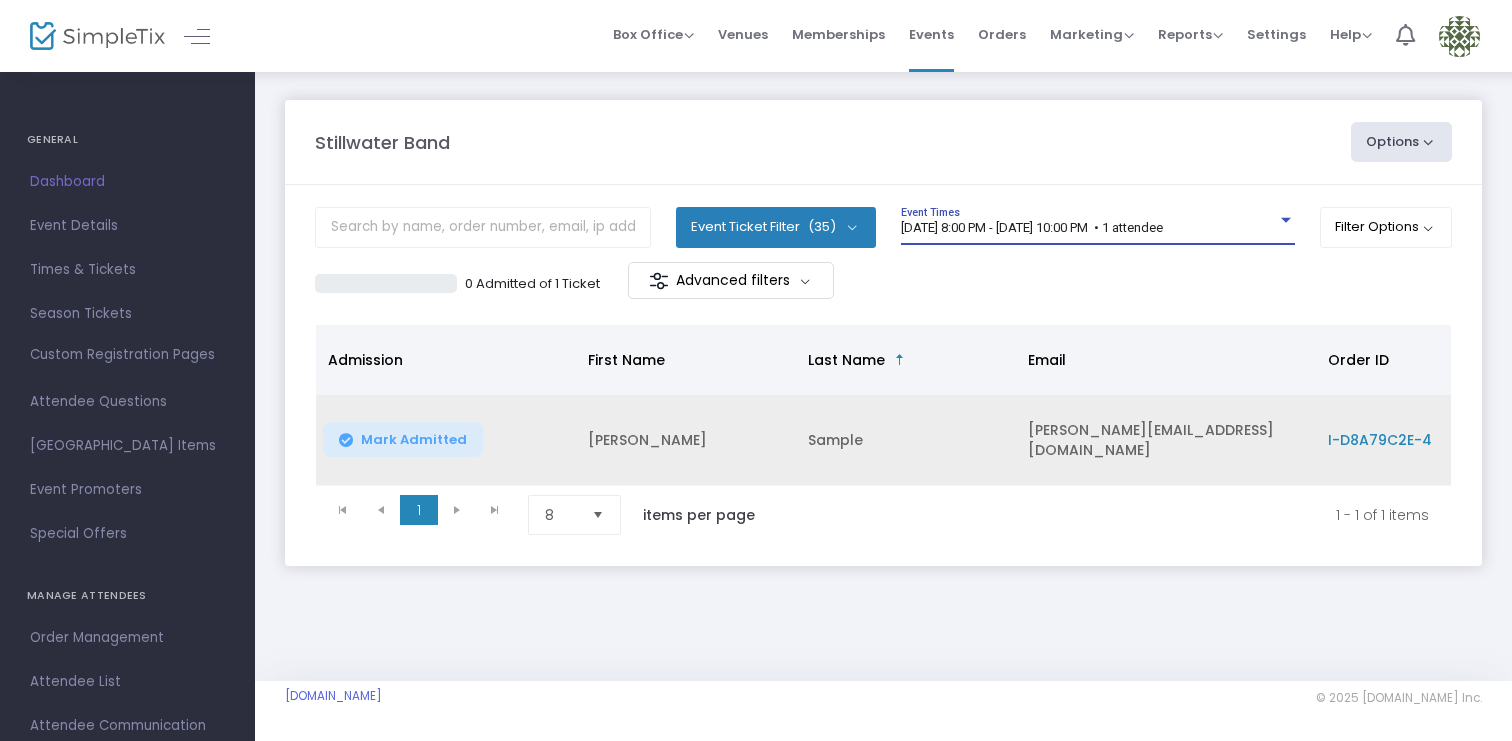 click on "I-D8A79C2E-4" 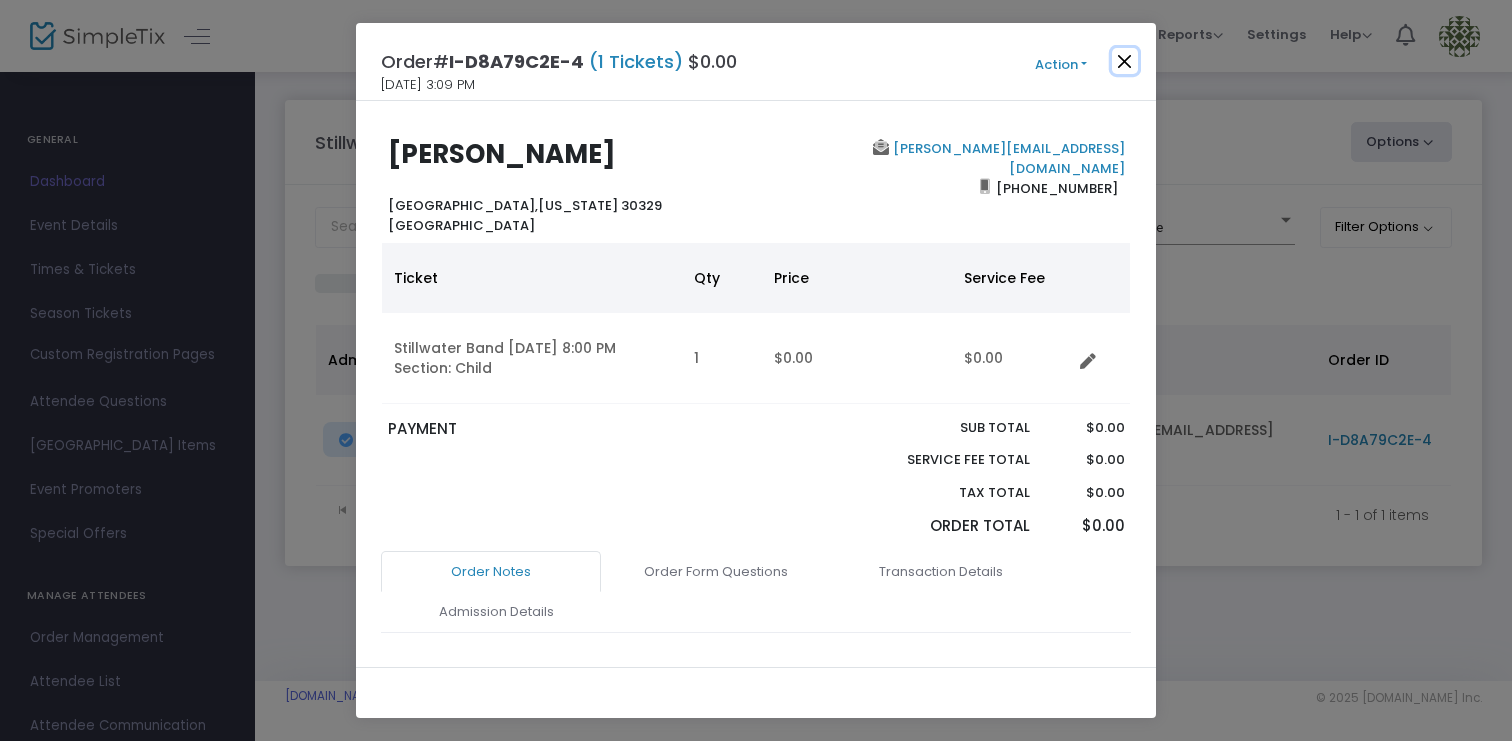 click 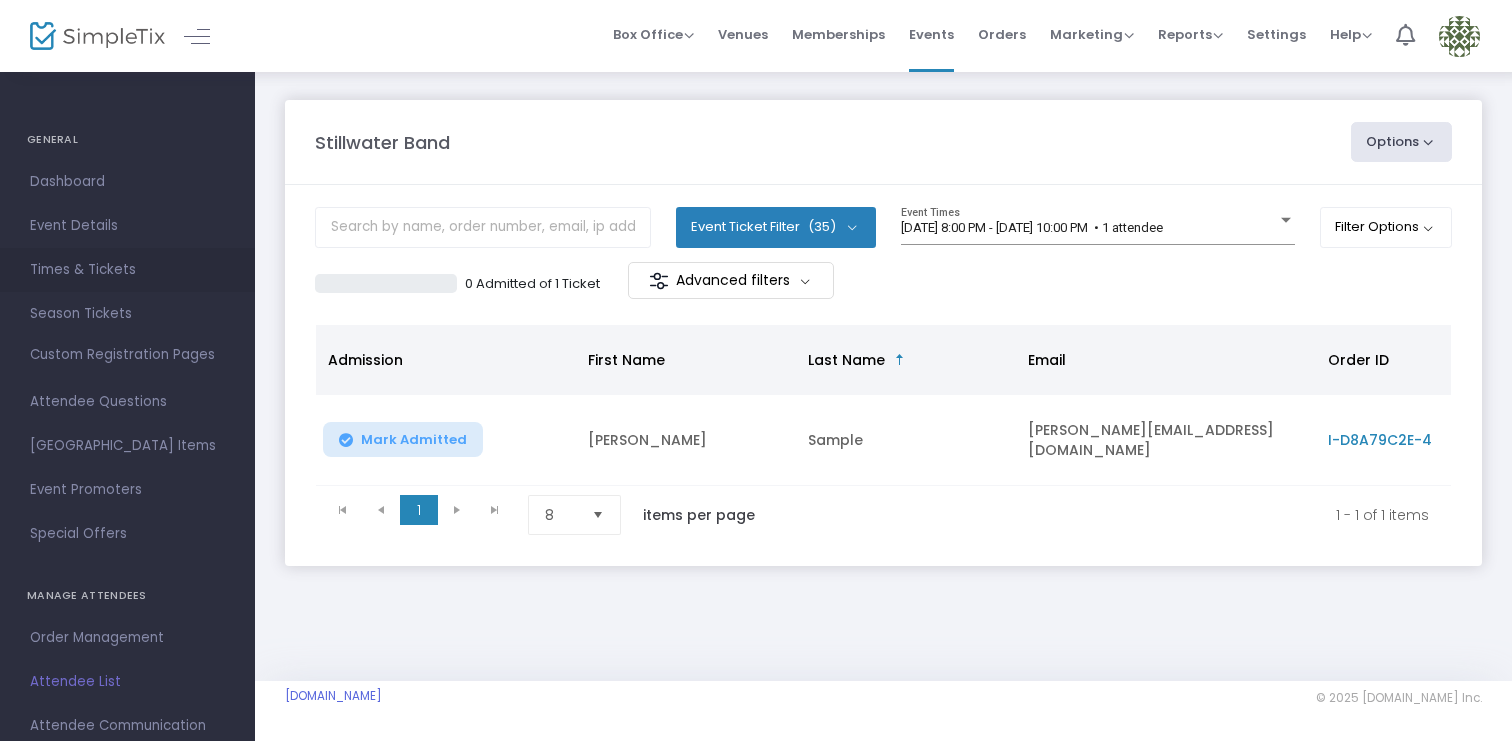 click on "Times & Tickets" at bounding box center (127, 270) 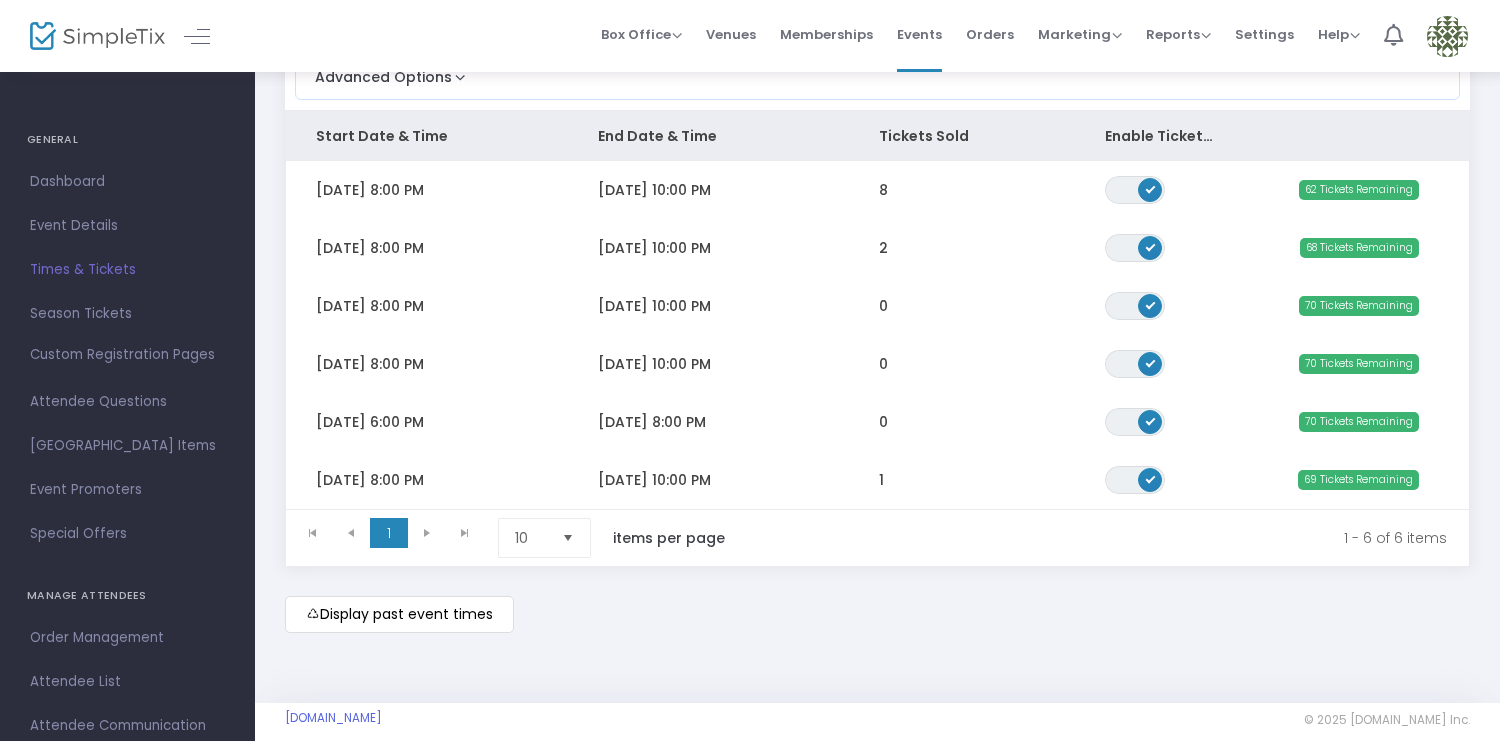 scroll, scrollTop: 233, scrollLeft: 0, axis: vertical 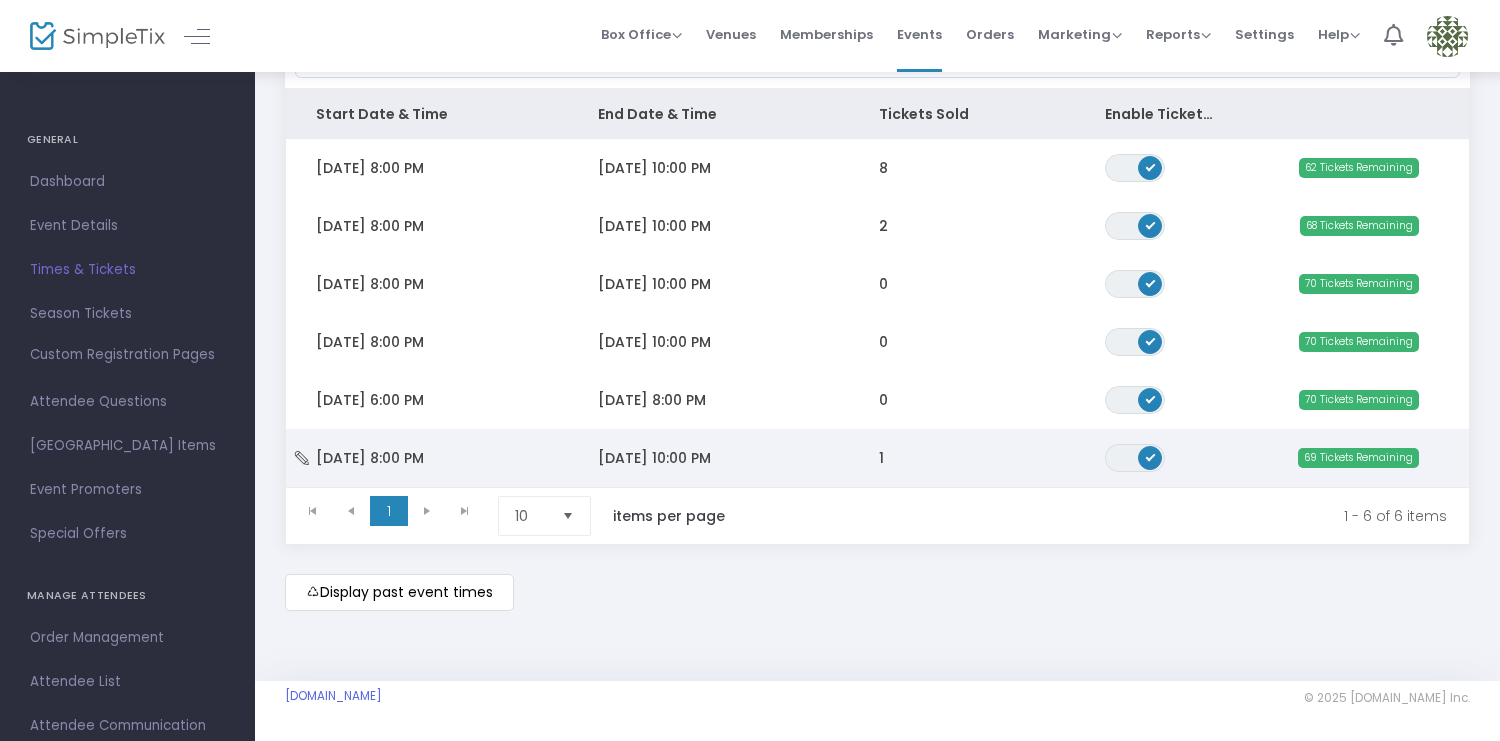 click on "Sun 11/30/2025 8:00 PM" 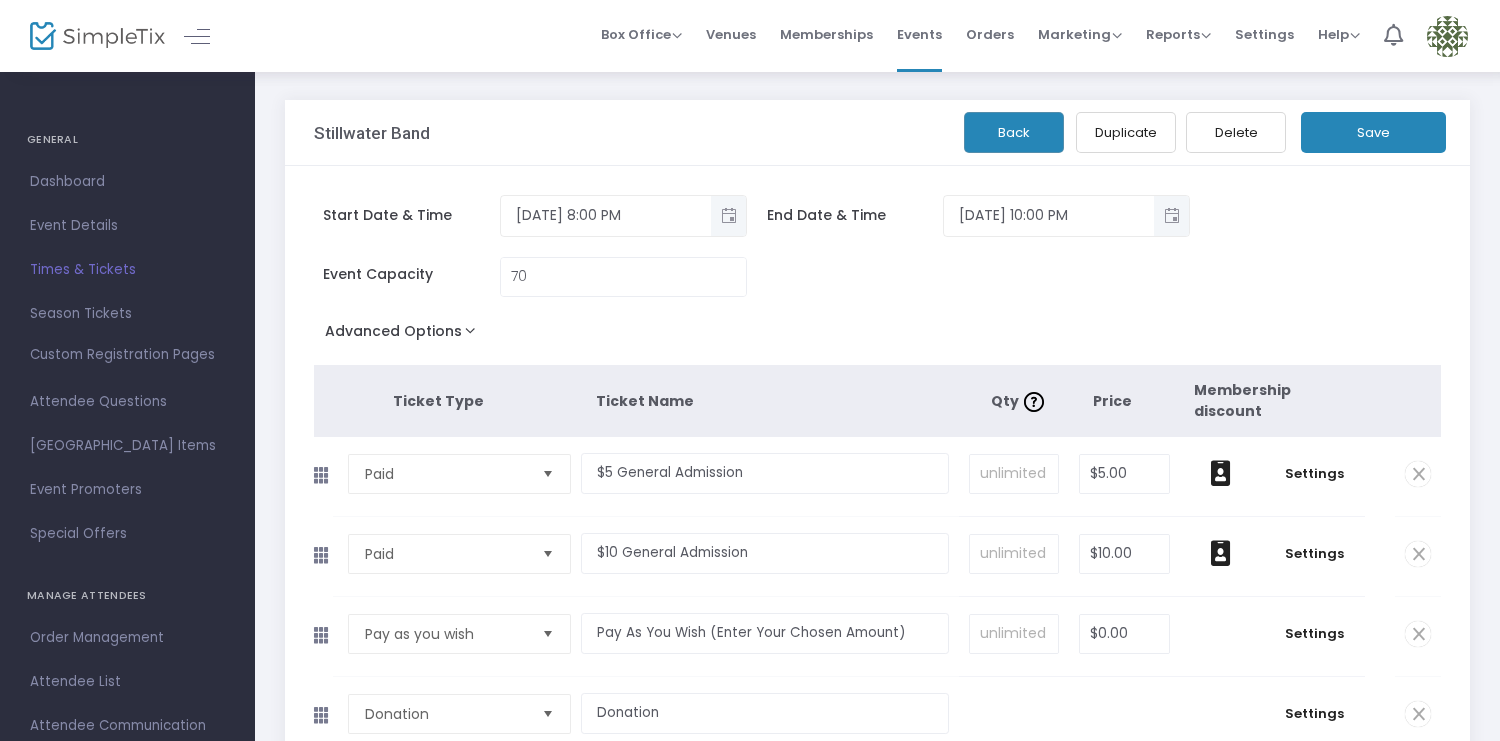 scroll, scrollTop: 284, scrollLeft: 0, axis: vertical 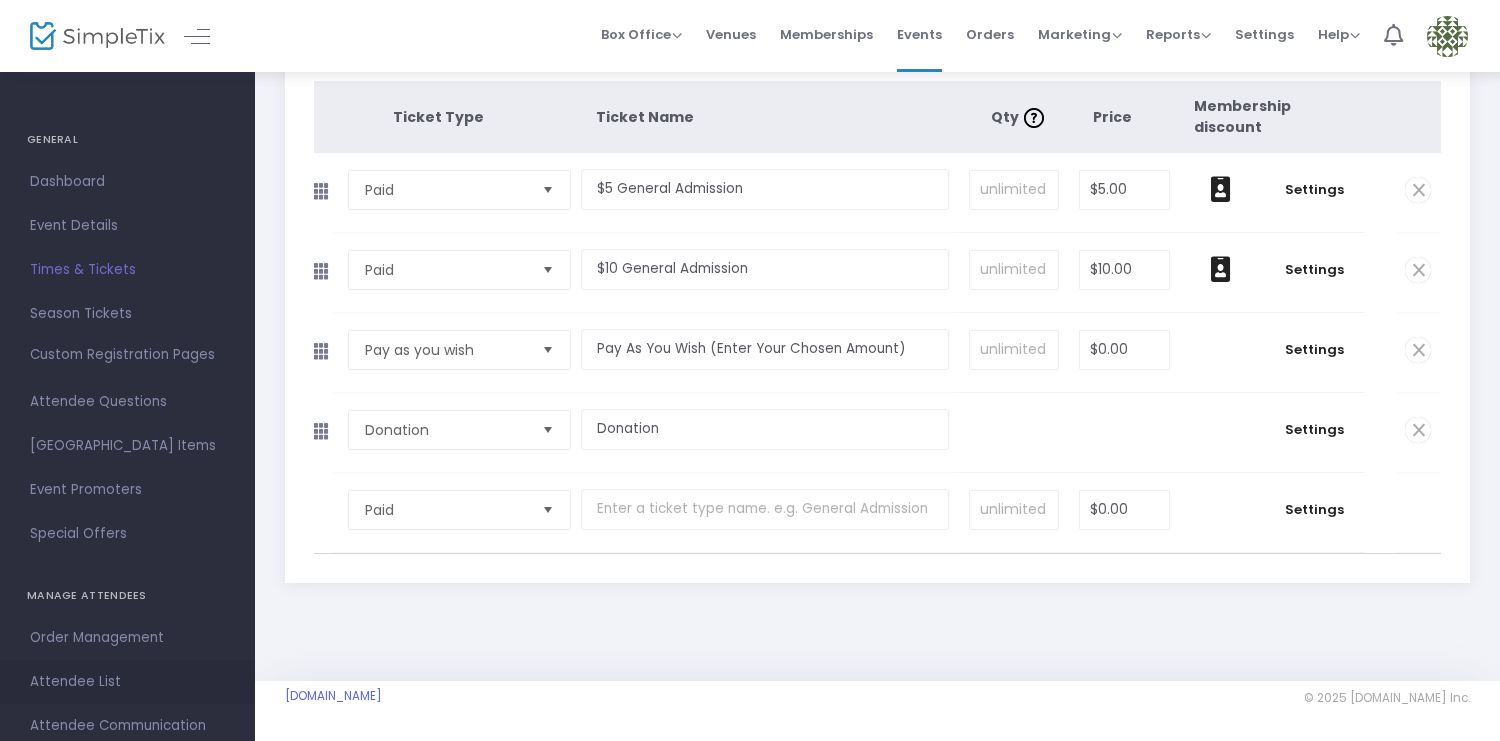 click on "Attendee List" at bounding box center [127, 682] 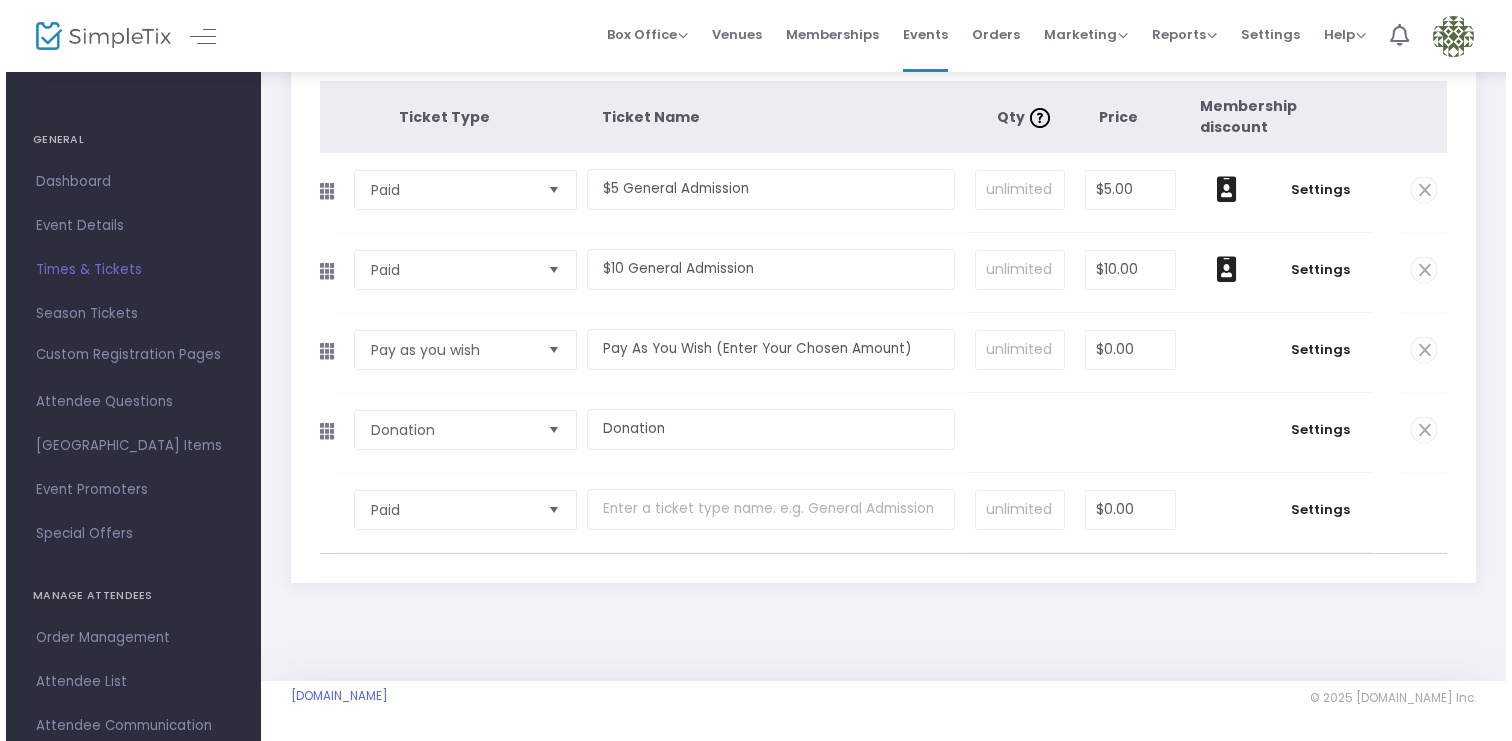 scroll, scrollTop: 0, scrollLeft: 0, axis: both 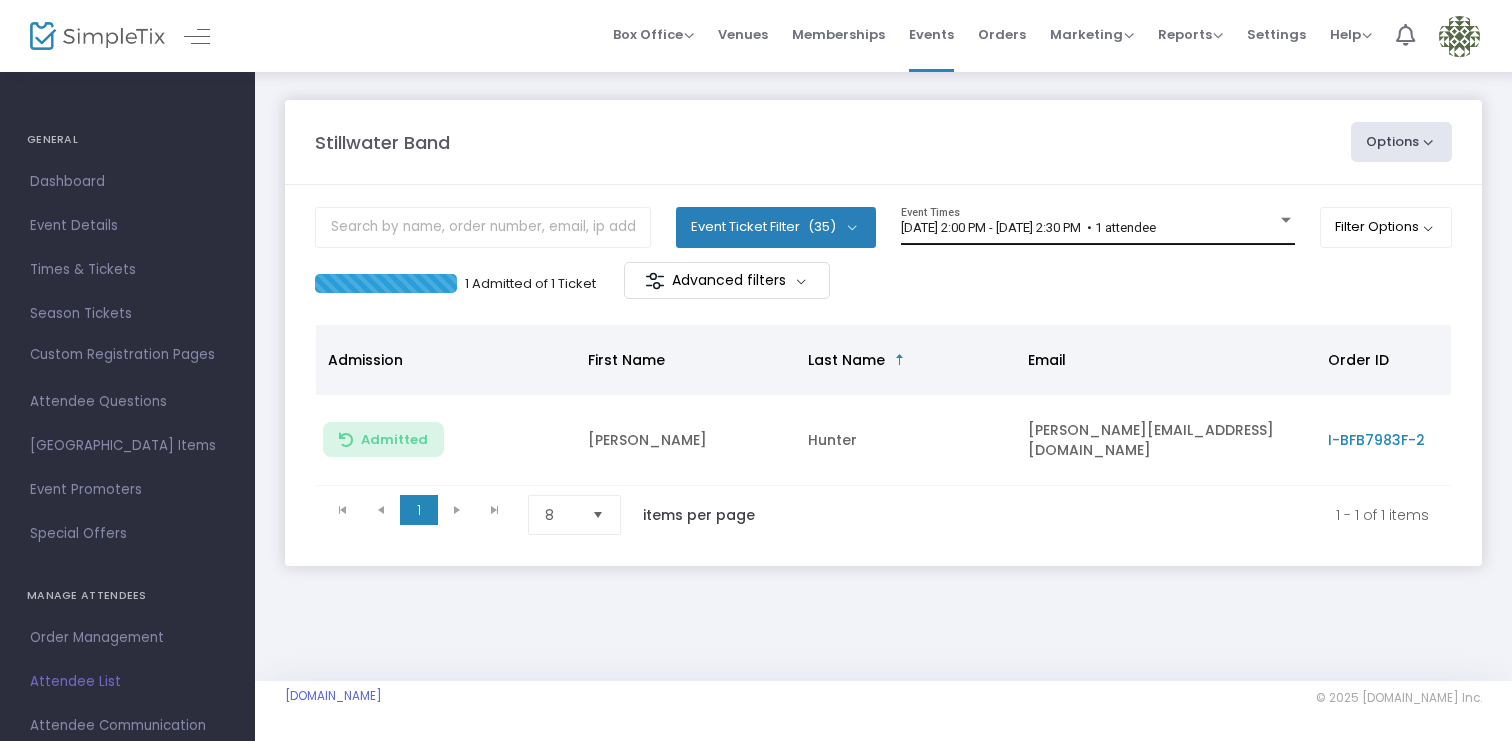 click on "6/16/2022 @ 2:00 PM - 6/16/2022 @ 2:30 PM   • 1 attendee" at bounding box center [1089, 228] 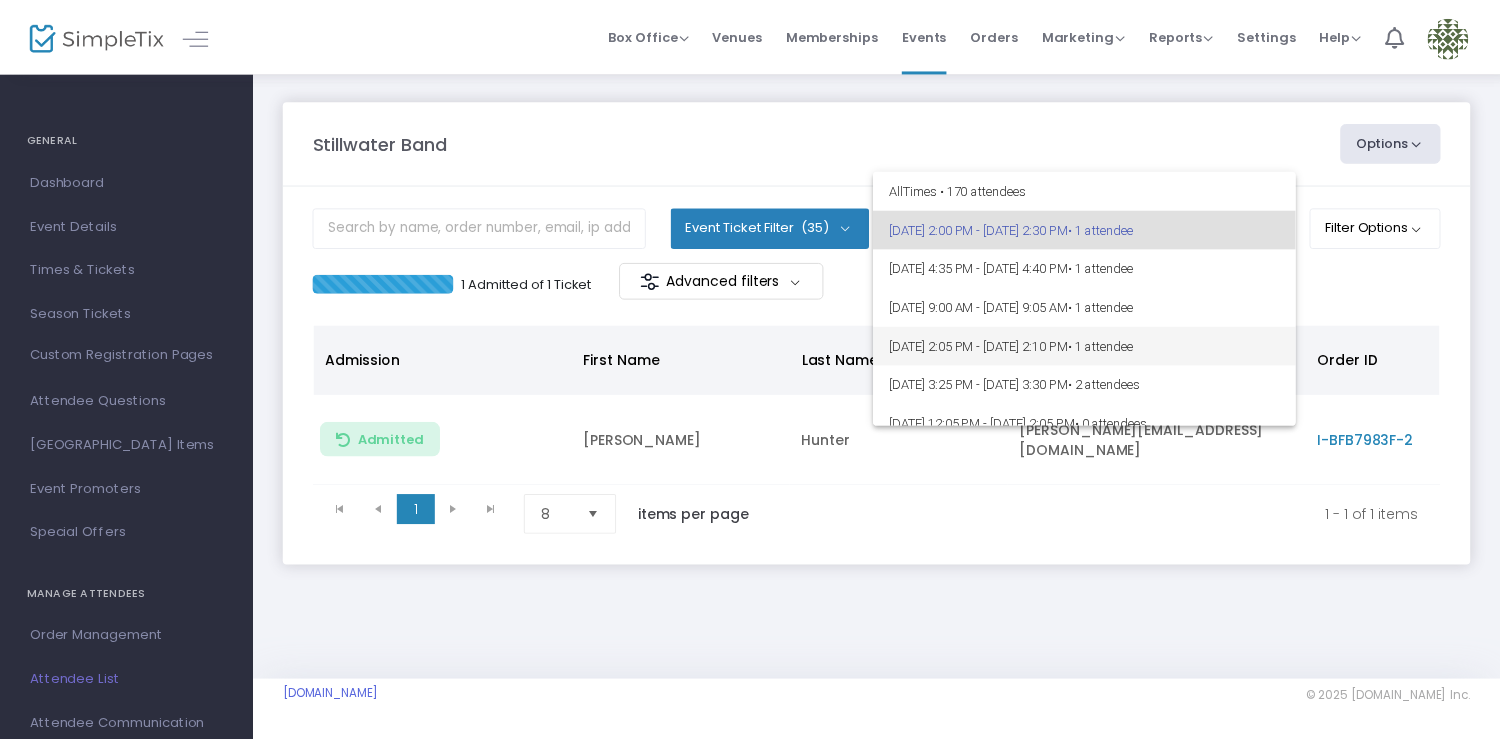 scroll, scrollTop: 1109, scrollLeft: 0, axis: vertical 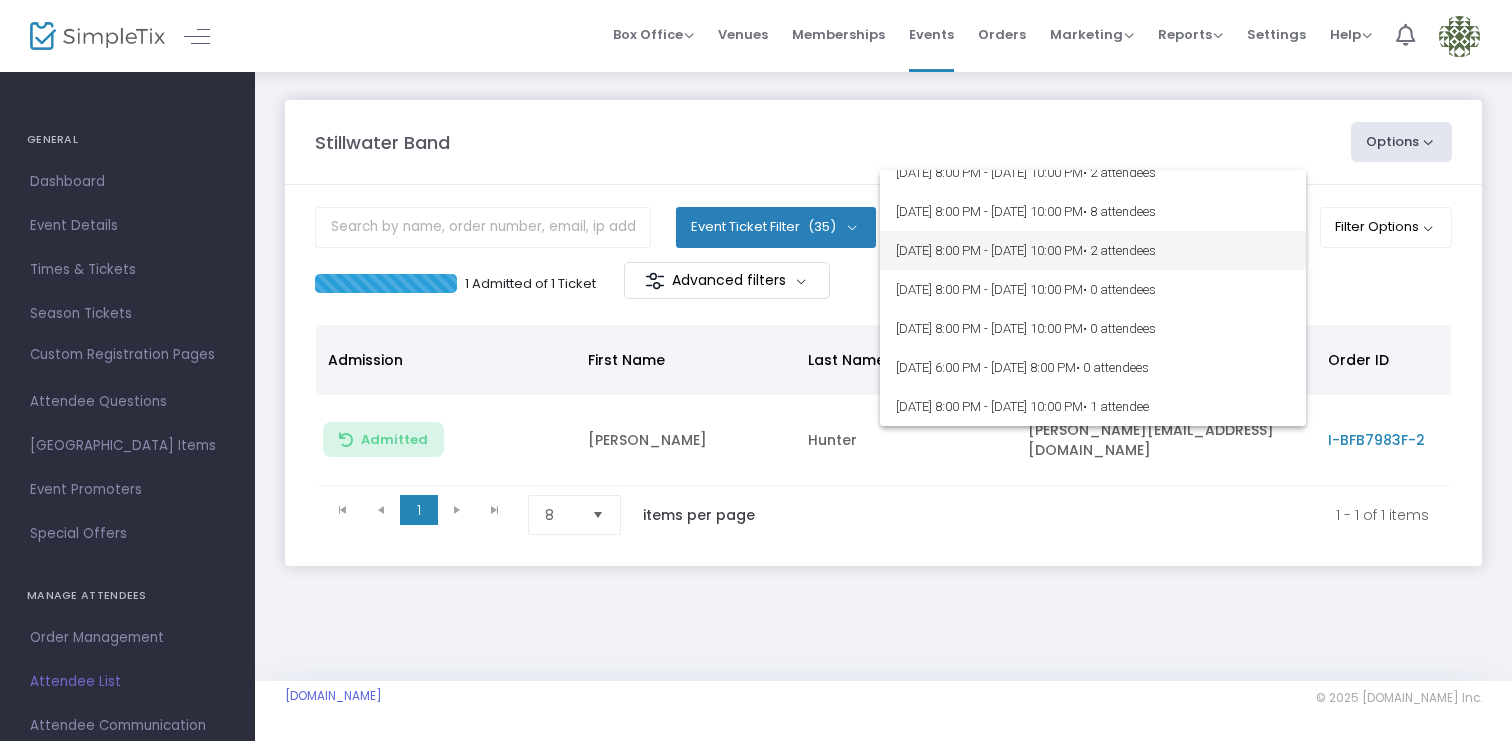 click on "• 2 attendees" at bounding box center [1119, 250] 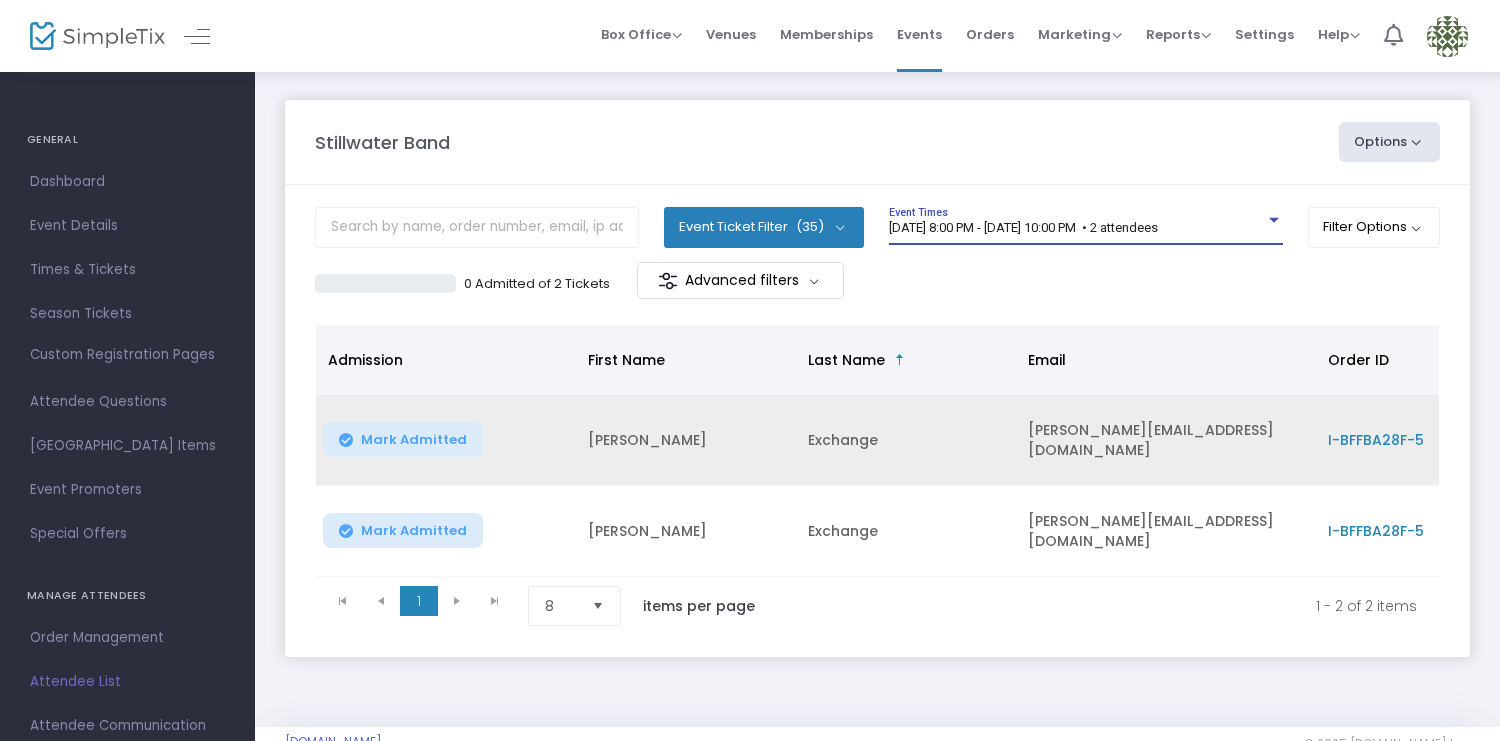 click on "I-BFFBA28F-5" 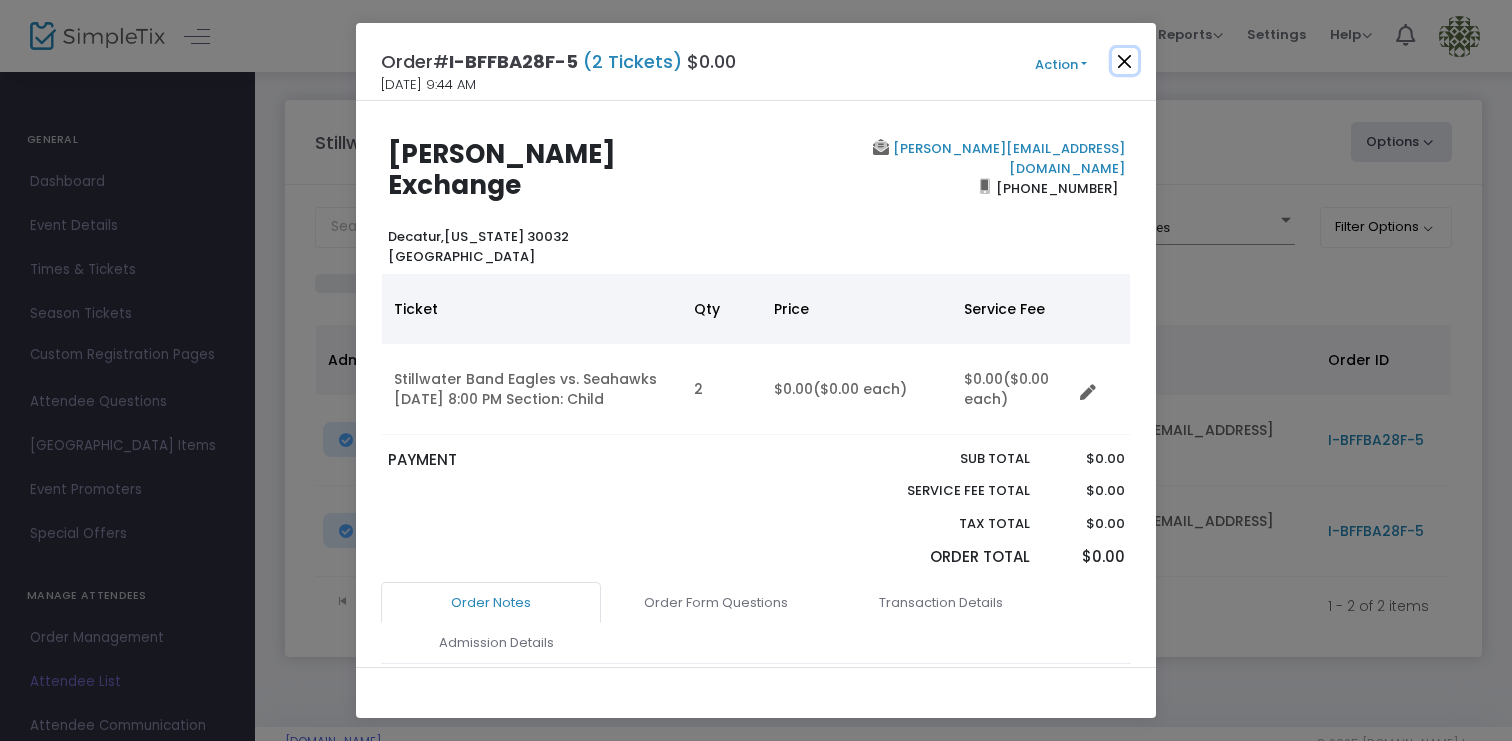 click 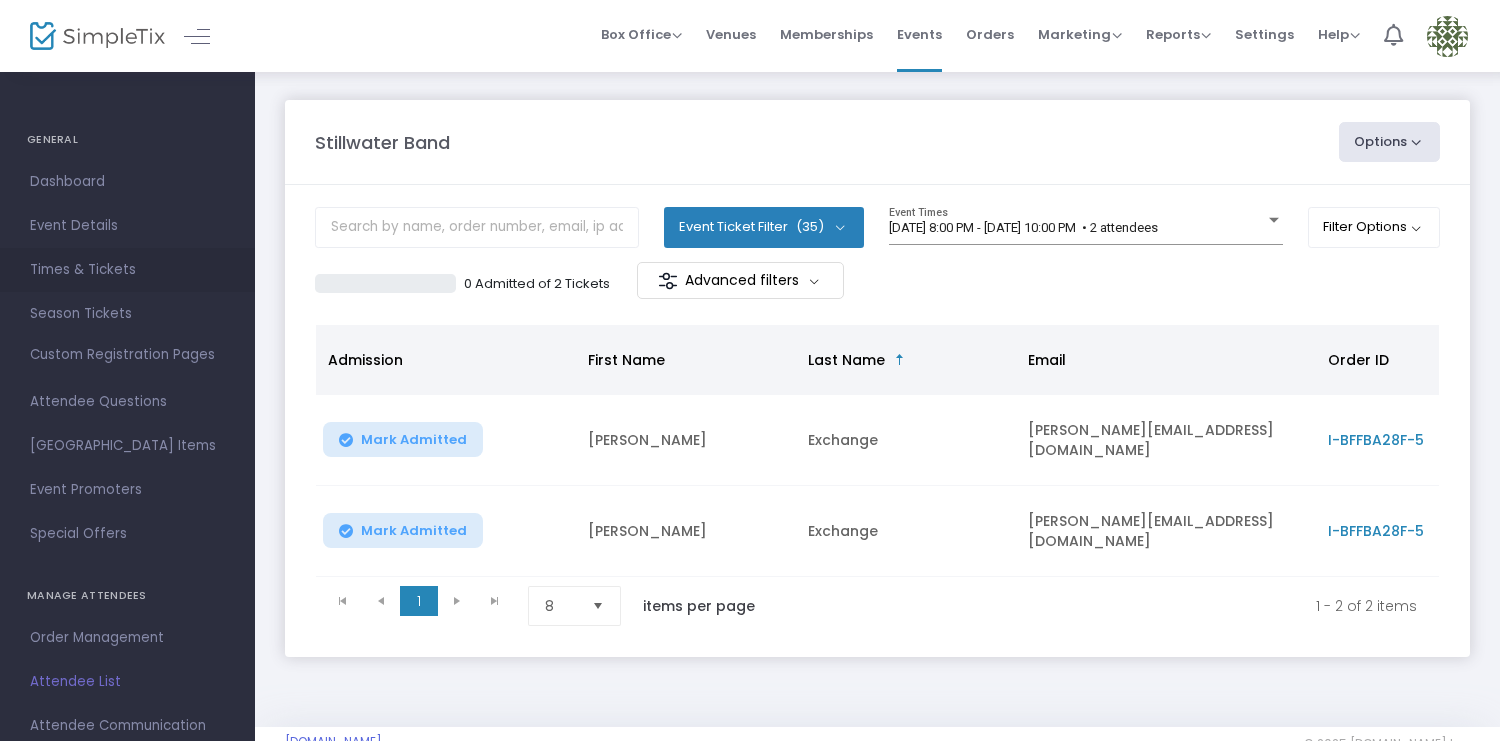 click on "Times & Tickets" at bounding box center (127, 270) 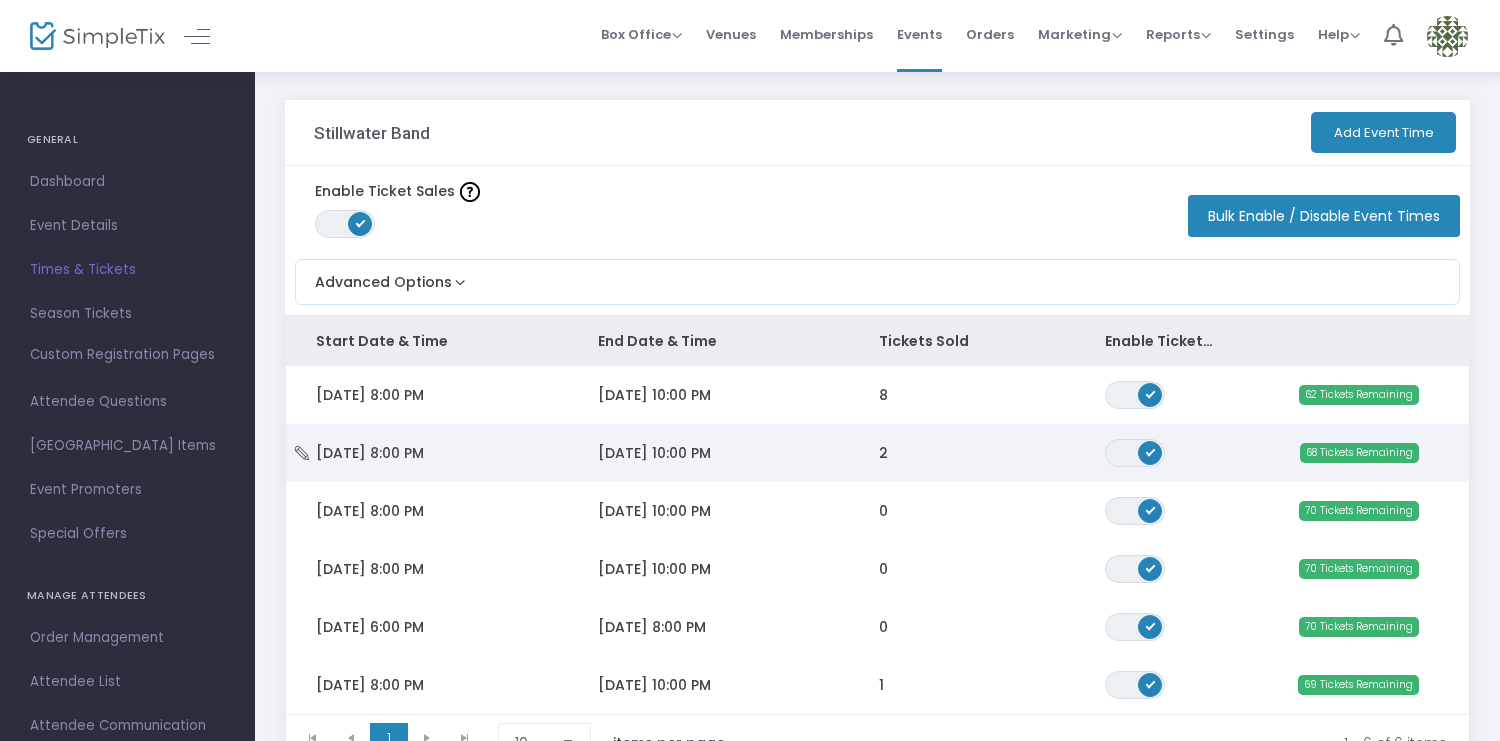 click on "11/2/2025 10:00 PM" 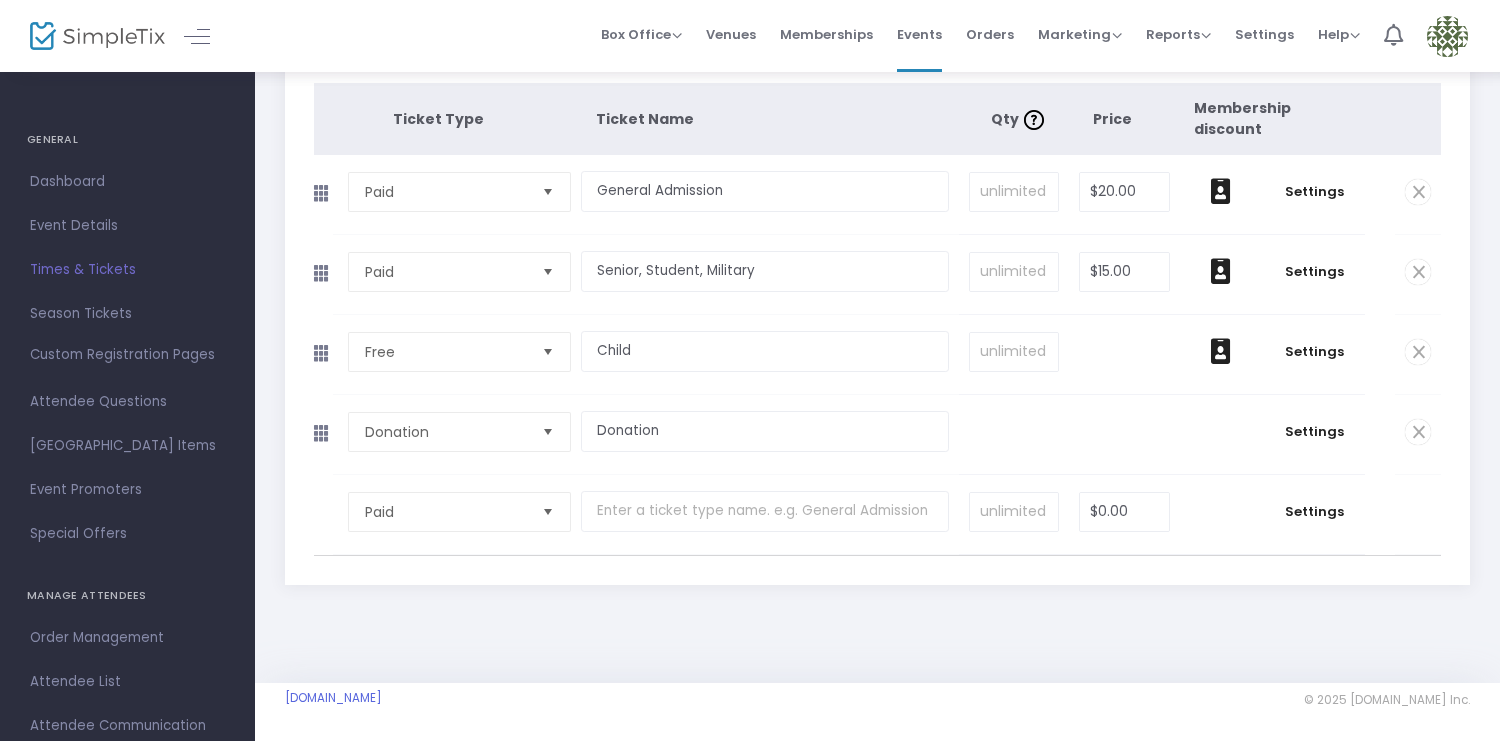 scroll, scrollTop: 283, scrollLeft: 0, axis: vertical 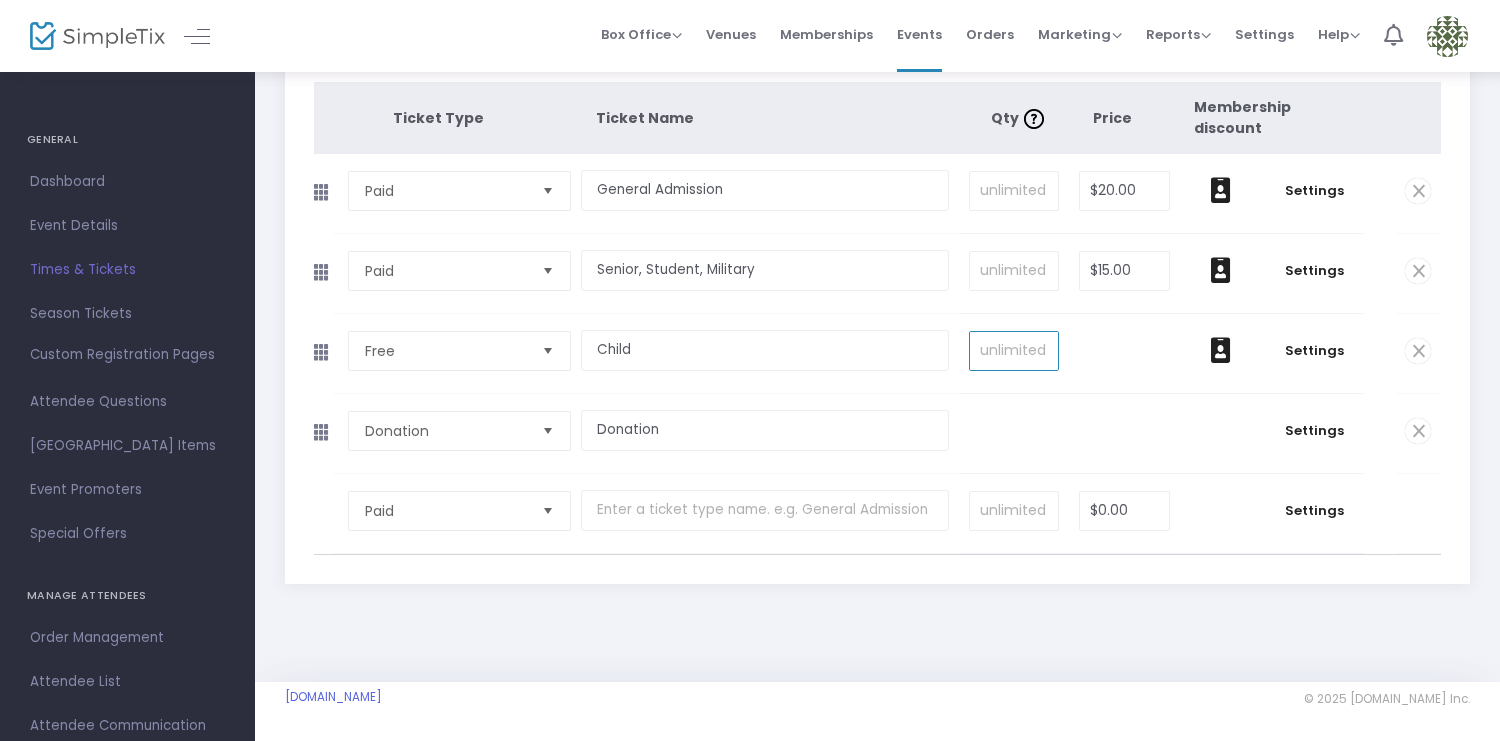 click at bounding box center (1014, 351) 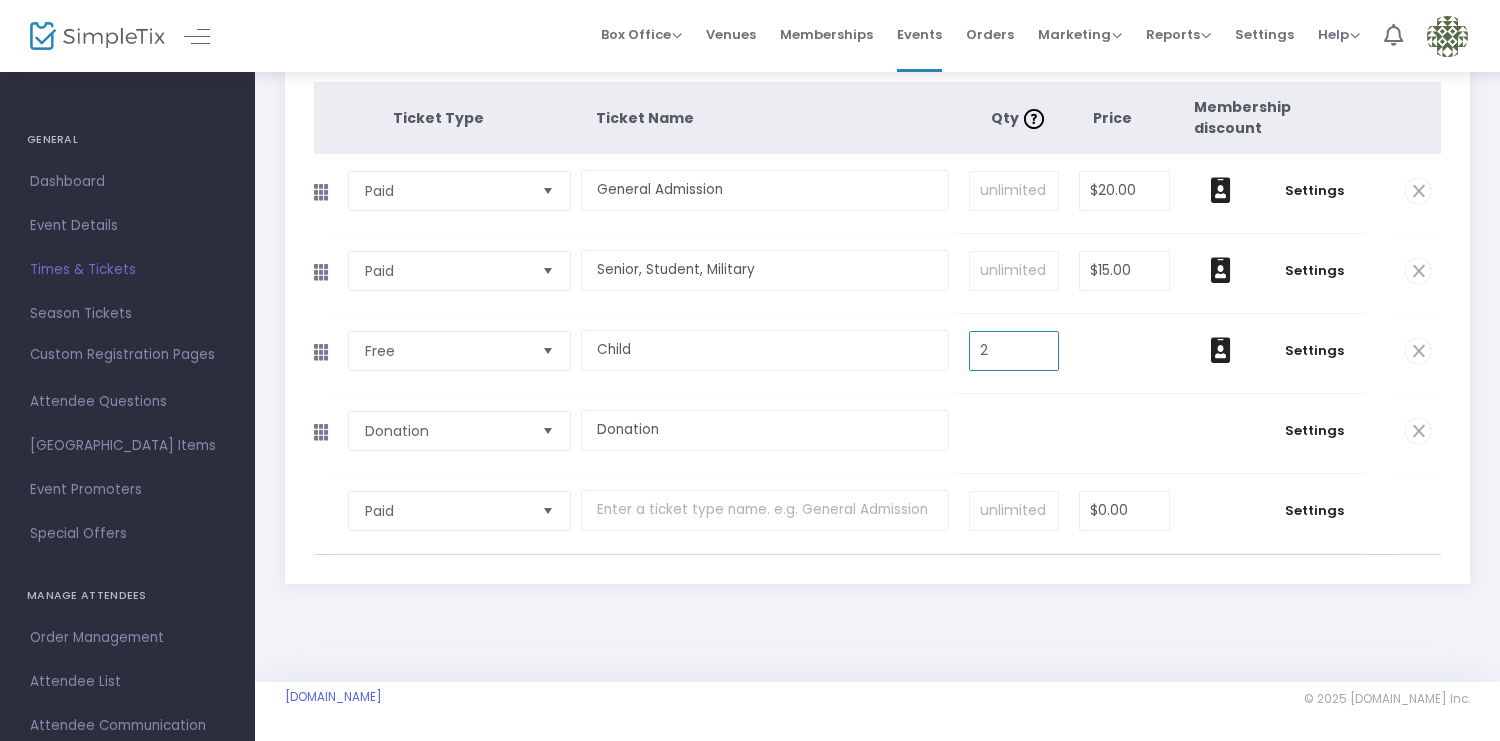 type on "2" 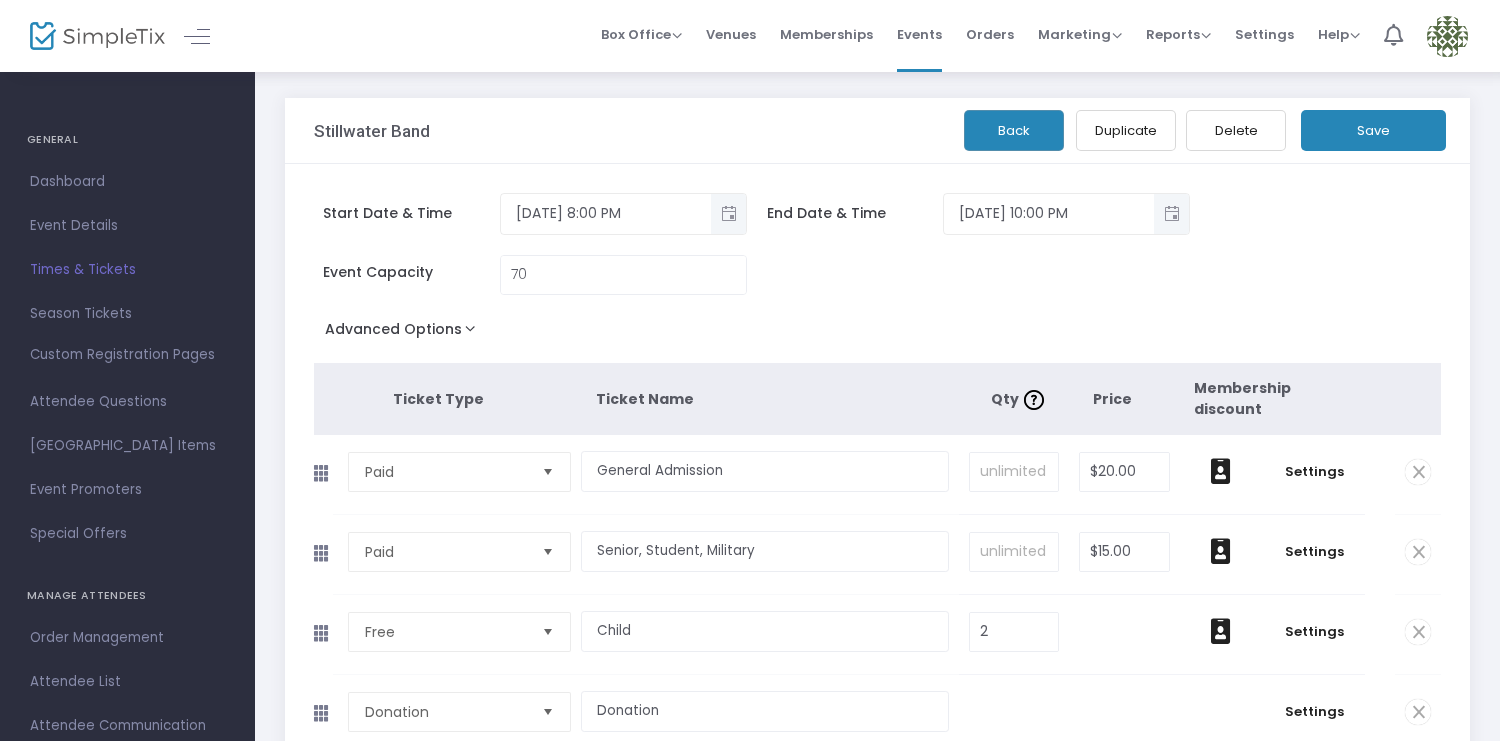 scroll, scrollTop: 0, scrollLeft: 0, axis: both 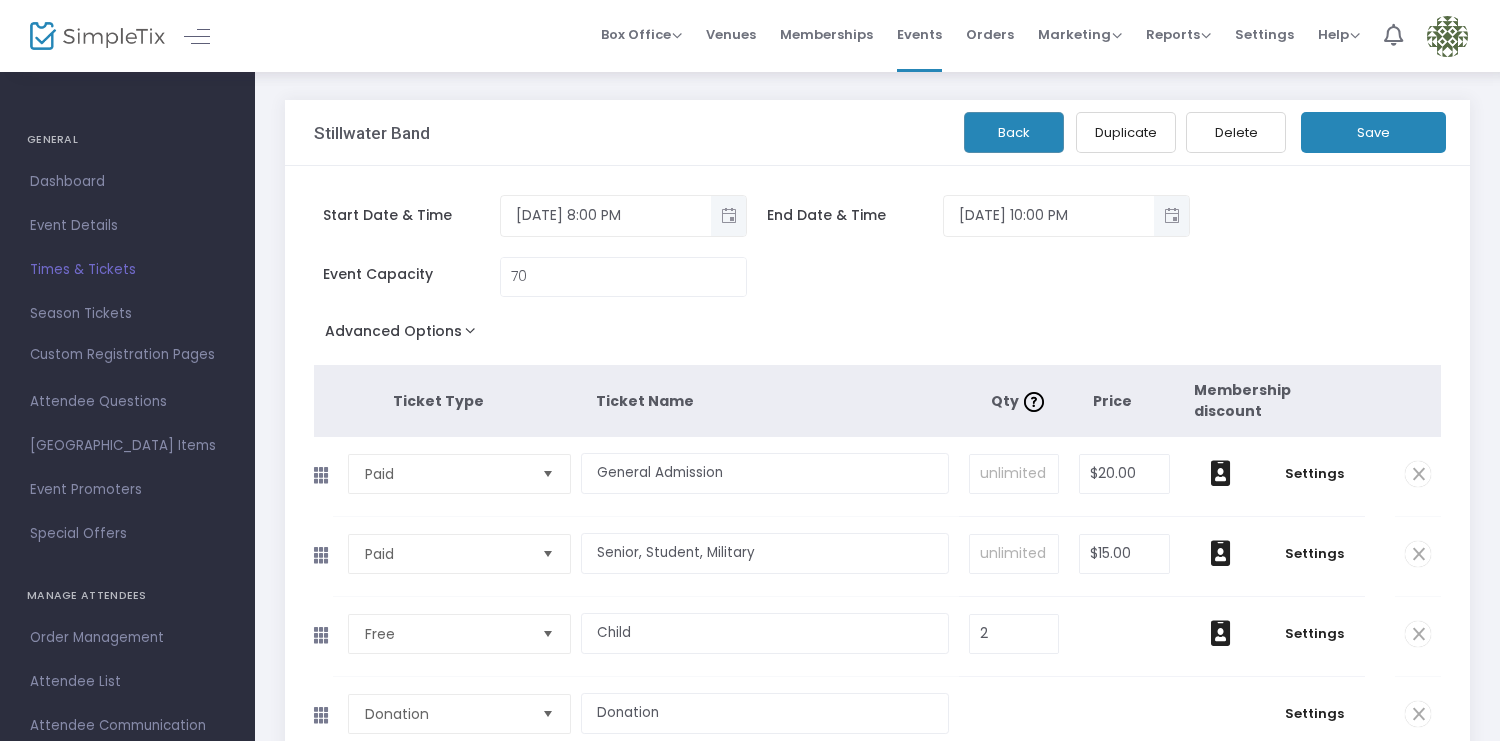 click on "Save" 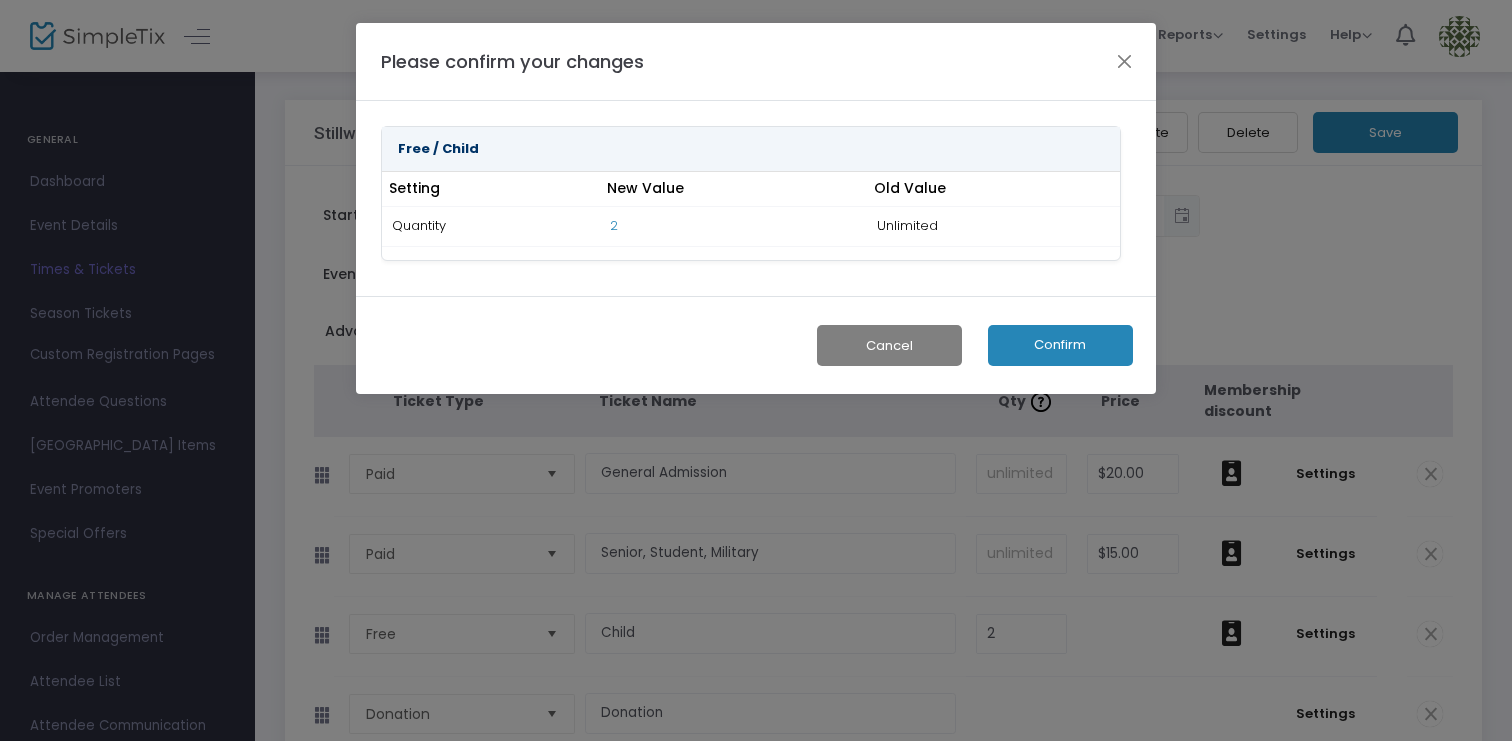 click on "Confirm" 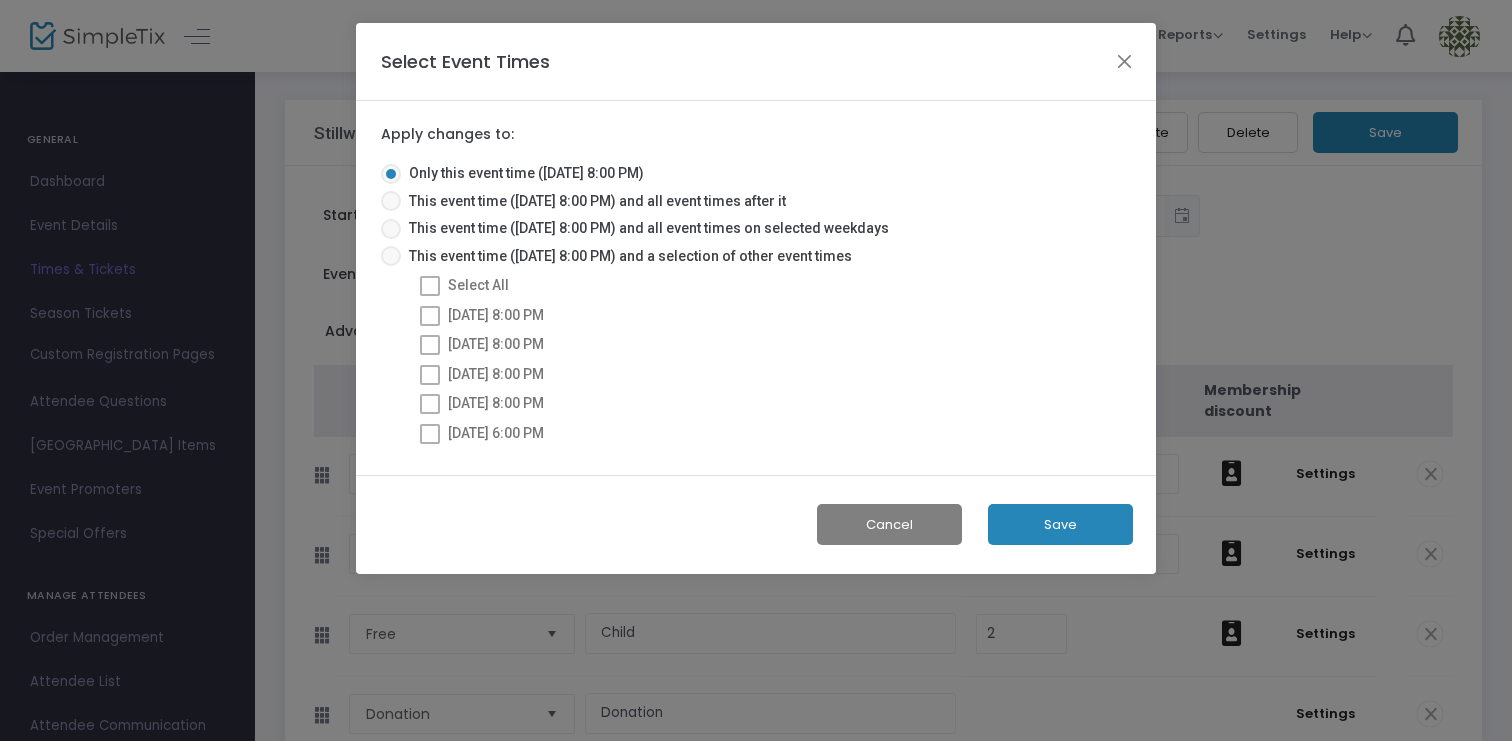 click on "Save" 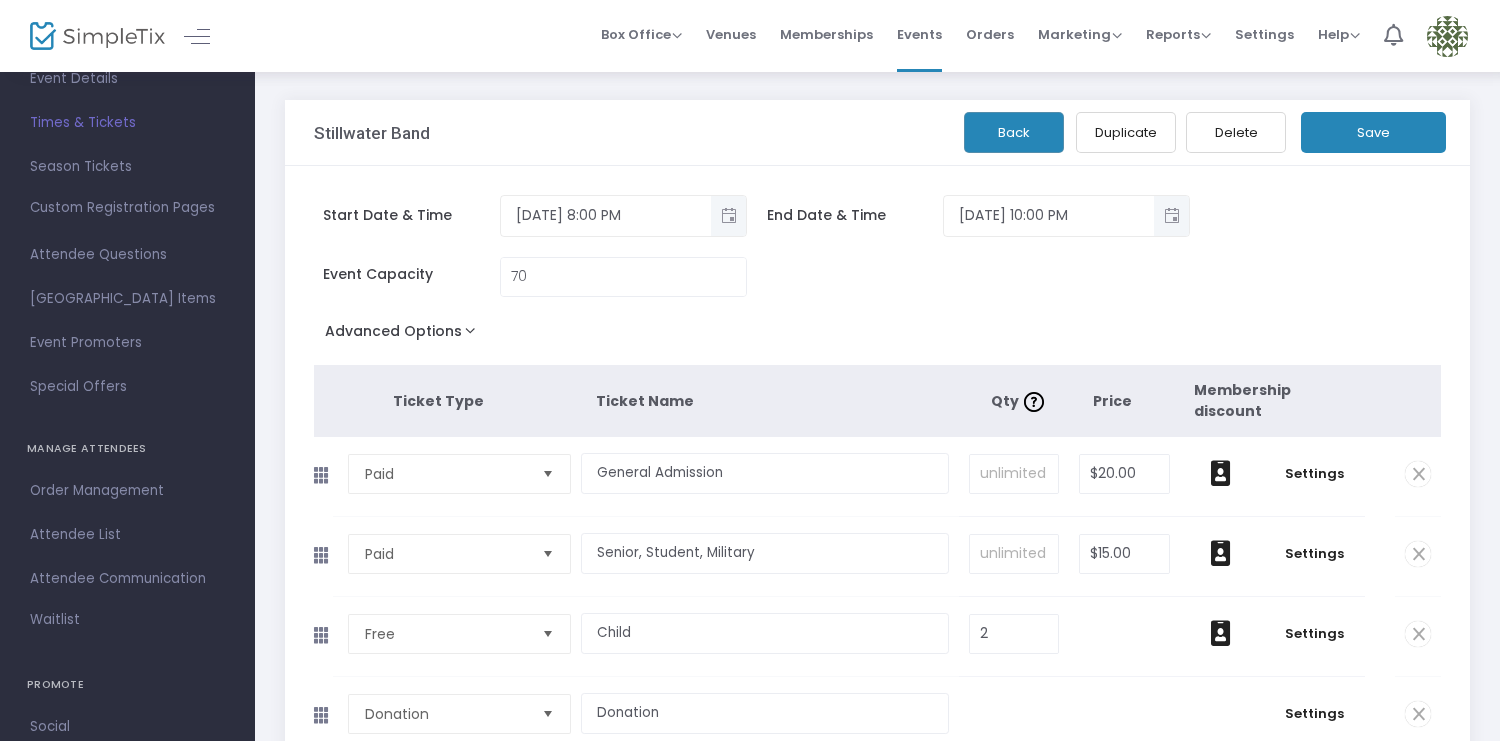 scroll, scrollTop: 155, scrollLeft: 0, axis: vertical 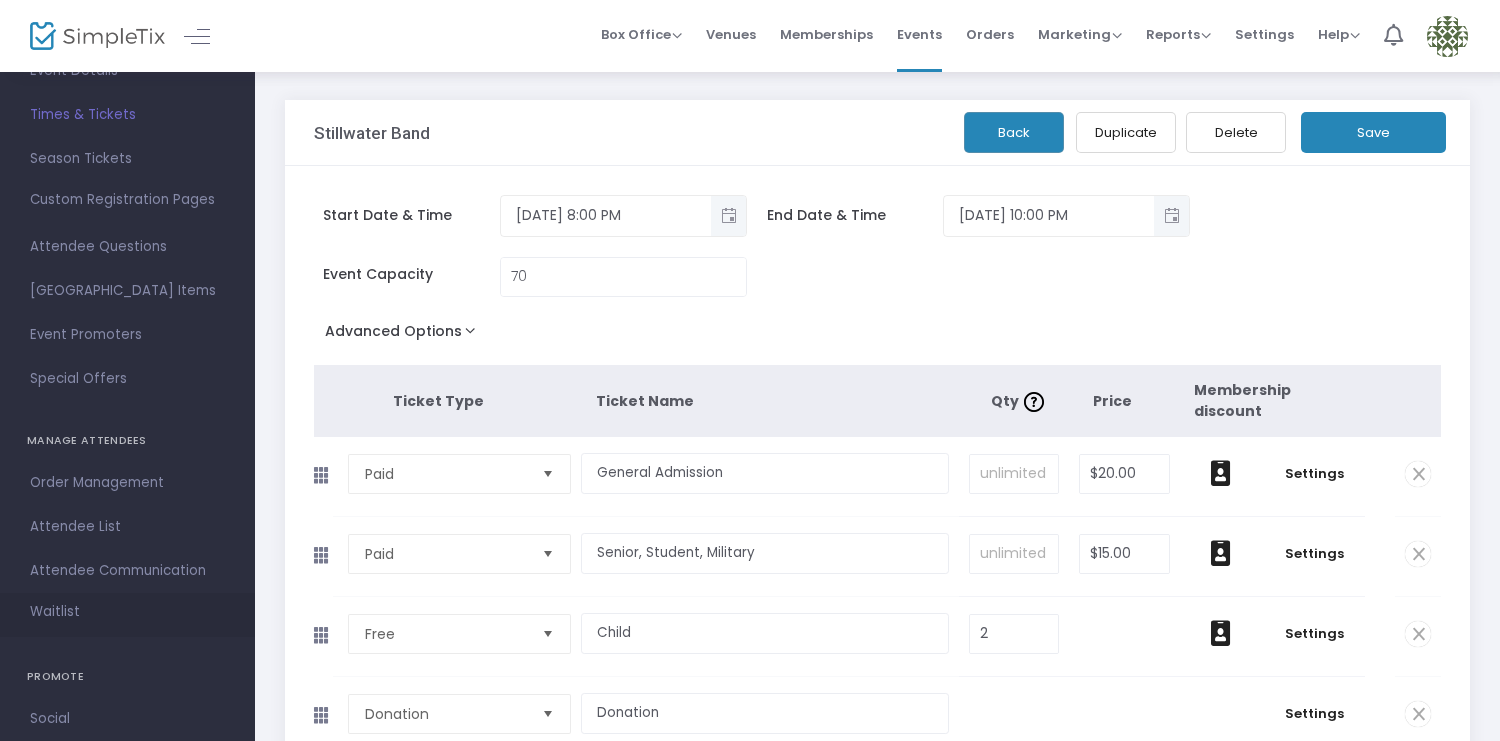 click on "Waitlist" at bounding box center (127, 615) 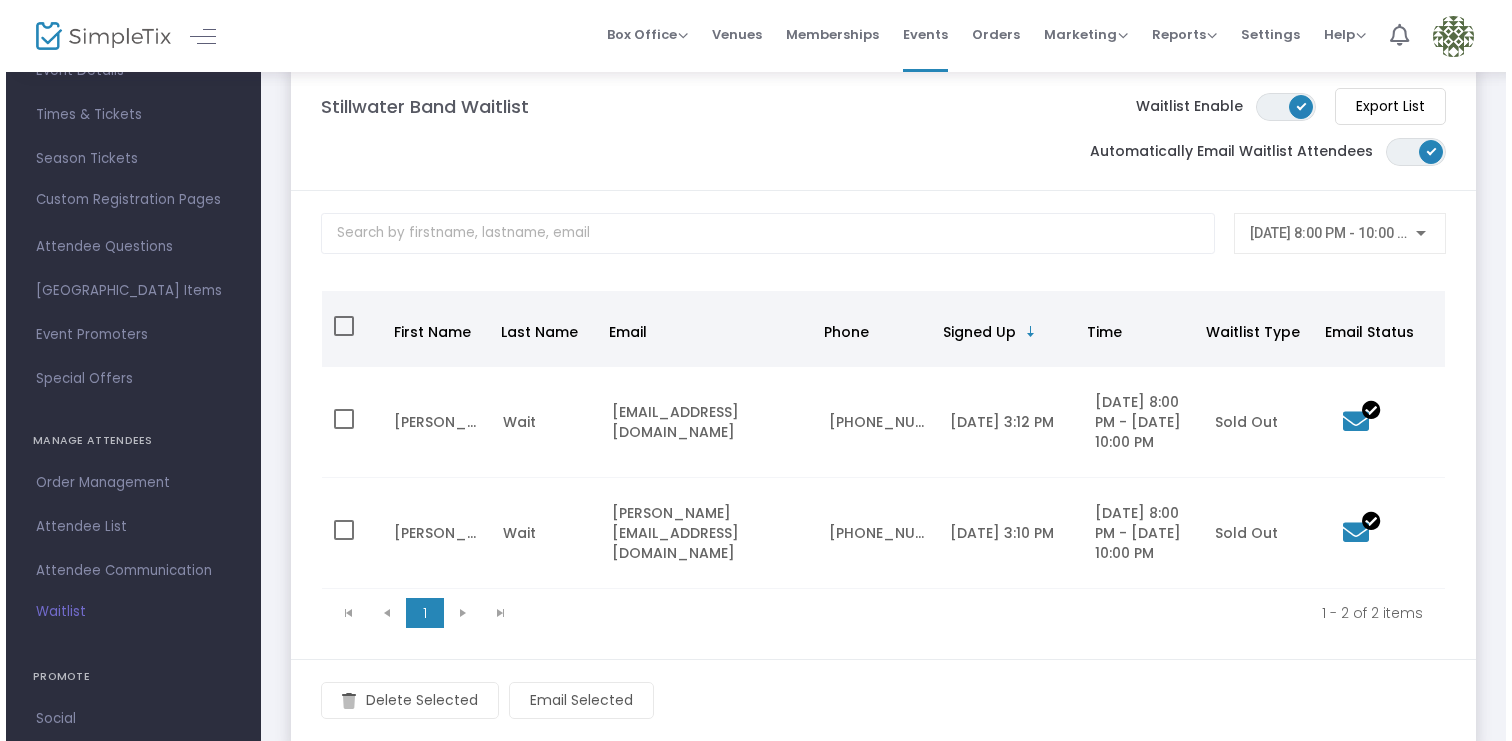 scroll, scrollTop: 0, scrollLeft: 0, axis: both 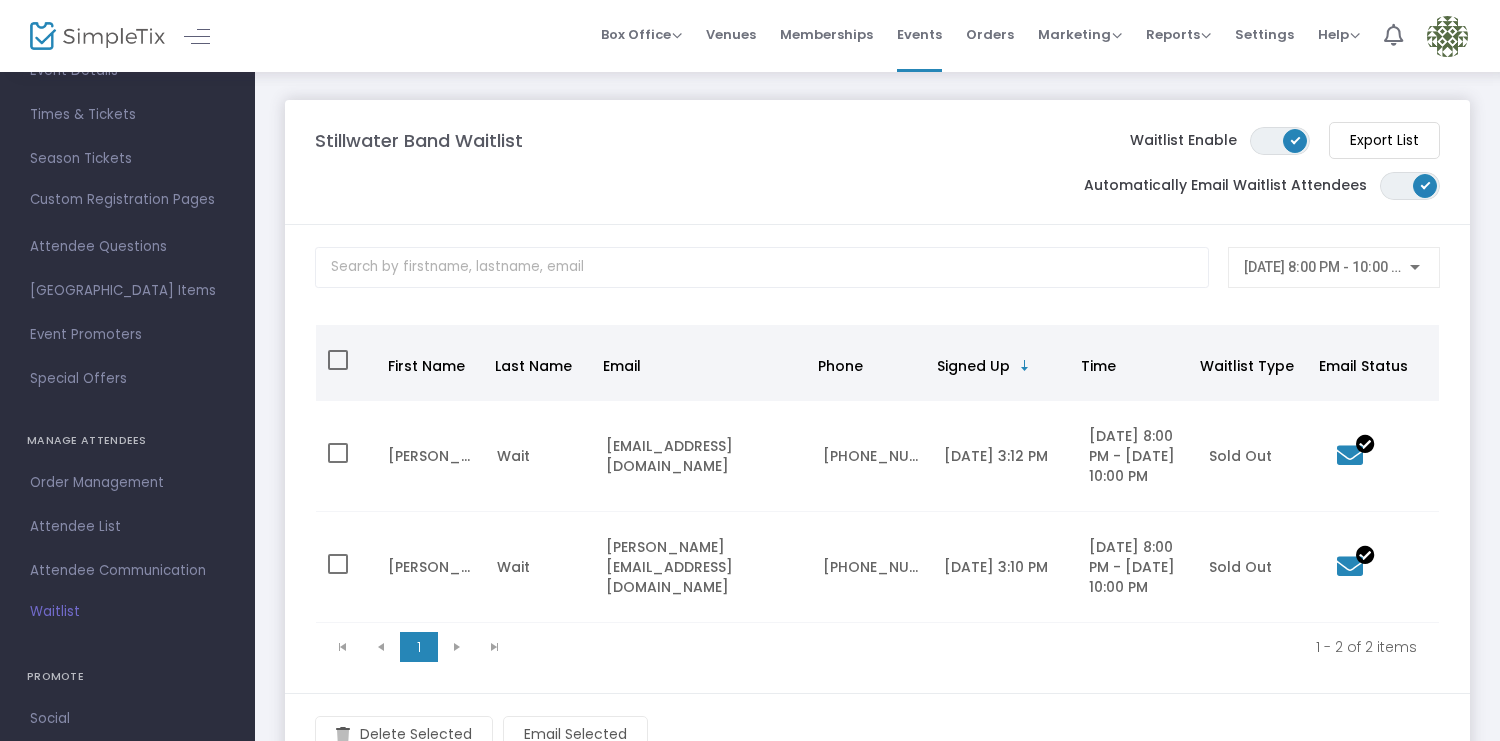 click at bounding box center [1447, 36] 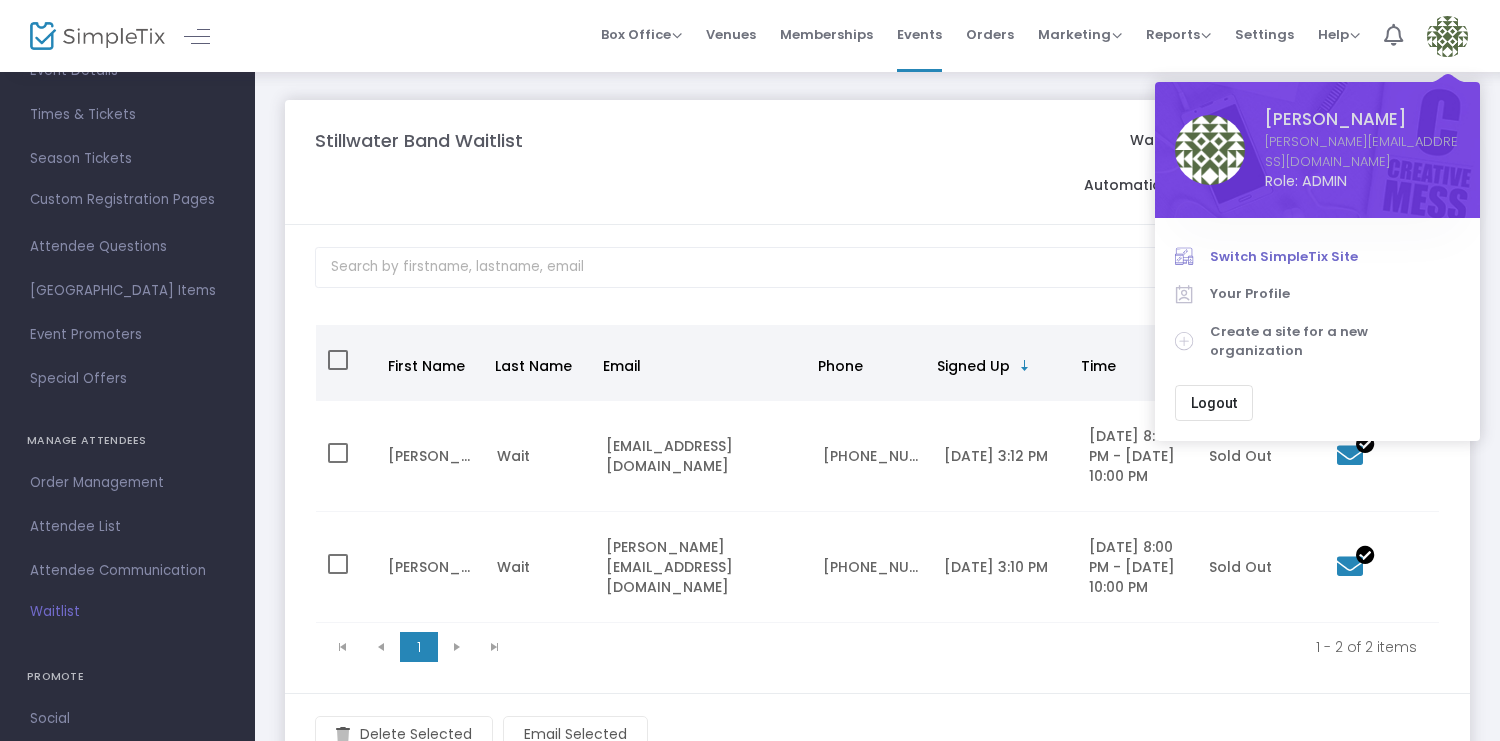 click on "Switch SimpleTix Site" at bounding box center [1335, 257] 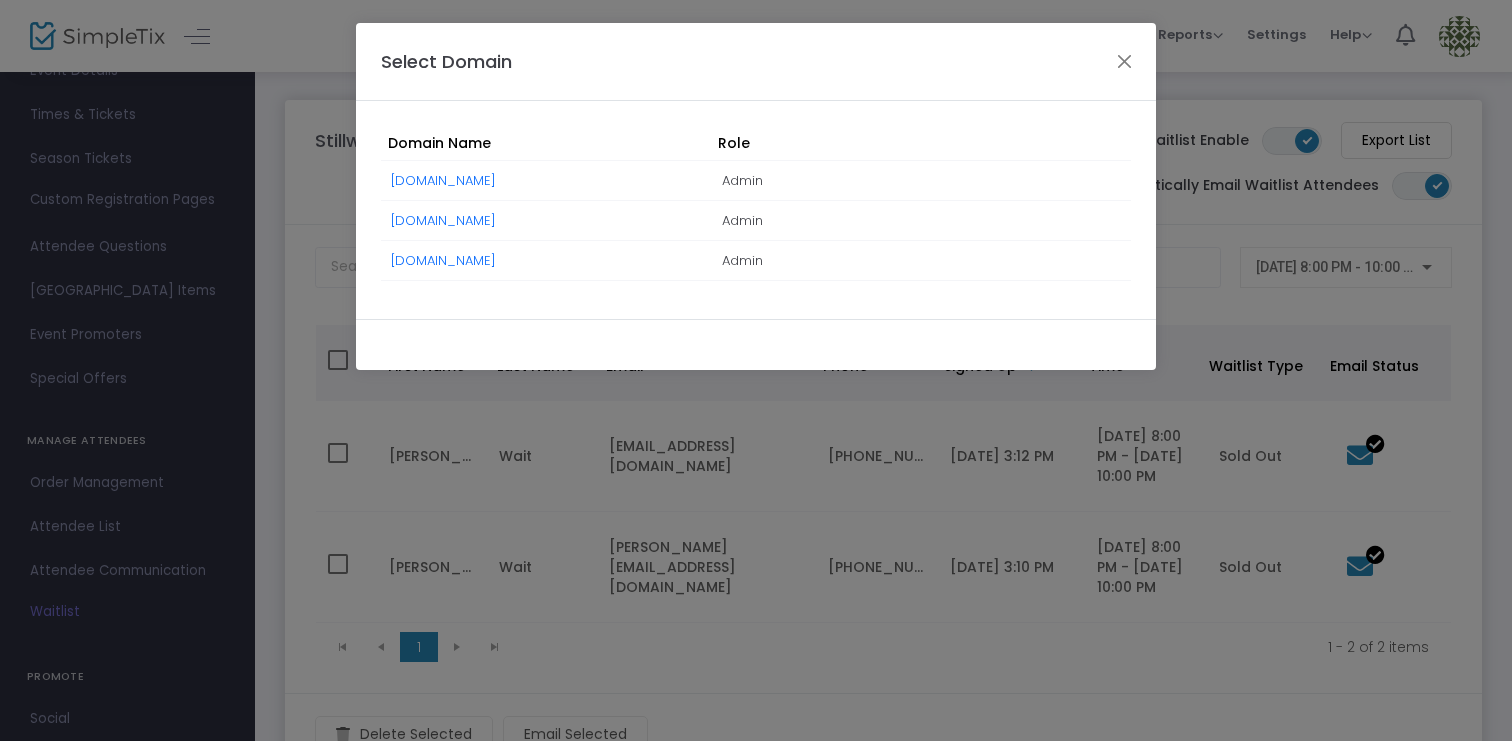 click on "SMBV.simpletix.com" 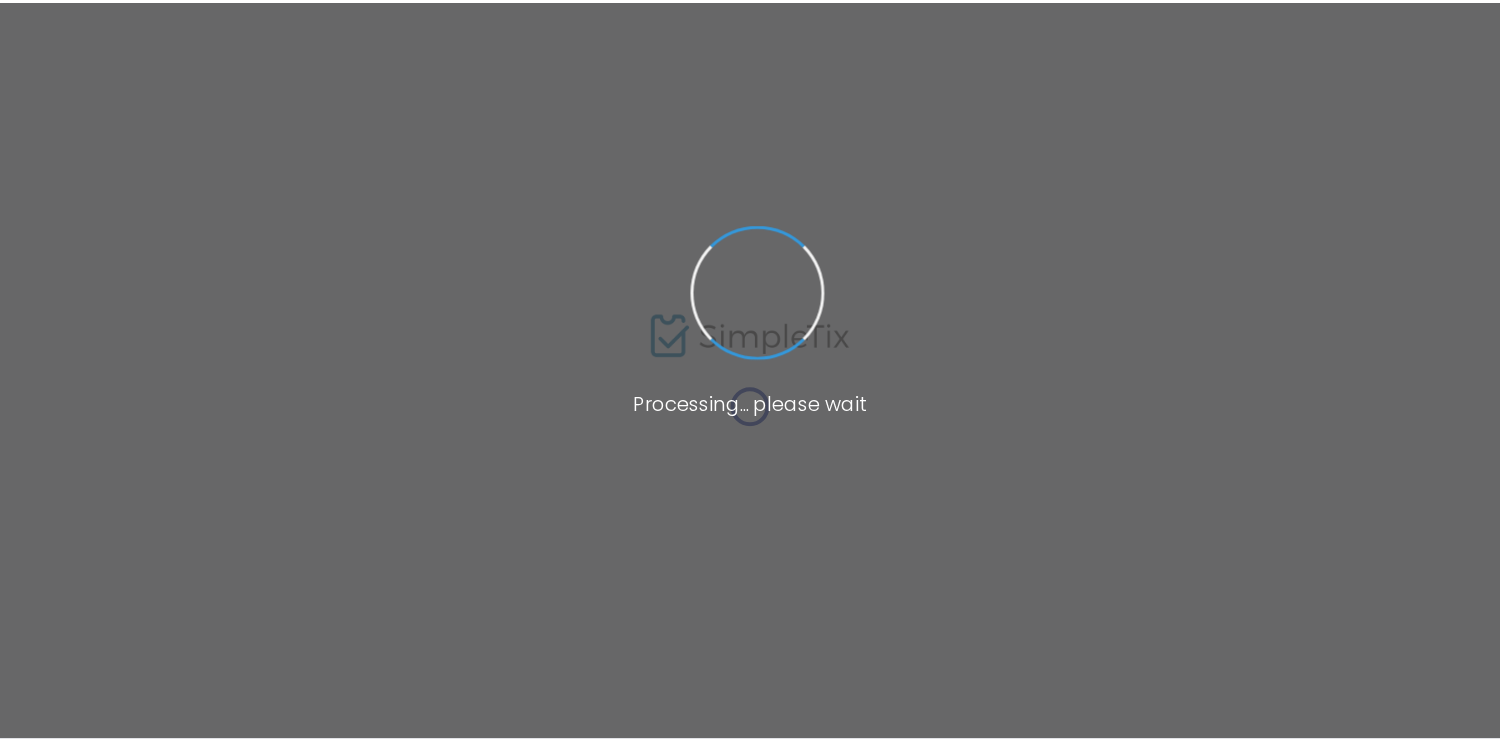 scroll, scrollTop: 0, scrollLeft: 0, axis: both 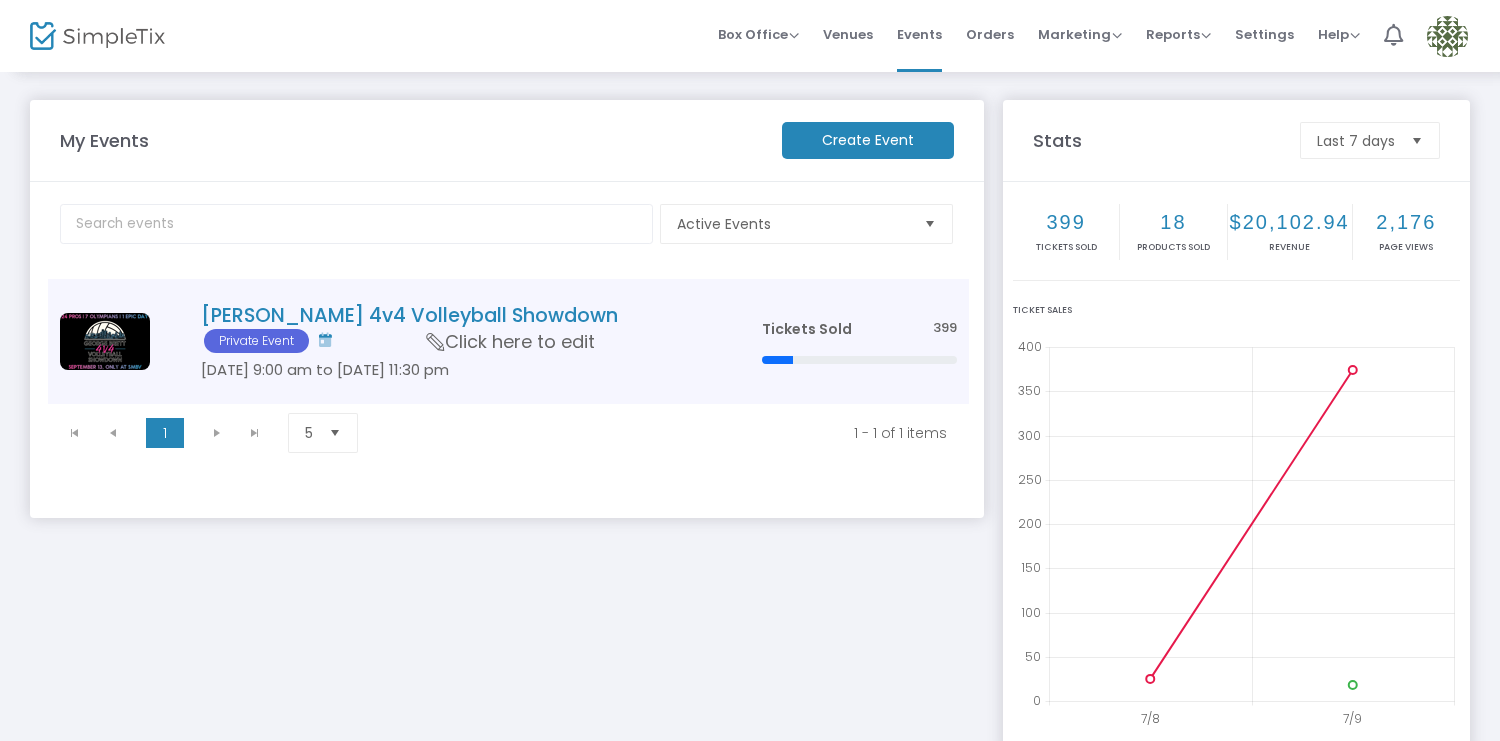 click on "[DATE] 9:00 am to [DATE] 11:30 pm" 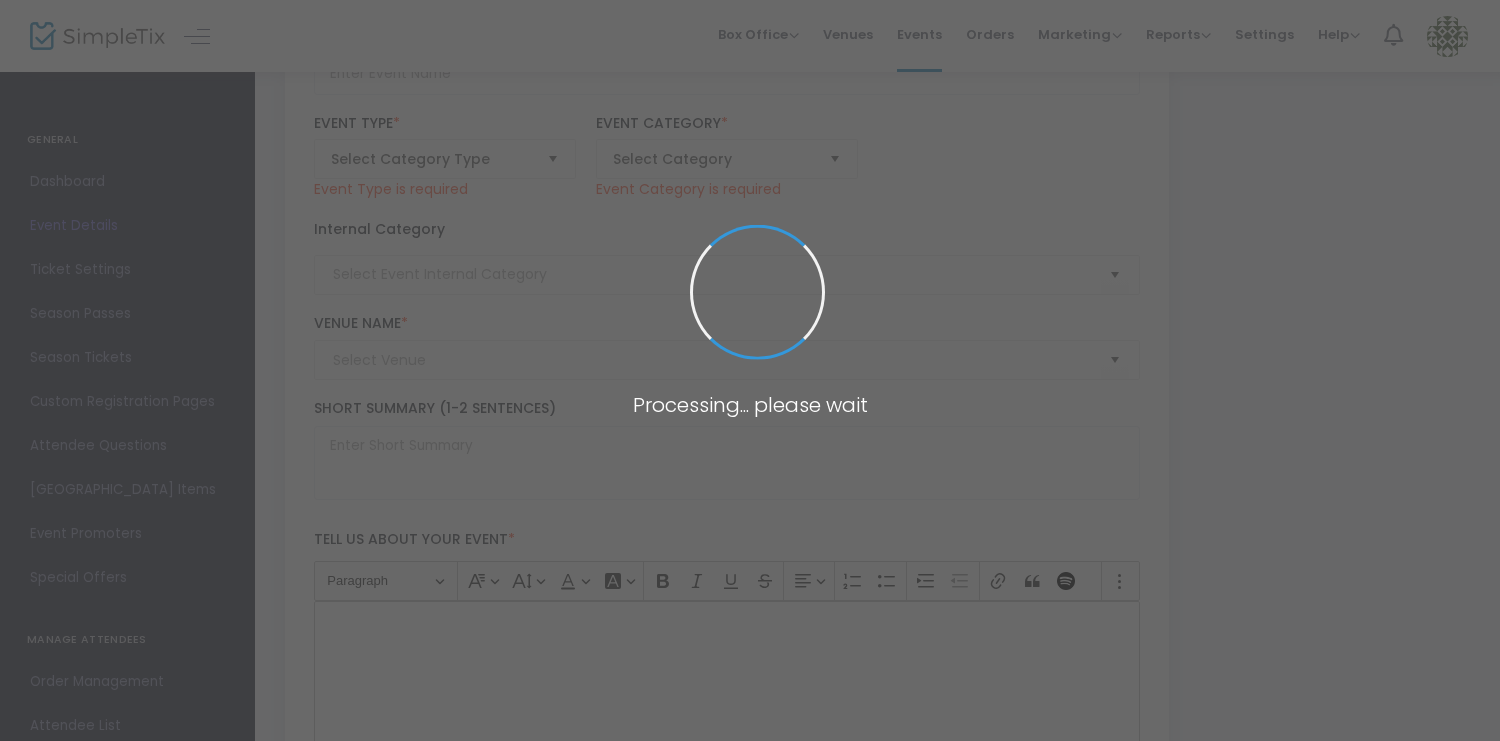scroll, scrollTop: 162, scrollLeft: 0, axis: vertical 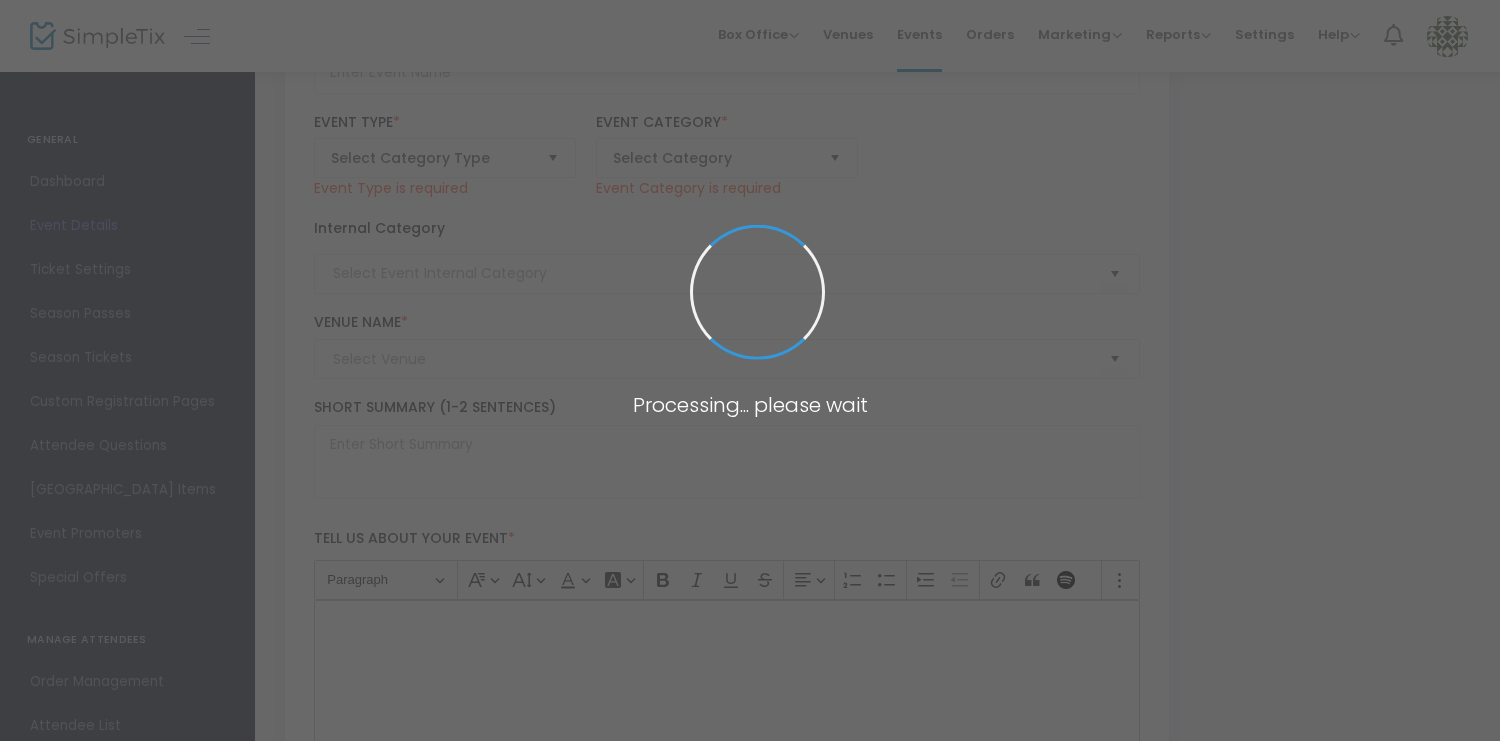type on "[PERSON_NAME] 4v4 Volleyball Showdown" 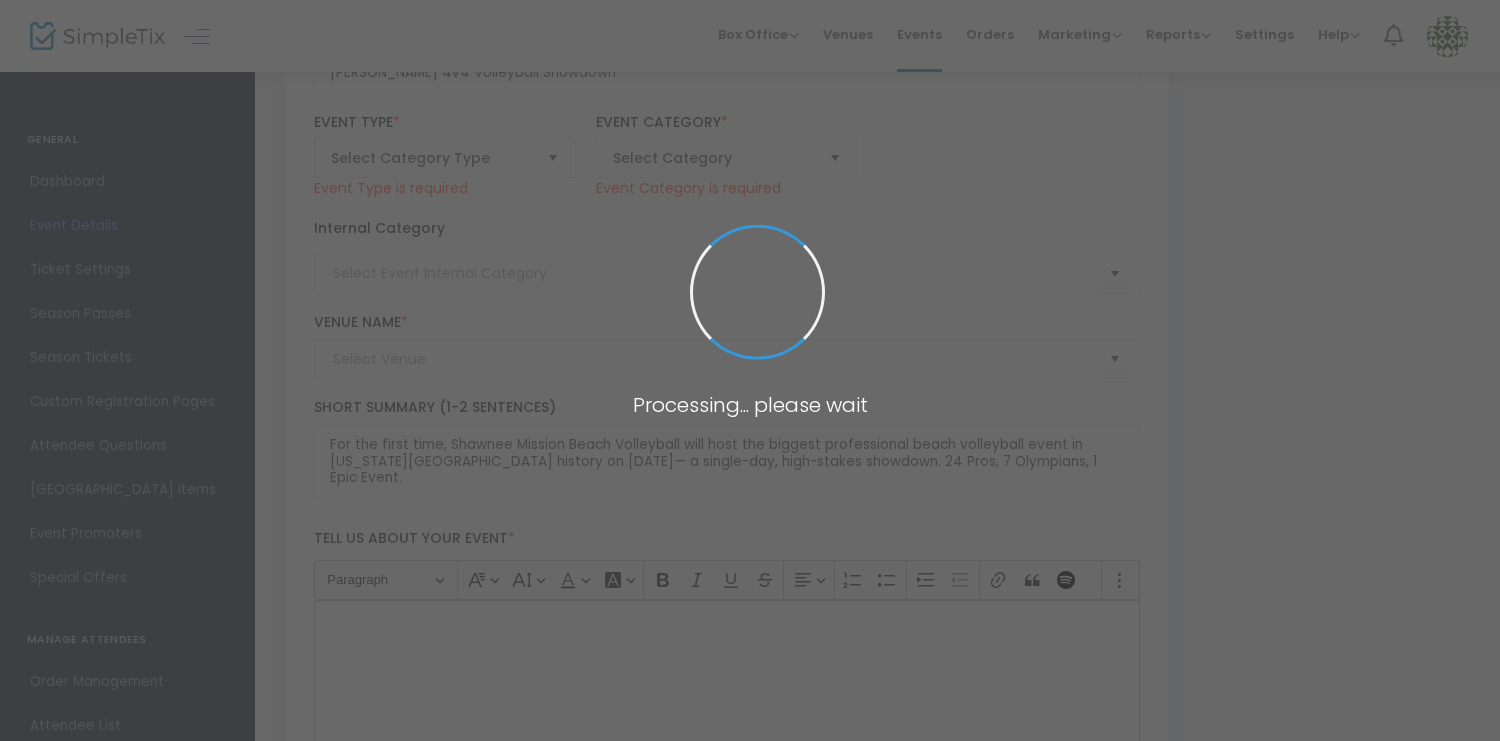 type on "Shawnee Mission Beach Volleyball (SMBV)" 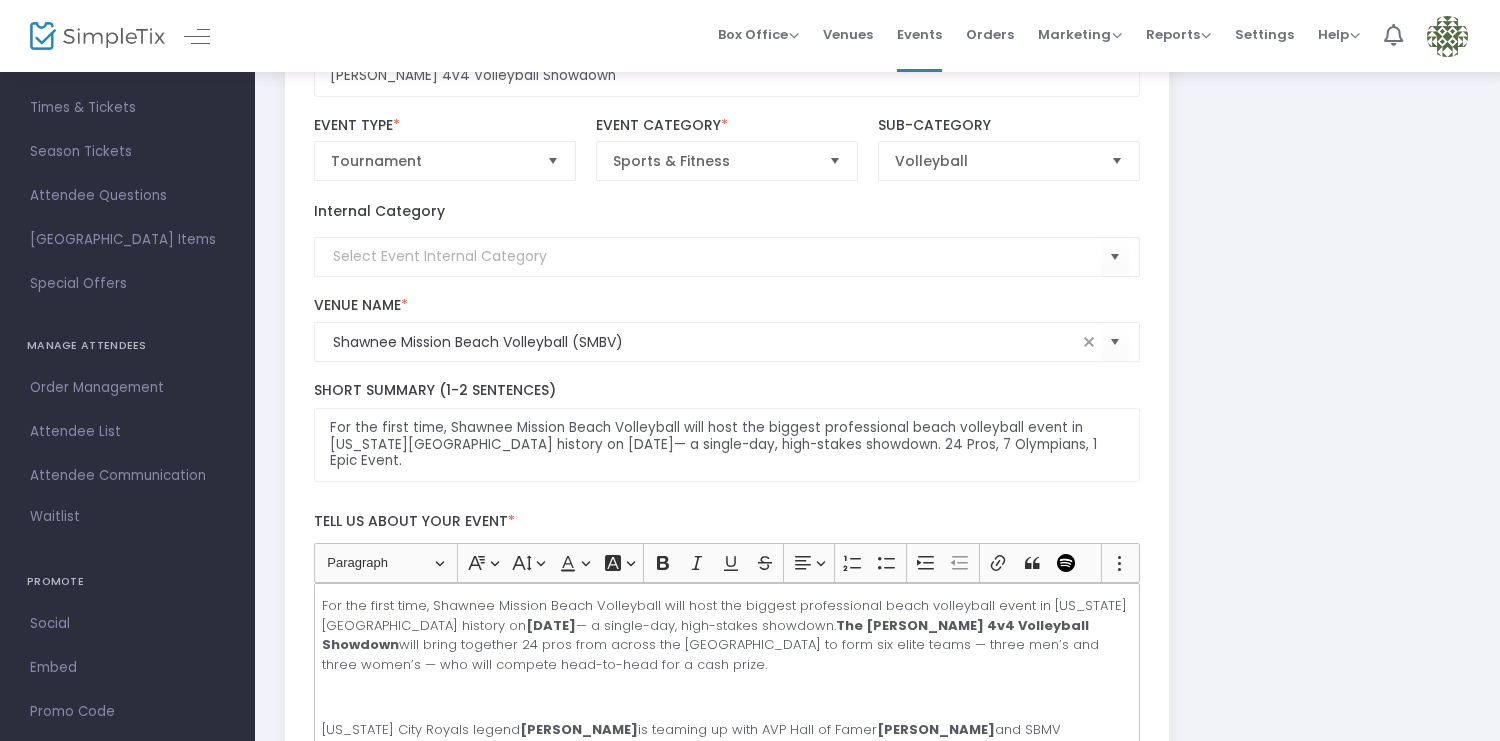 scroll, scrollTop: 163, scrollLeft: 0, axis: vertical 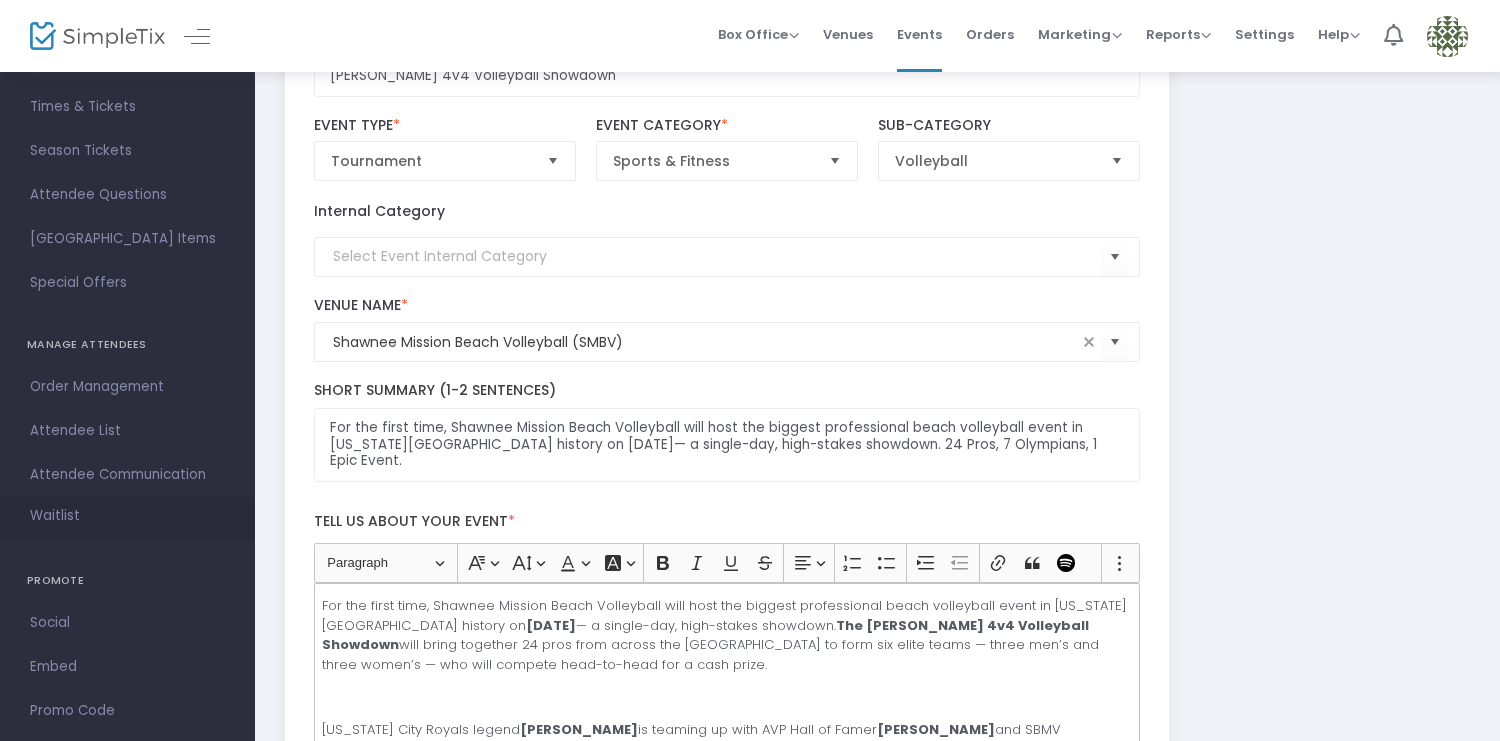 click on "Waitlist" at bounding box center [127, 519] 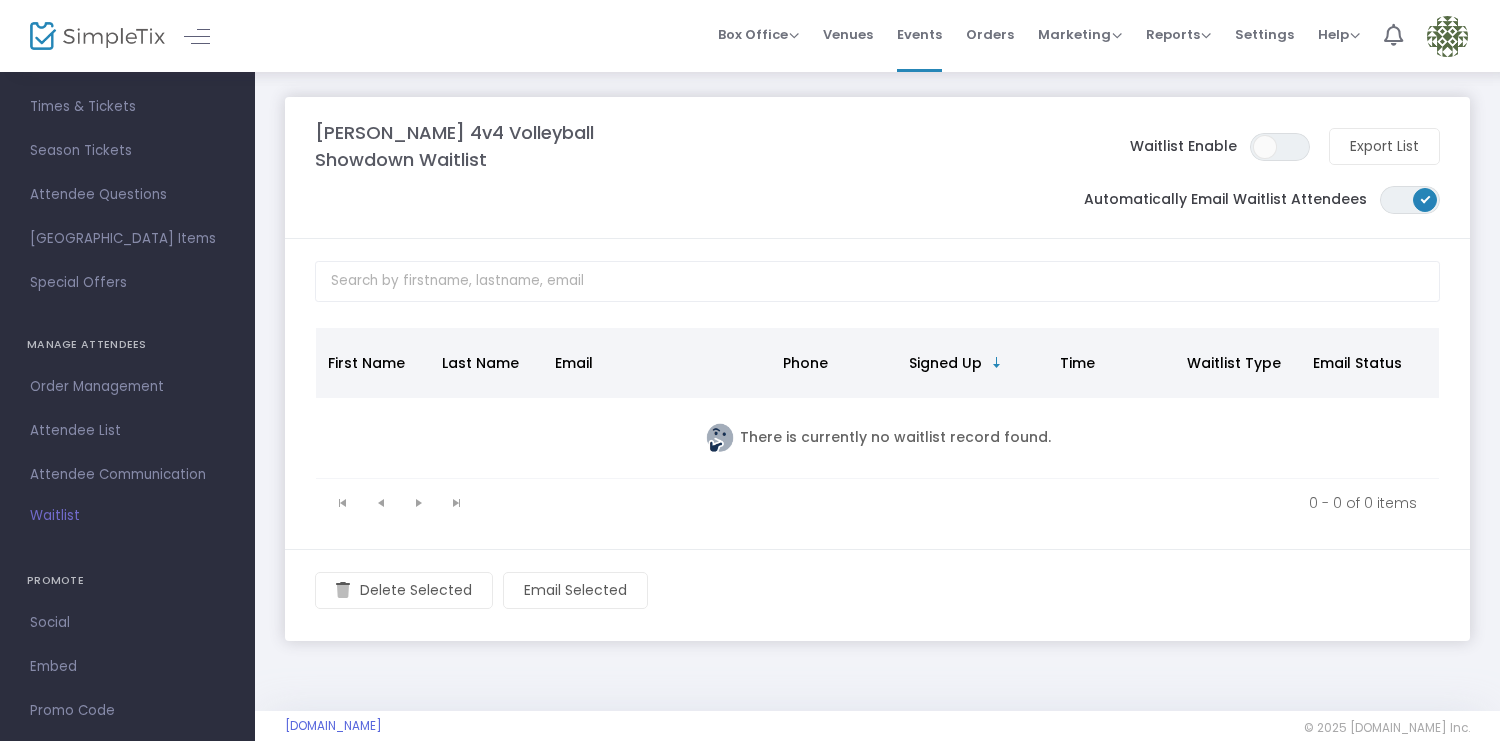 scroll, scrollTop: 0, scrollLeft: 0, axis: both 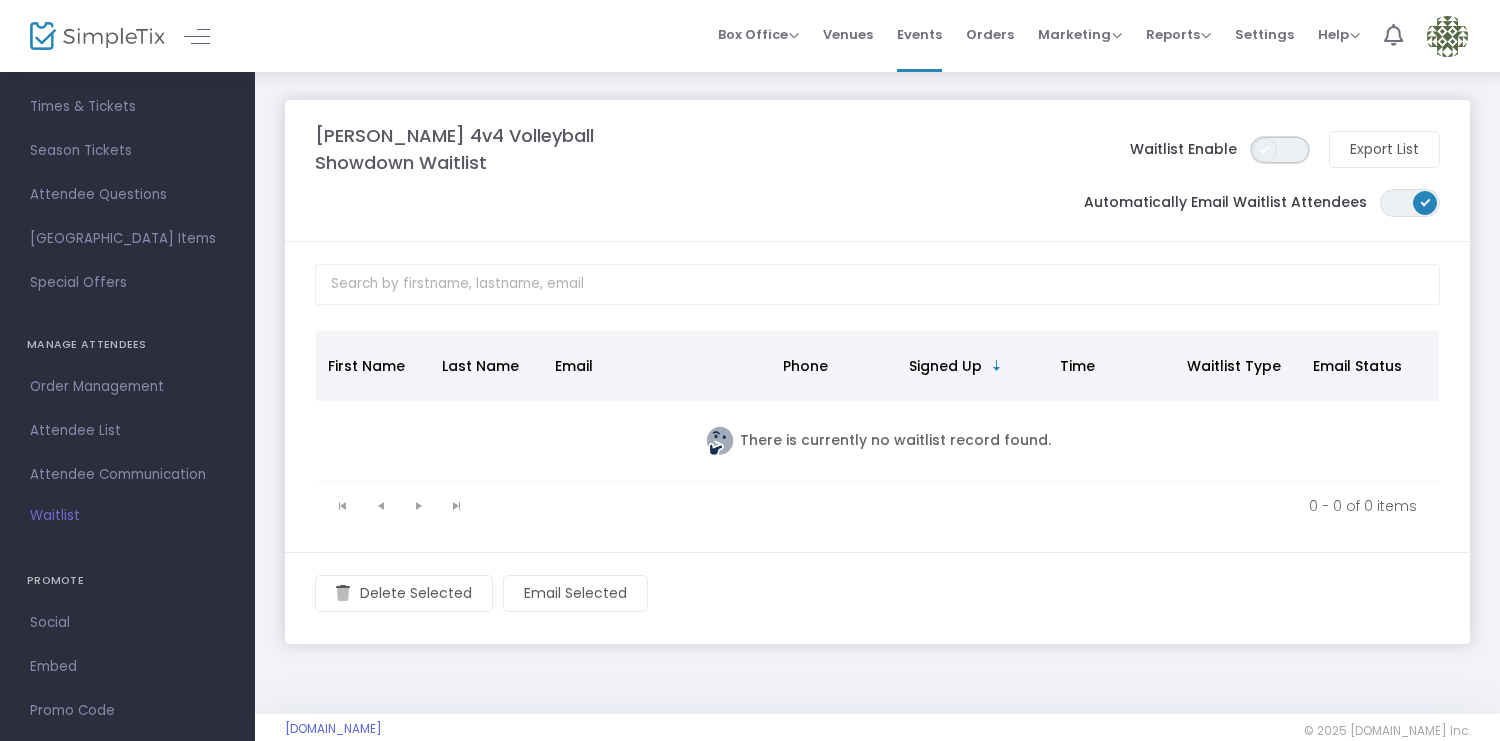 click on "ON OFF" at bounding box center [1280, 150] 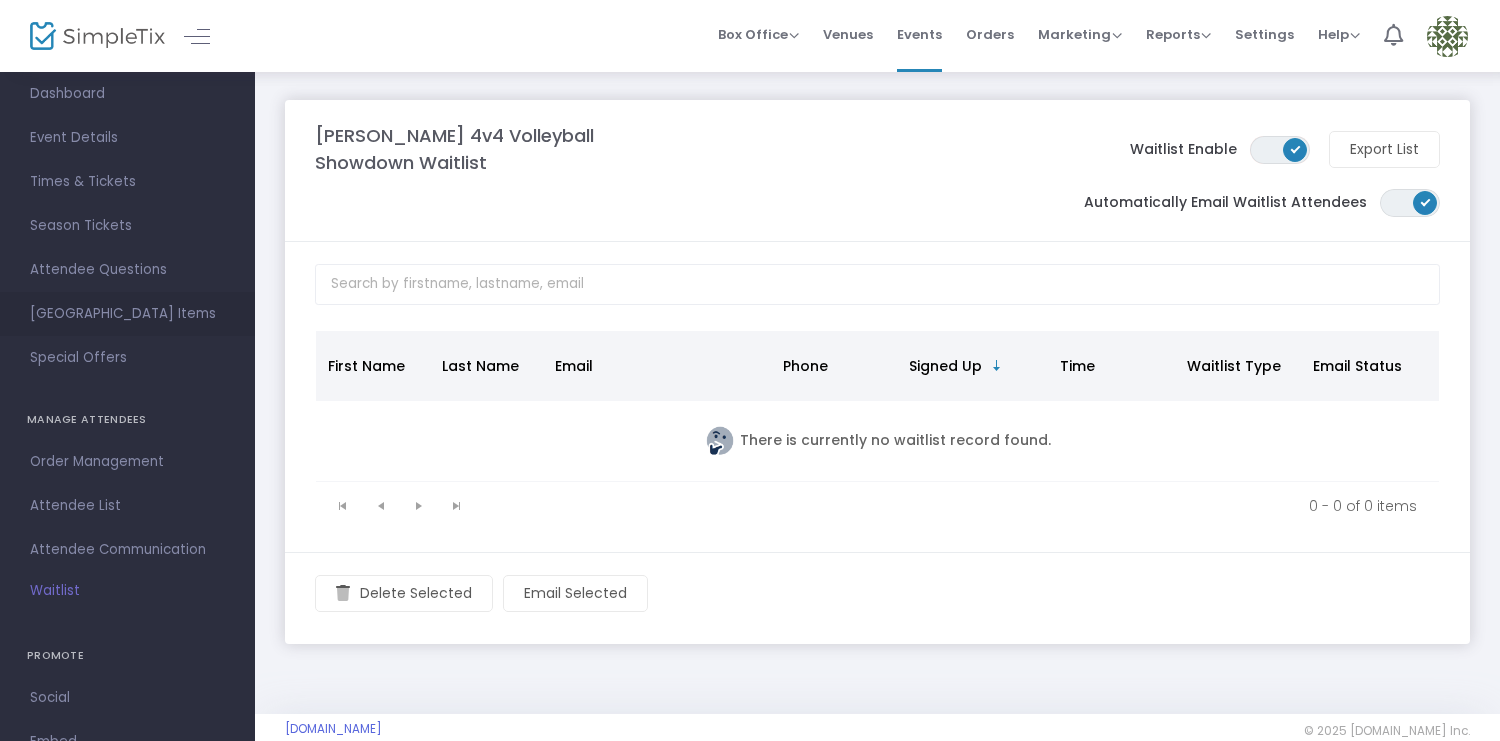 scroll, scrollTop: 82, scrollLeft: 0, axis: vertical 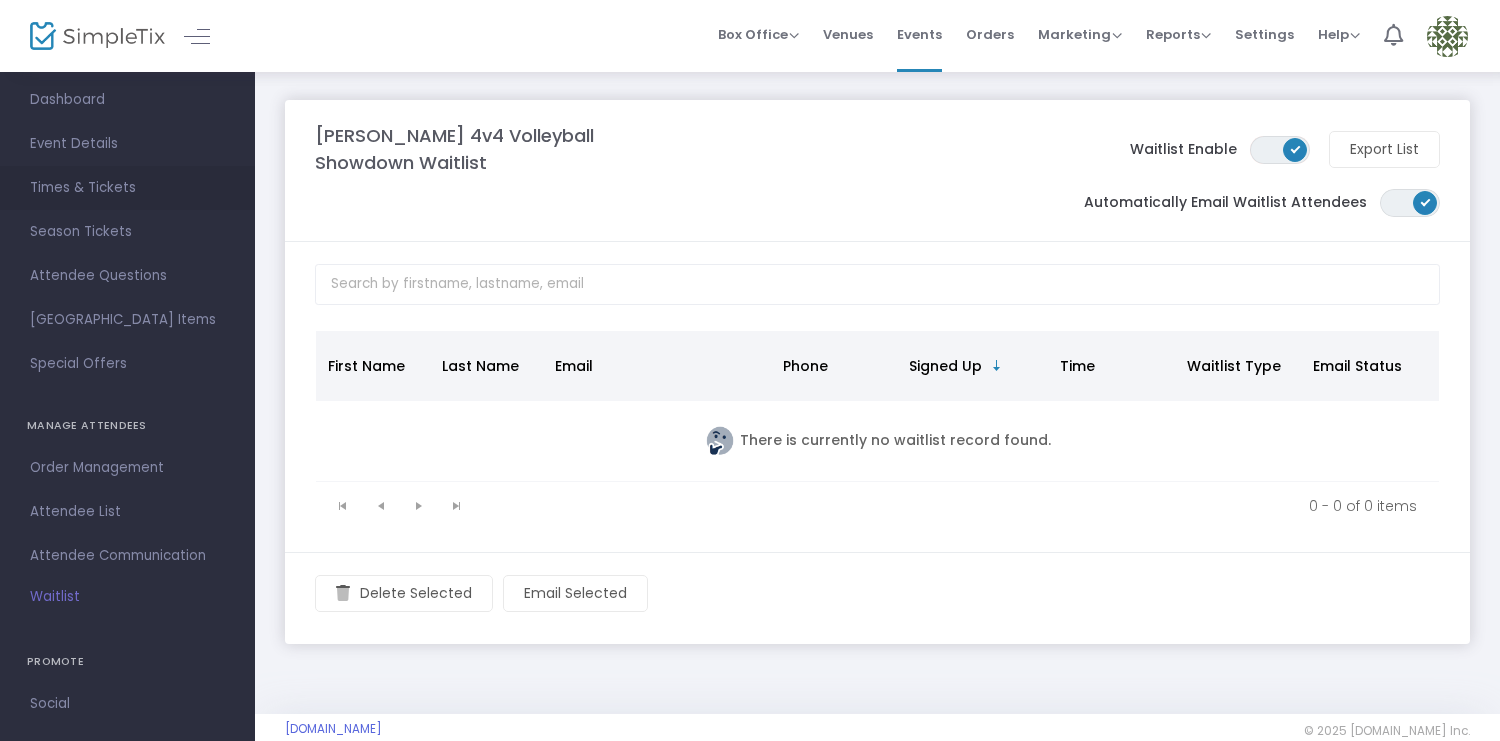 click on "Times & Tickets" at bounding box center (127, 188) 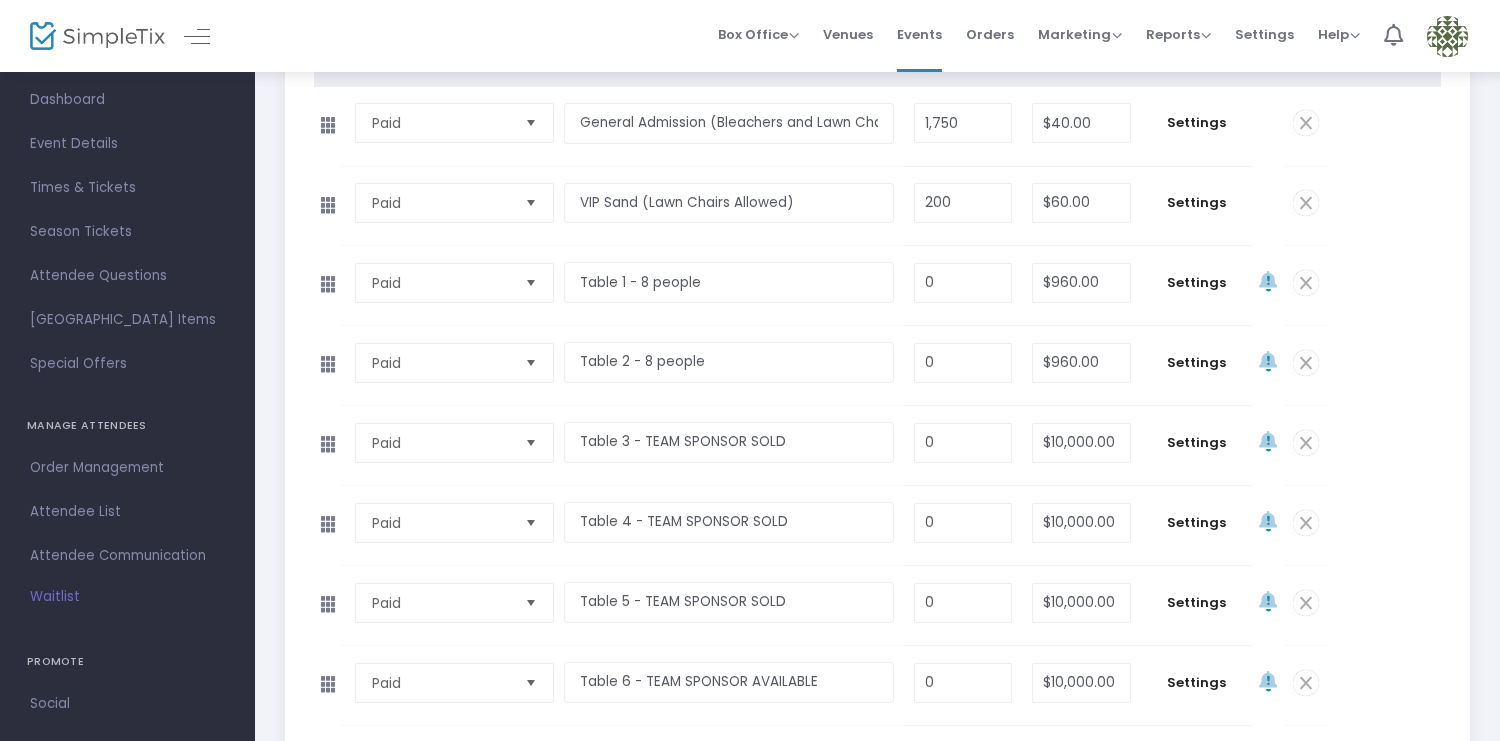 scroll, scrollTop: 552, scrollLeft: 0, axis: vertical 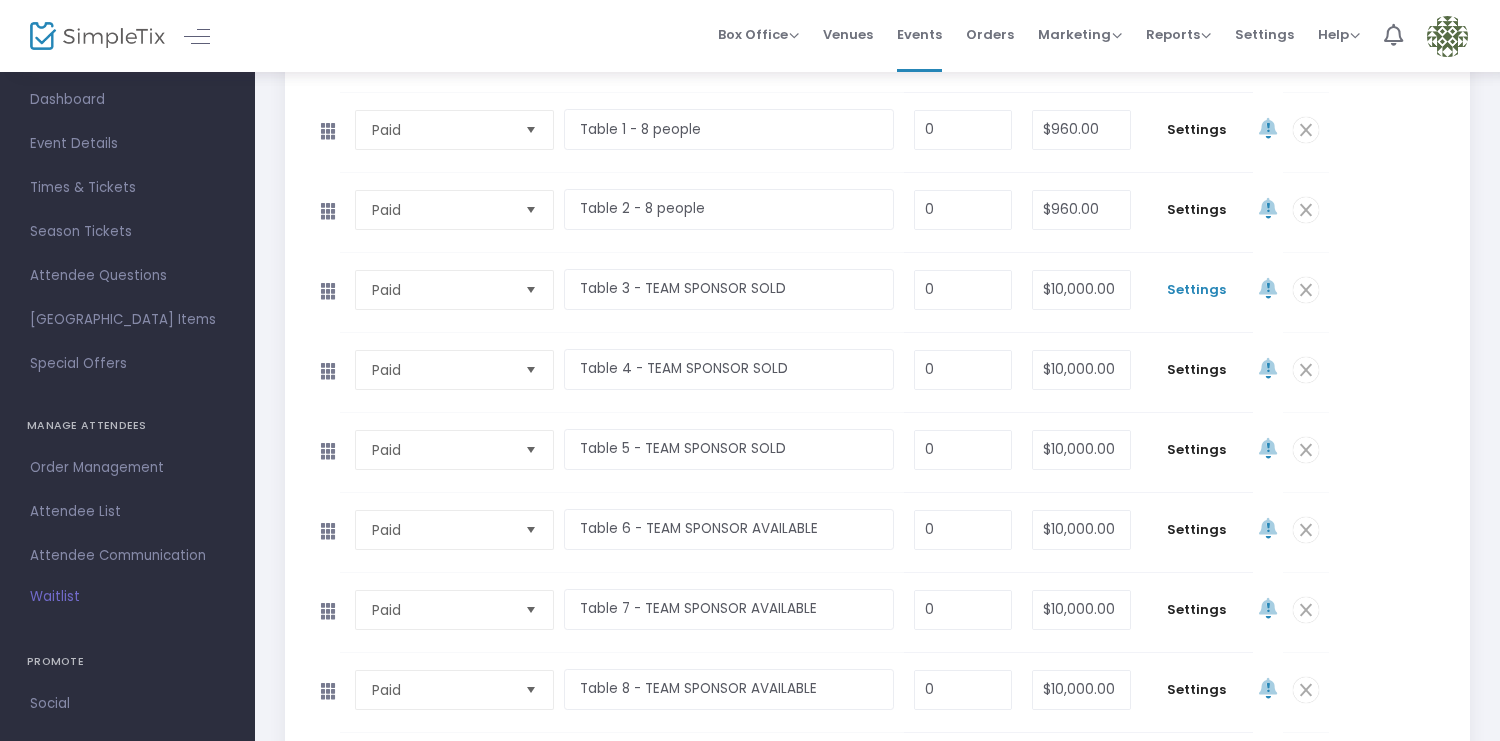 click on "Settings" at bounding box center [1197, 290] 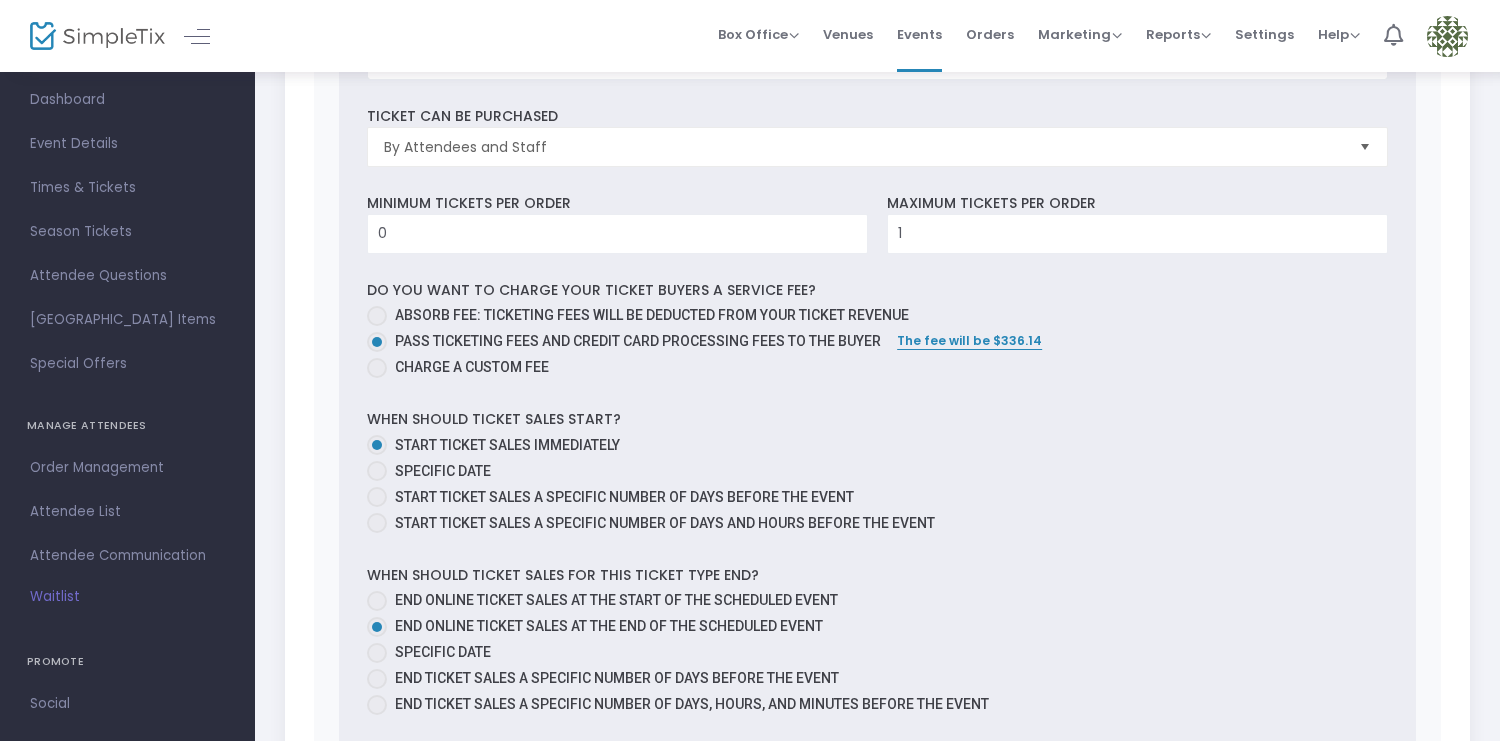 scroll, scrollTop: 1720, scrollLeft: 0, axis: vertical 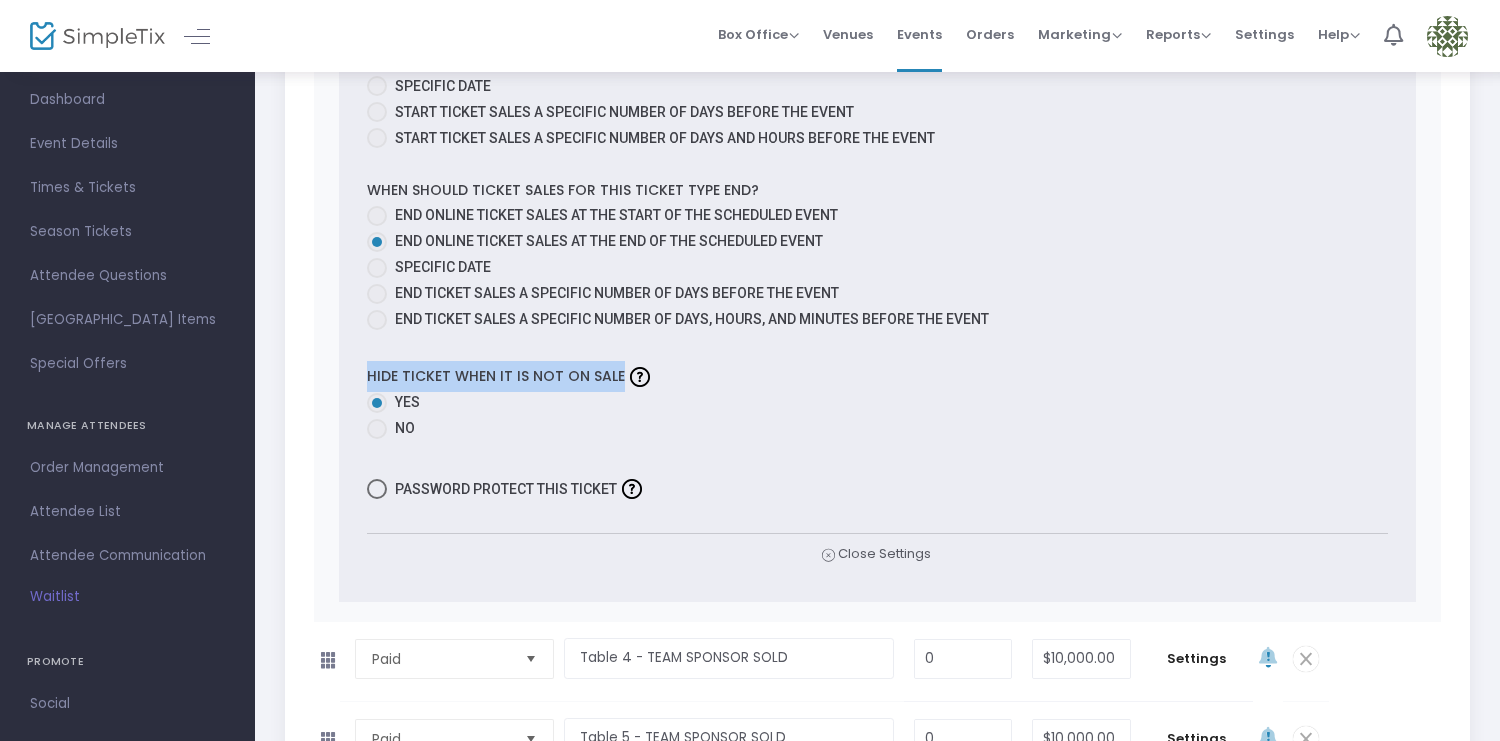 drag, startPoint x: 351, startPoint y: 375, endPoint x: 615, endPoint y: 387, distance: 264.27258 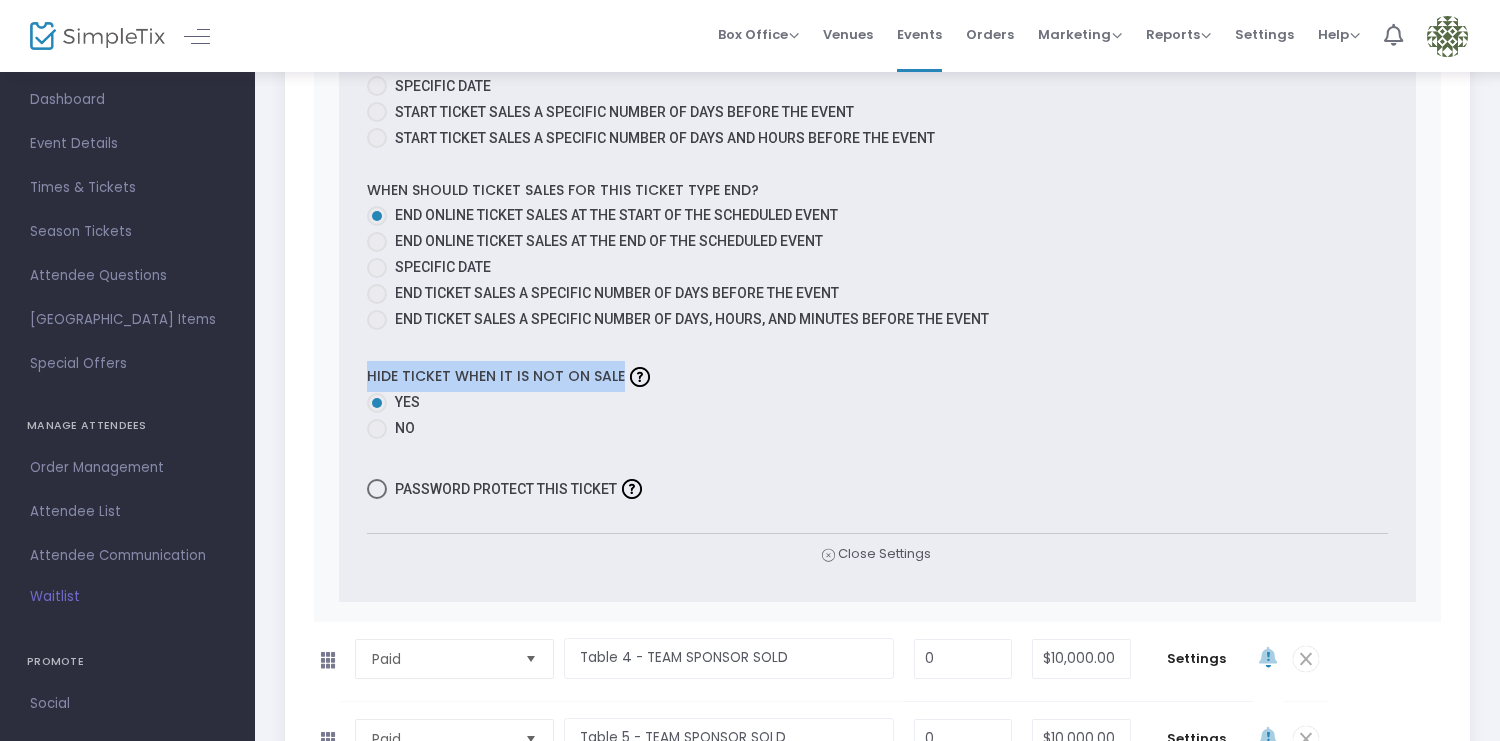 click on "Specific Date" at bounding box center [869, 267] 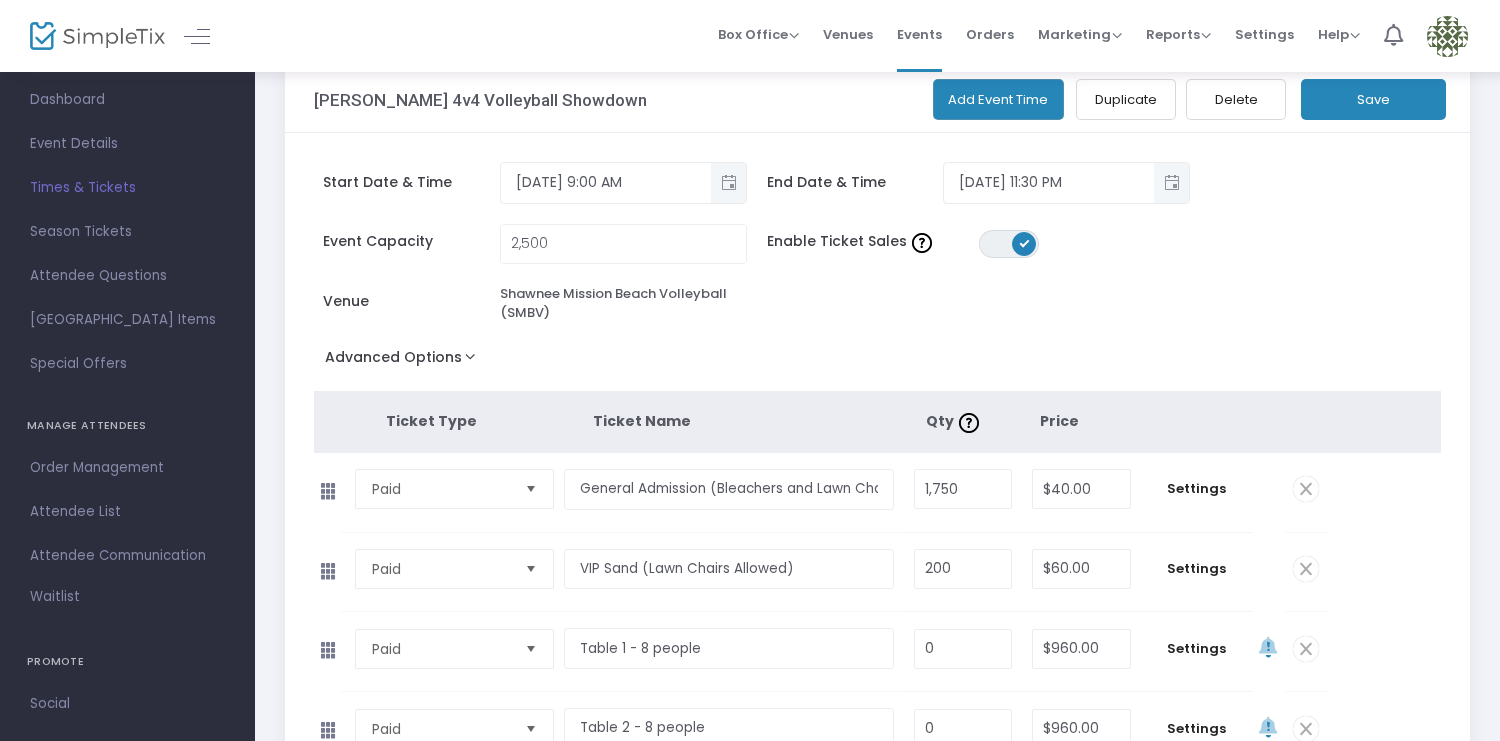 scroll, scrollTop: 0, scrollLeft: 0, axis: both 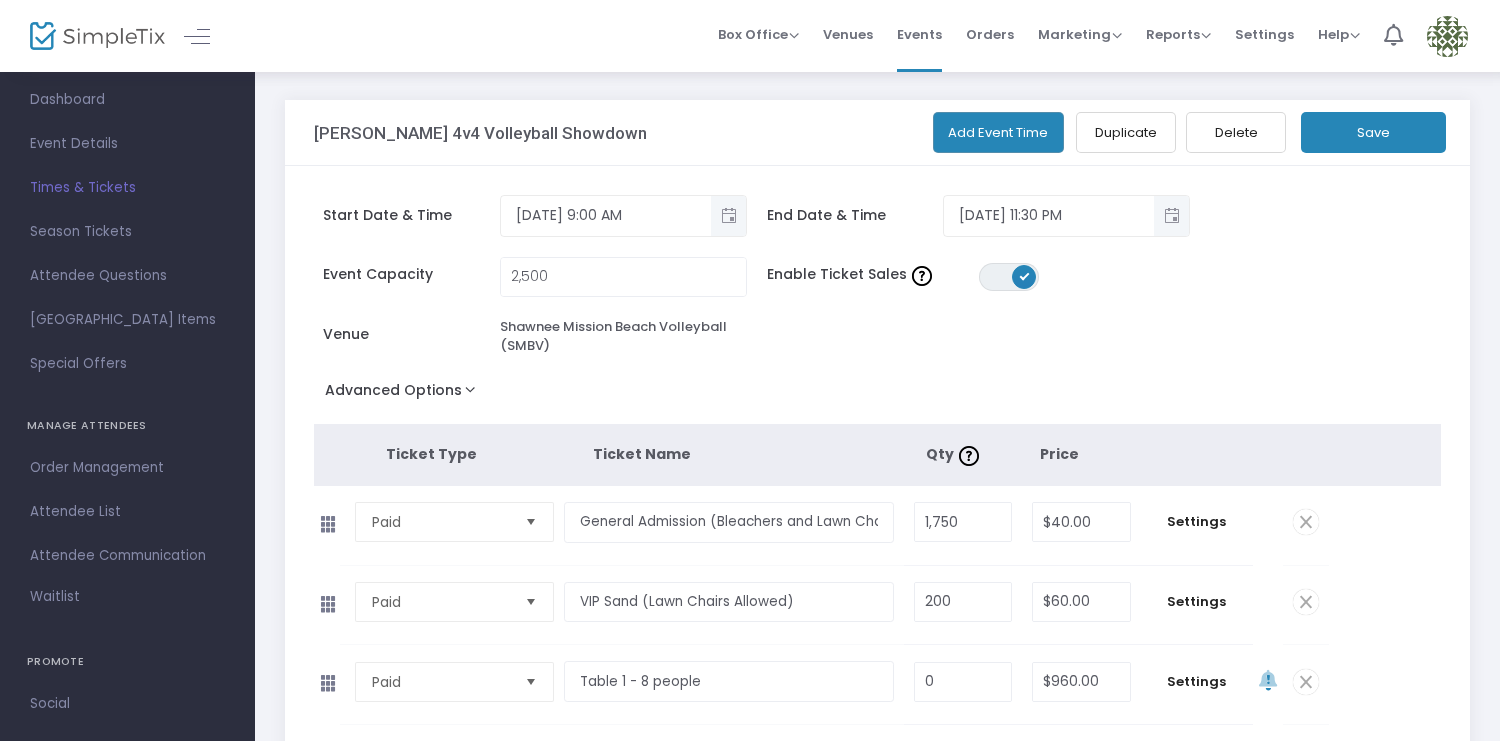 click on "Times & Tickets" at bounding box center (127, 188) 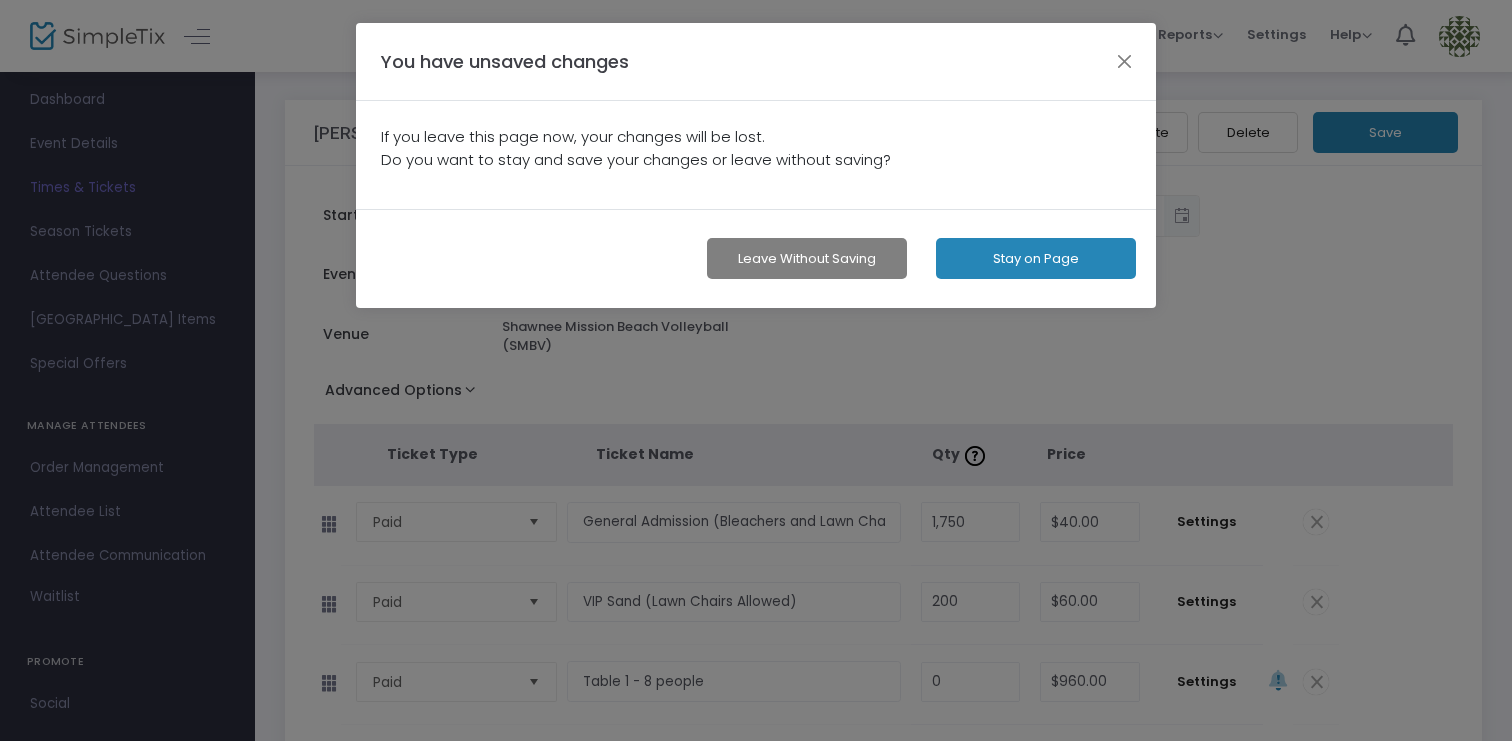 click on "Leave without Saving" 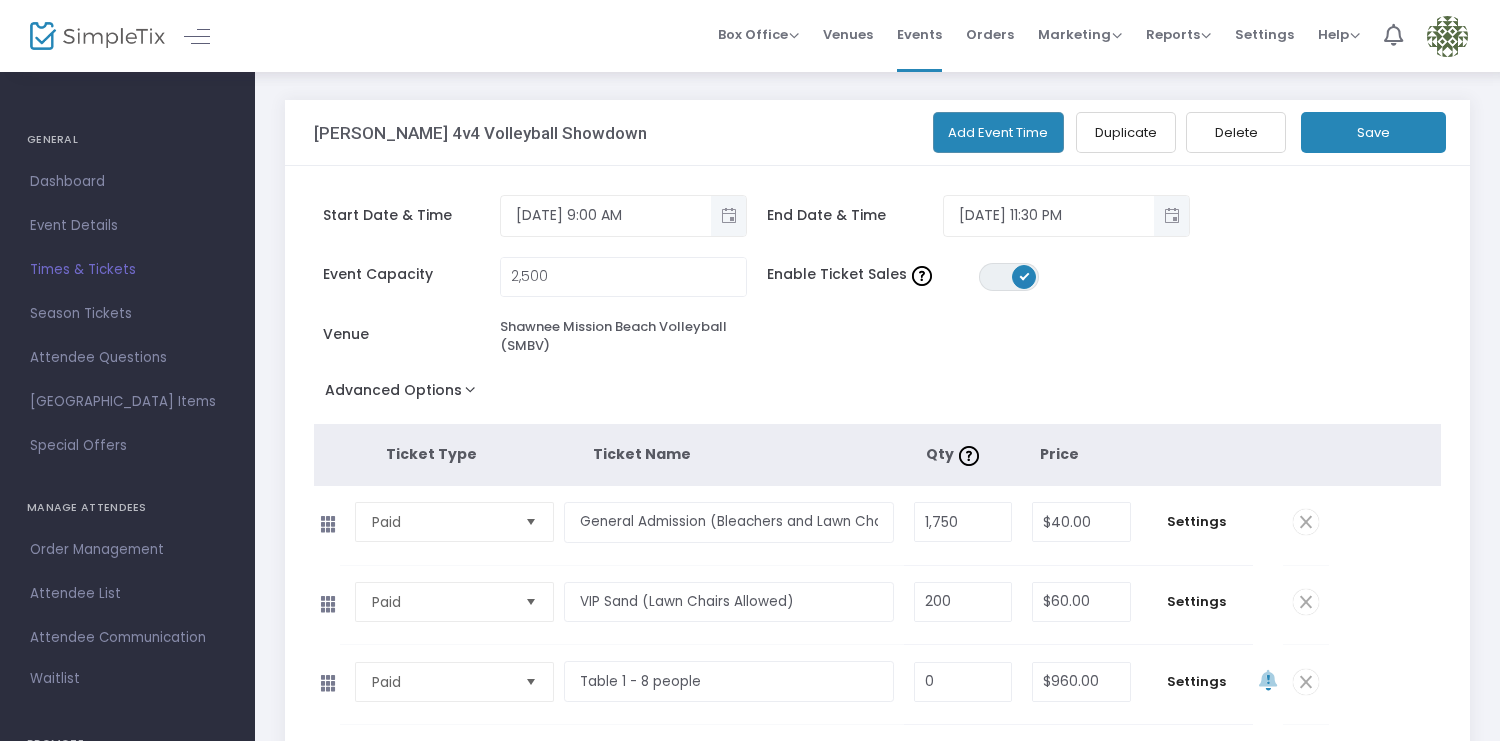 click on "Times & Tickets" at bounding box center (127, 270) 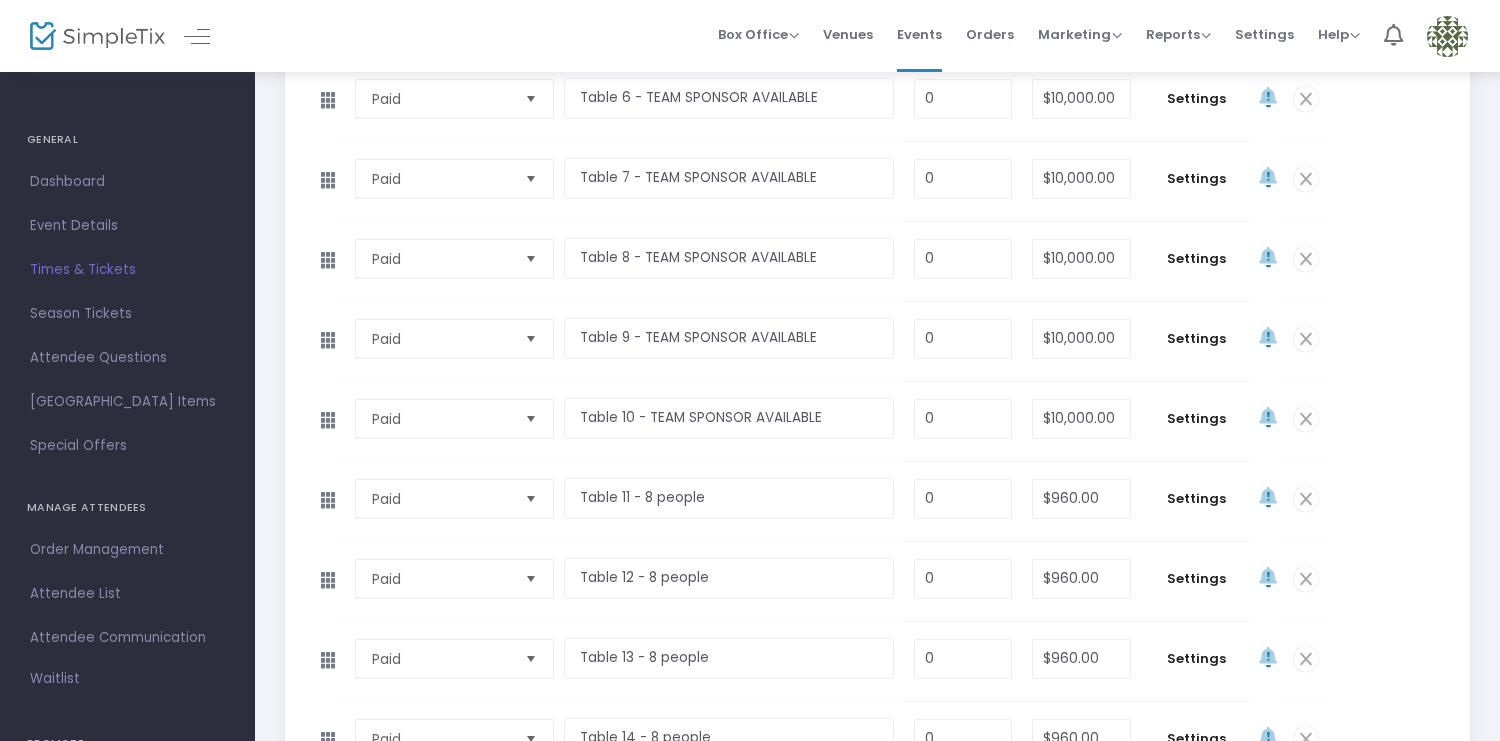scroll, scrollTop: 986, scrollLeft: 0, axis: vertical 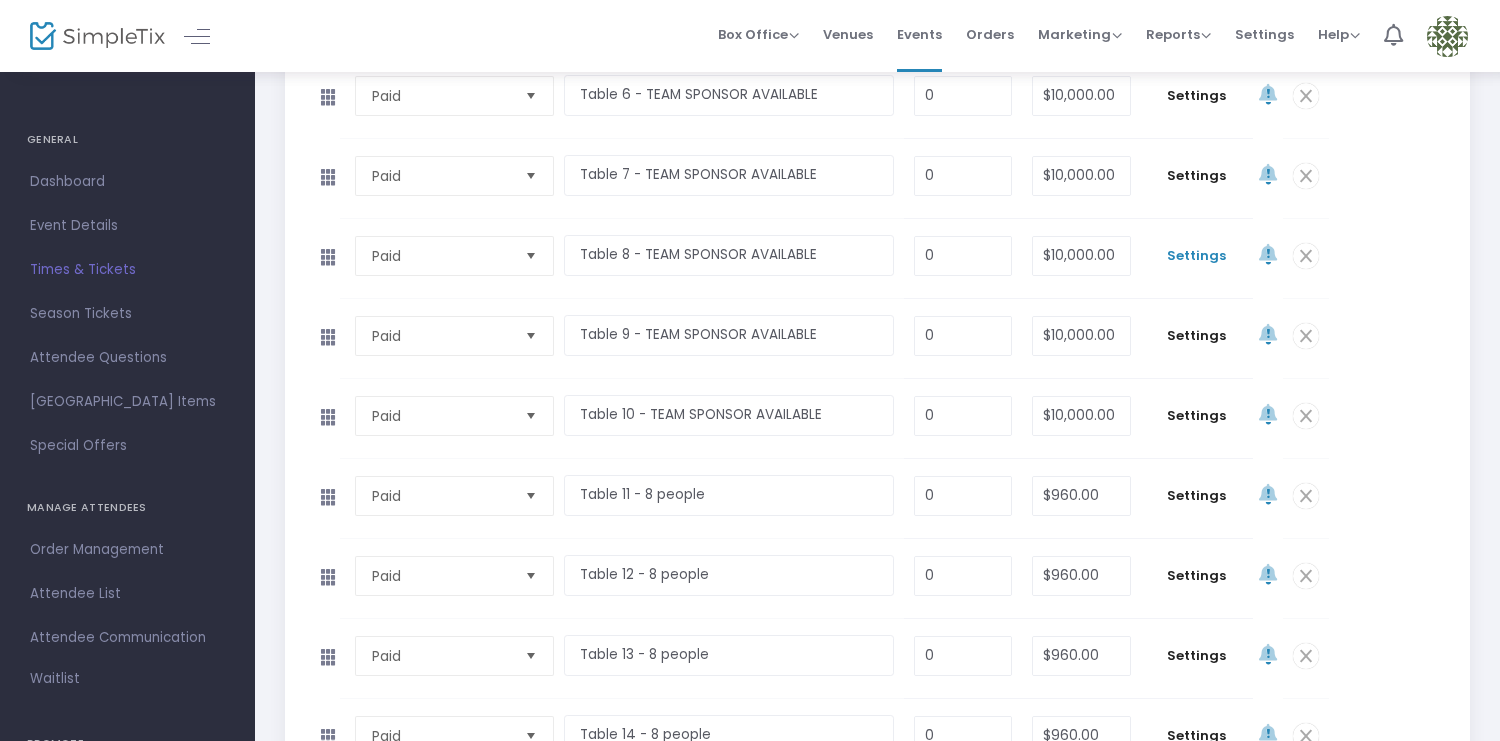 click on "Settings" at bounding box center (1197, 256) 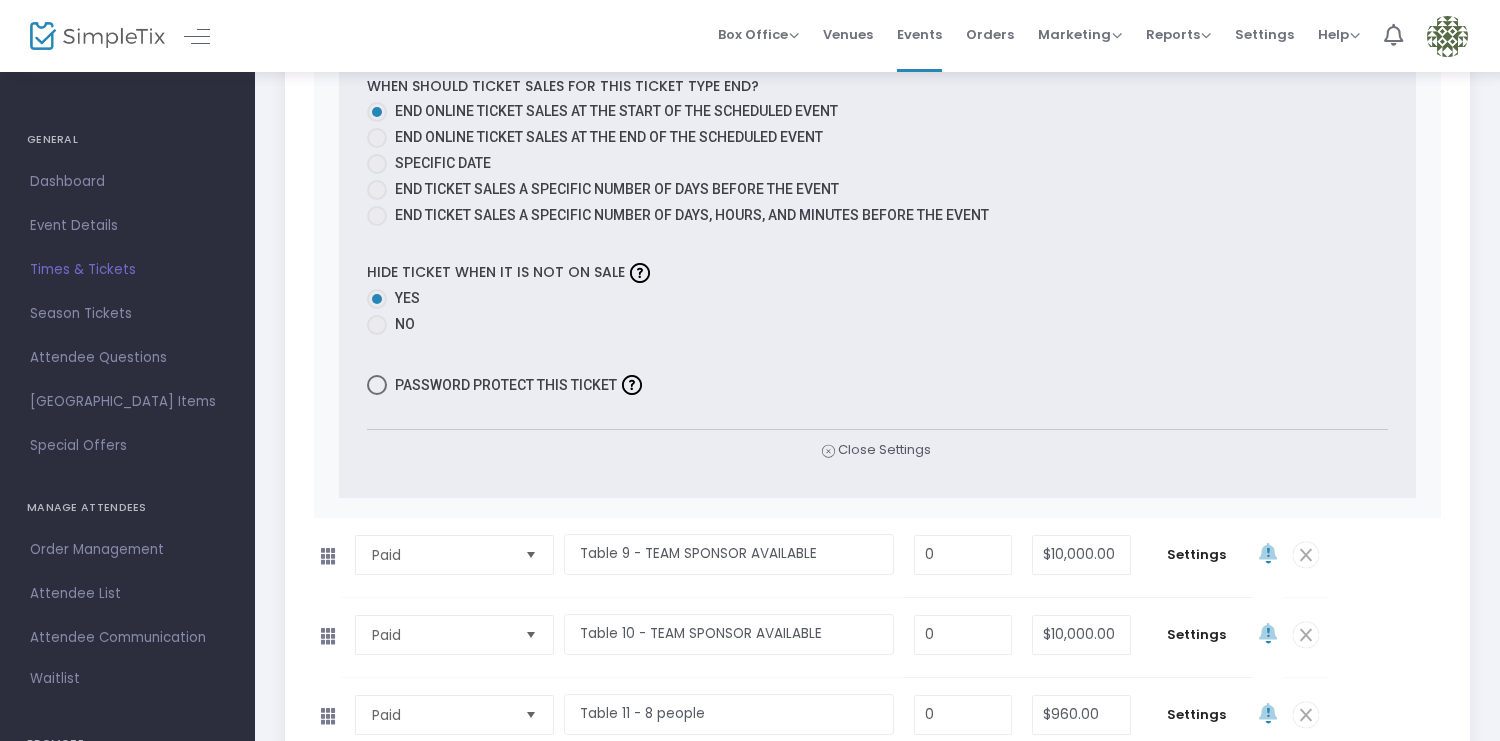 scroll, scrollTop: 2226, scrollLeft: 0, axis: vertical 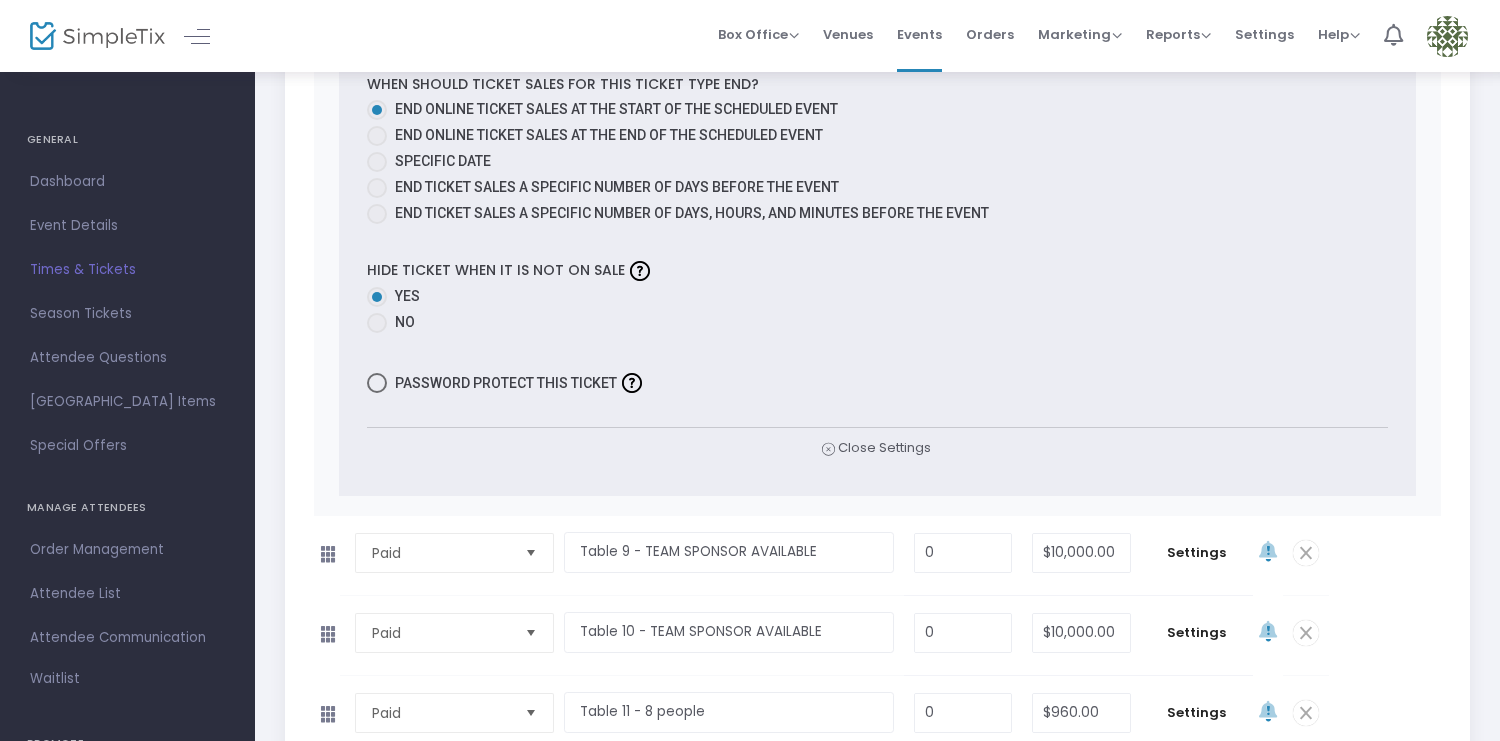 click at bounding box center [1447, 36] 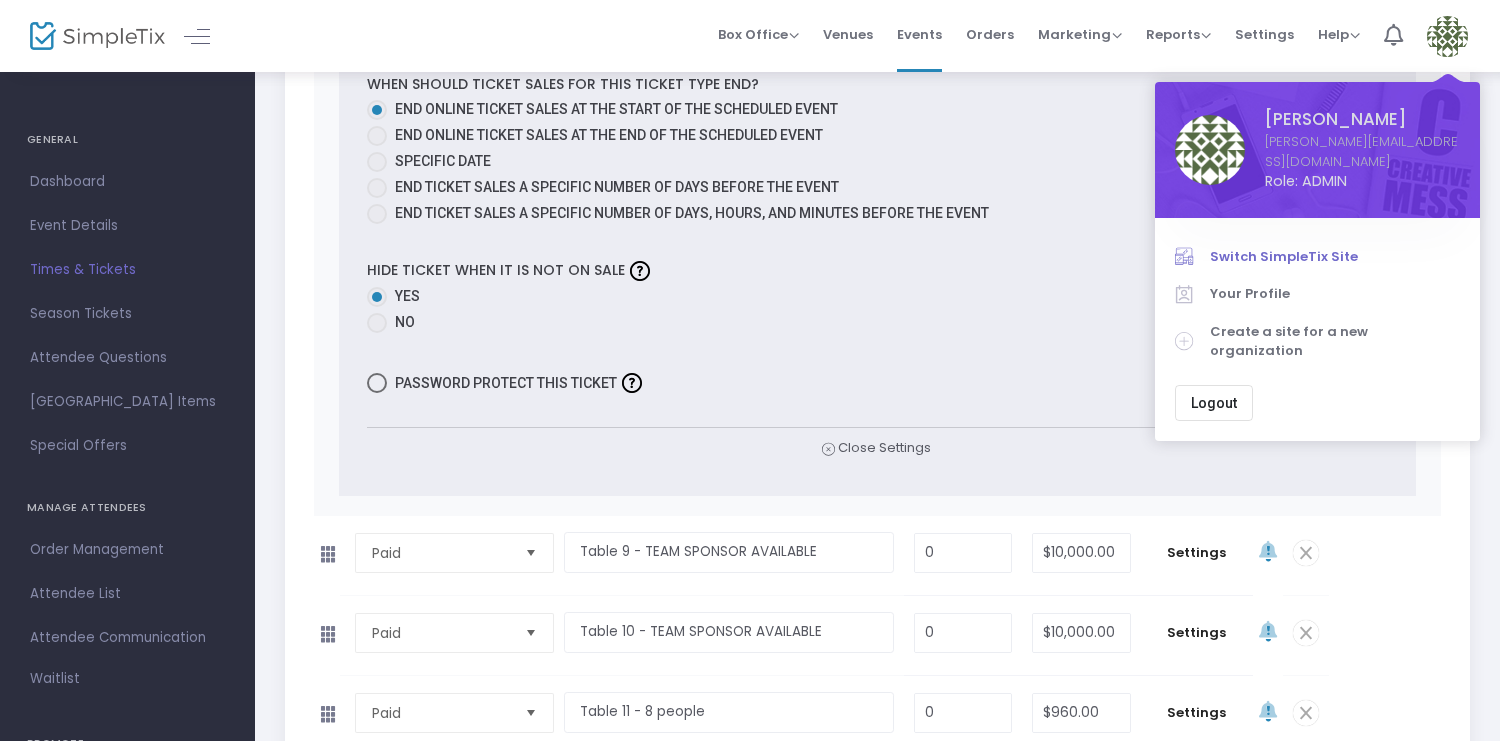 click on "Switch SimpleTix Site" at bounding box center (1335, 257) 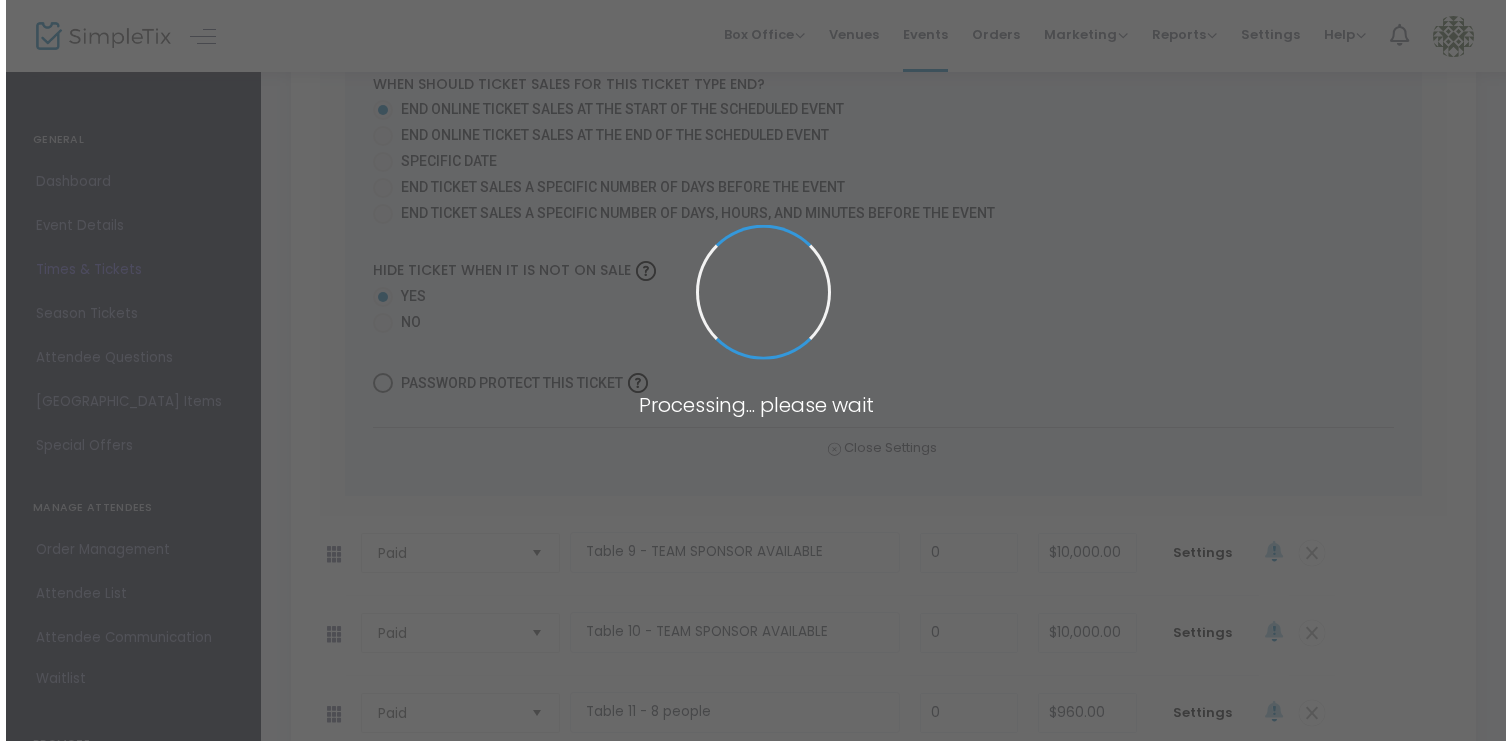scroll, scrollTop: 0, scrollLeft: 0, axis: both 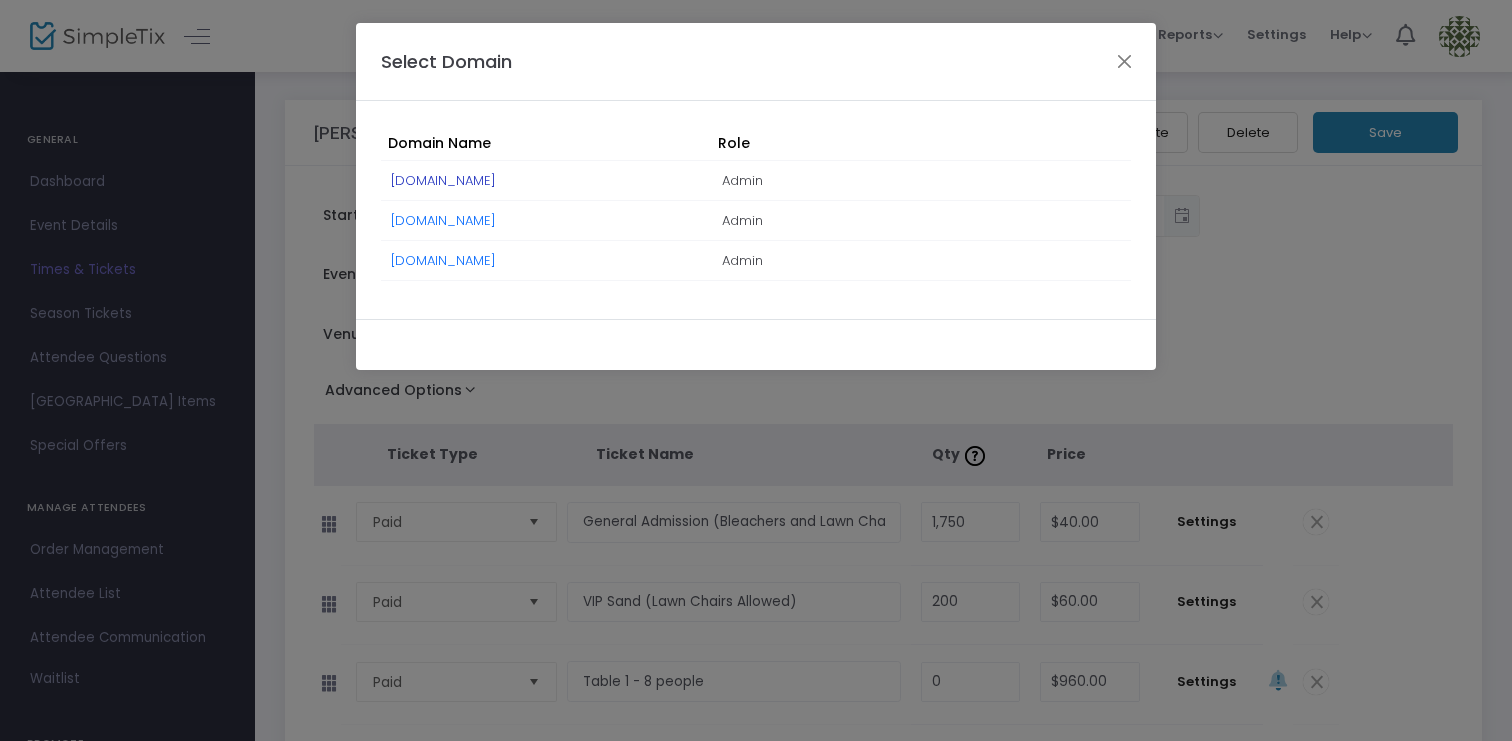click on "[DOMAIN_NAME]" 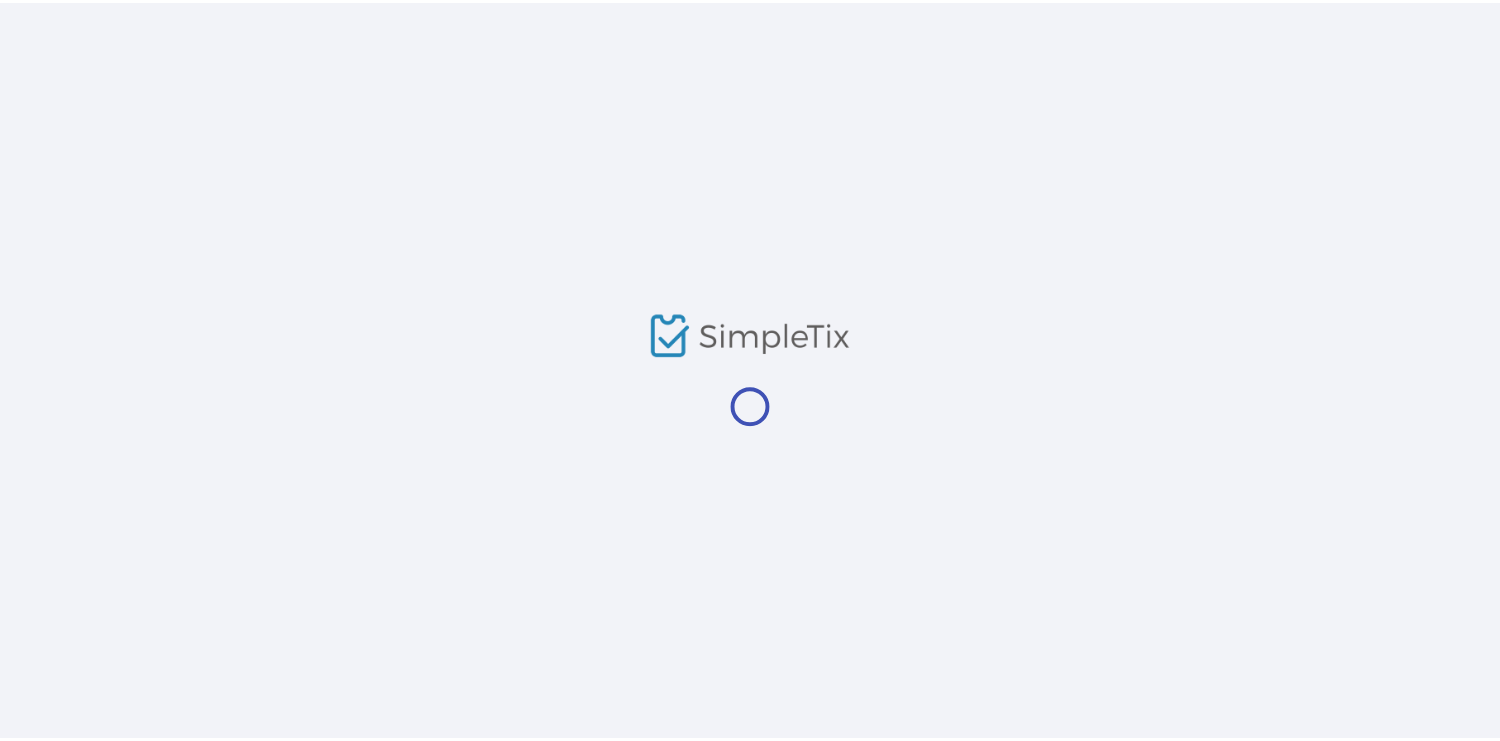 scroll, scrollTop: 0, scrollLeft: 0, axis: both 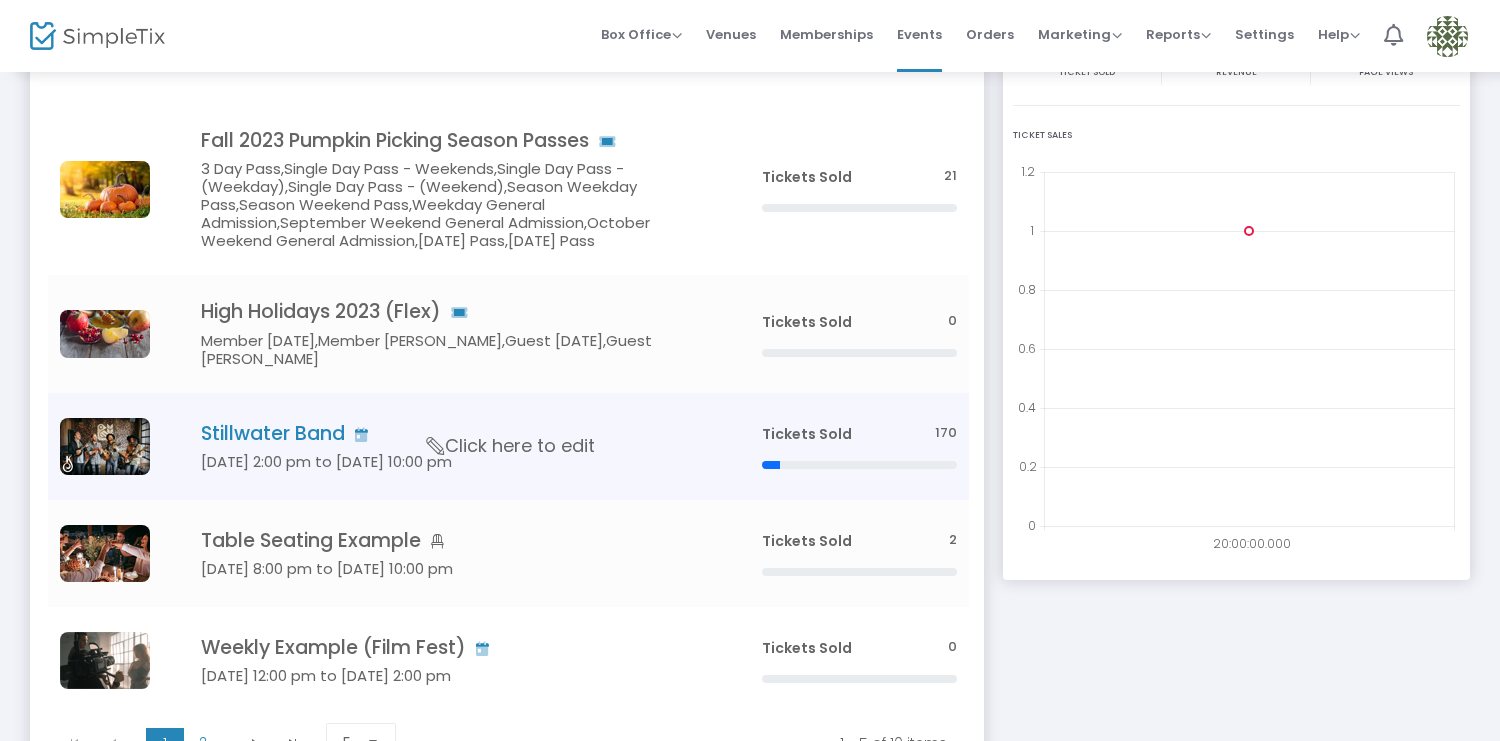 click on "Stillwater Band   [DATE] 2:00 pm to [DATE] 10:00 pm     Click here to edit" 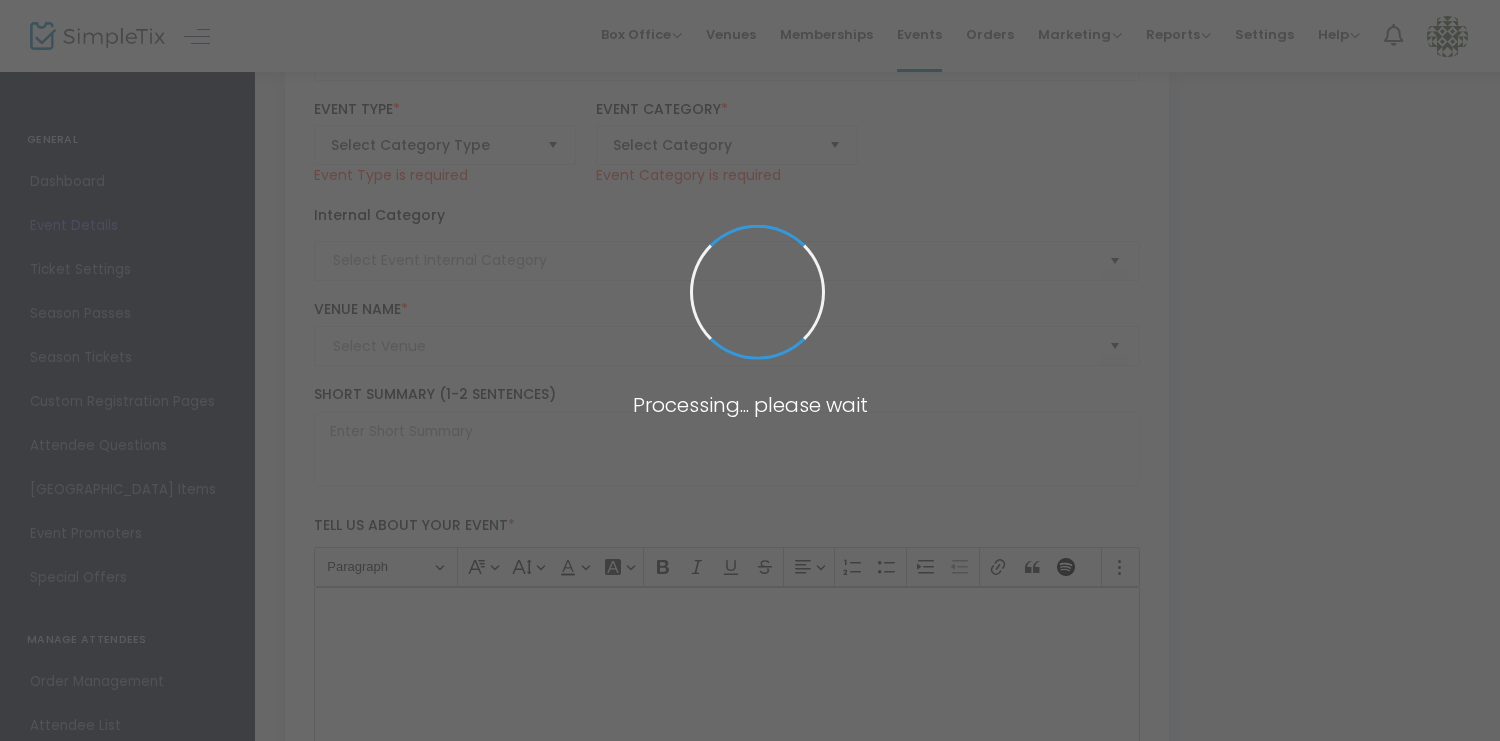 type on "4XFL7TLPTFPGGZRMHVIKKU7T" 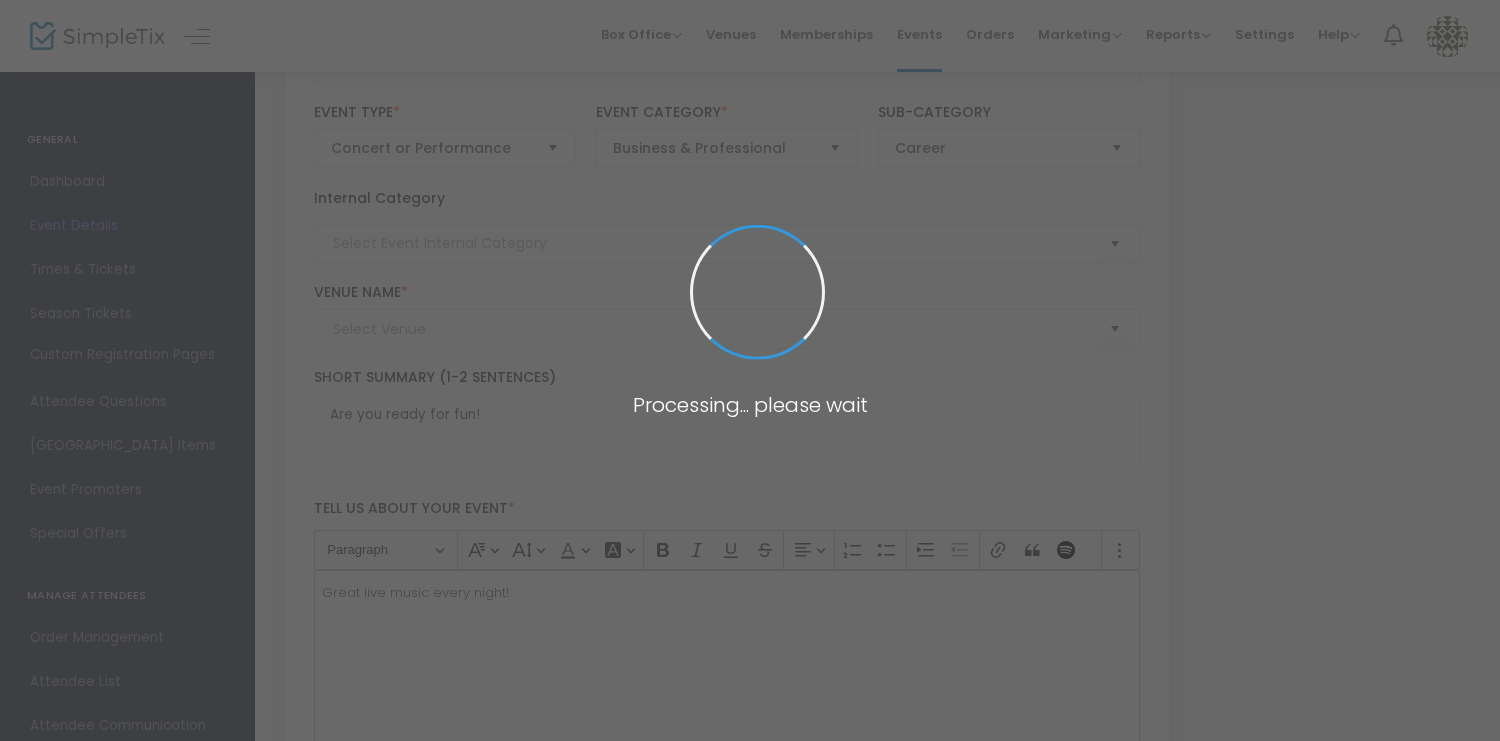 type on "Geffen Playhouse" 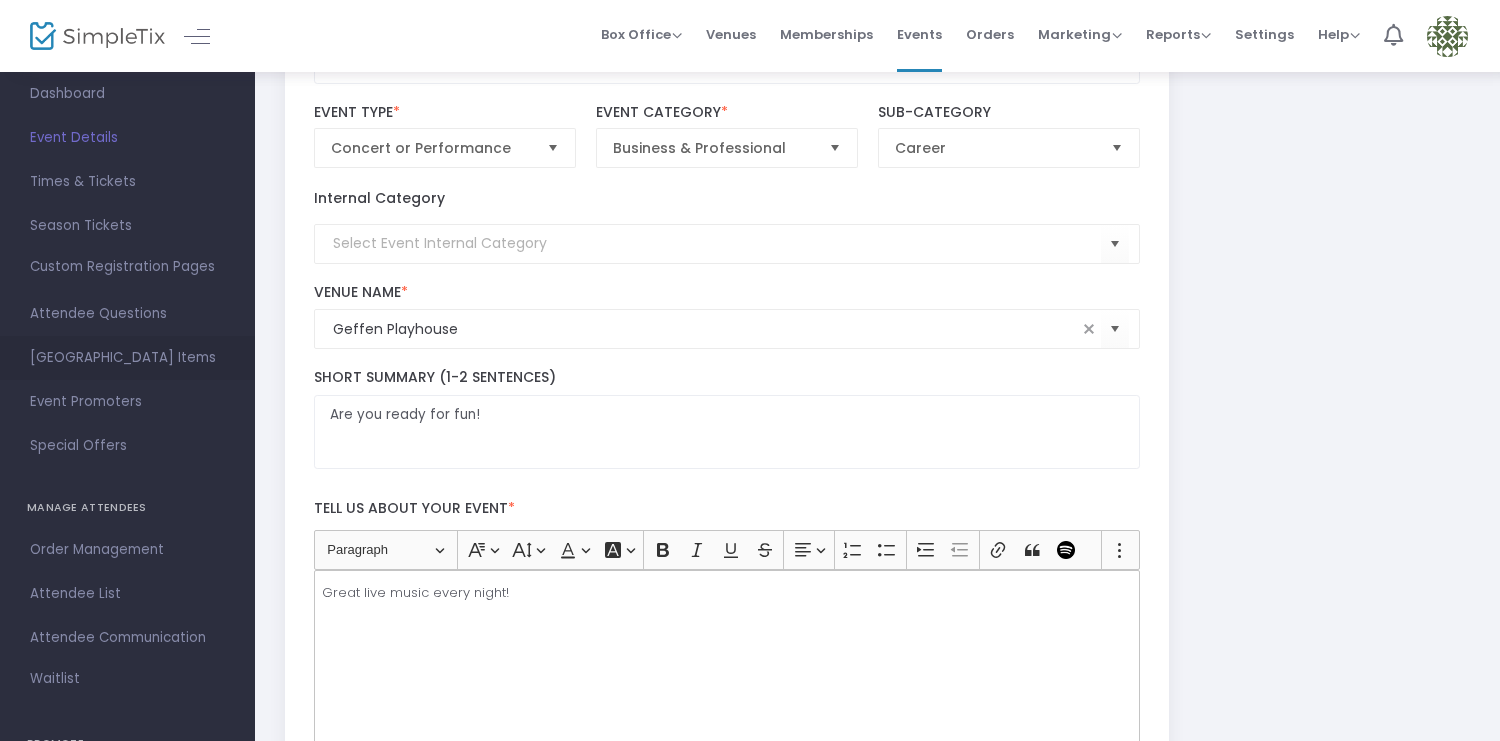 scroll, scrollTop: 84, scrollLeft: 0, axis: vertical 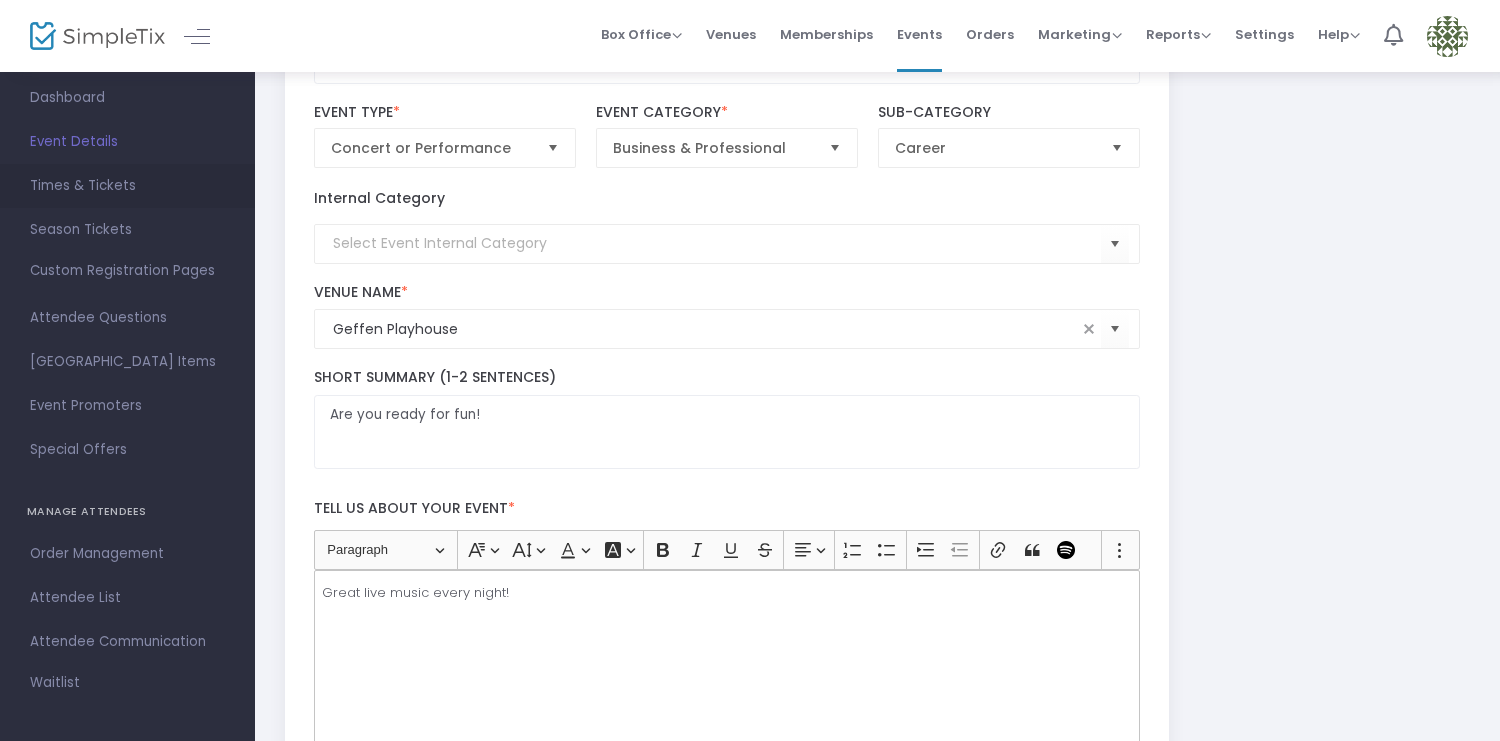 click on "Times & Tickets" at bounding box center [127, 186] 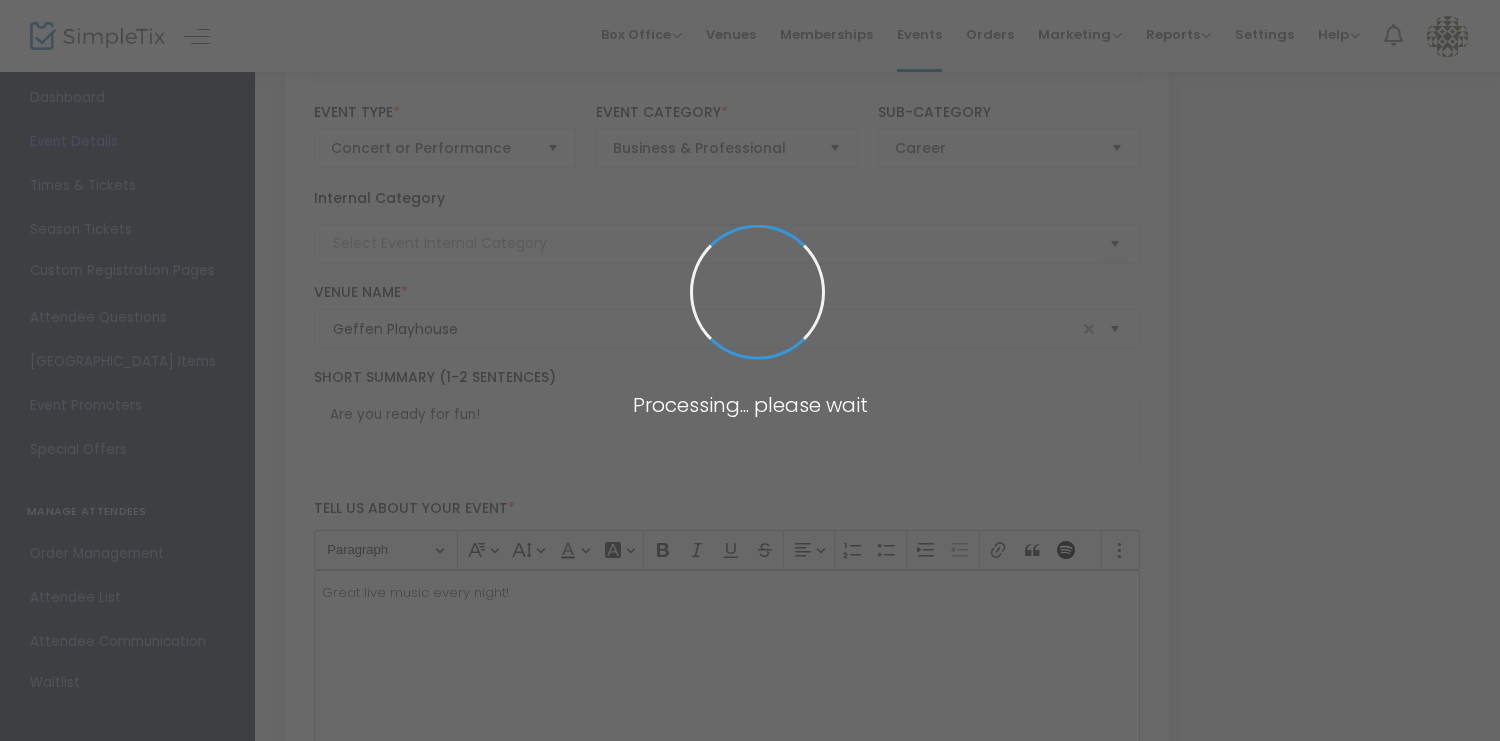 scroll, scrollTop: 0, scrollLeft: 0, axis: both 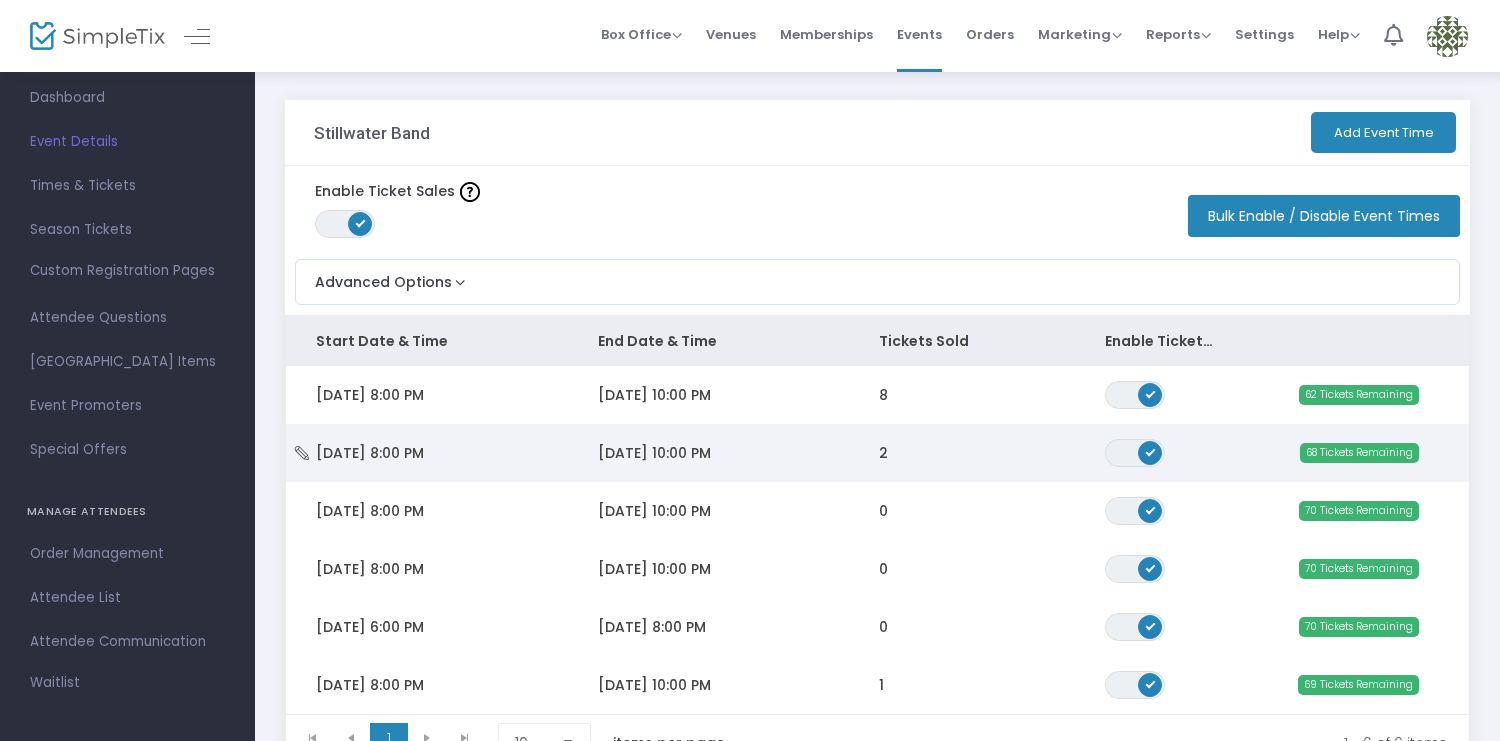 click on "11/2/2025 10:00 PM" 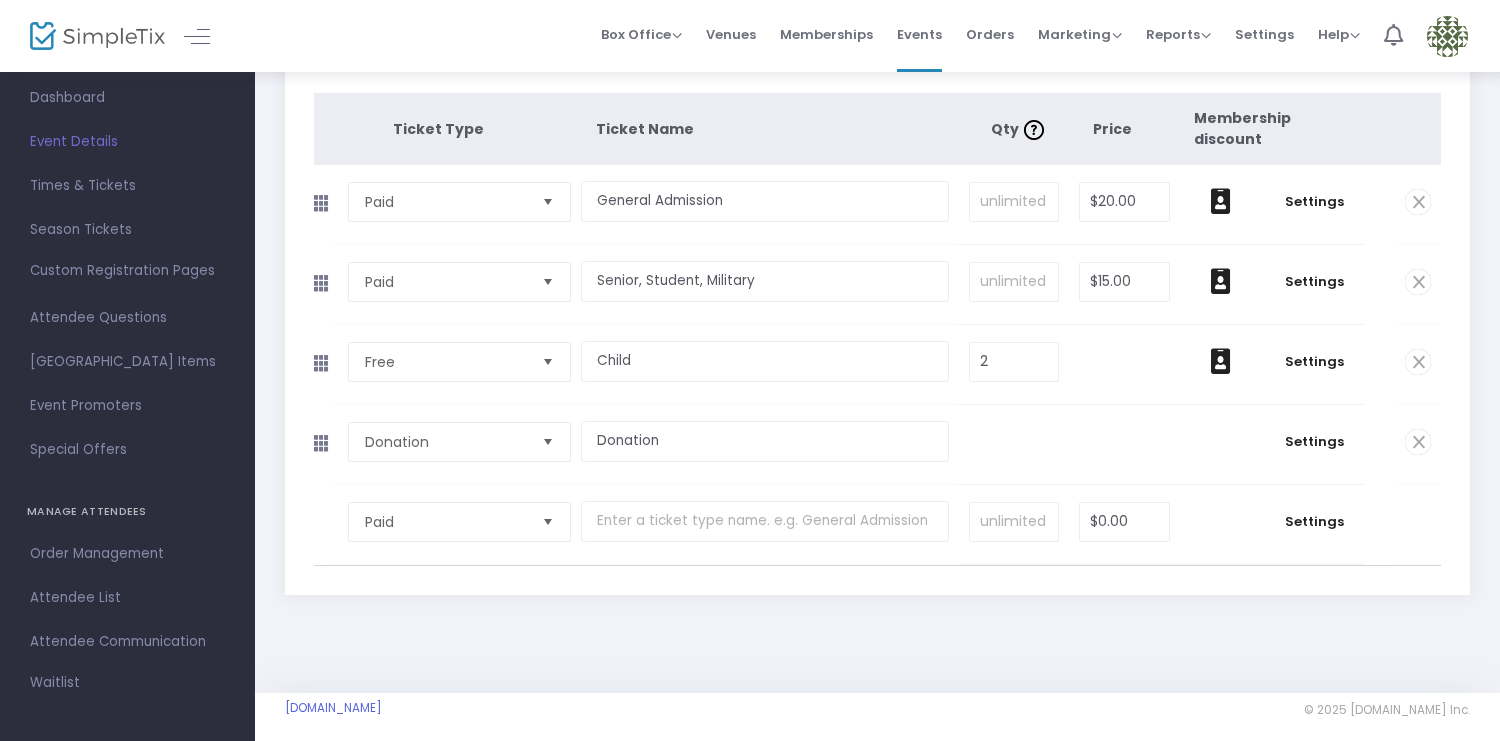 scroll, scrollTop: 284, scrollLeft: 0, axis: vertical 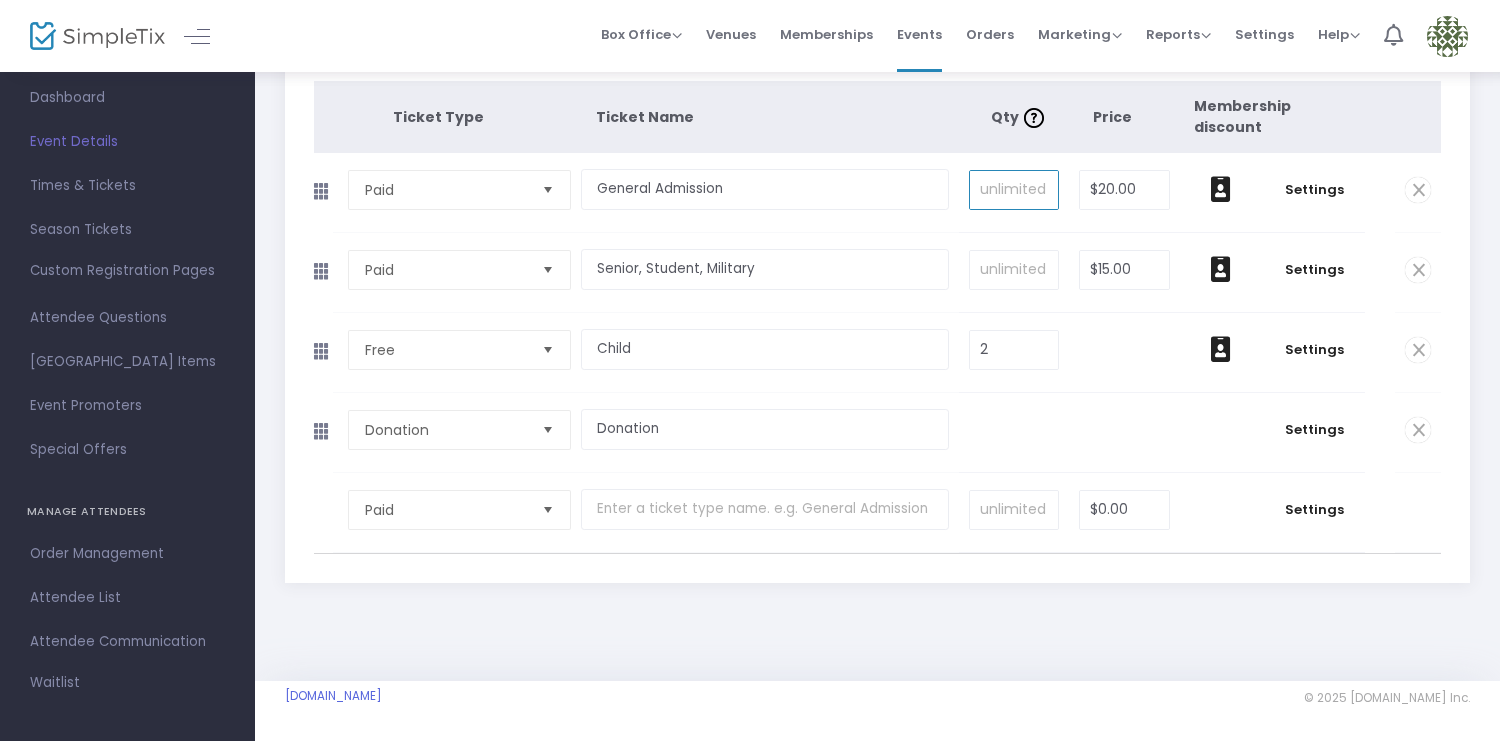 click at bounding box center (1014, 190) 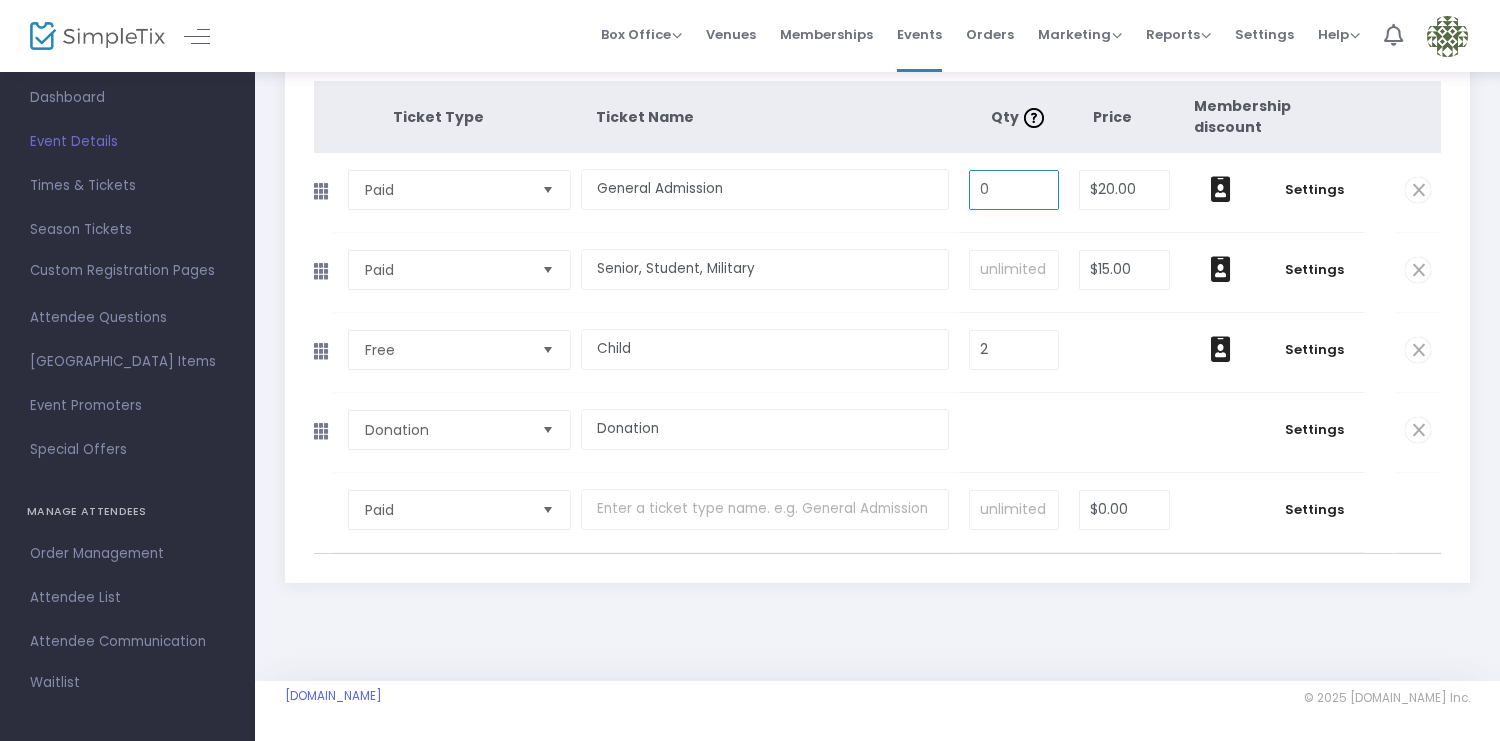 type on "0" 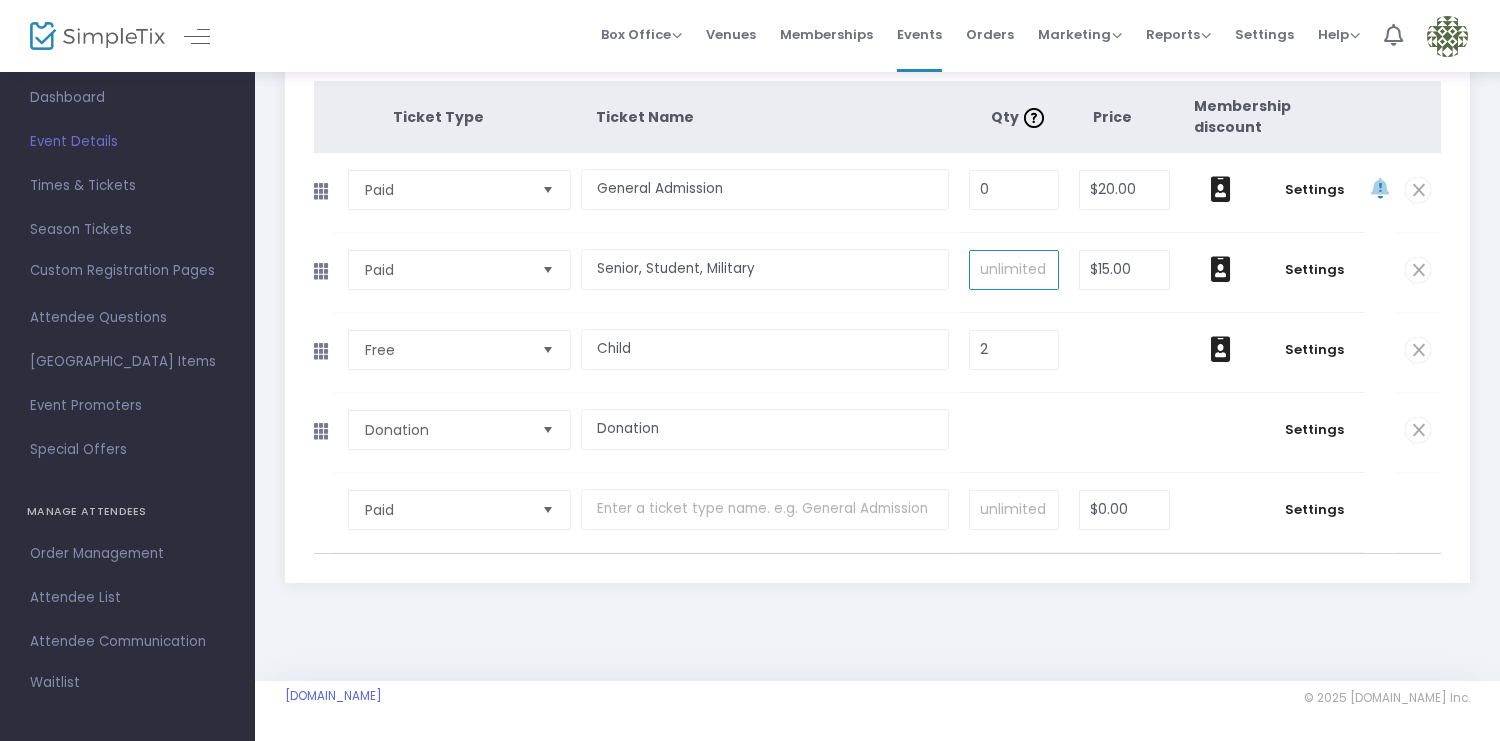 click at bounding box center (1014, 270) 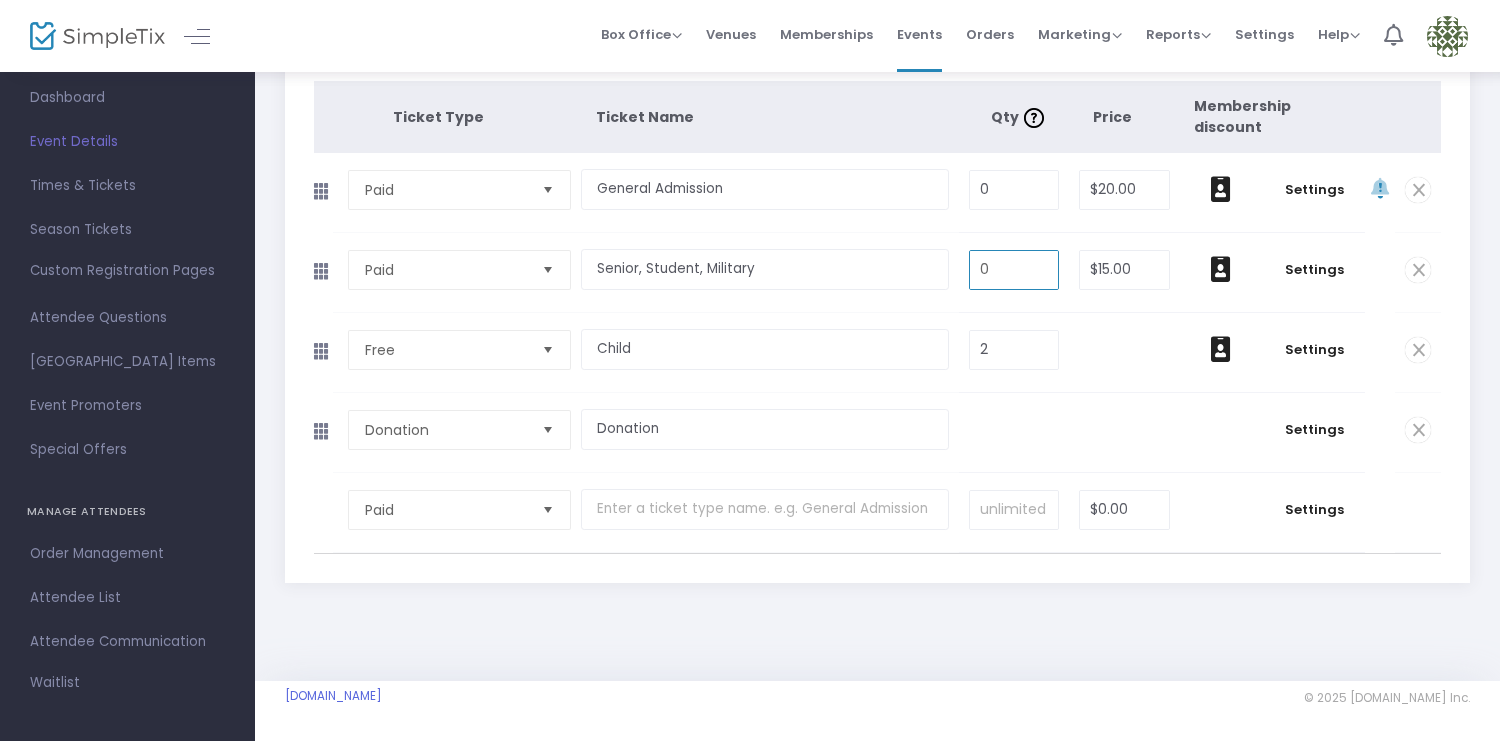 type on "0" 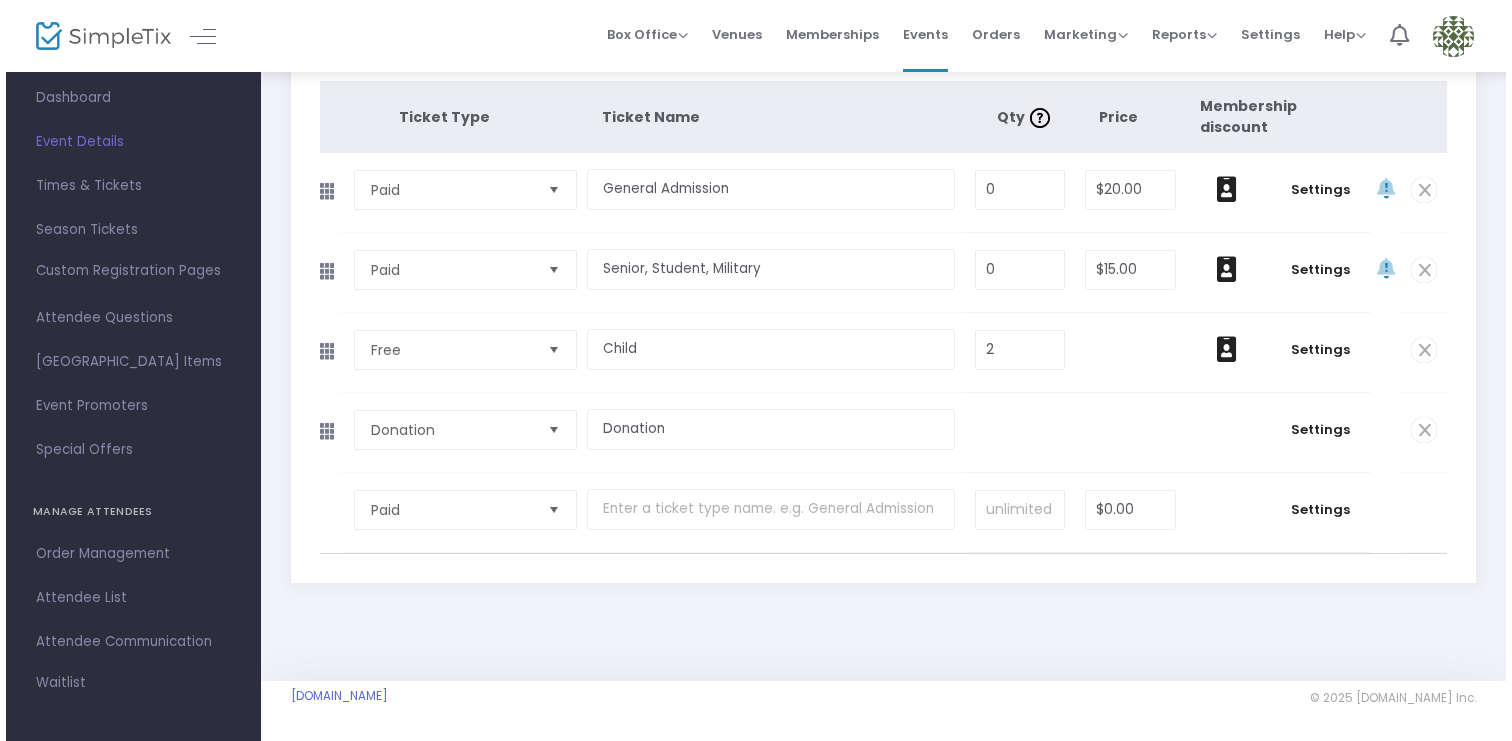 scroll, scrollTop: 0, scrollLeft: 0, axis: both 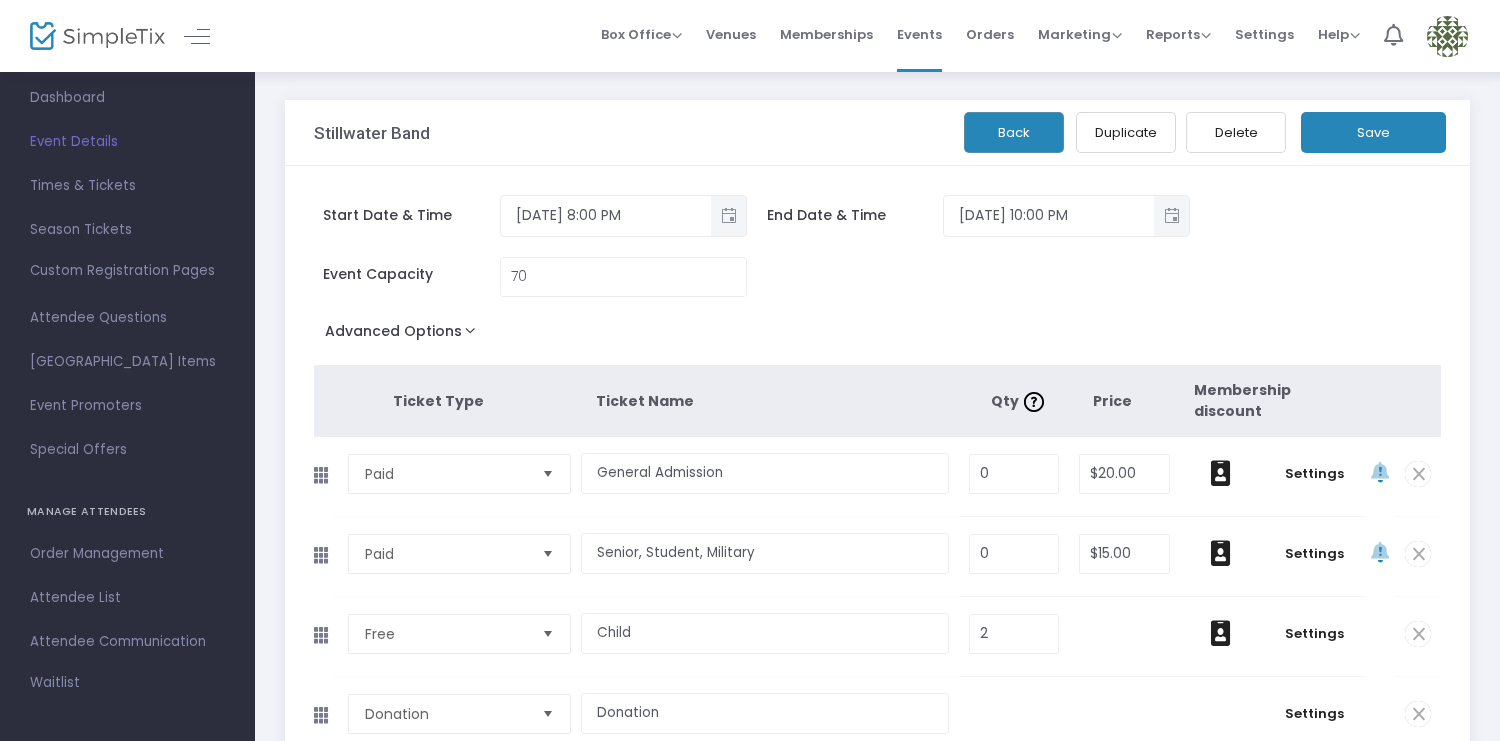 click on "Save" 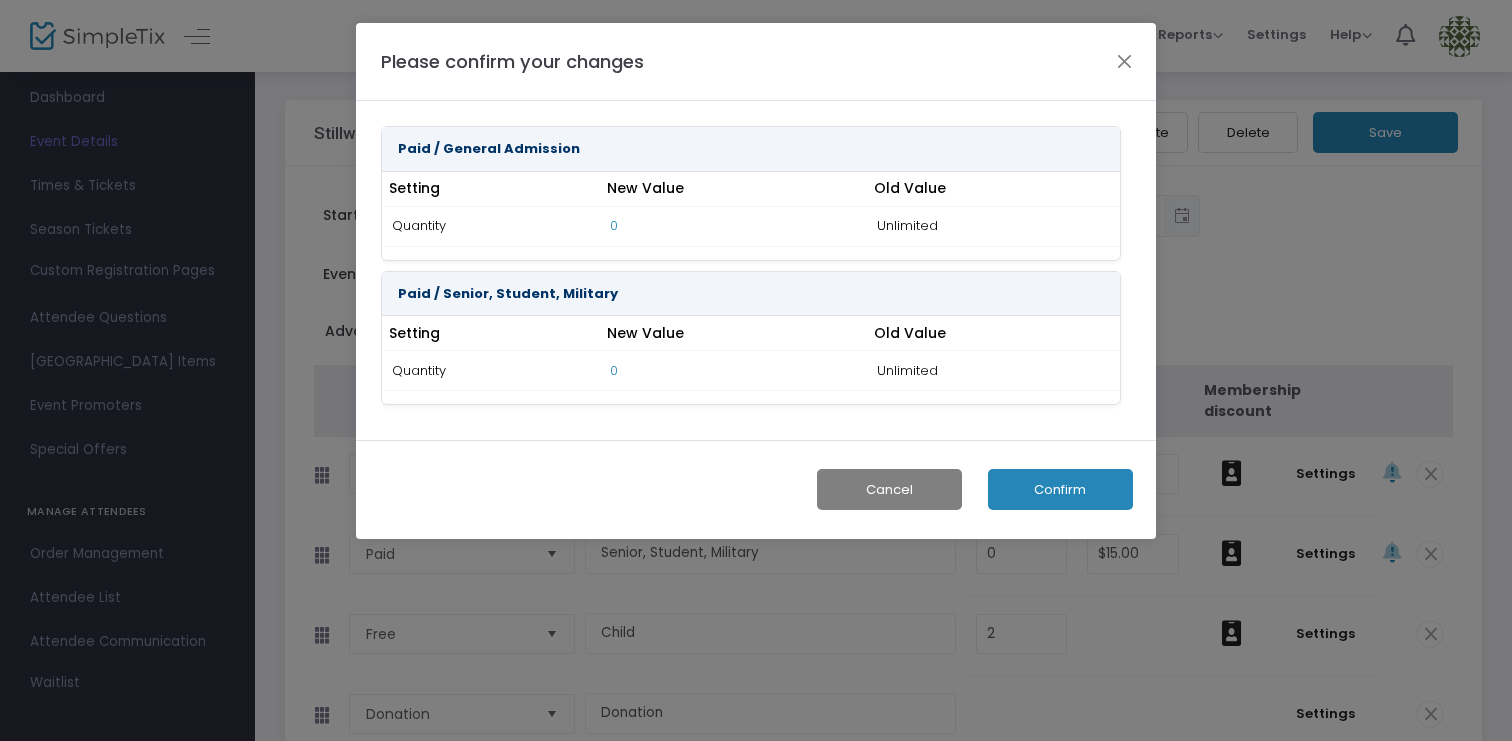 click on "Confirm" 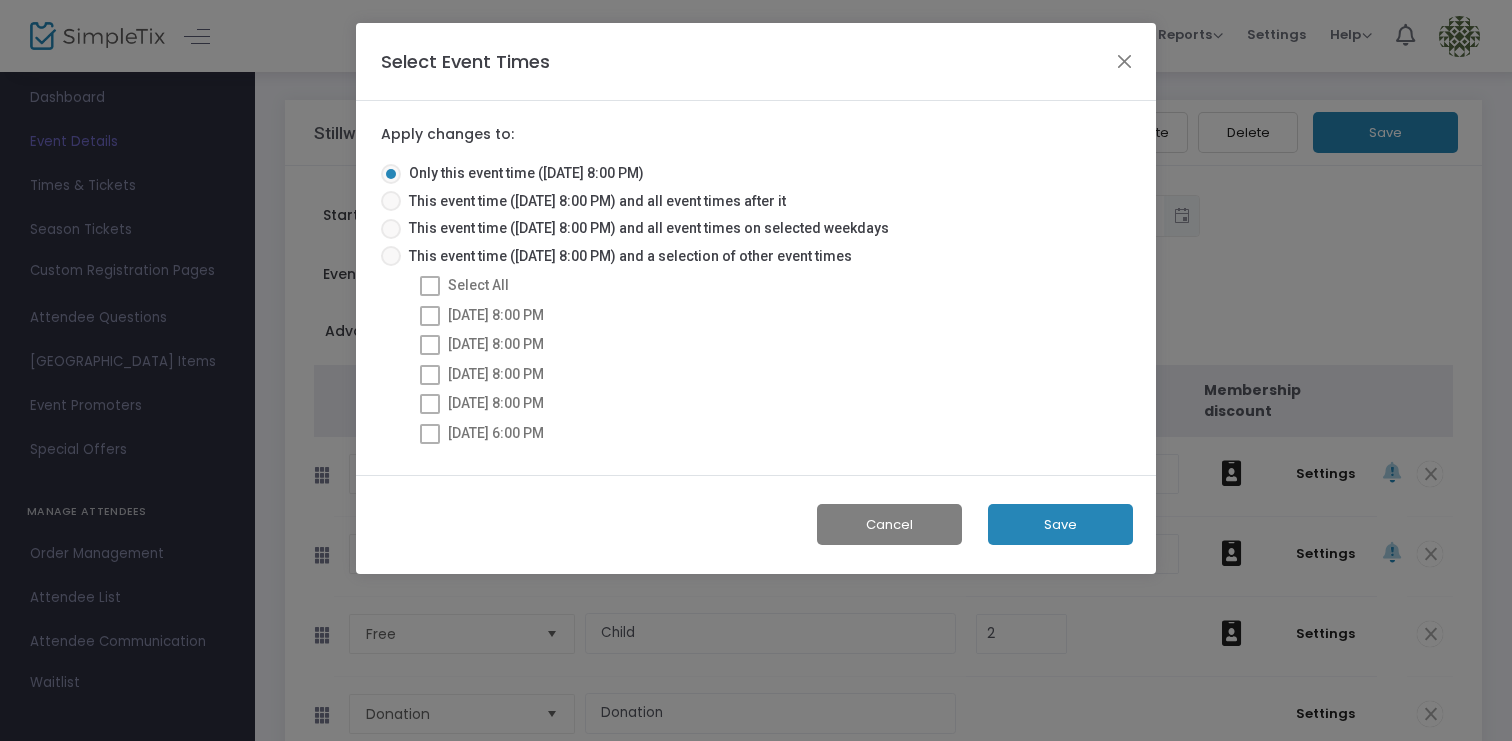 click on "Save" 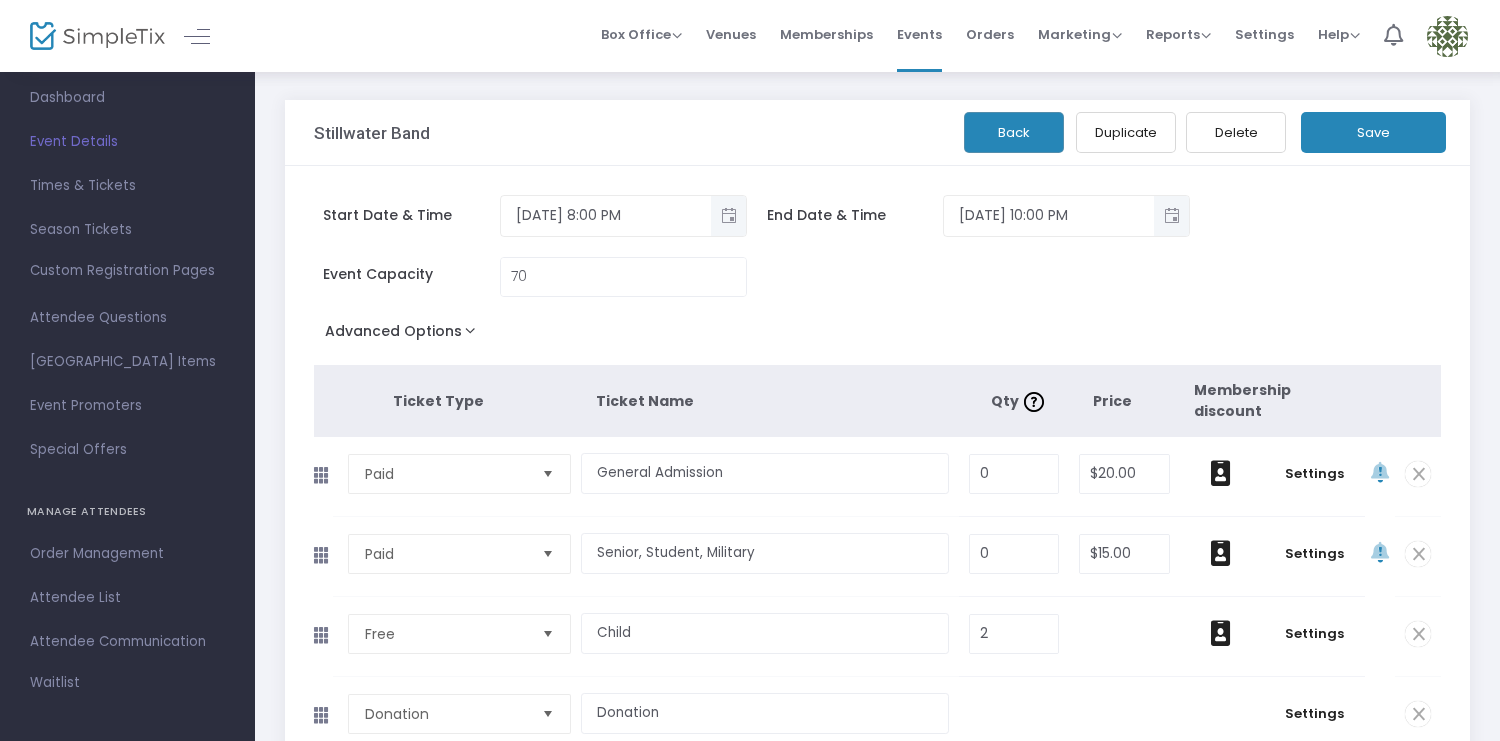 click at bounding box center [1447, 36] 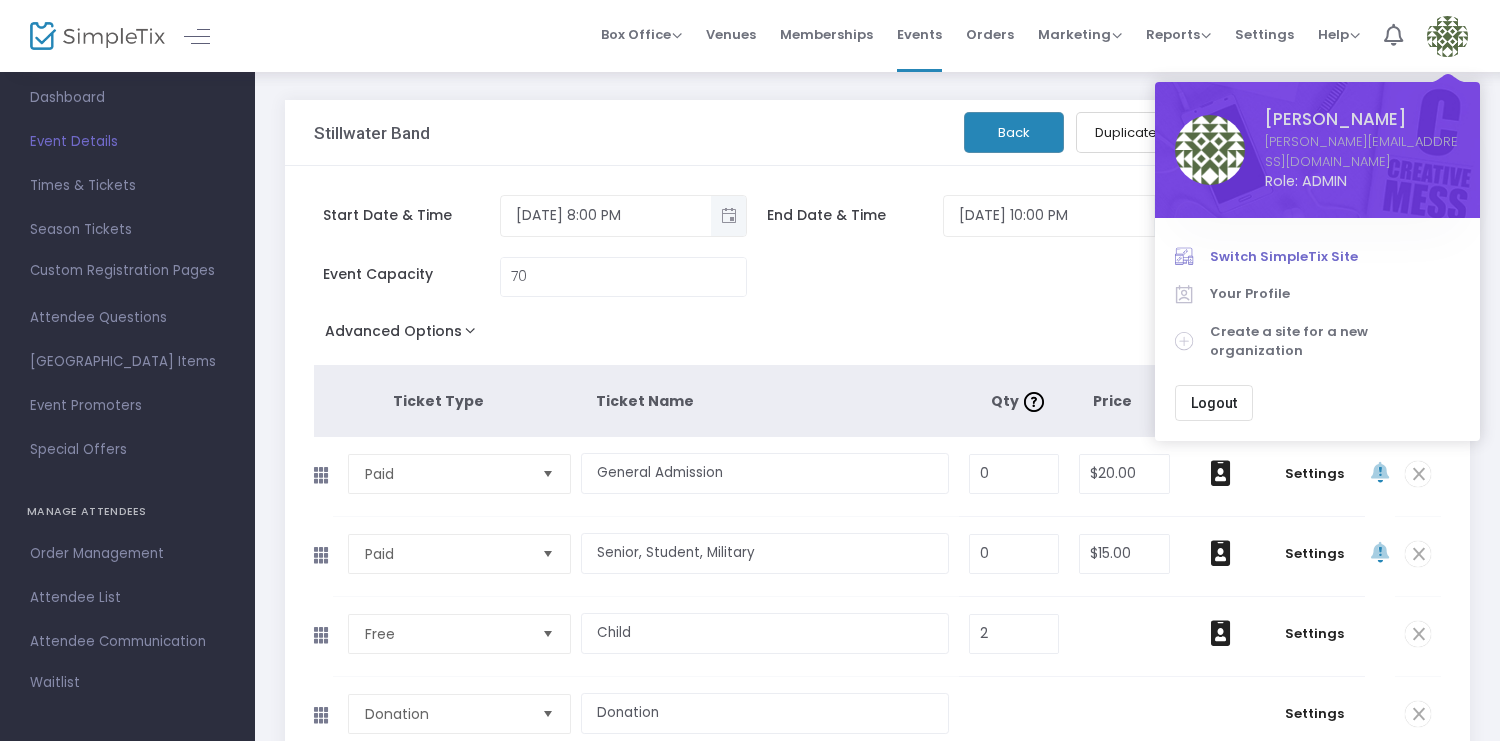 click on "Switch SimpleTix Site" at bounding box center [1335, 257] 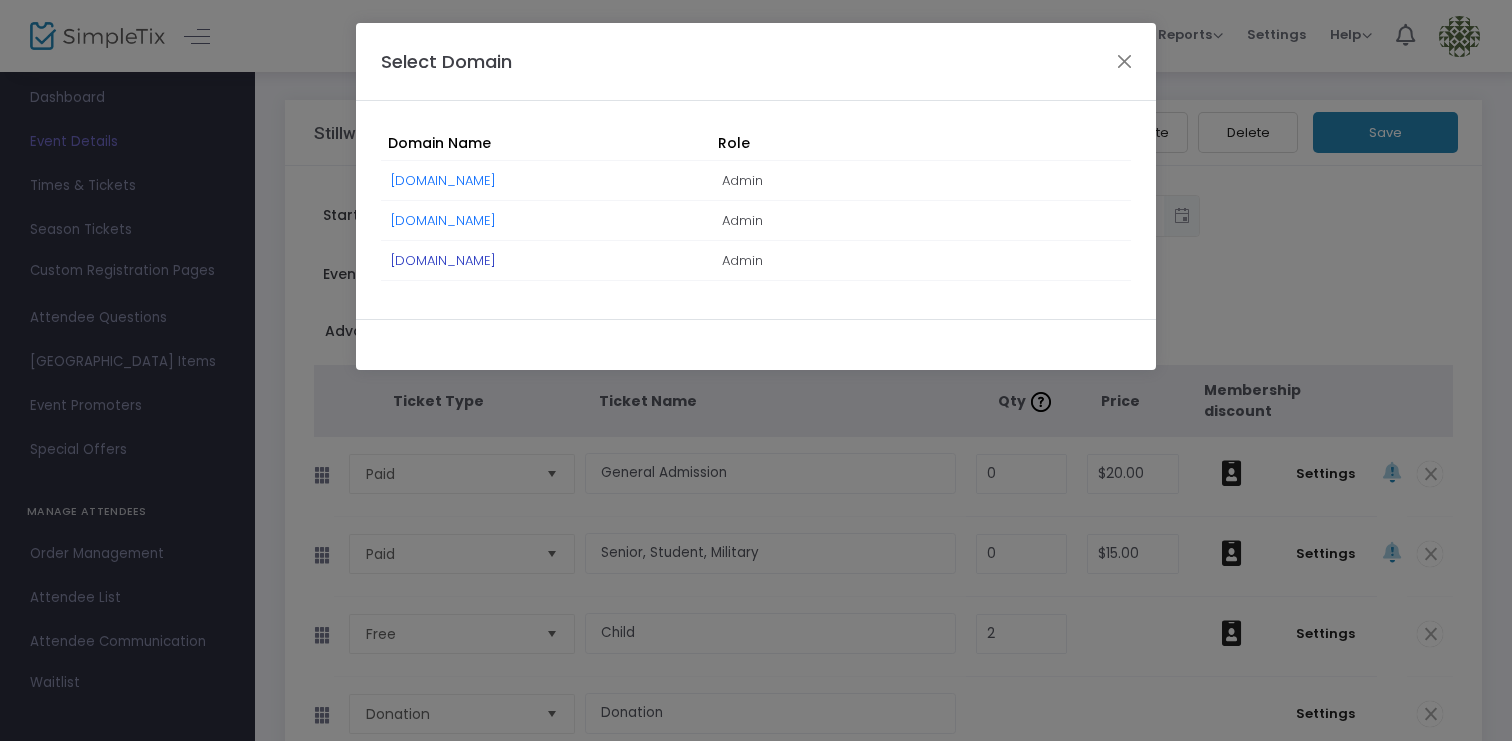 click on "[DOMAIN_NAME]" 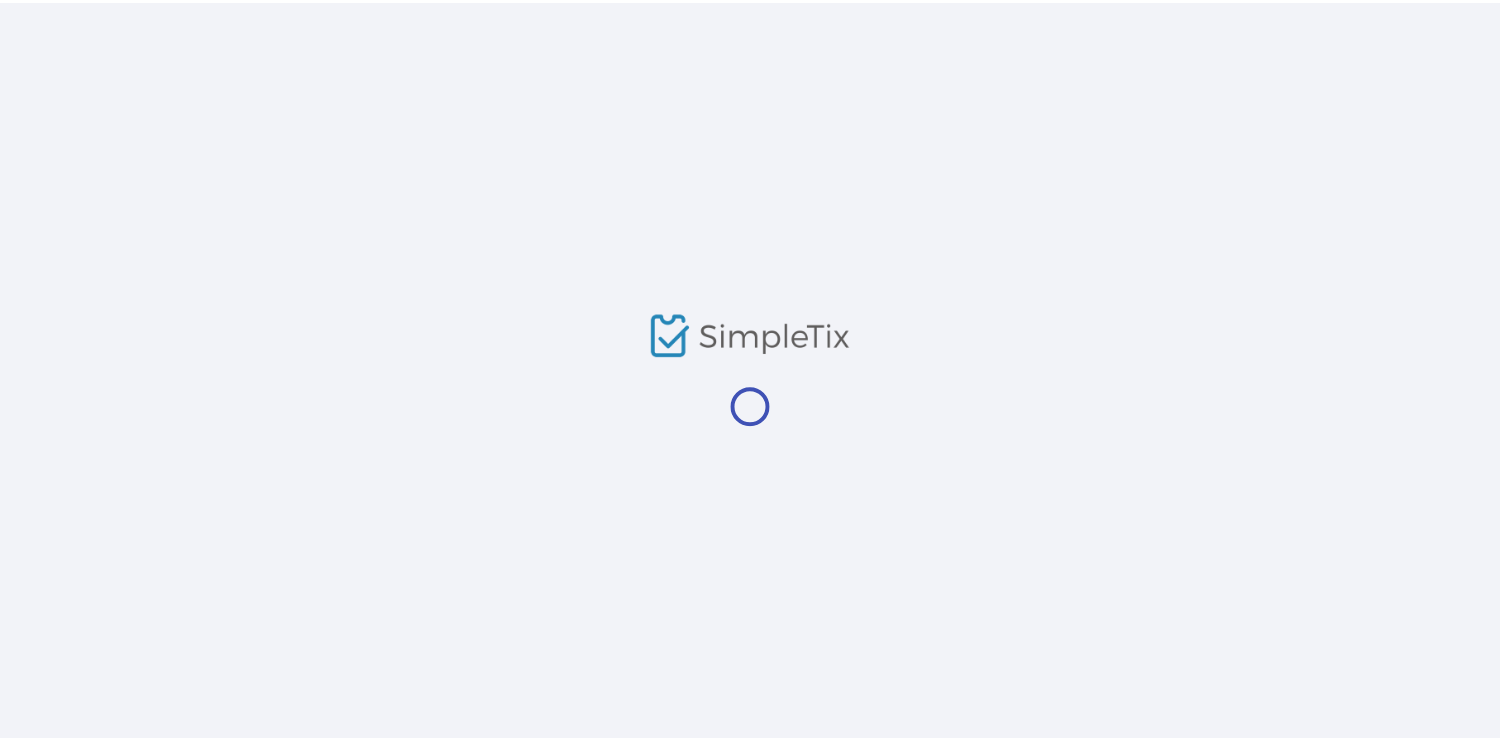 scroll, scrollTop: 0, scrollLeft: 0, axis: both 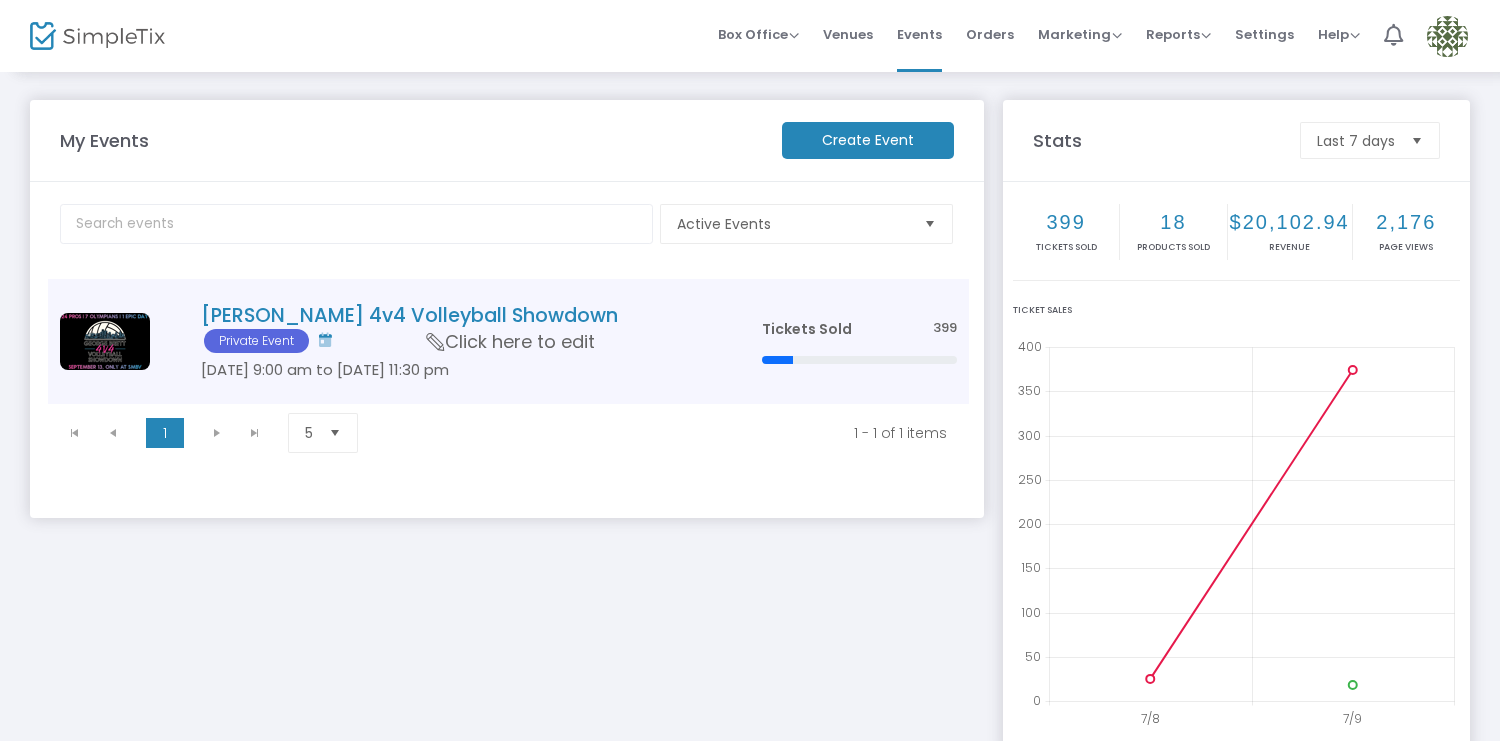 click on "[PERSON_NAME] 4v4 Volleyball Showdown  Private Event  [DATE] 9:00 am to [DATE] 11:30 pm     Click here to edit" 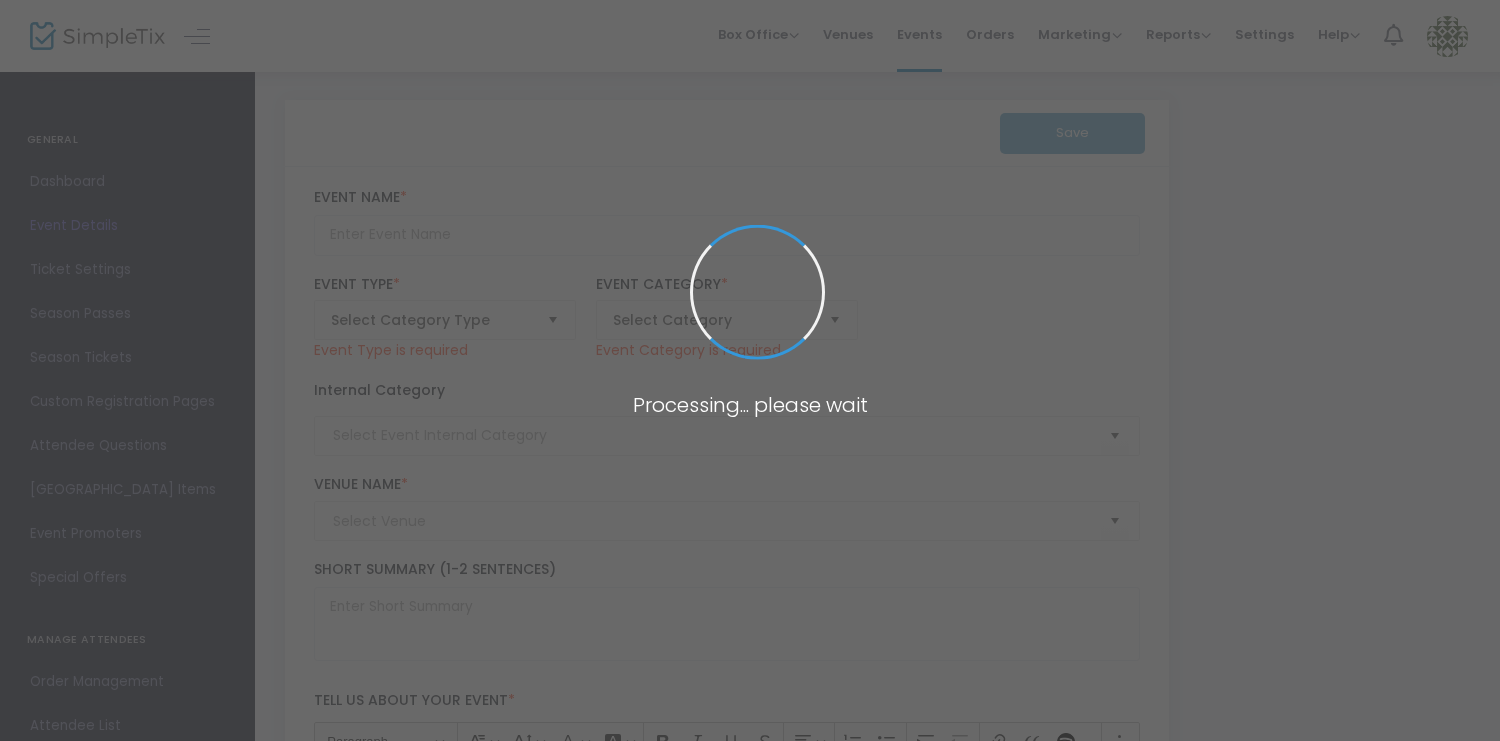 type on "WLMLABLZJE6ZTR4PKO3ZL7RO" 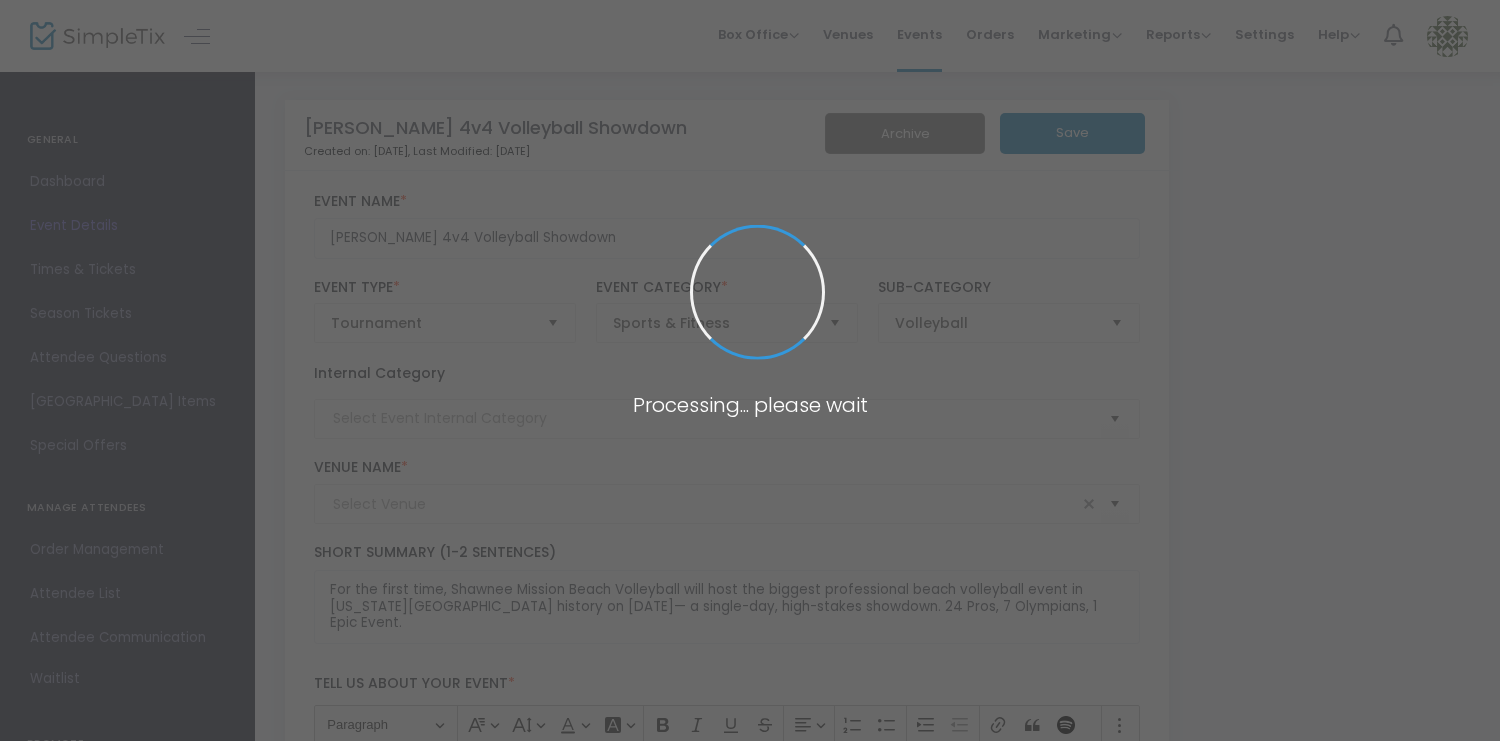 type on "Shawnee Mission Beach Volleyball (SMBV)" 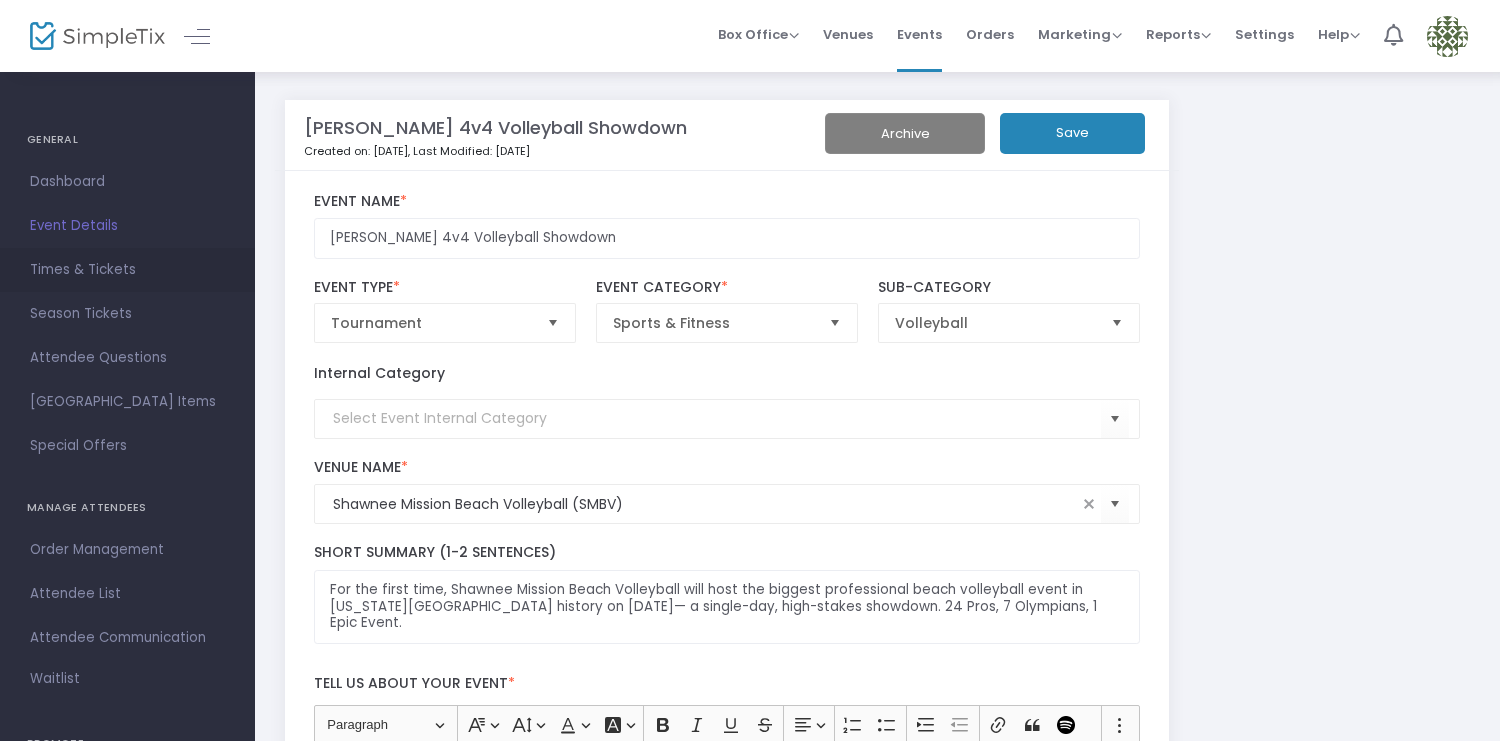 click on "Times & Tickets" at bounding box center (127, 270) 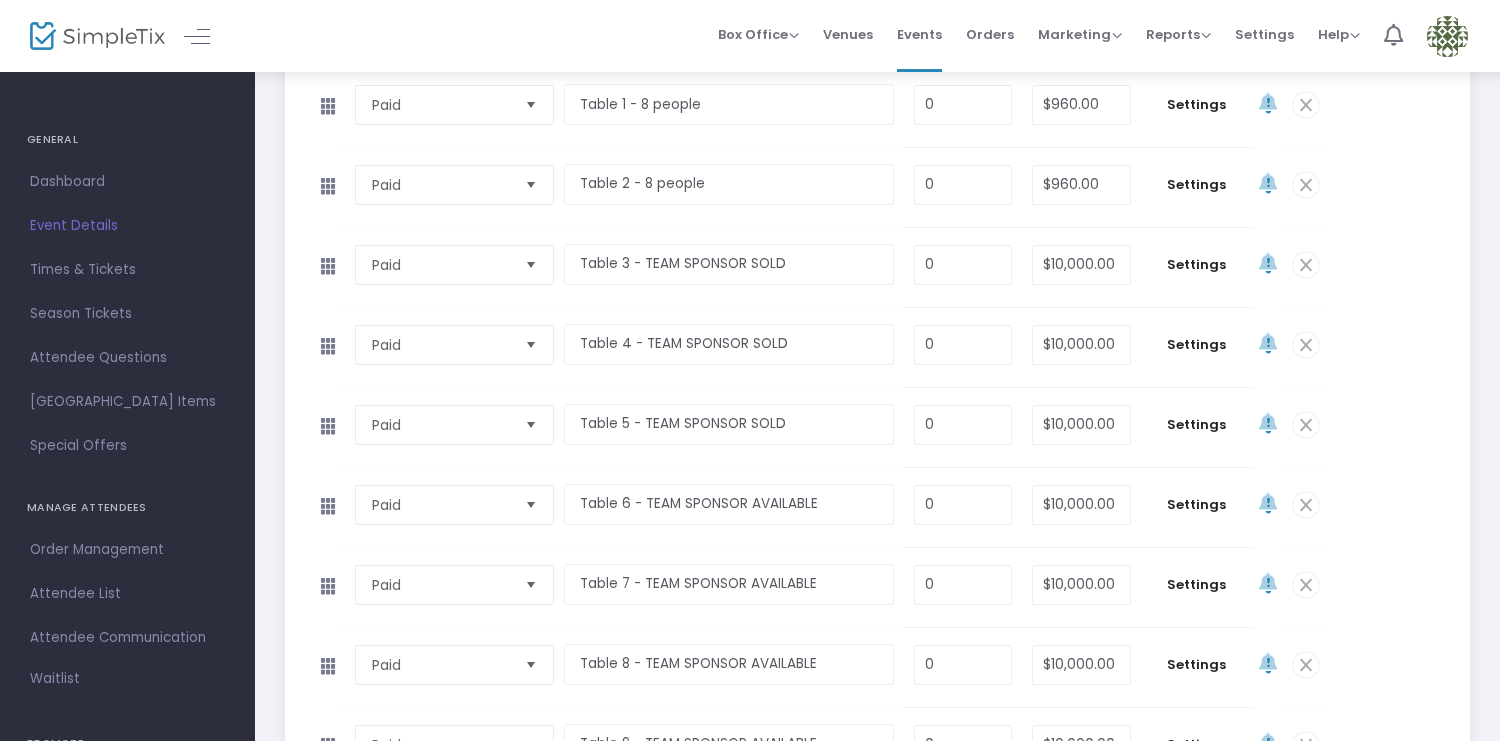 scroll, scrollTop: 575, scrollLeft: 0, axis: vertical 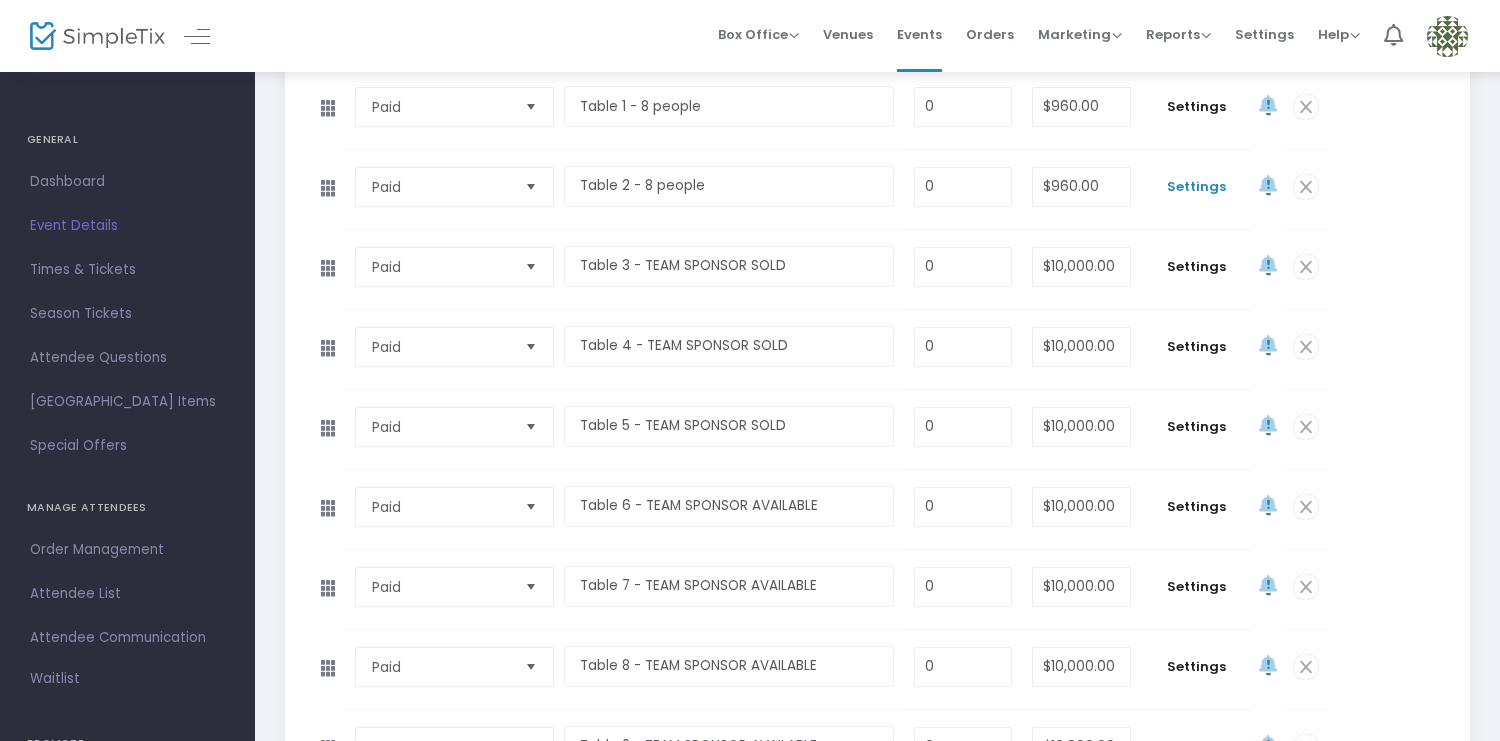 click on "Settings" at bounding box center (1197, 187) 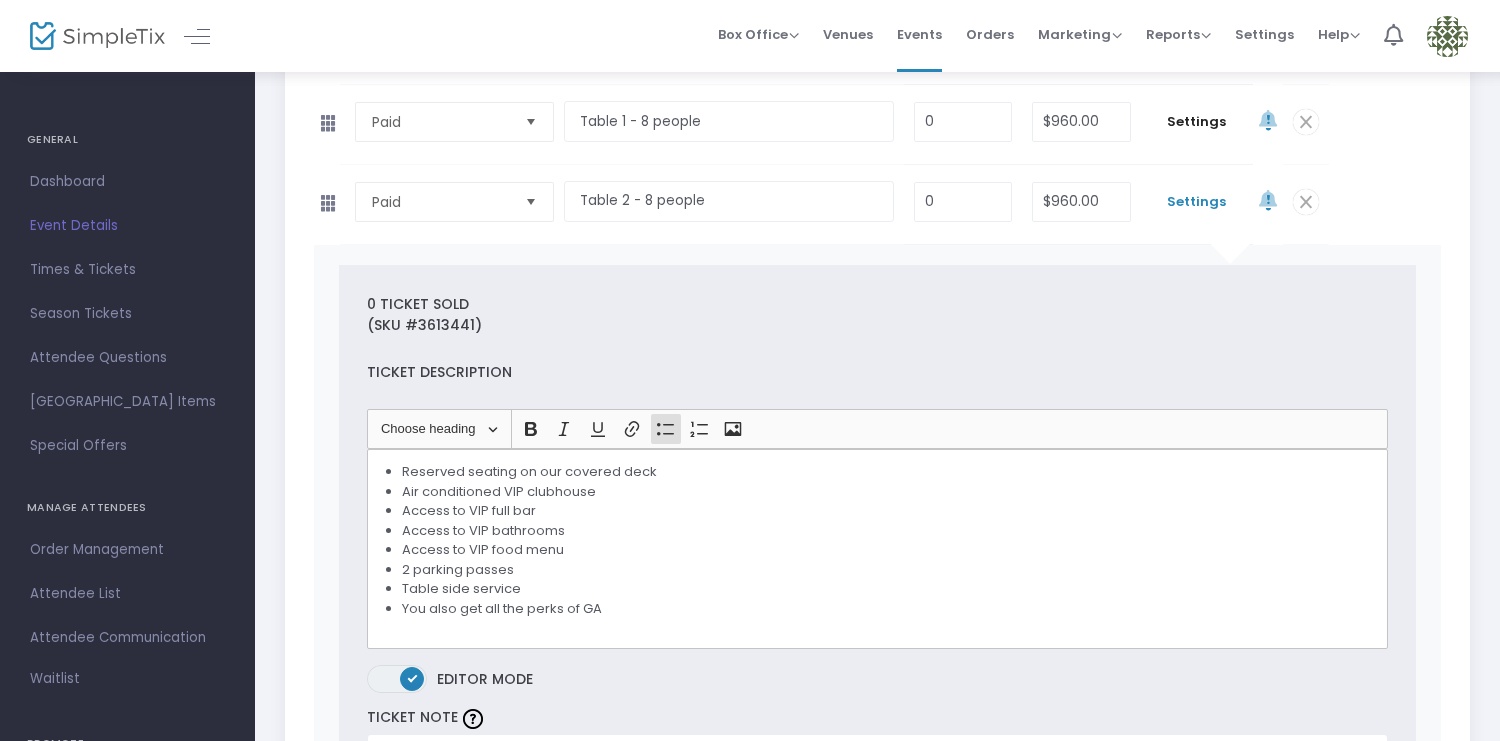 scroll, scrollTop: 559, scrollLeft: 0, axis: vertical 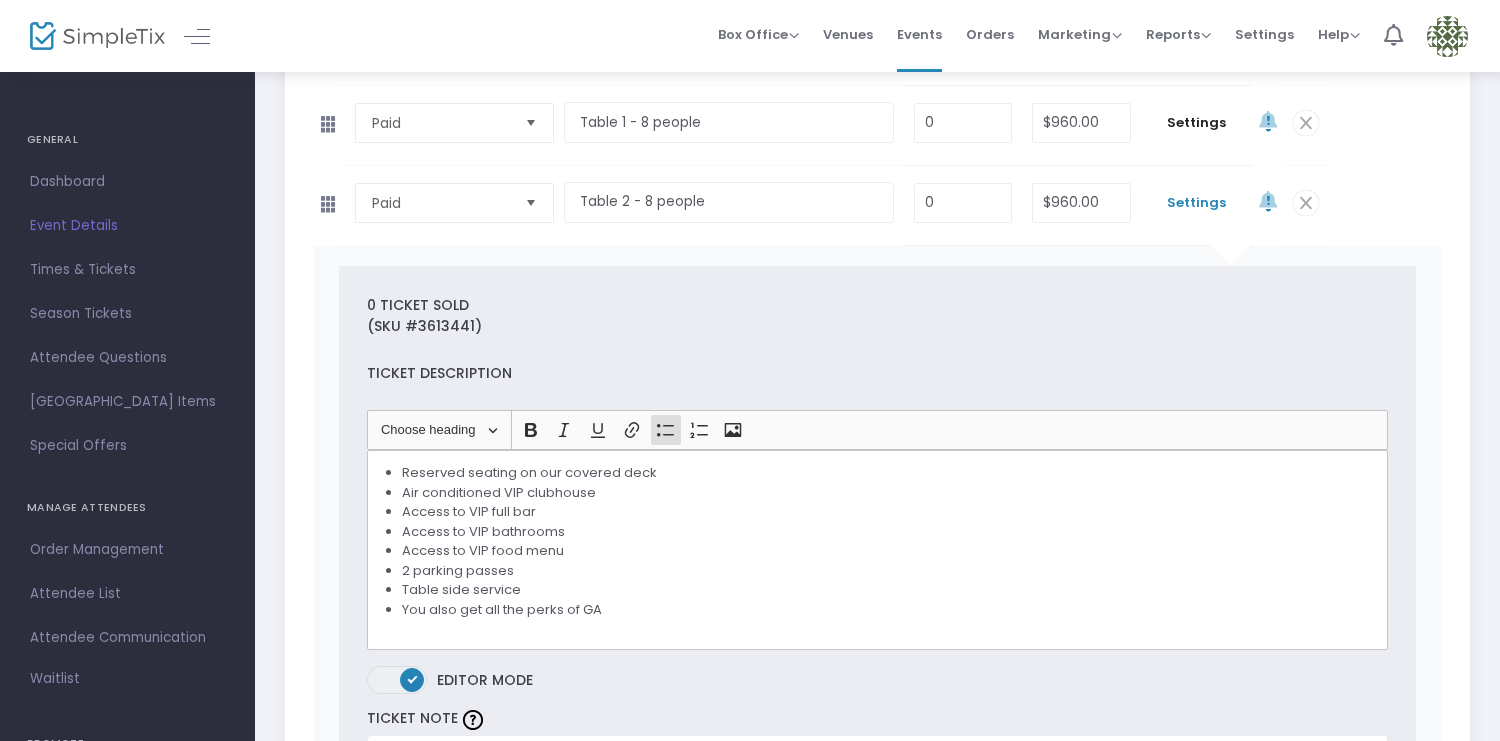 click on "Settings" at bounding box center (1197, 203) 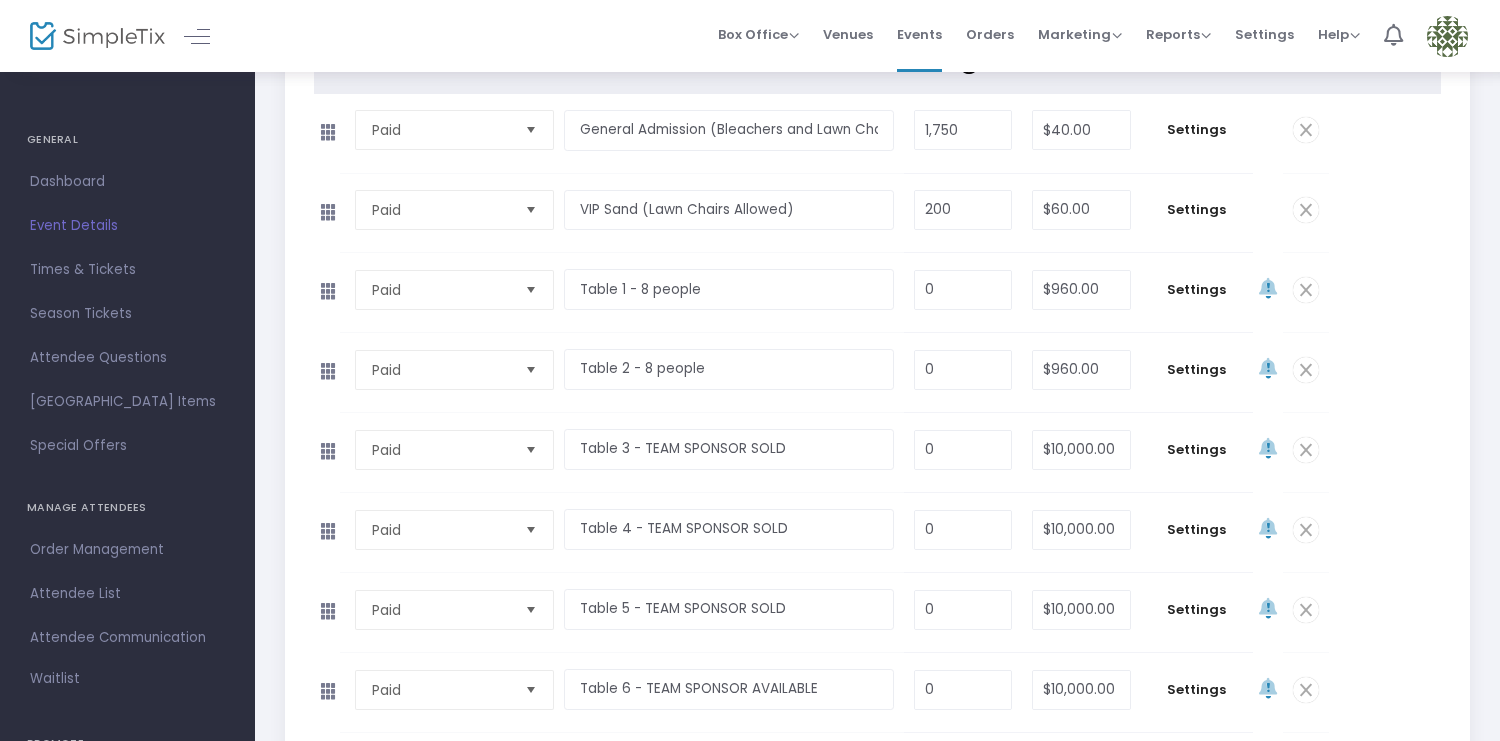 scroll, scrollTop: 334, scrollLeft: 0, axis: vertical 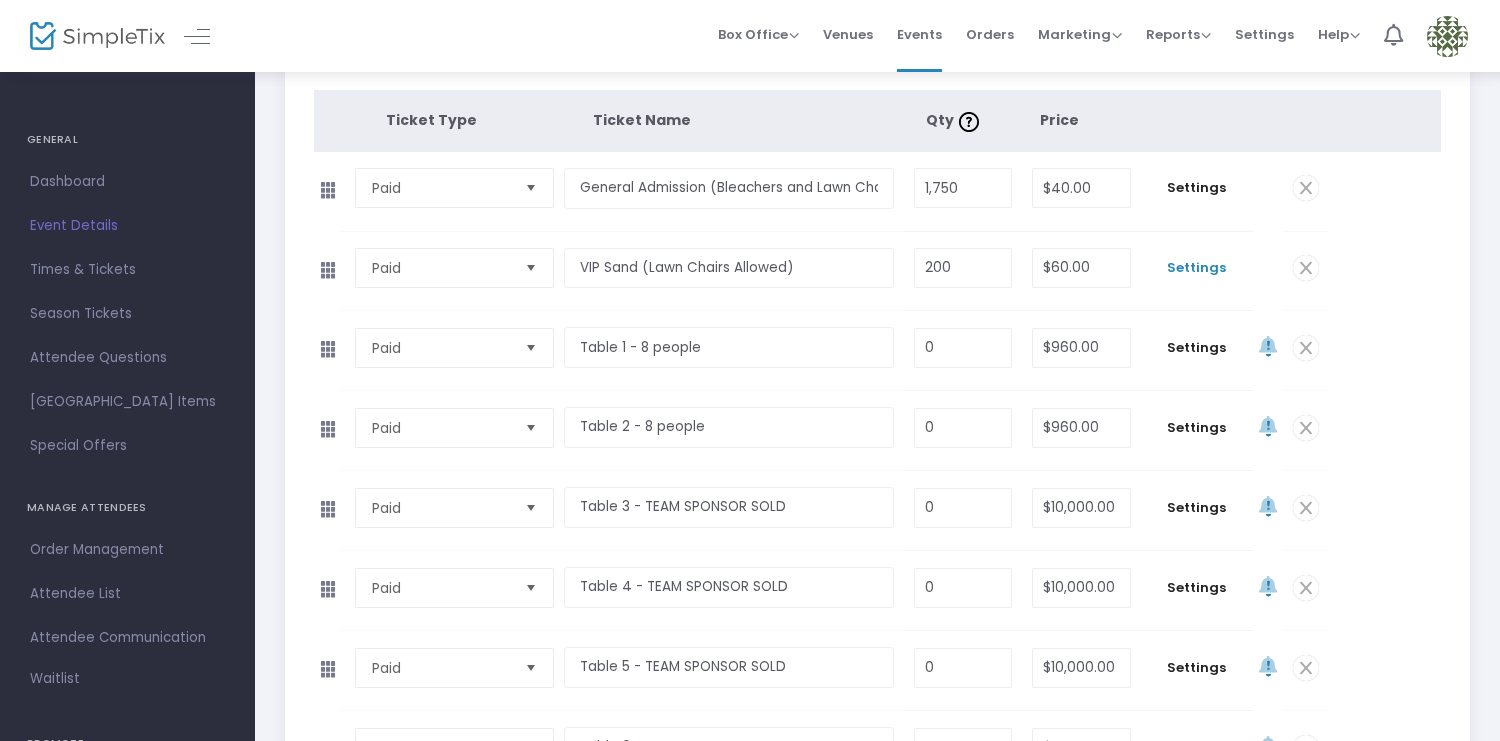 click on "Settings" at bounding box center (1197, 268) 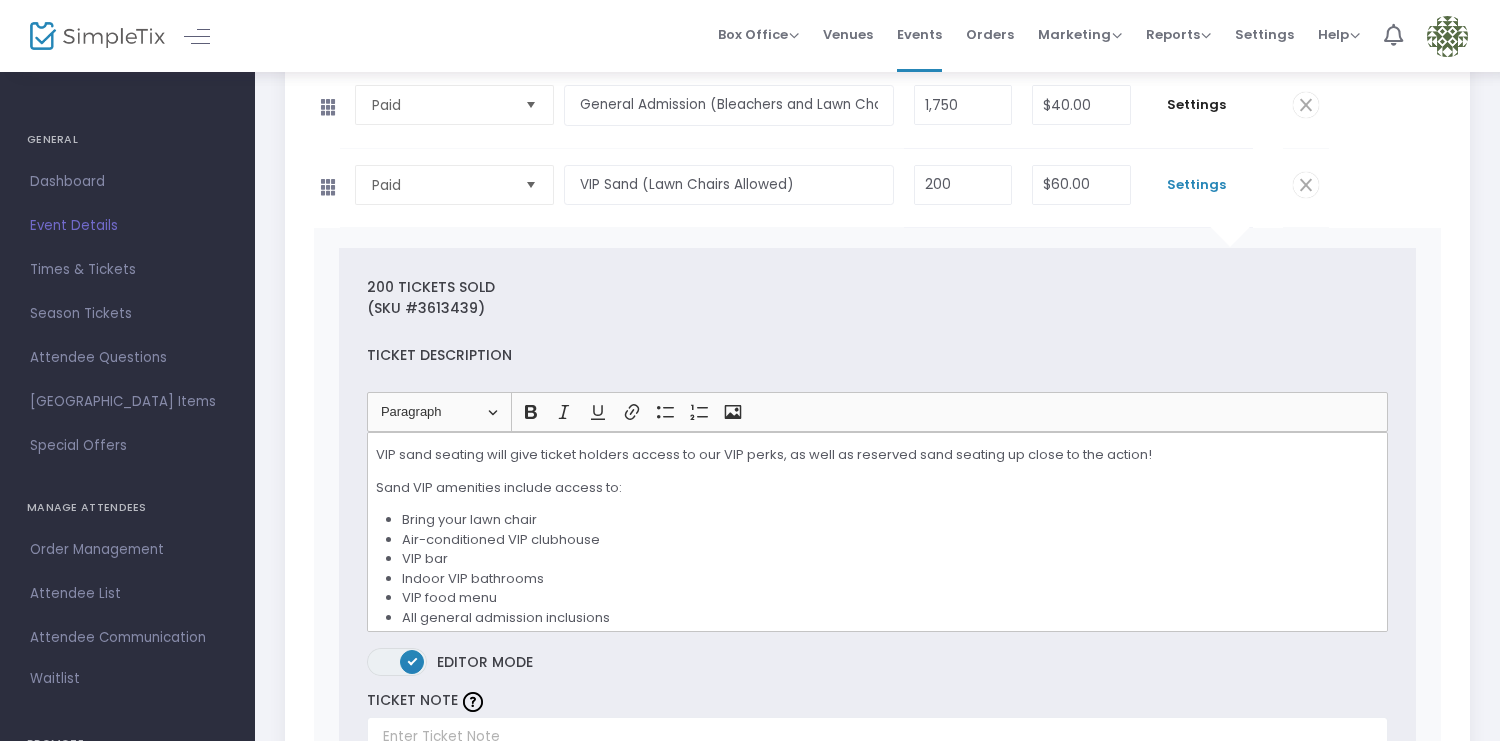 scroll, scrollTop: 313, scrollLeft: 0, axis: vertical 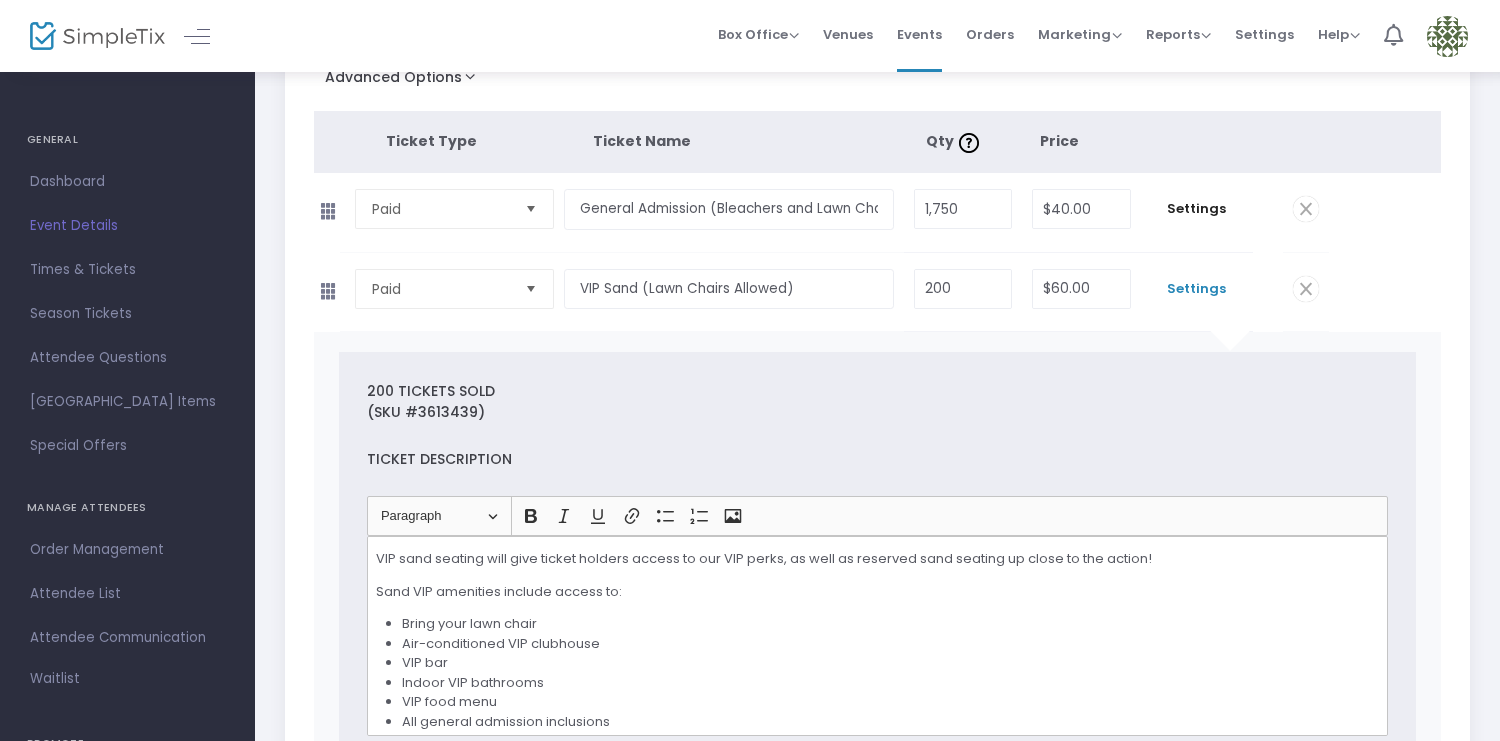 click on "Settings" at bounding box center [1197, 289] 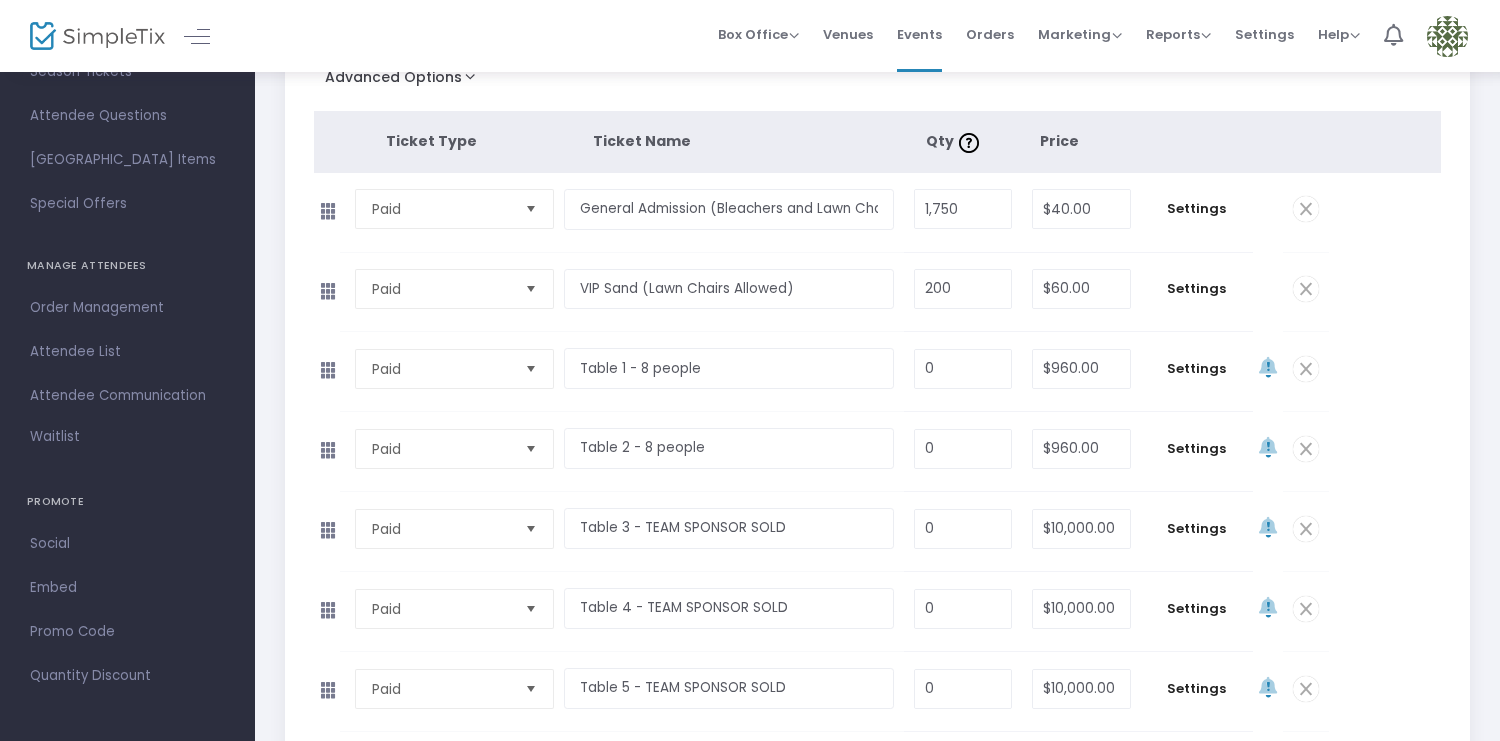 scroll, scrollTop: 238, scrollLeft: 0, axis: vertical 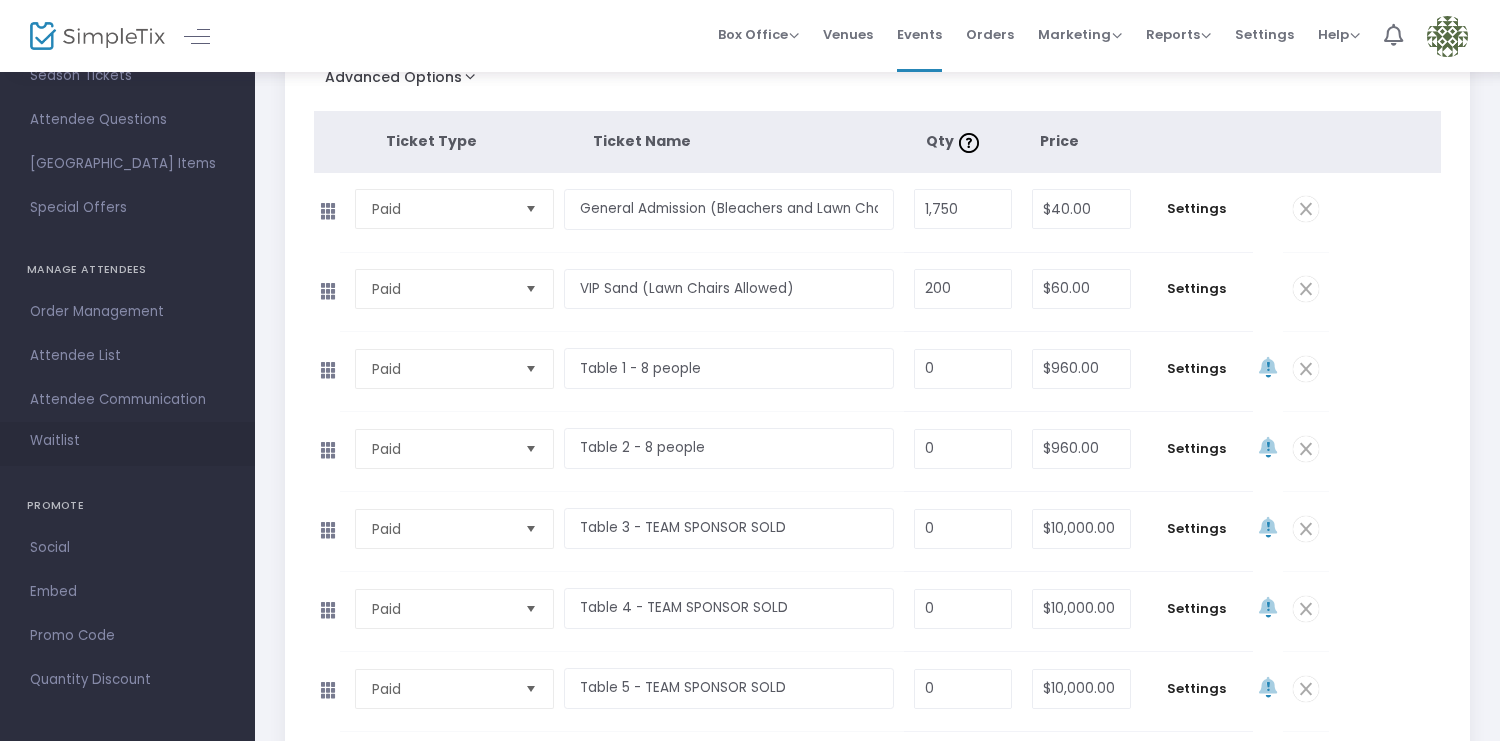 click on "Waitlist" at bounding box center (127, 444) 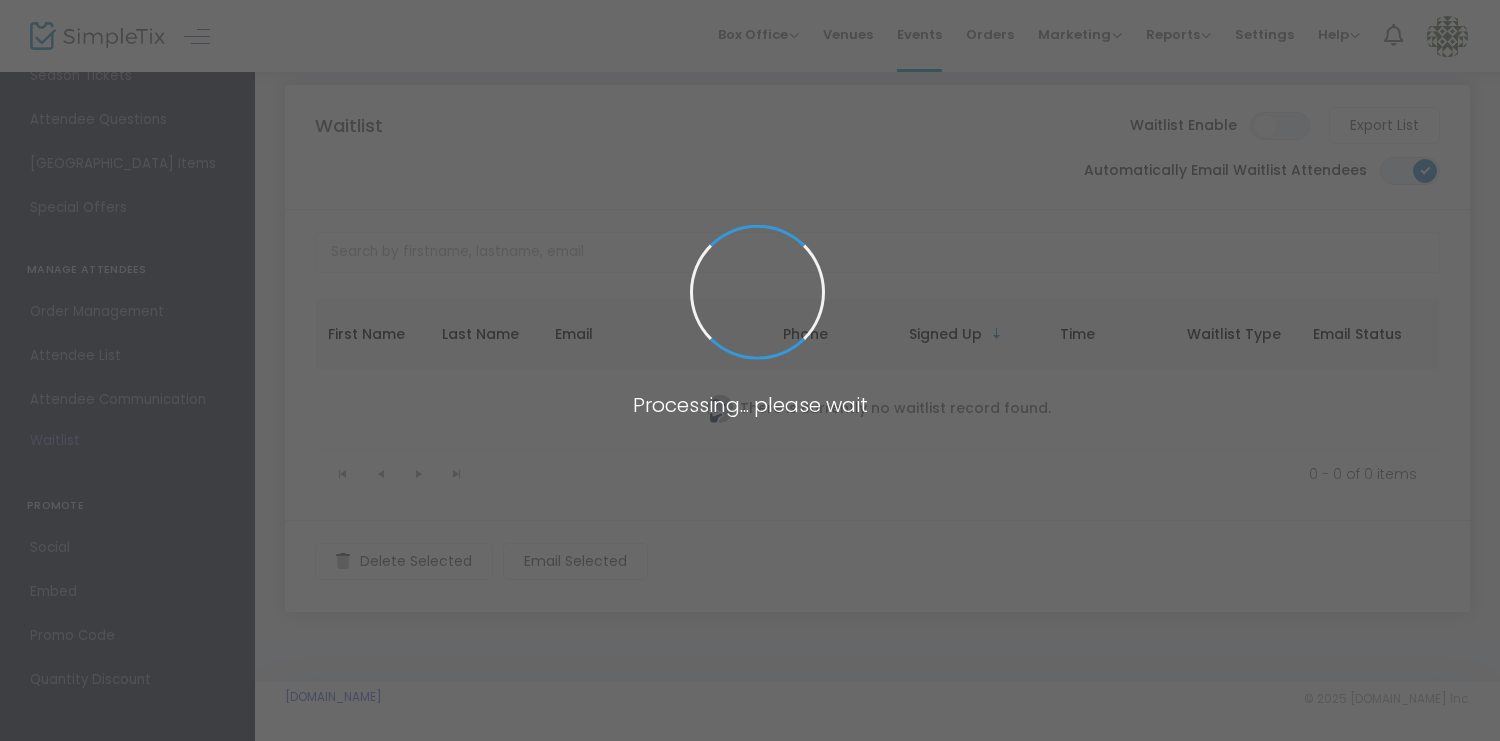 scroll, scrollTop: 32, scrollLeft: 0, axis: vertical 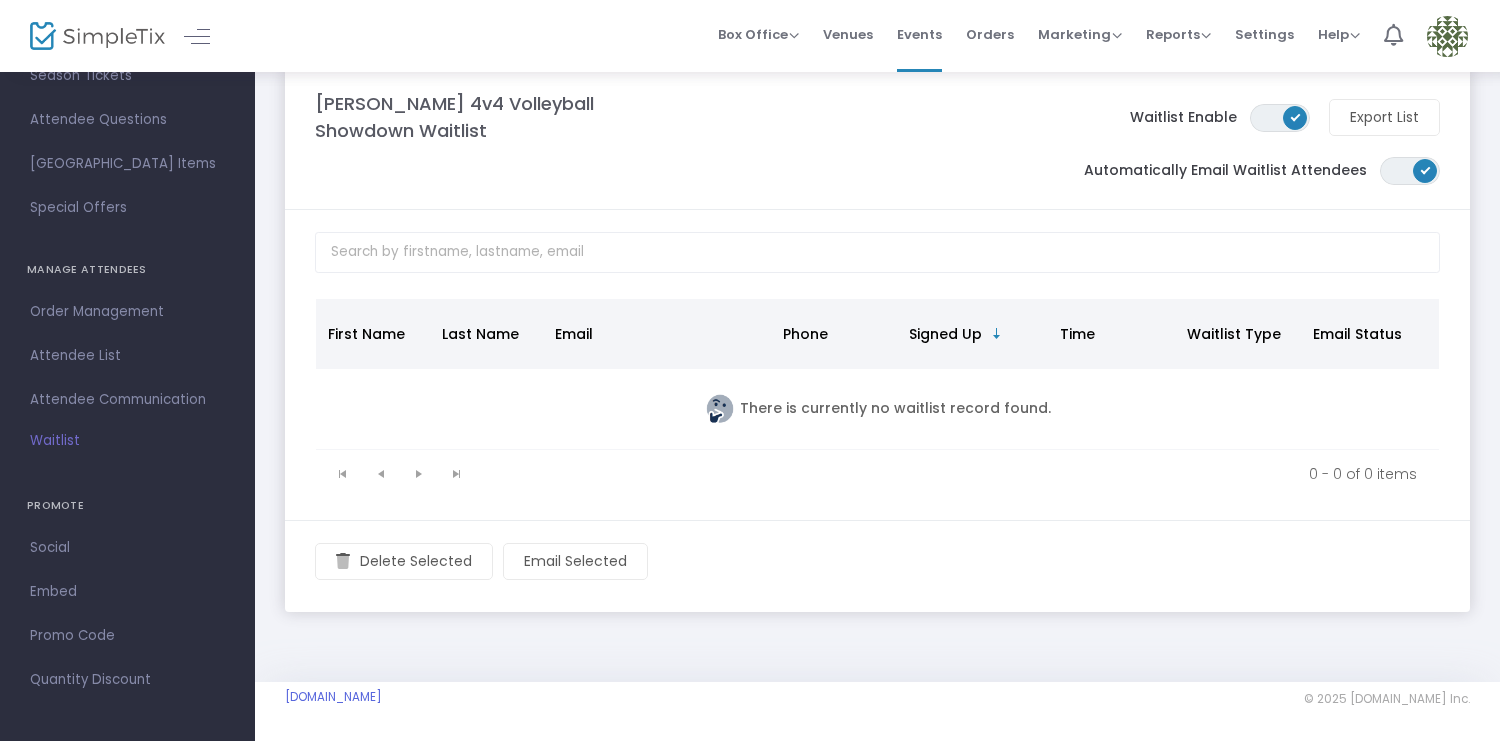 click on "ON OFF" at bounding box center [1280, 118] 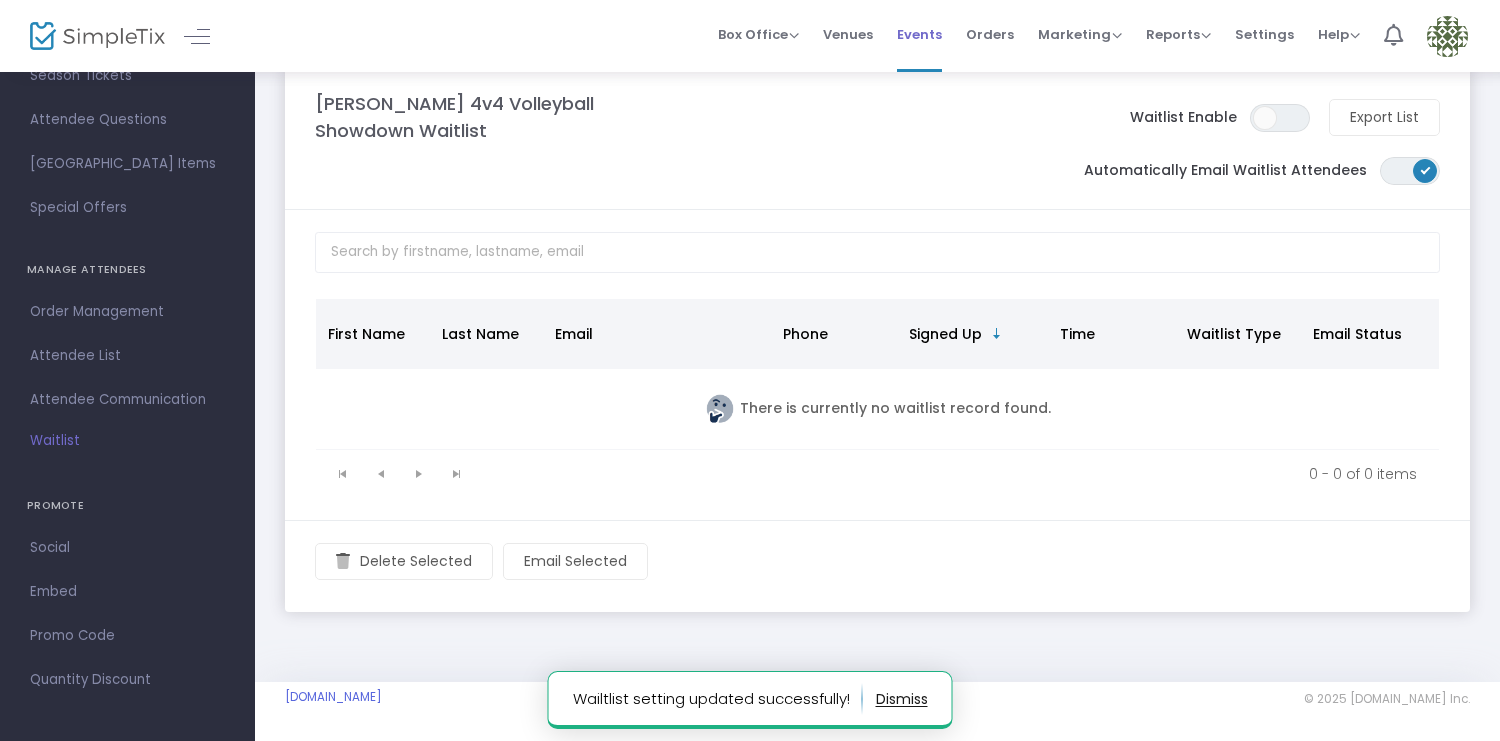 click on "Events" at bounding box center (919, 34) 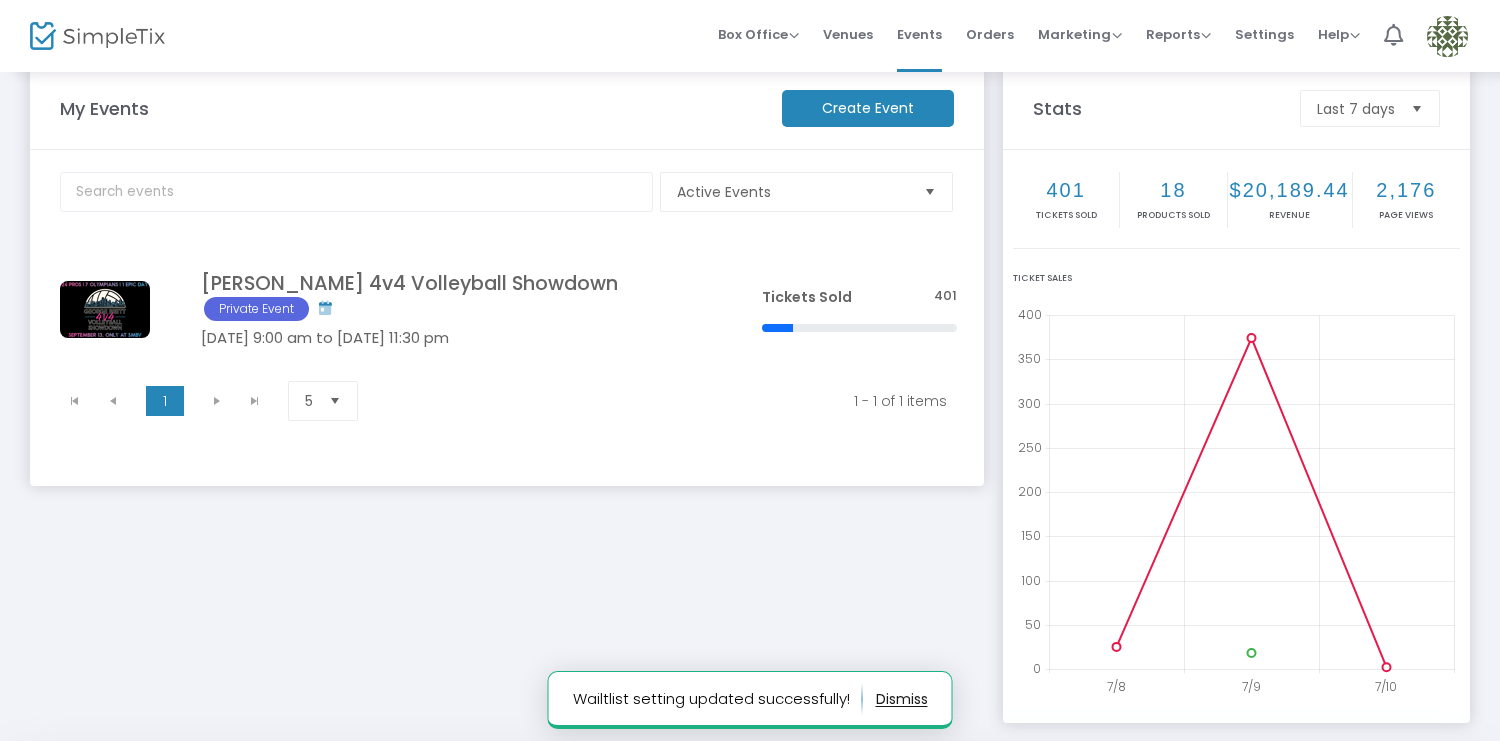 click at bounding box center [1447, 36] 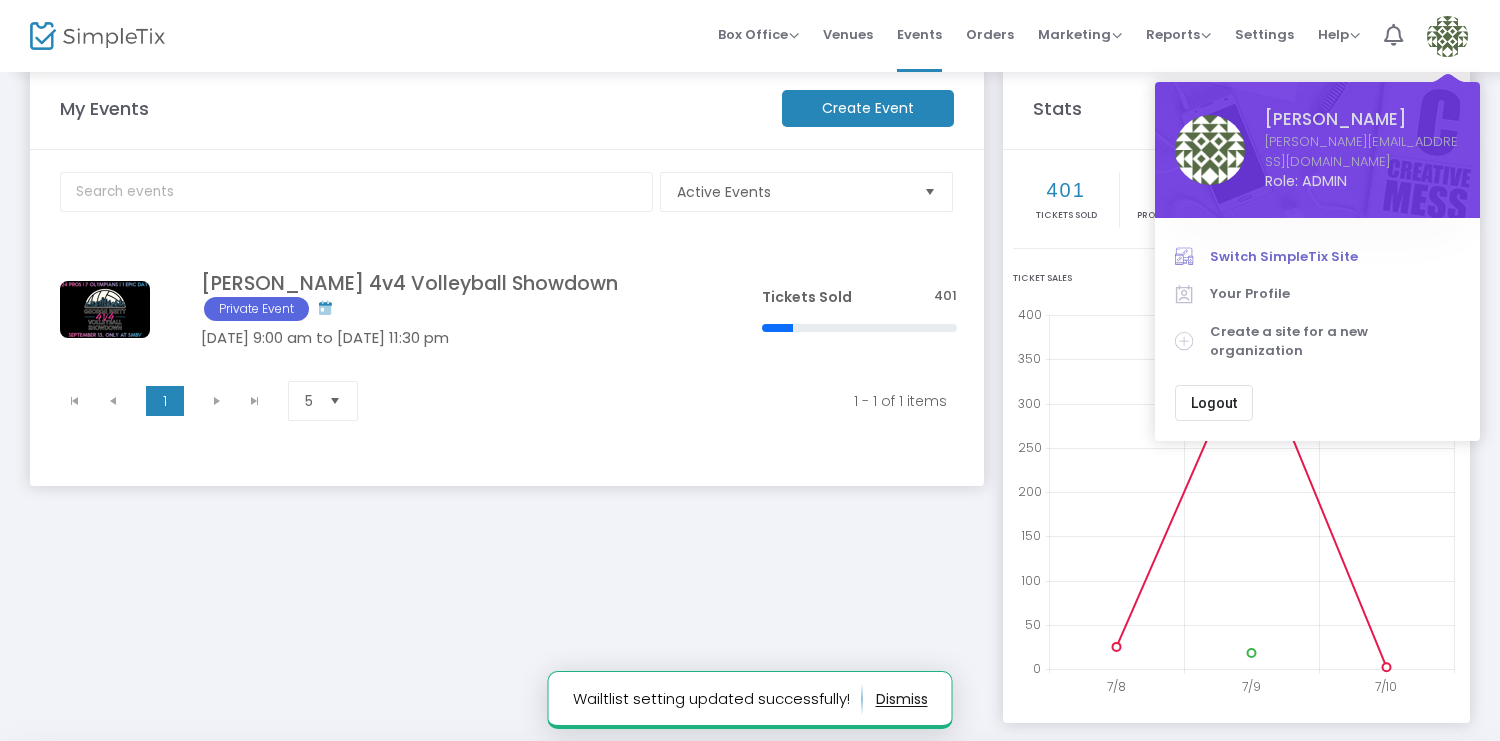 click on "Switch SimpleTix Site" at bounding box center (1335, 257) 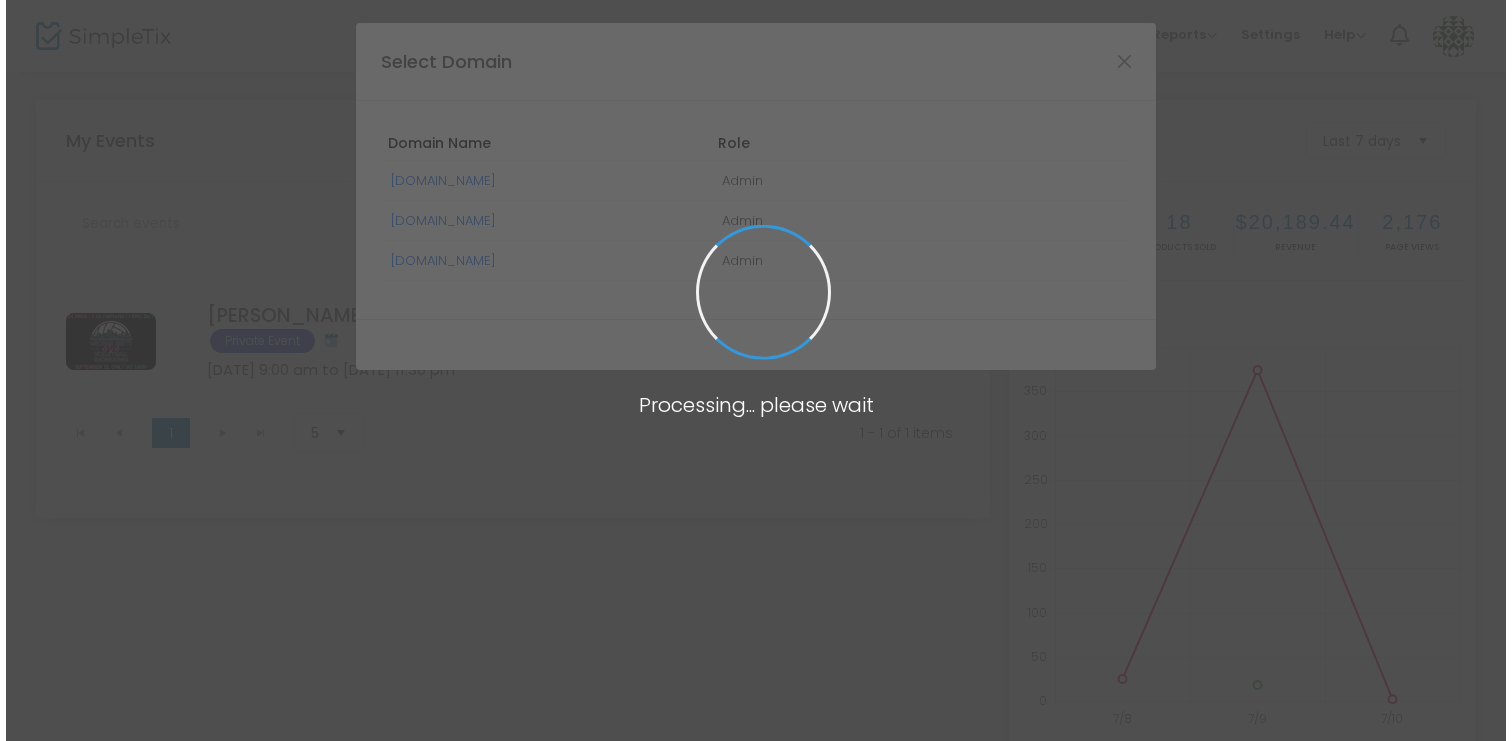 scroll, scrollTop: 0, scrollLeft: 0, axis: both 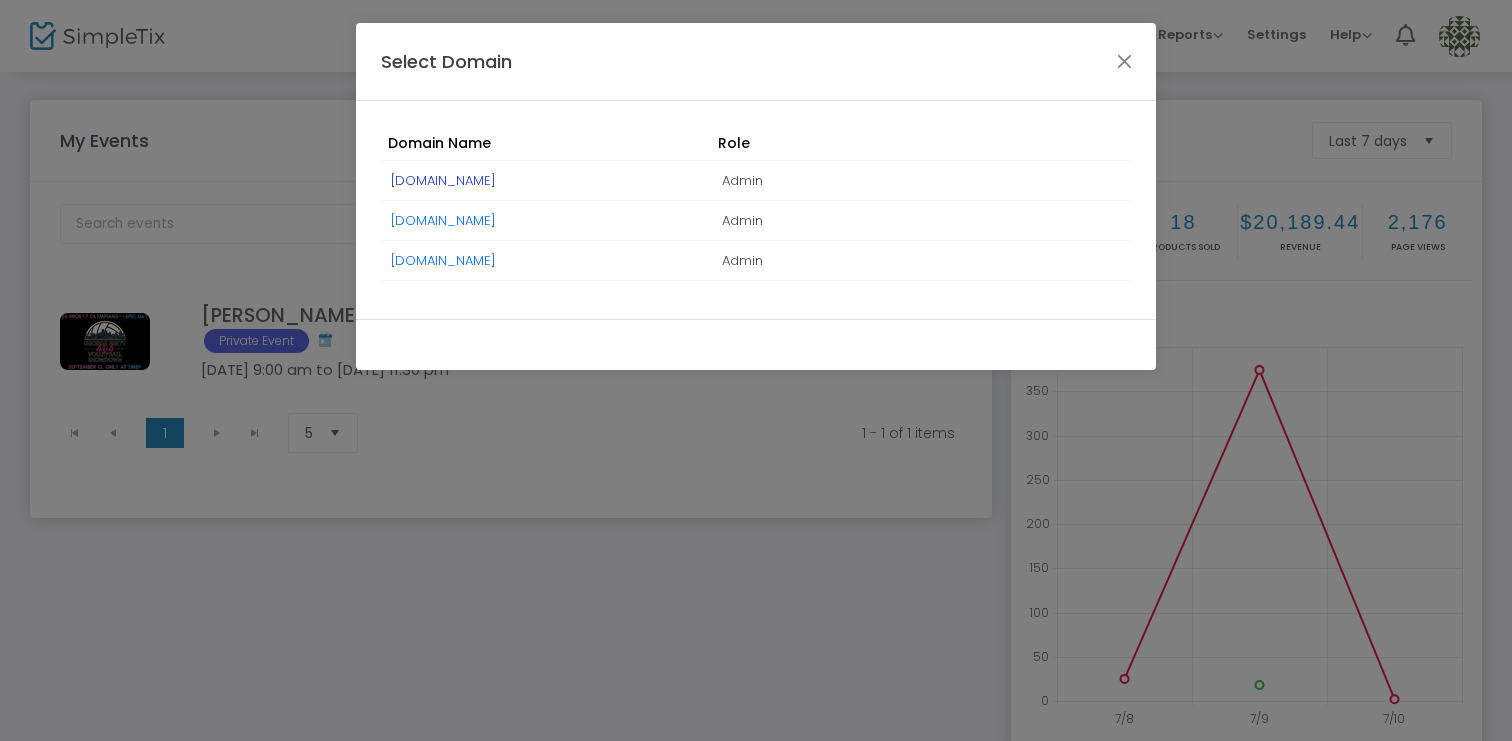click on "[DOMAIN_NAME]" 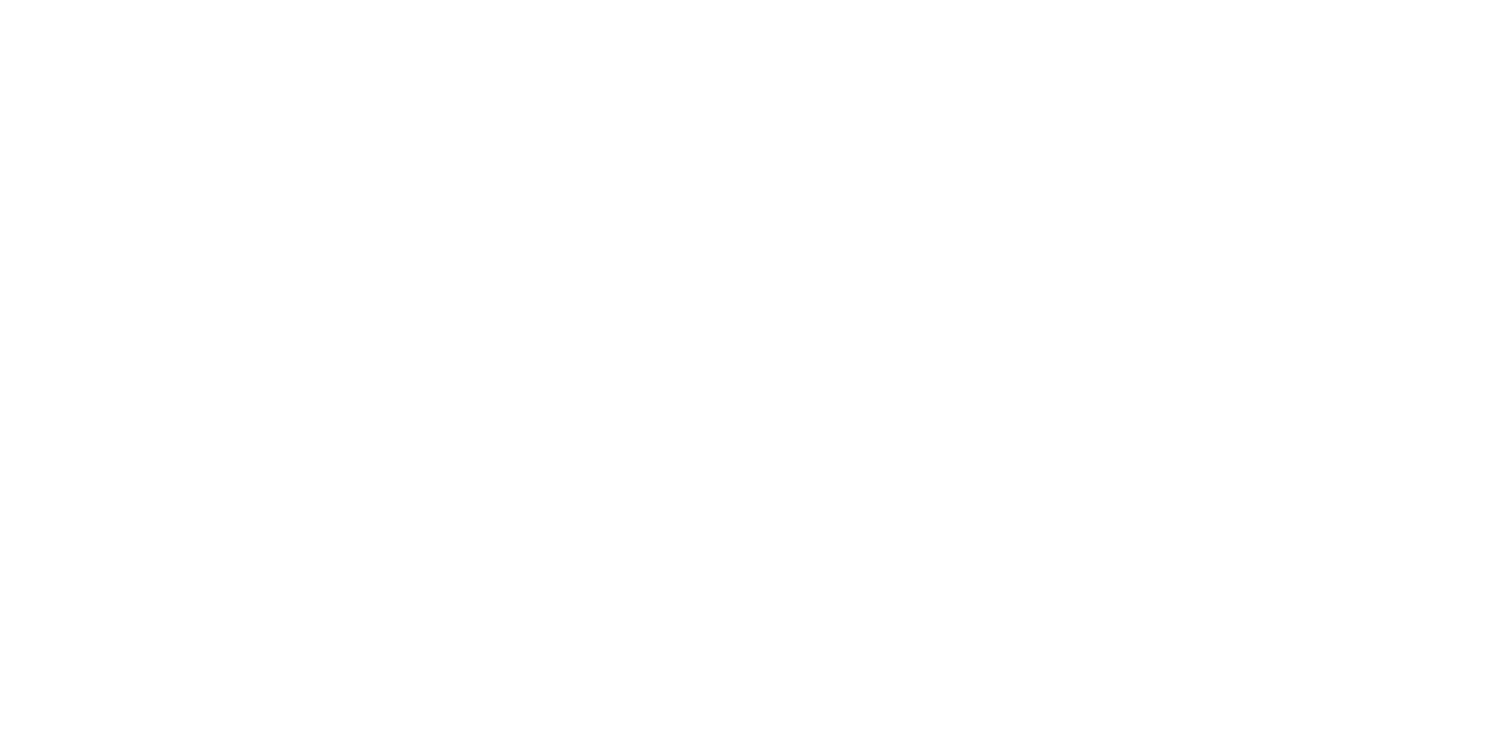 scroll, scrollTop: 0, scrollLeft: 0, axis: both 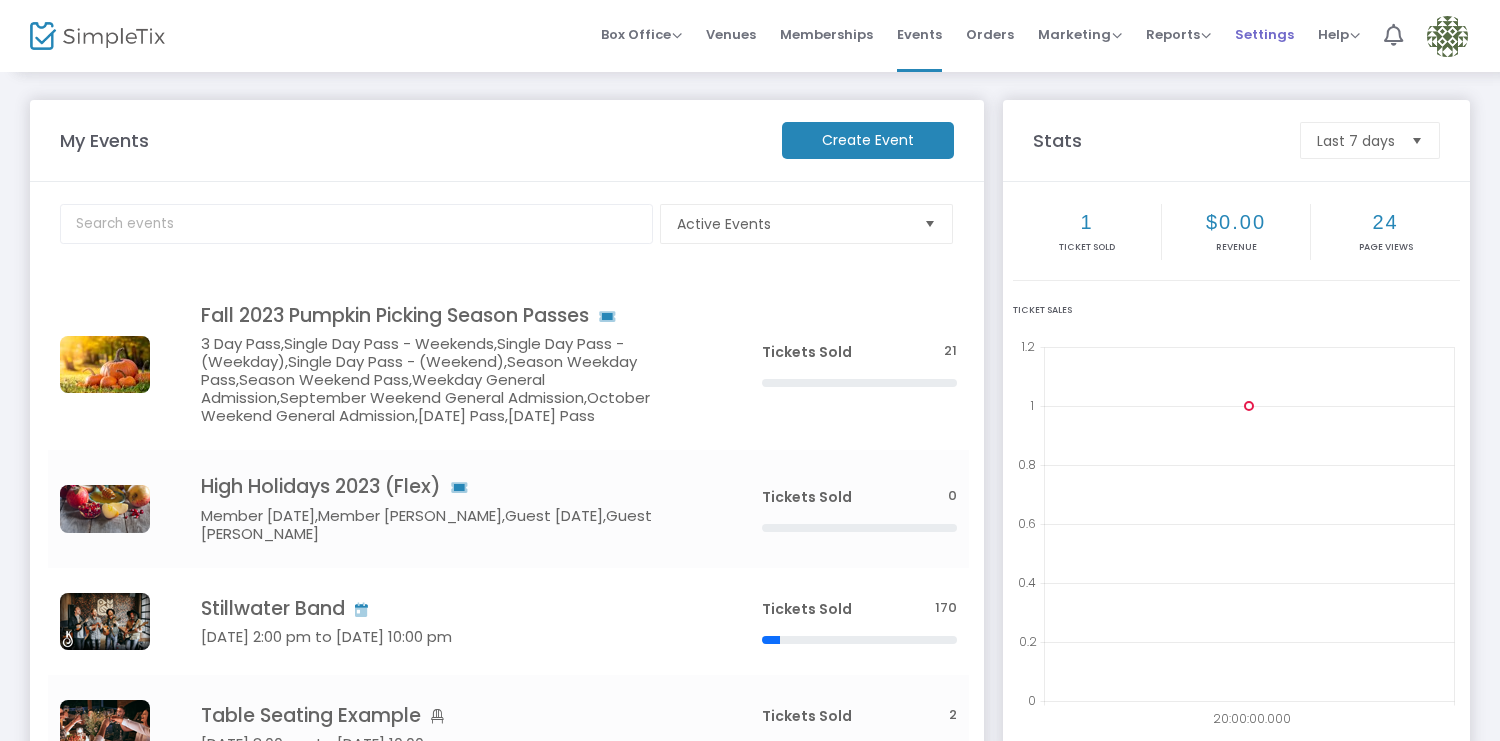 click on "Settings" at bounding box center (1264, 34) 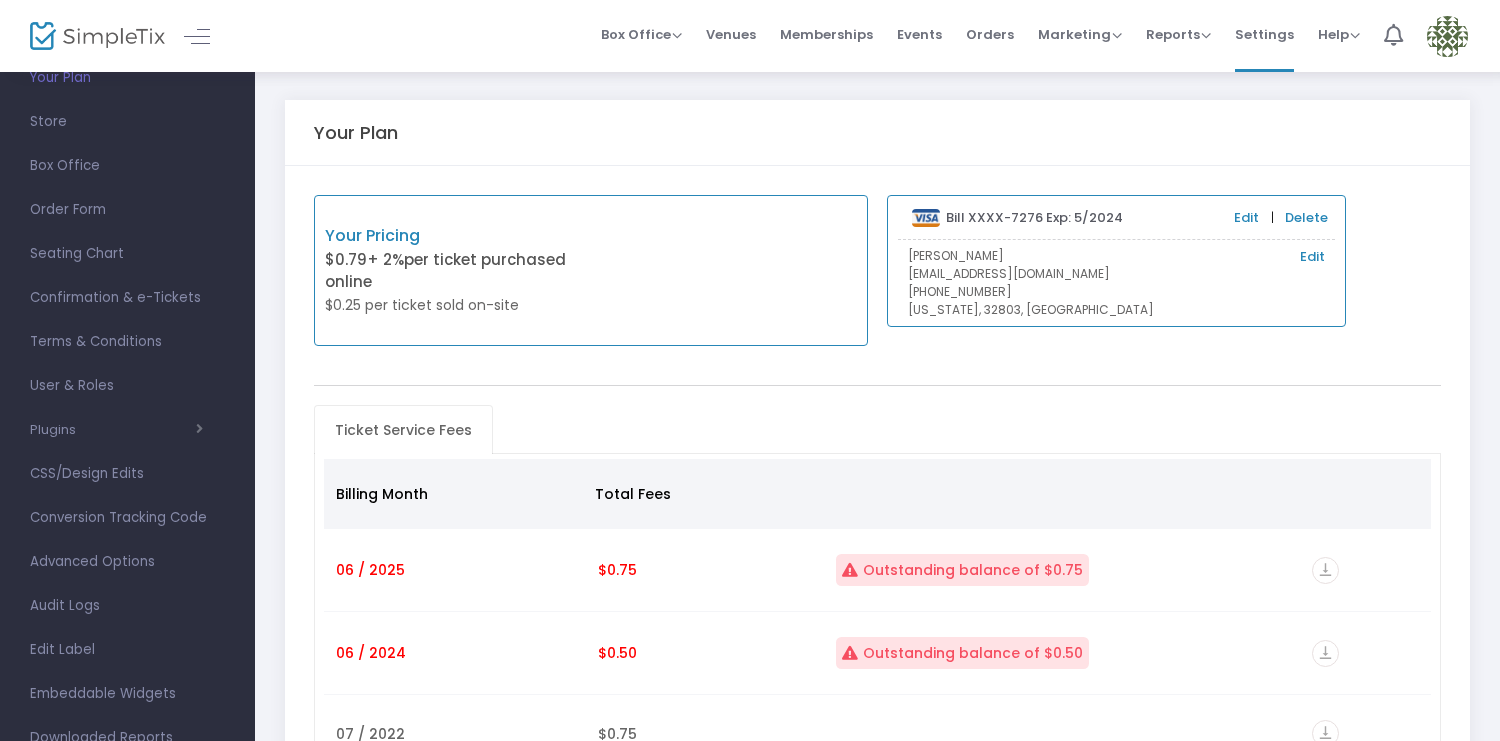 scroll, scrollTop: 166, scrollLeft: 0, axis: vertical 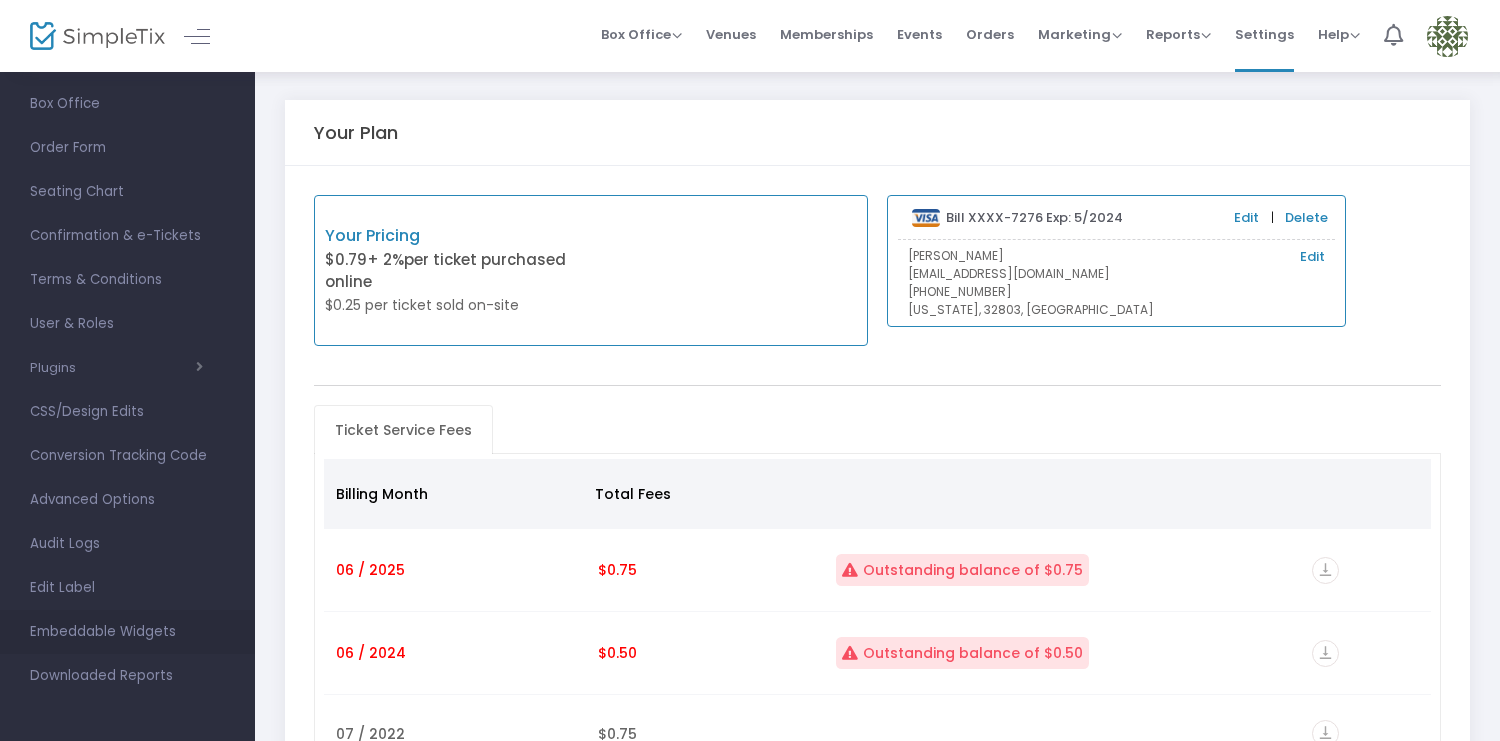 click on "Embeddable Widgets" at bounding box center [127, 632] 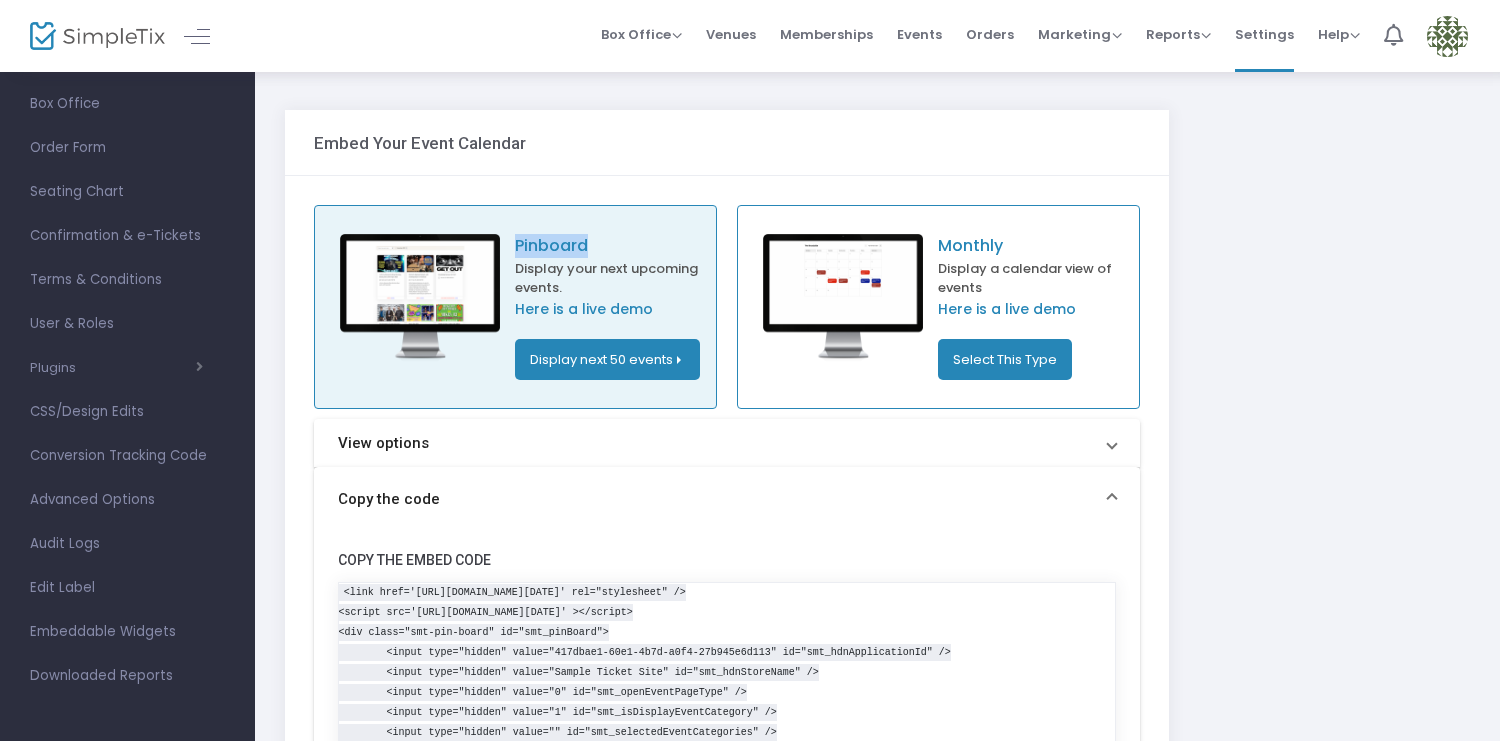drag, startPoint x: 576, startPoint y: 236, endPoint x: 518, endPoint y: 235, distance: 58.00862 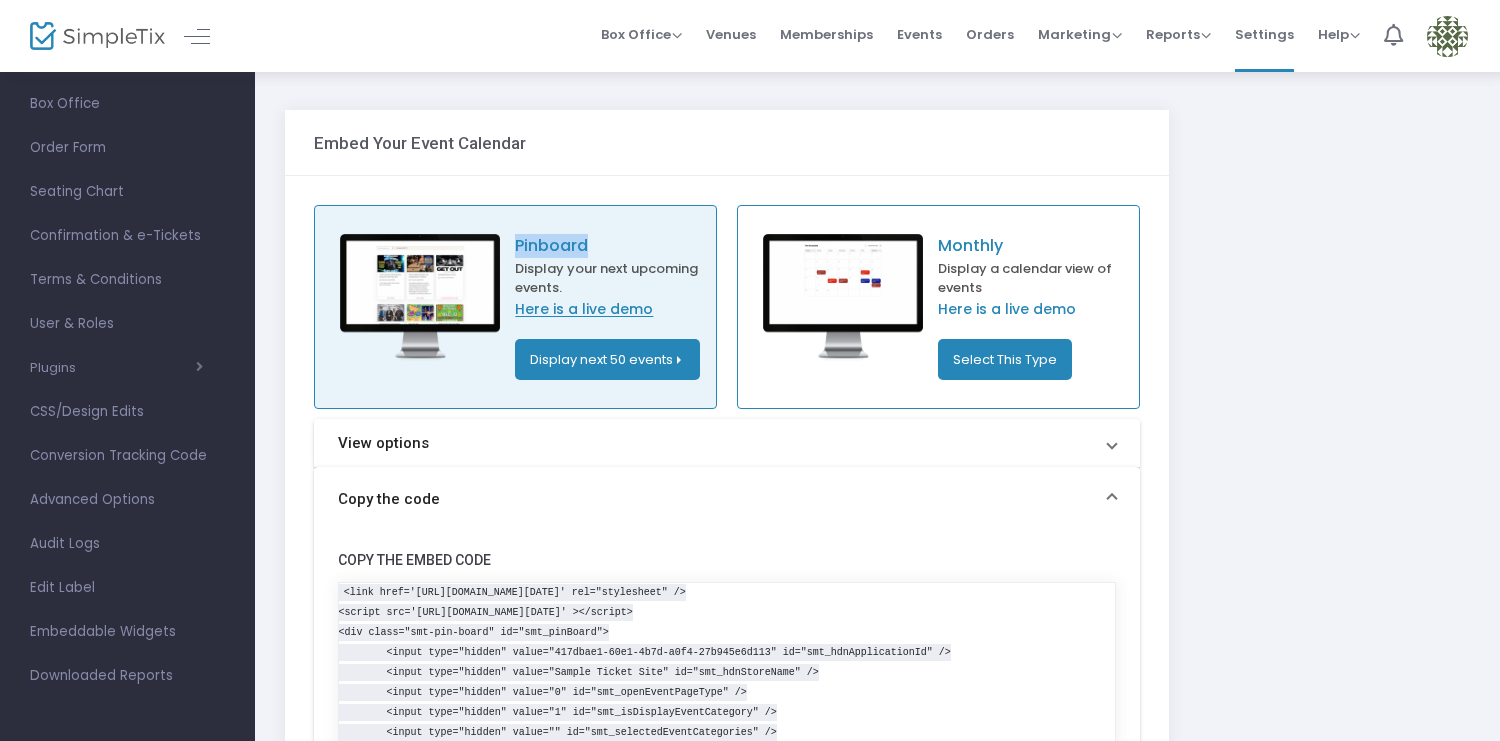 click on "Here is a live demo" 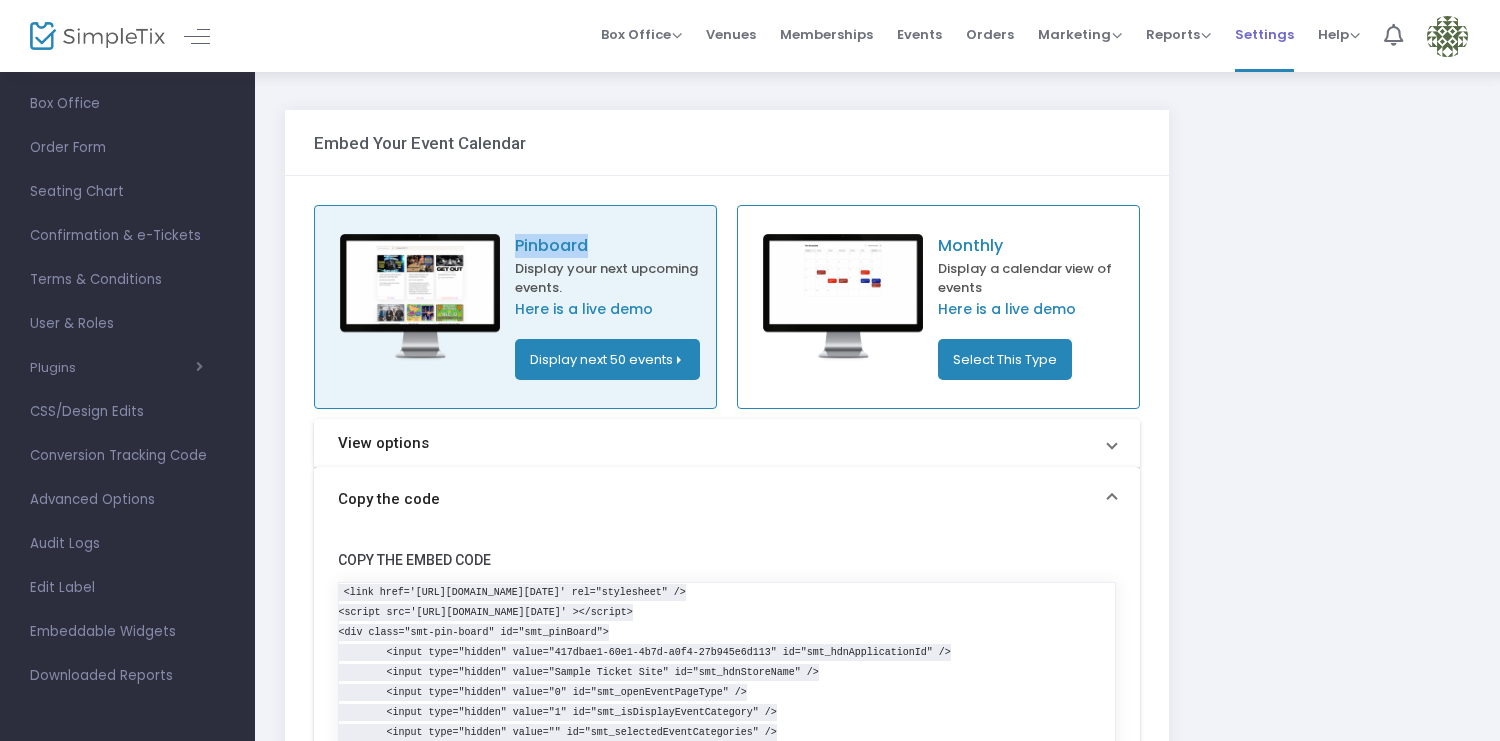 click on "Settings" at bounding box center (1264, 34) 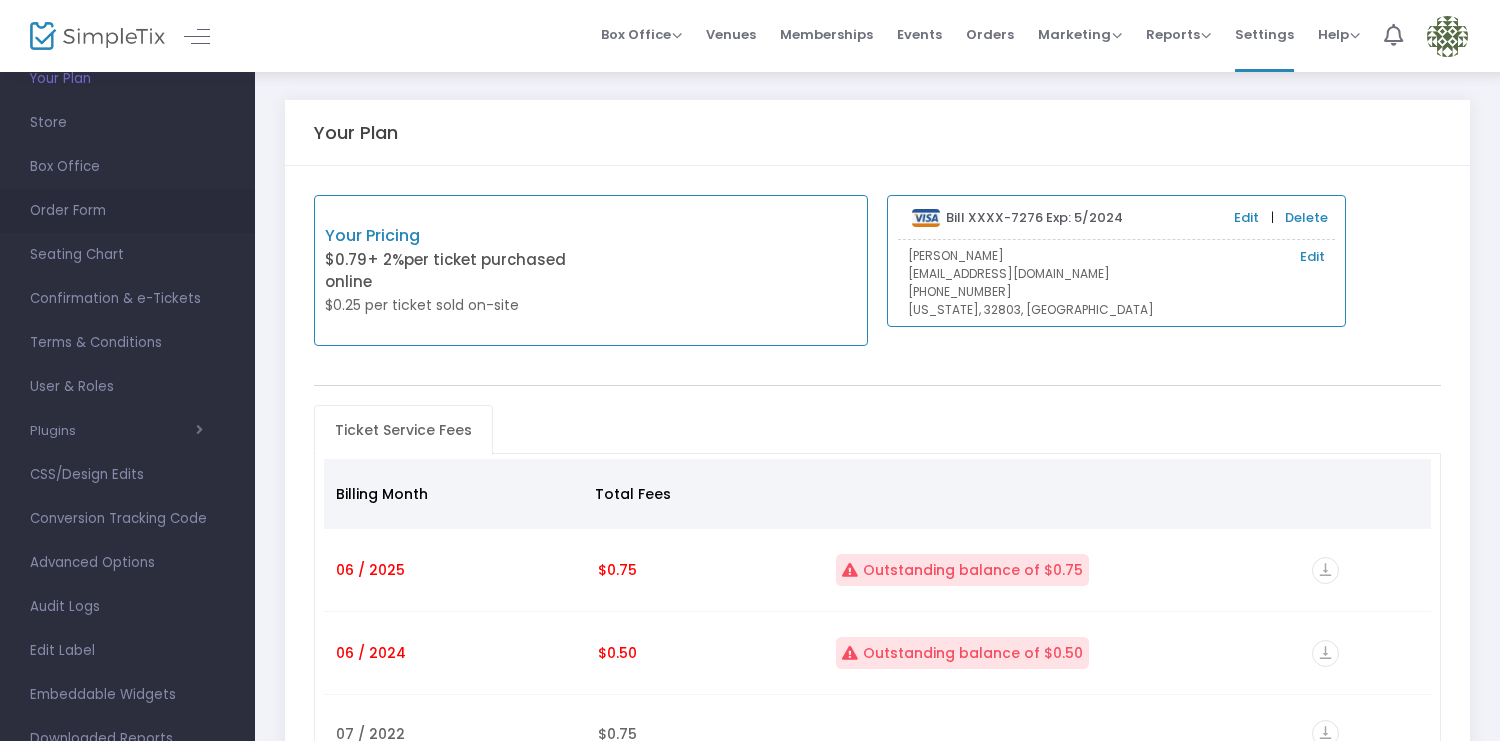 scroll, scrollTop: 0, scrollLeft: 0, axis: both 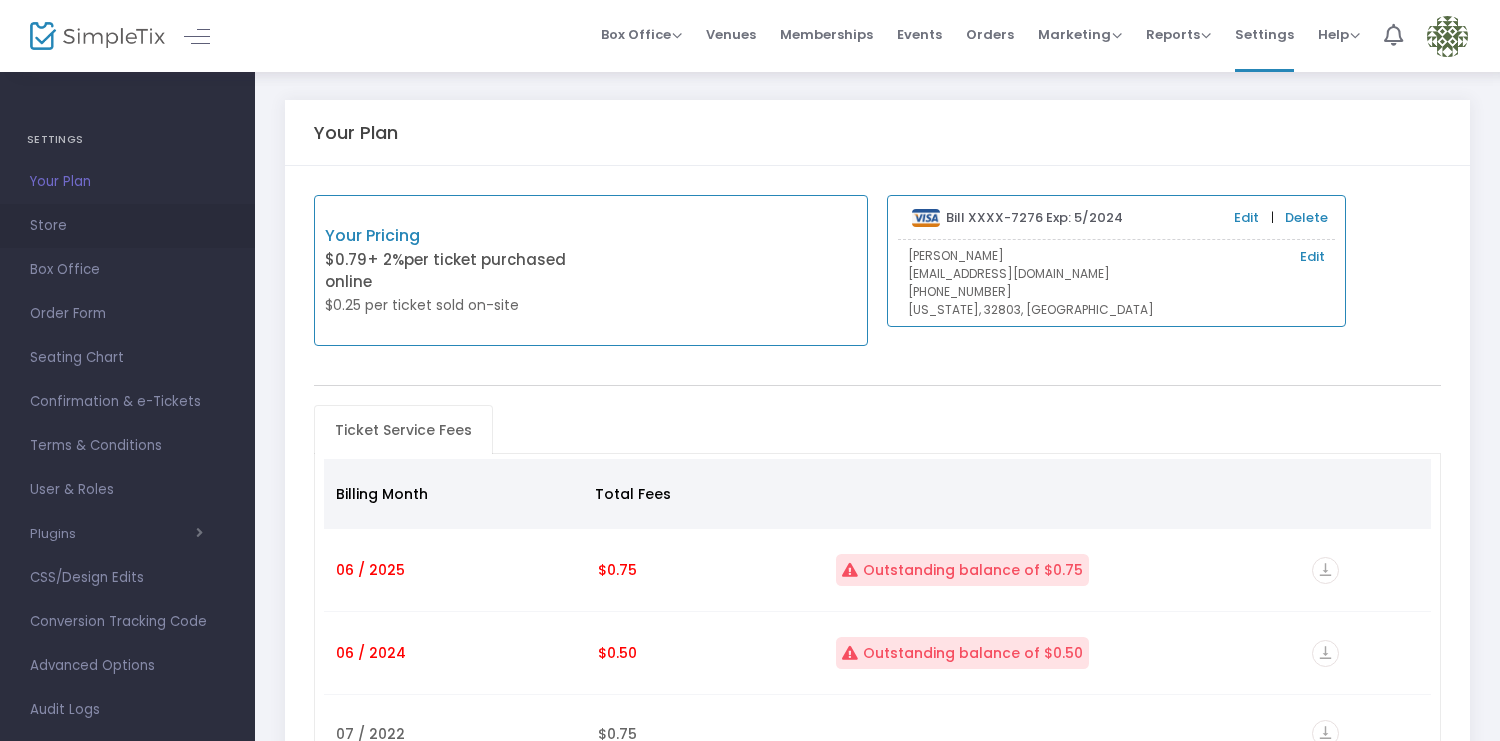 click on "Store" at bounding box center (127, 226) 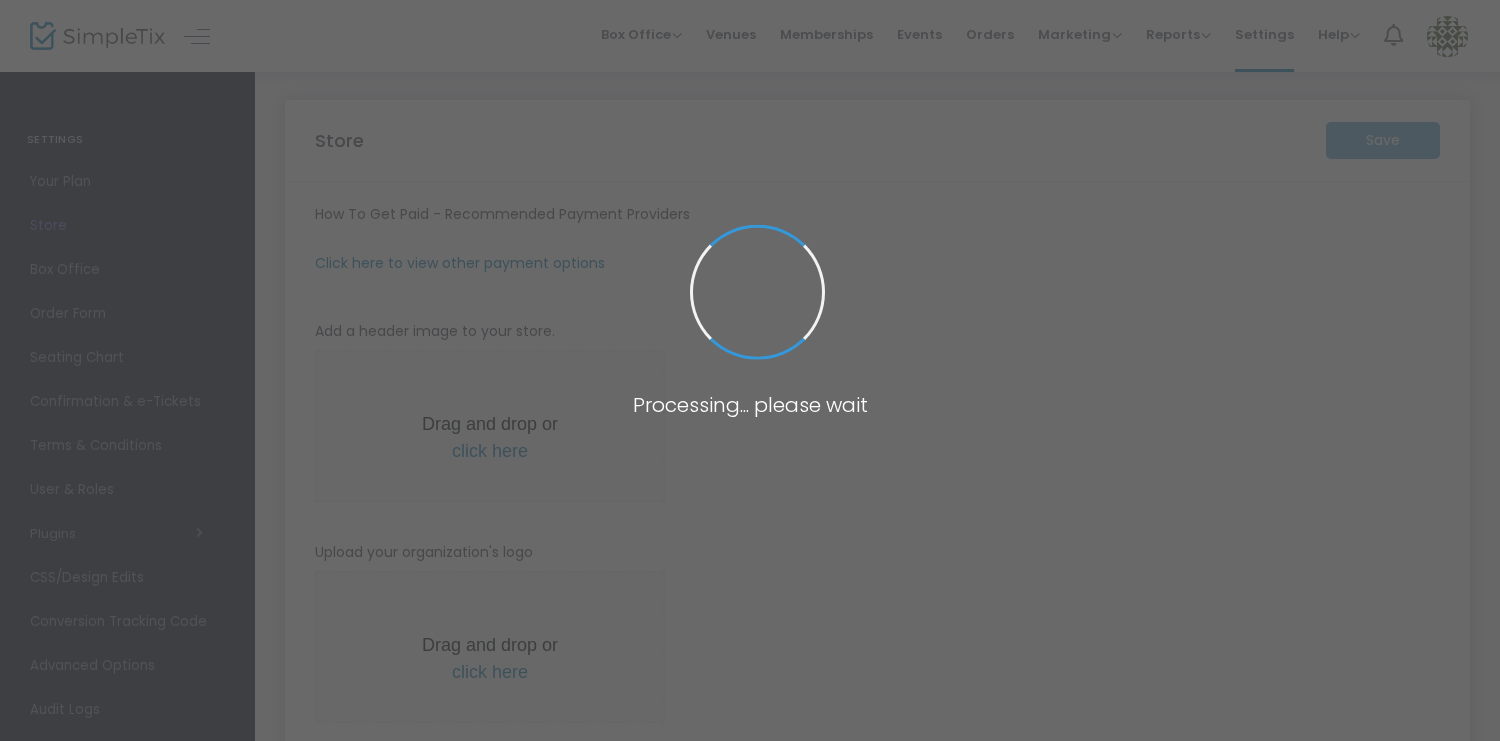type on "https://Hunter" 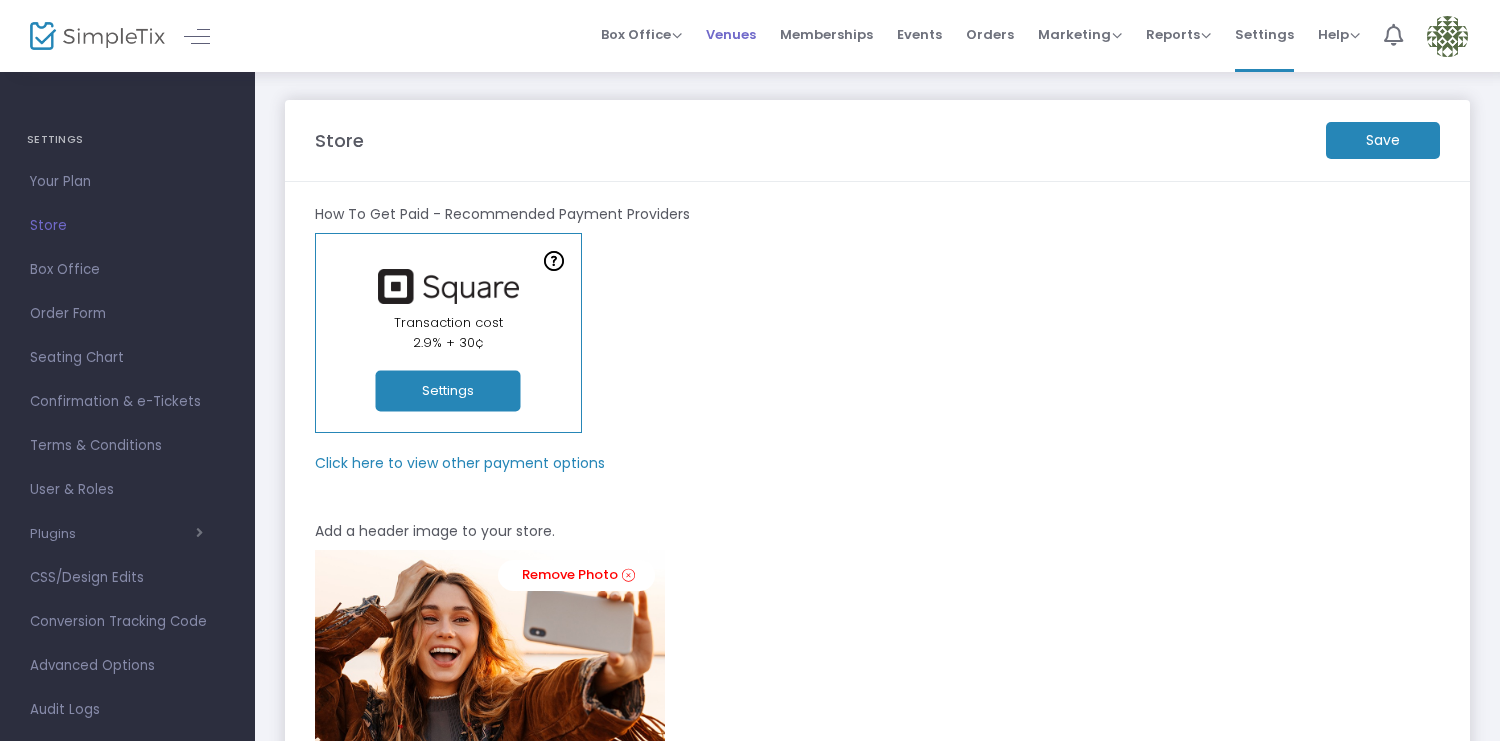 click on "Venues" at bounding box center [731, 34] 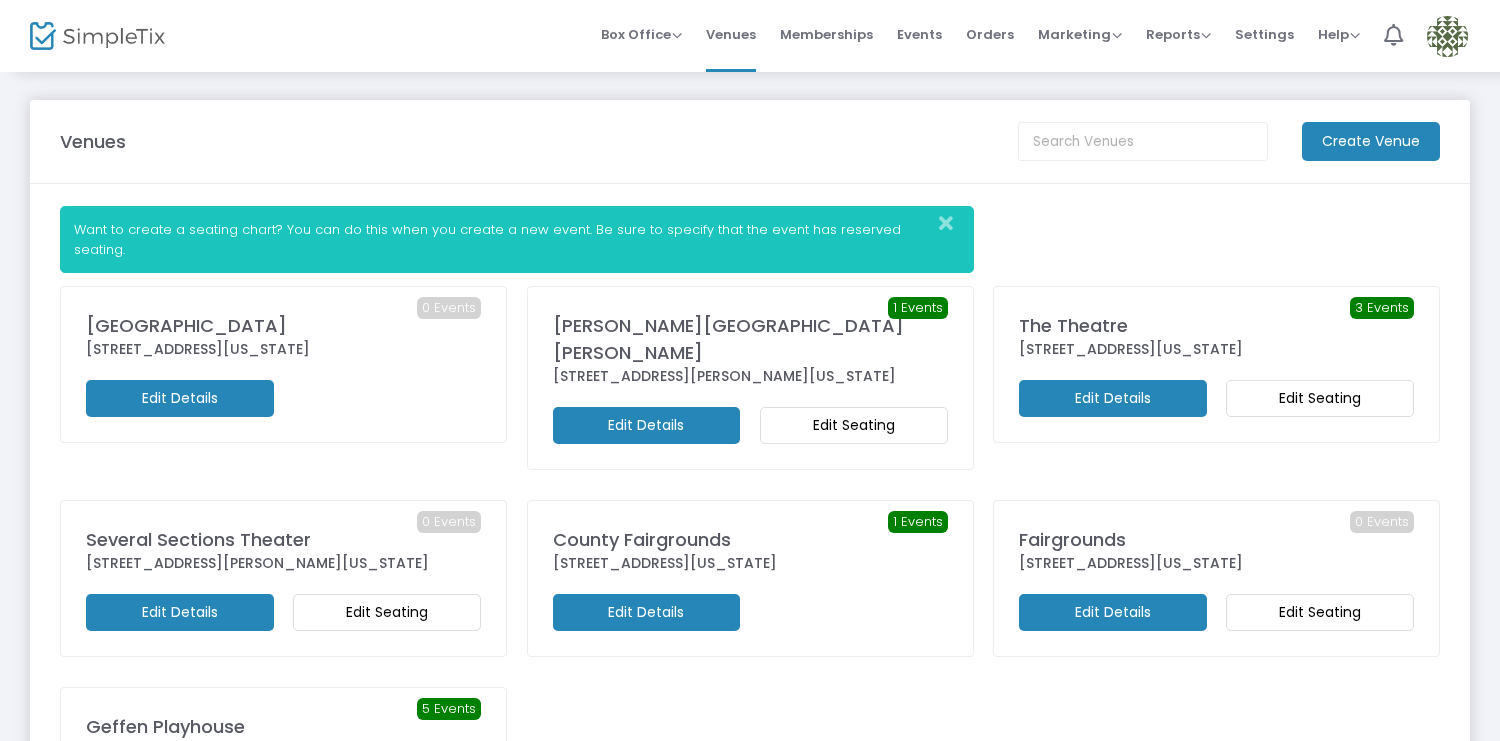 click on "Edit Seating" 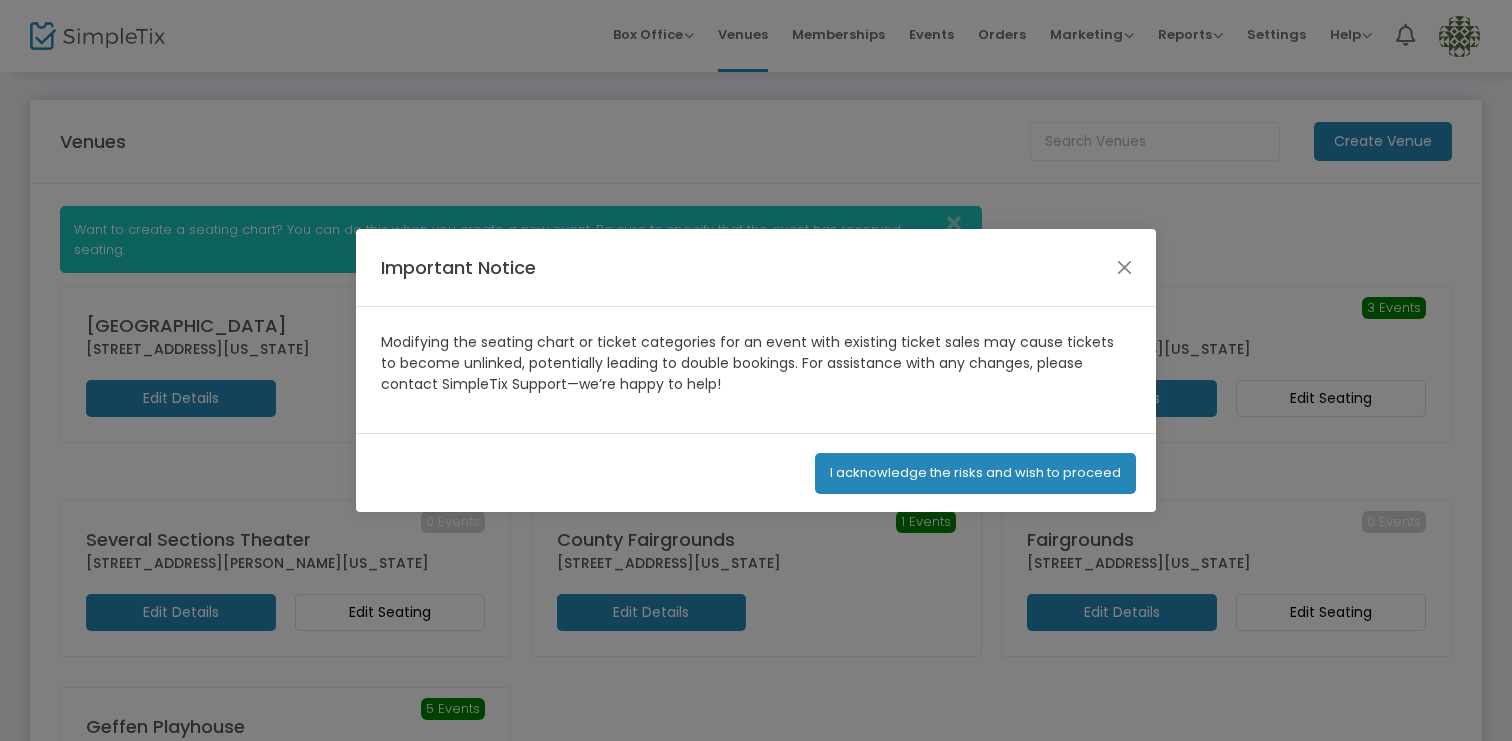 click on "I acknowledge the risks and wish to proceed" 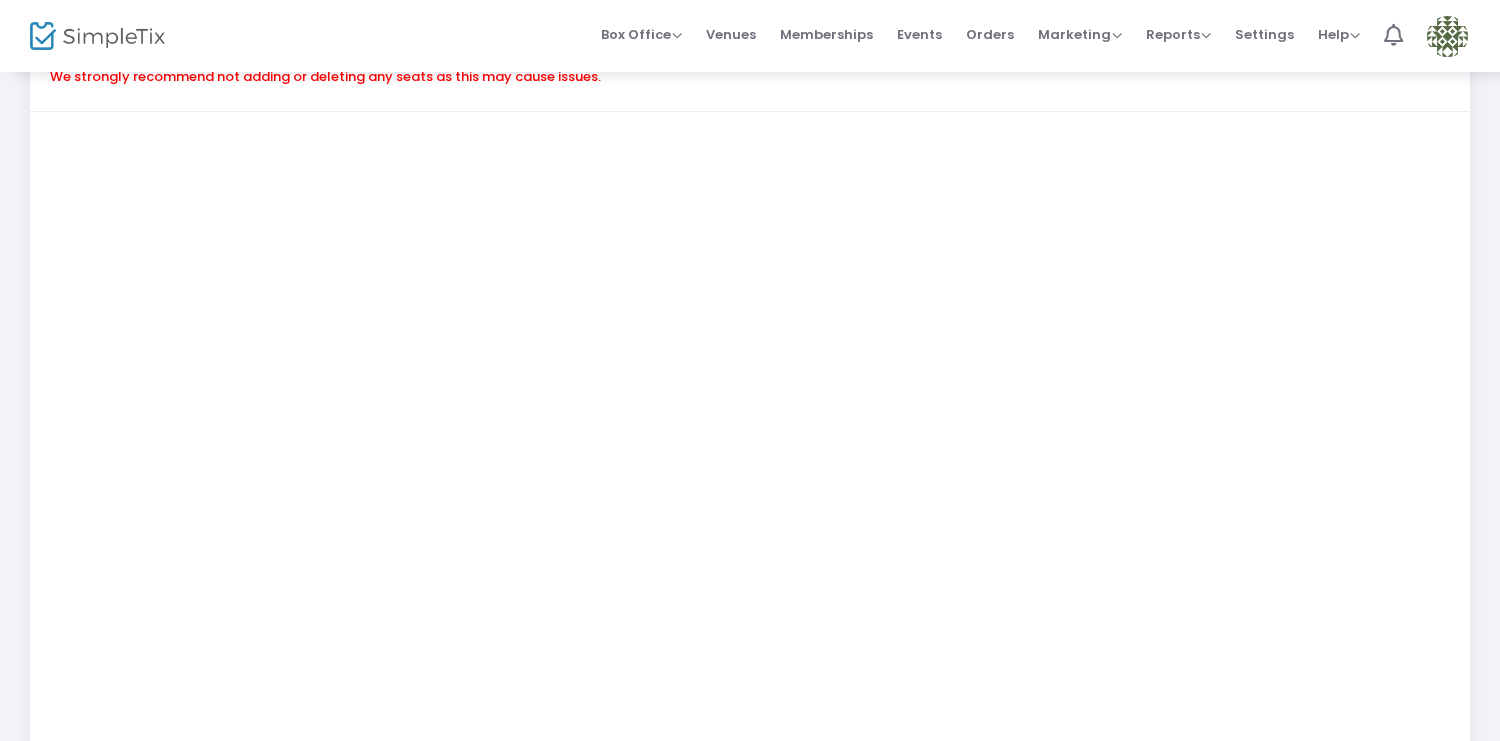 scroll, scrollTop: 175, scrollLeft: 0, axis: vertical 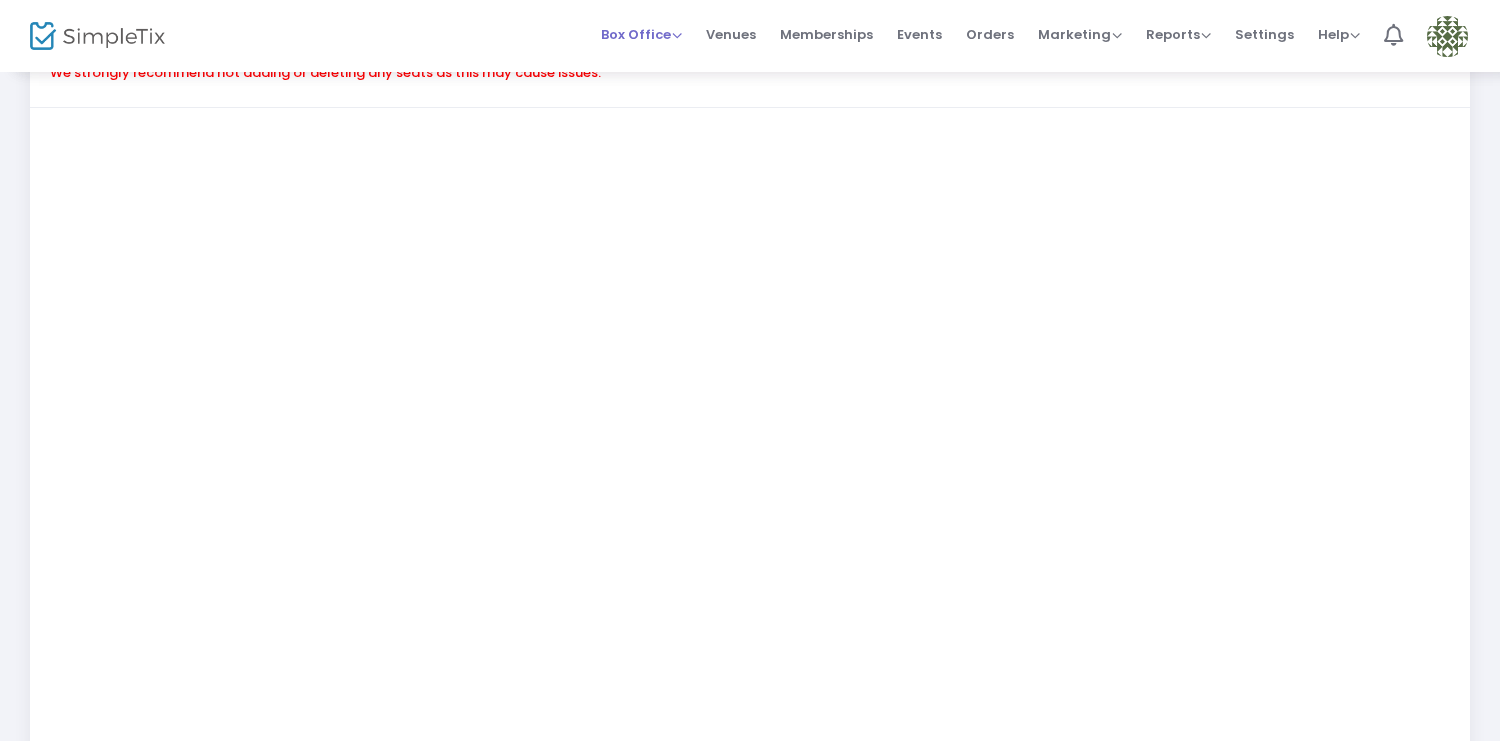 click on "Box Office" at bounding box center [641, 34] 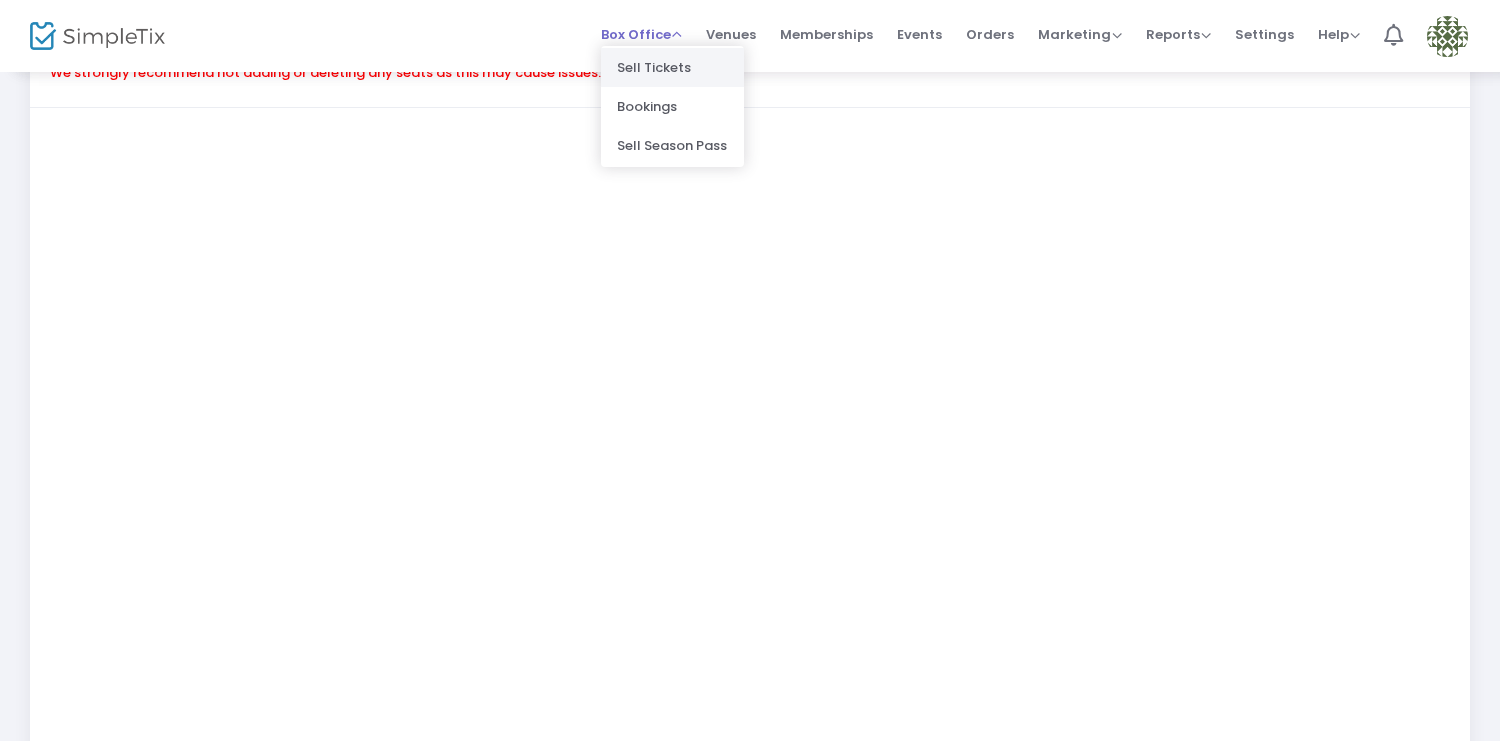 click on "Sell Tickets" at bounding box center (672, 67) 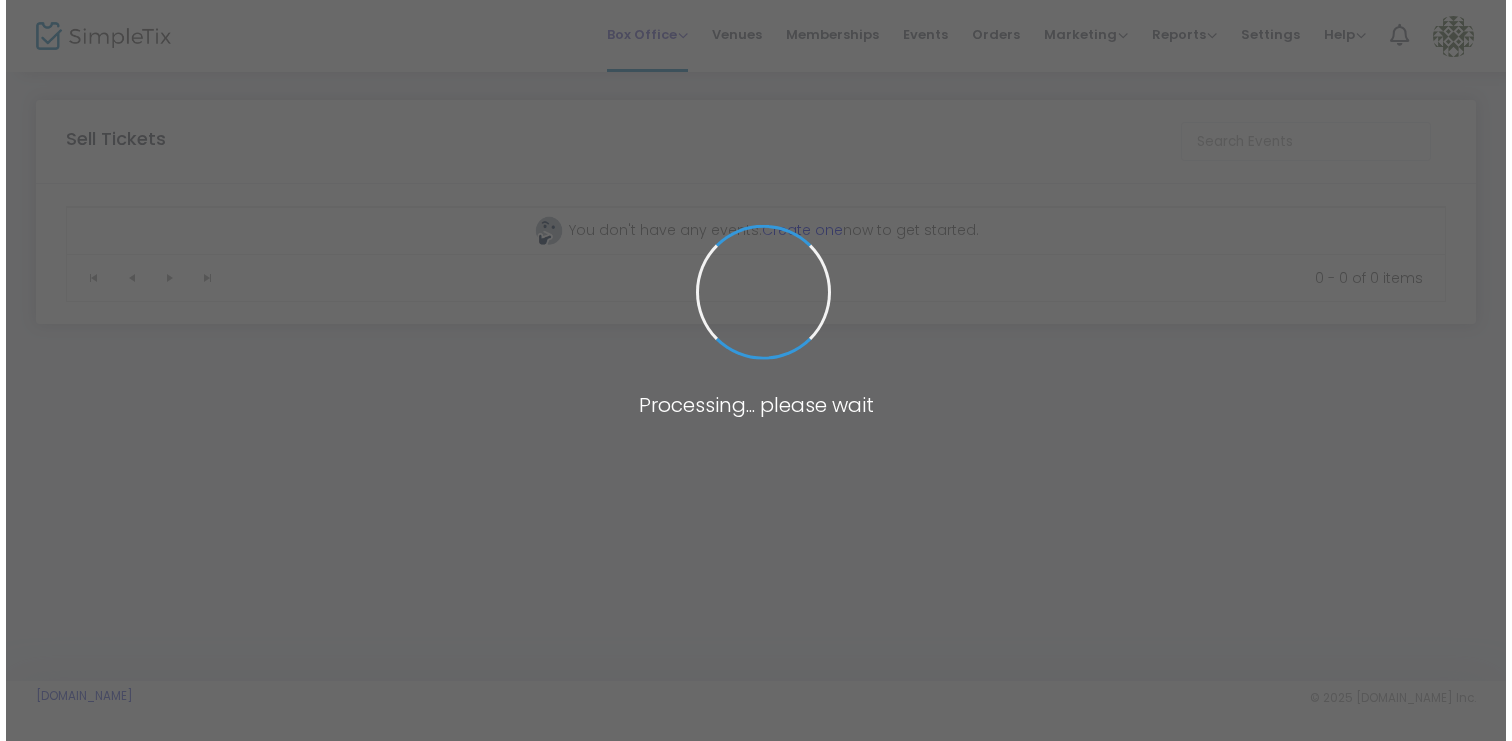 scroll, scrollTop: 0, scrollLeft: 0, axis: both 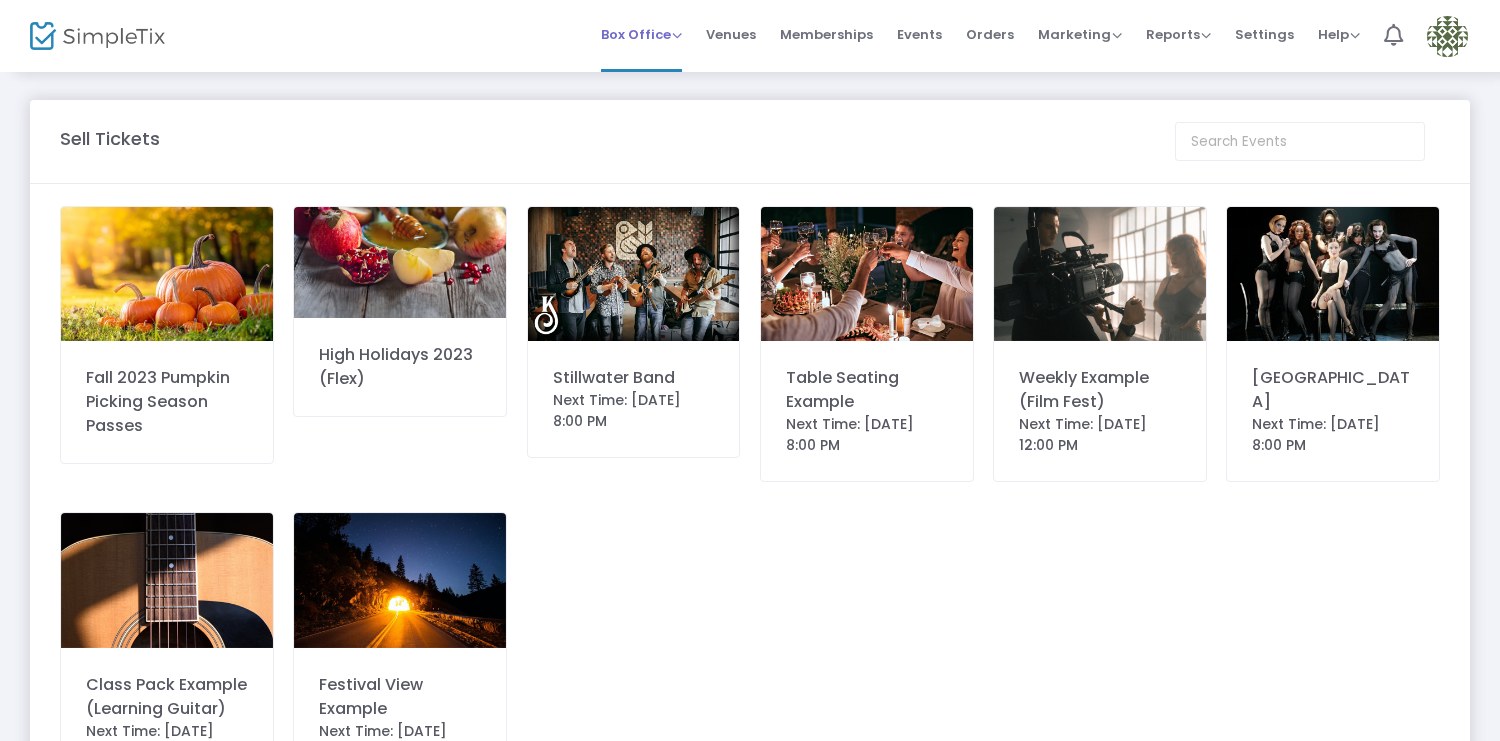 click on "Box Office" at bounding box center [641, 34] 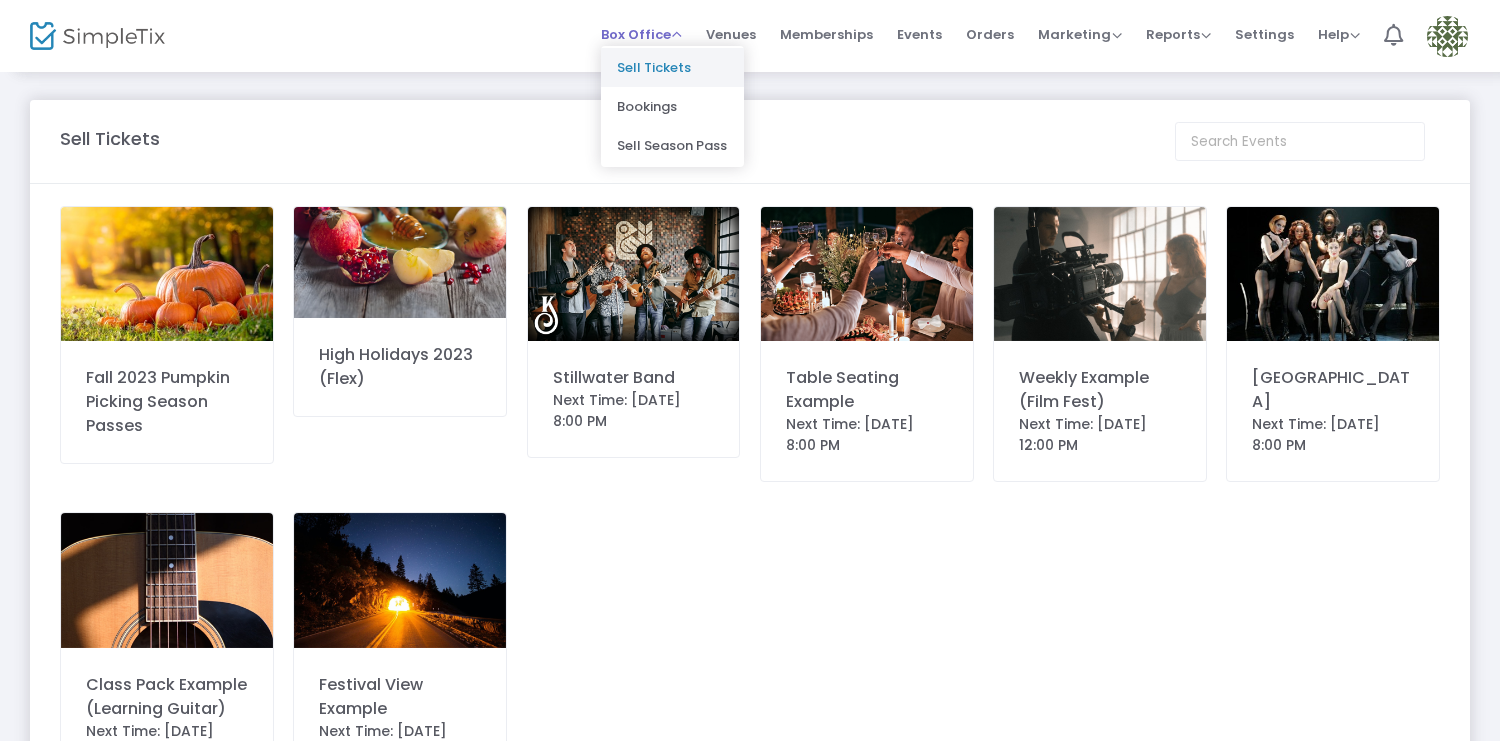 click on "Sell Tickets" at bounding box center (672, 67) 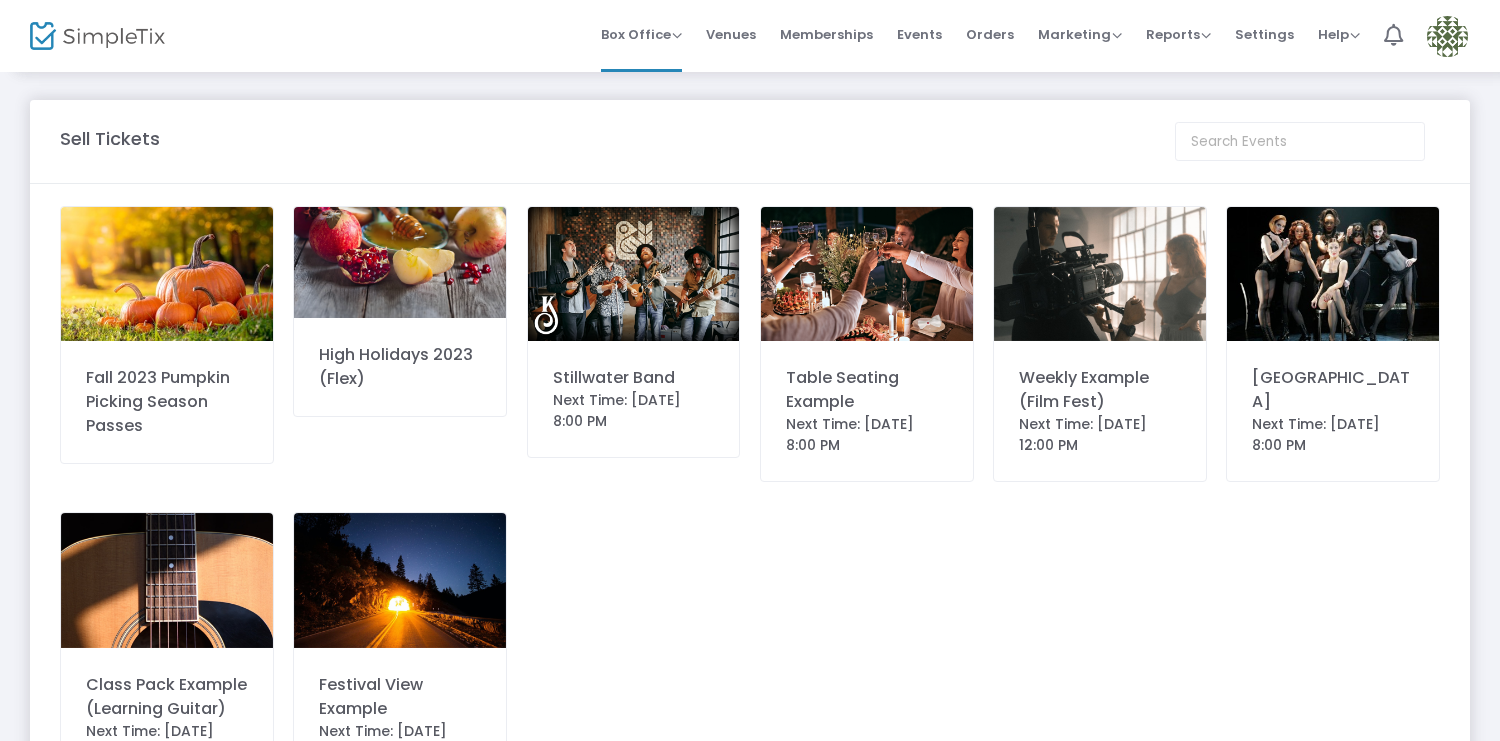 click 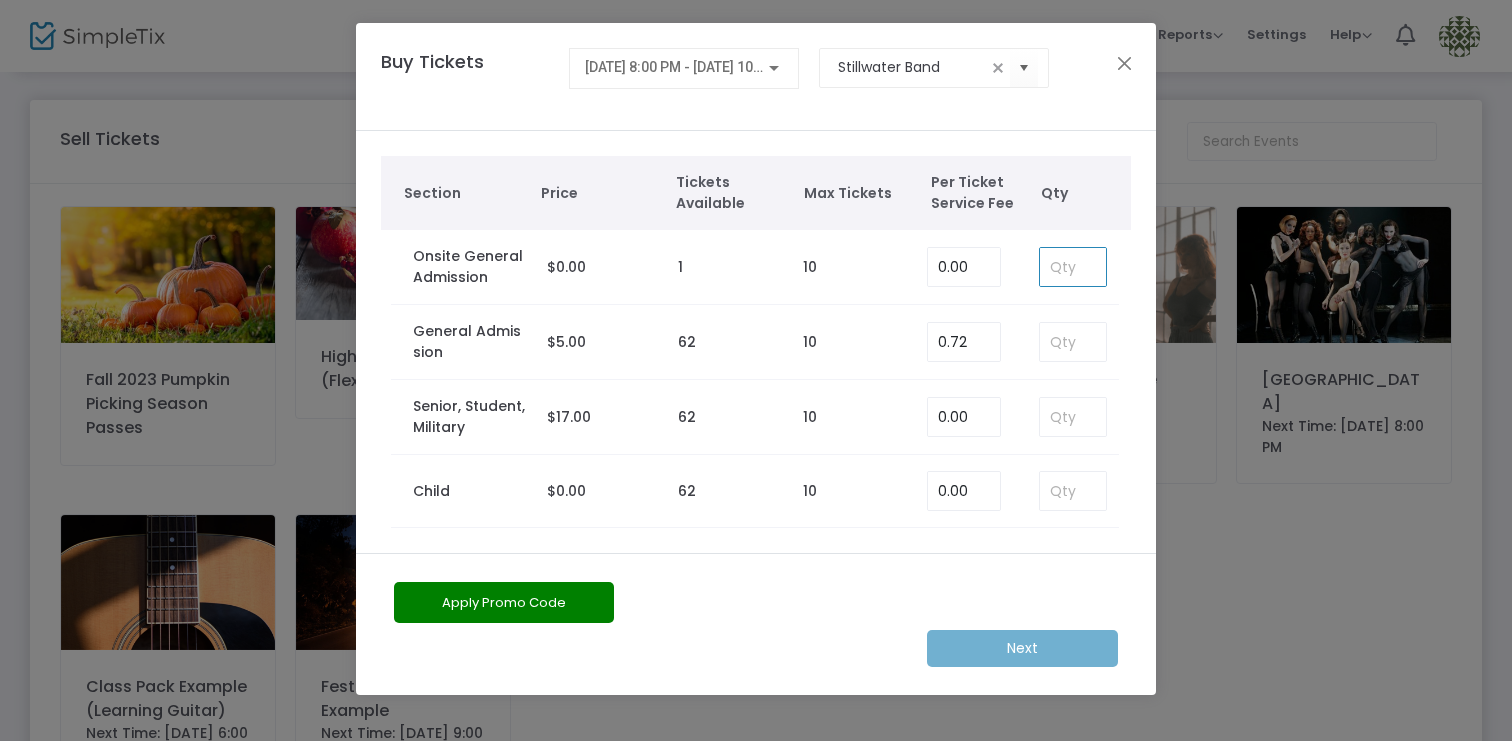 click at bounding box center (1073, 267) 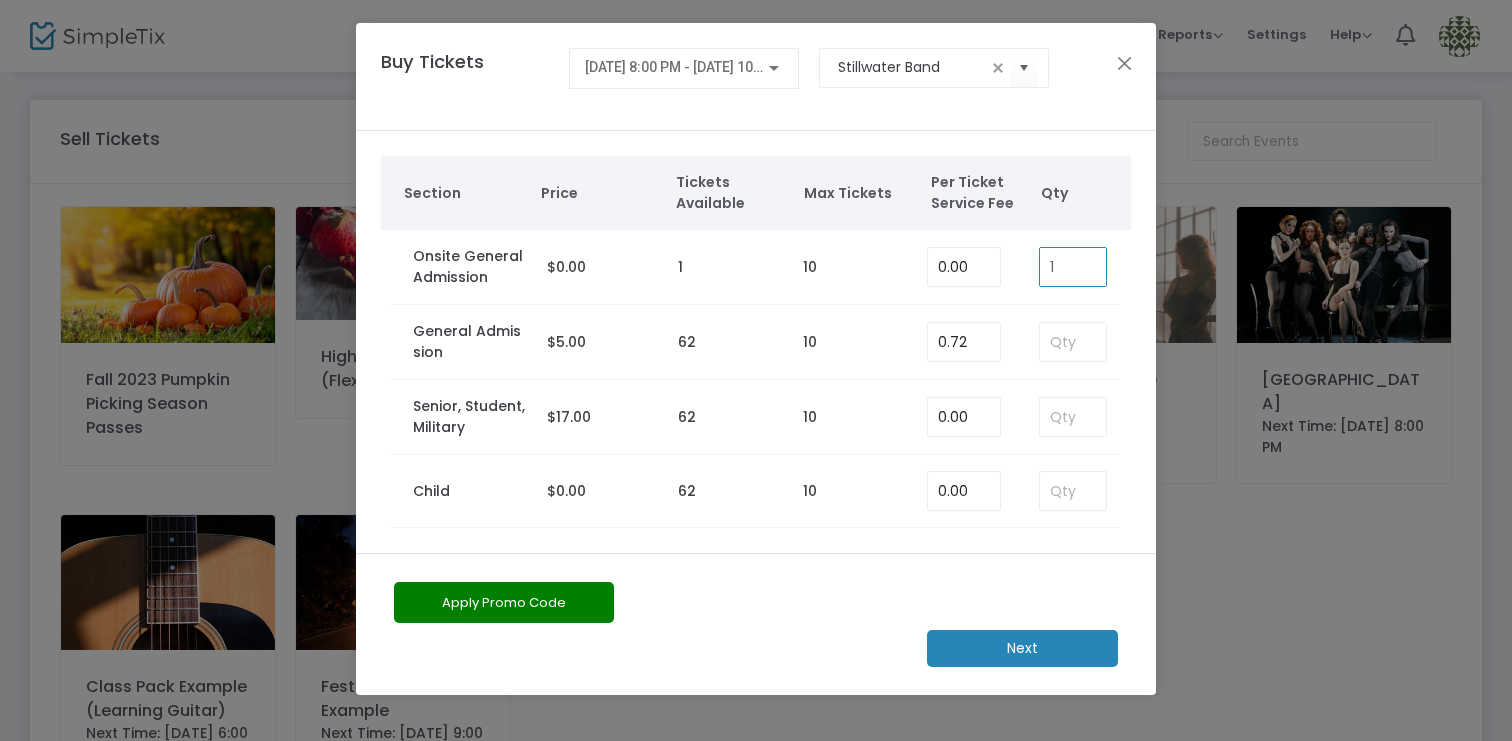 type on "1" 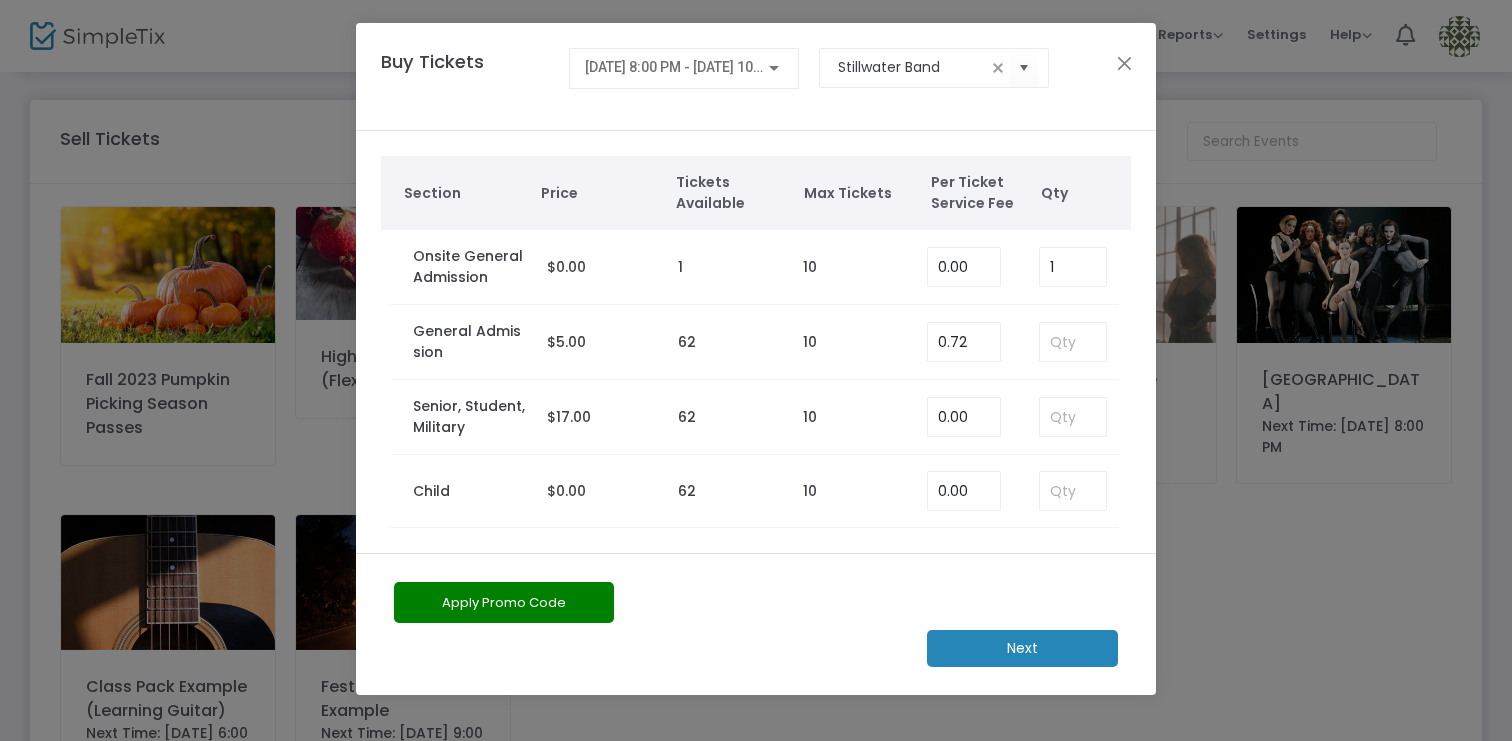 click on "Next" 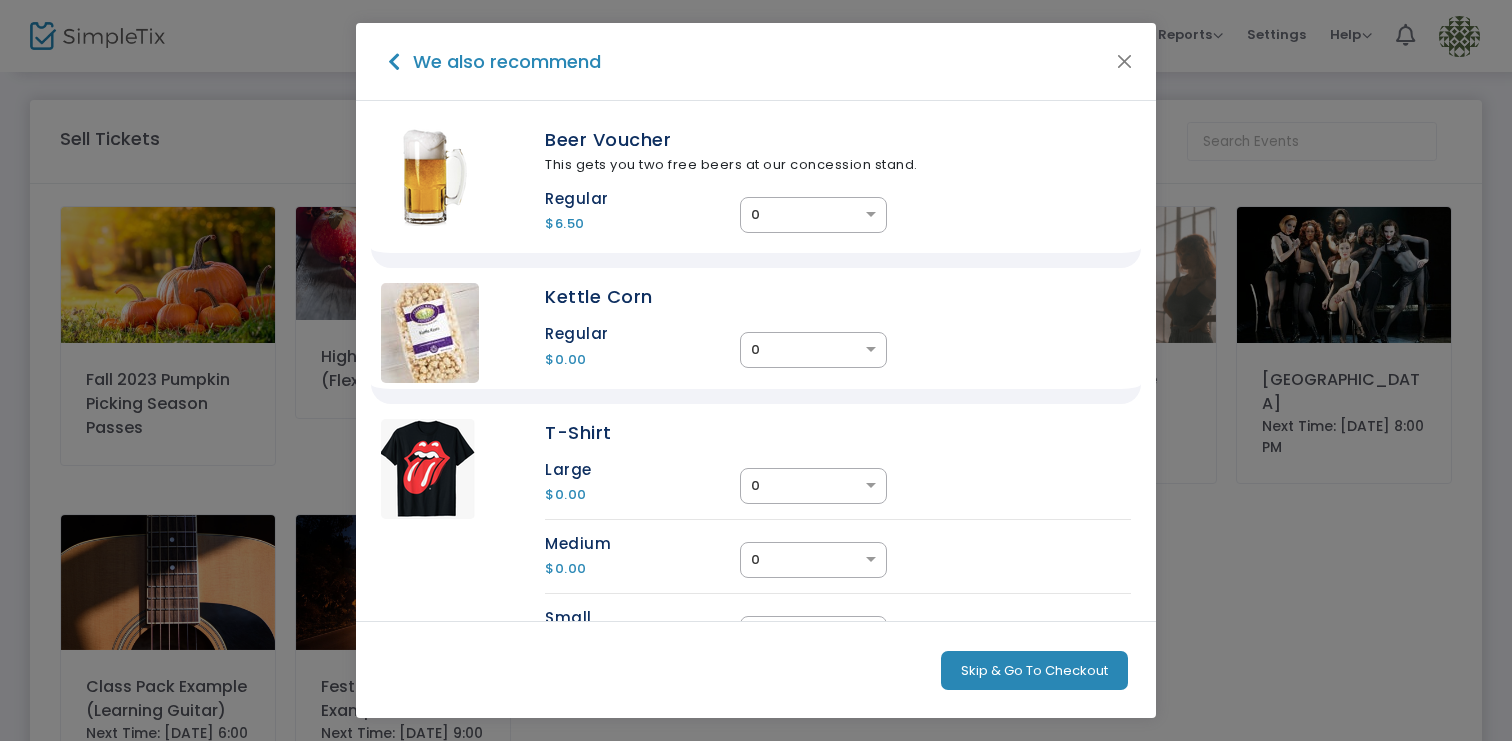 click on "Skip & Go To Checkout" 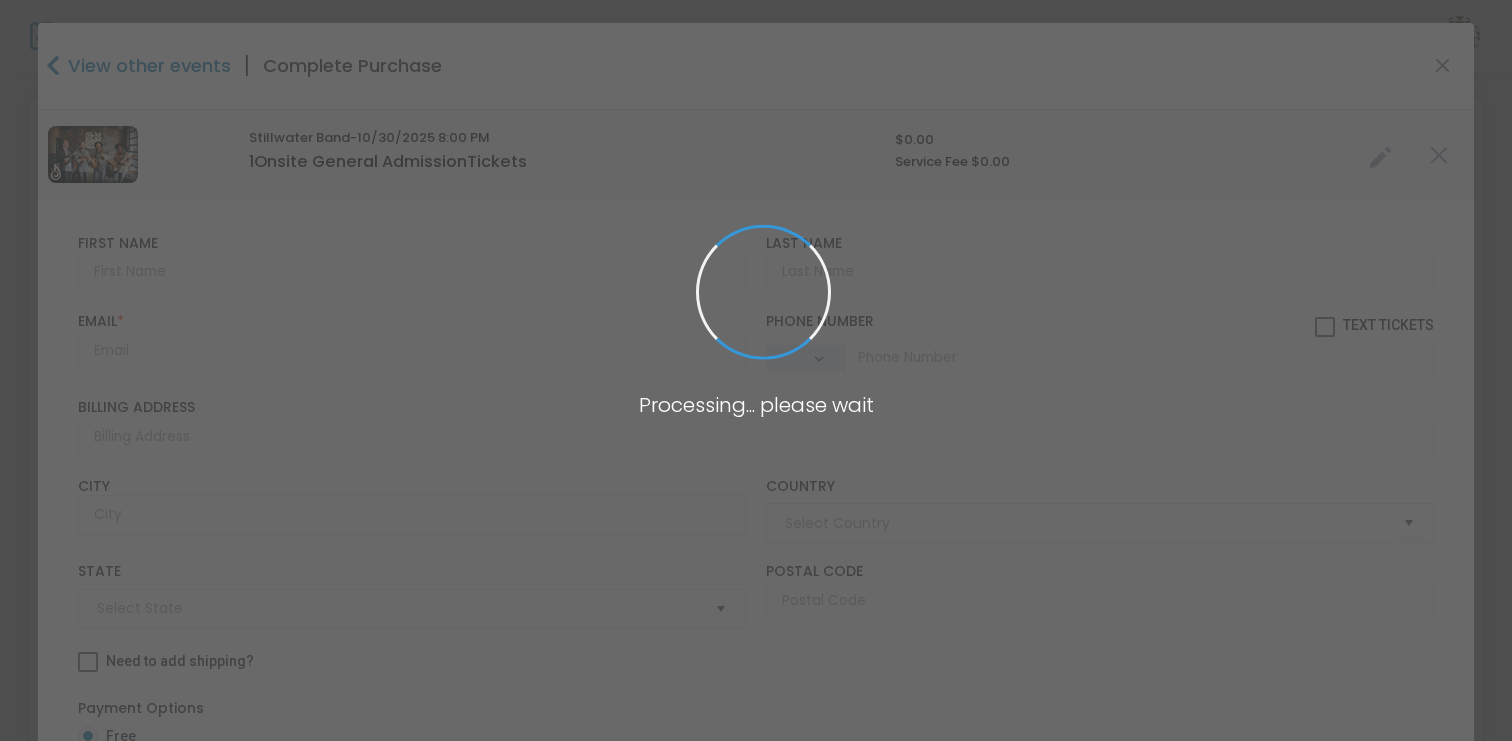 type on "[GEOGRAPHIC_DATA]" 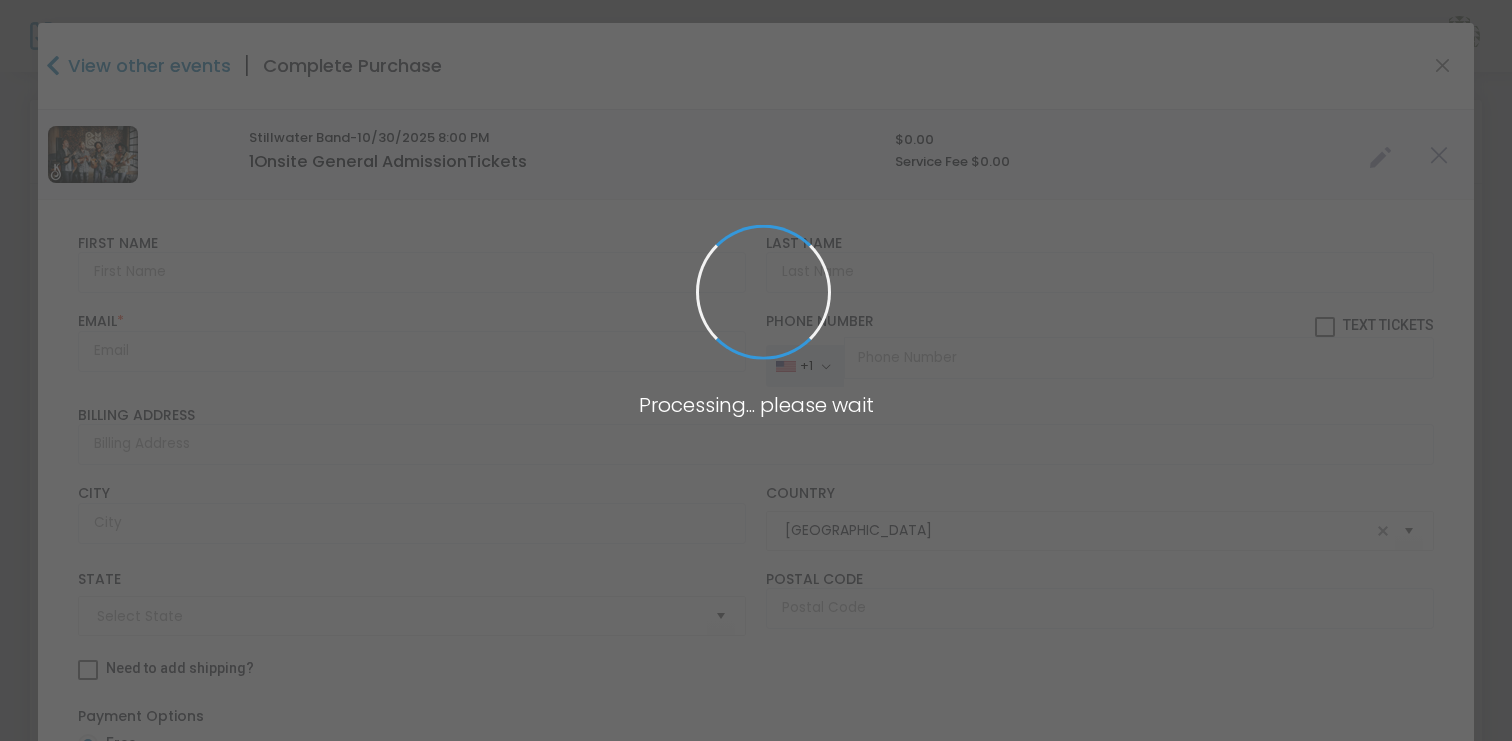 type on "[US_STATE]" 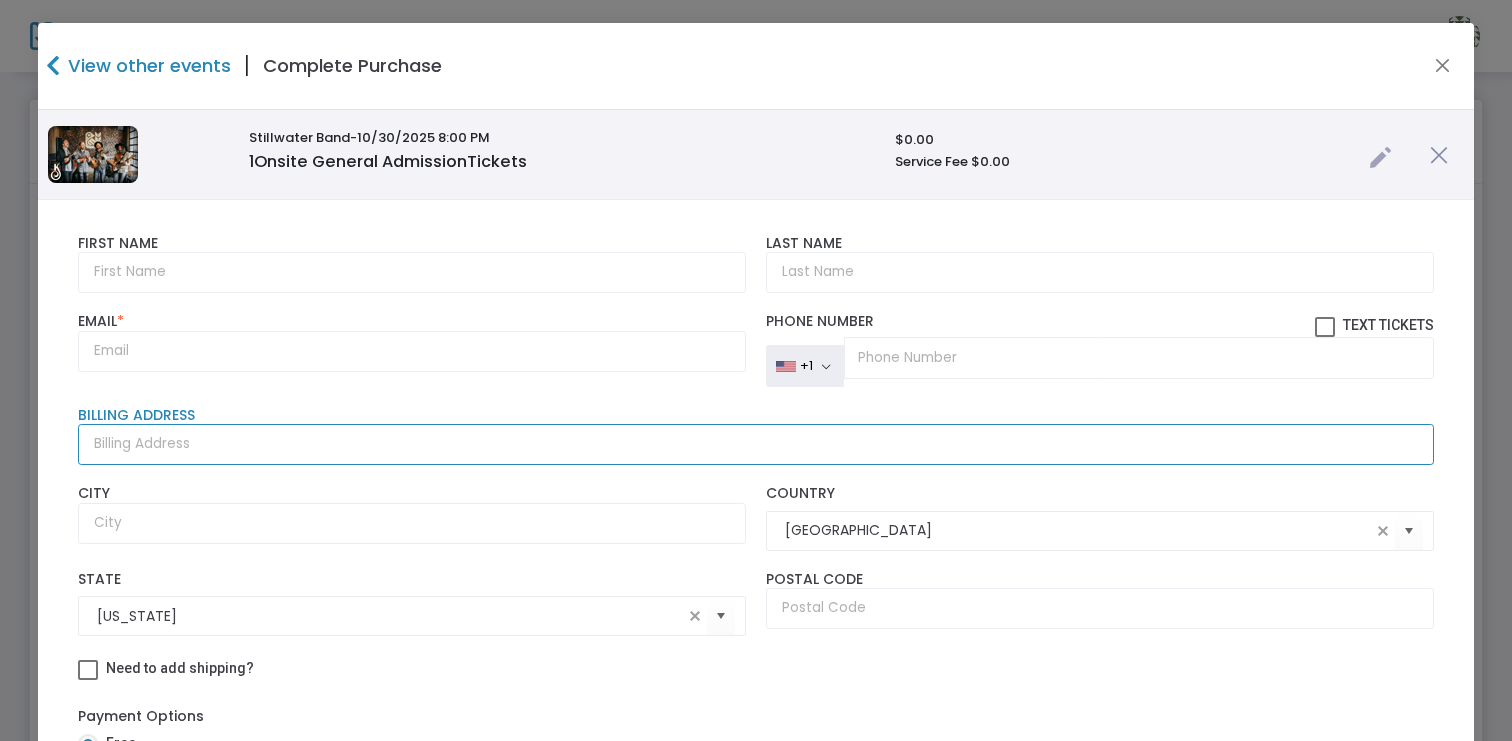 click on "Billing Address" at bounding box center (756, 444) 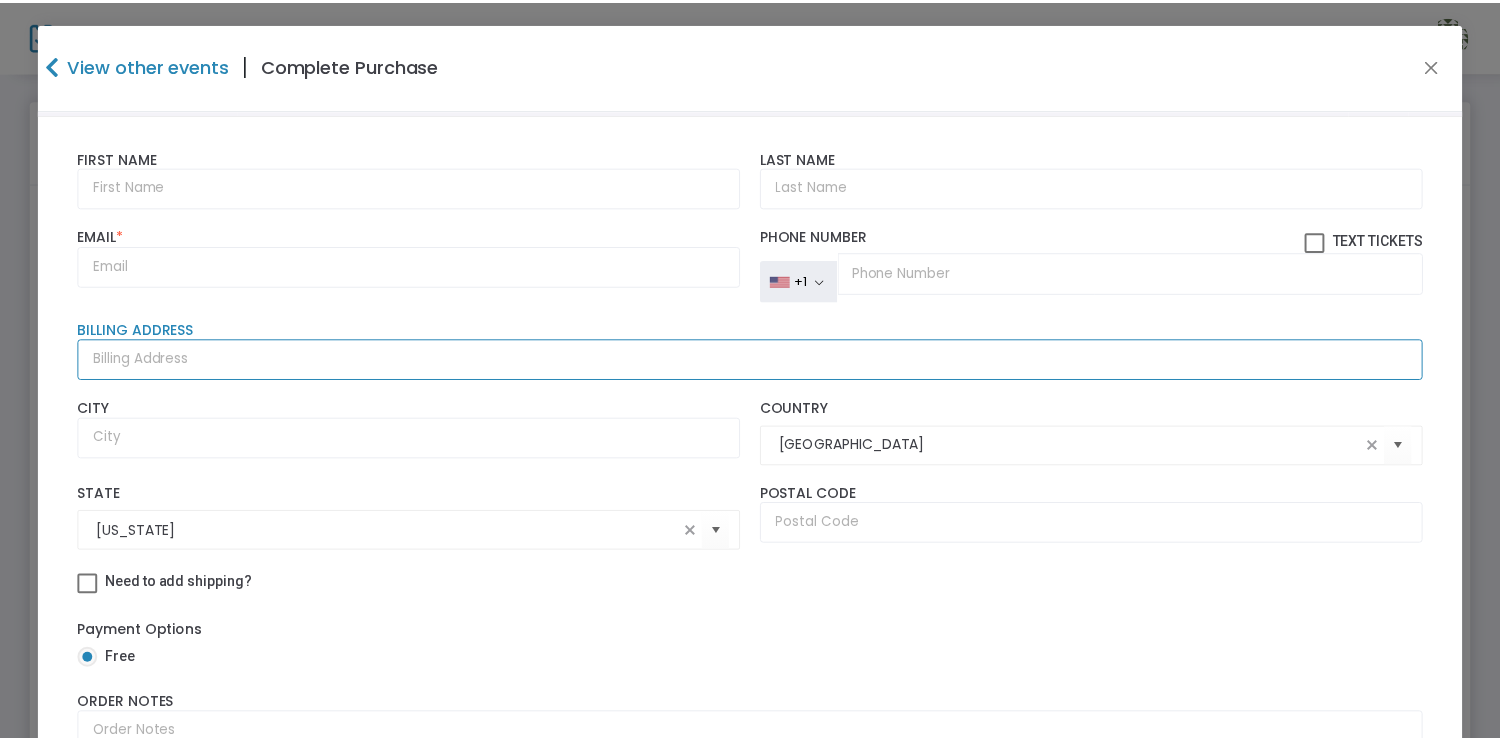 scroll, scrollTop: 384, scrollLeft: 0, axis: vertical 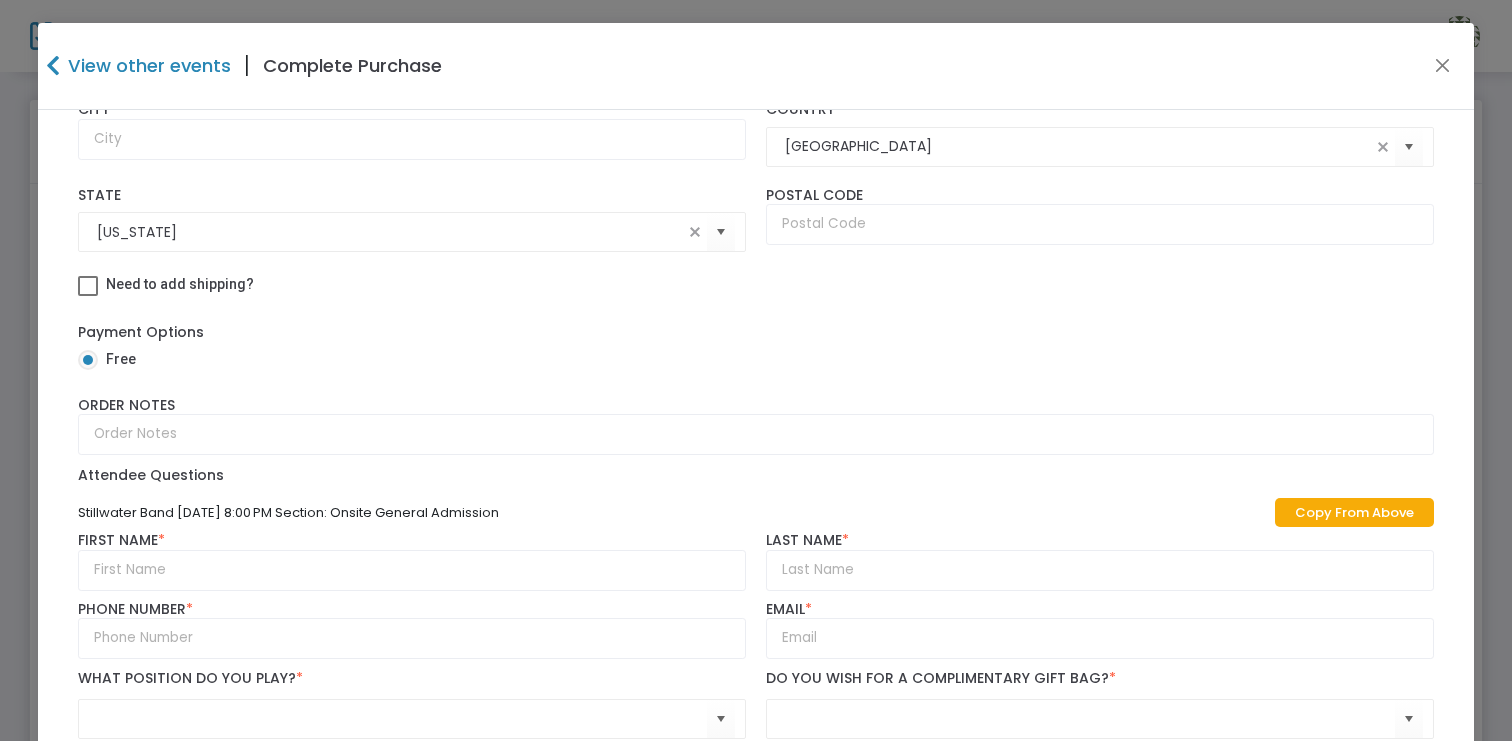 click on "Free" at bounding box center [748, 359] 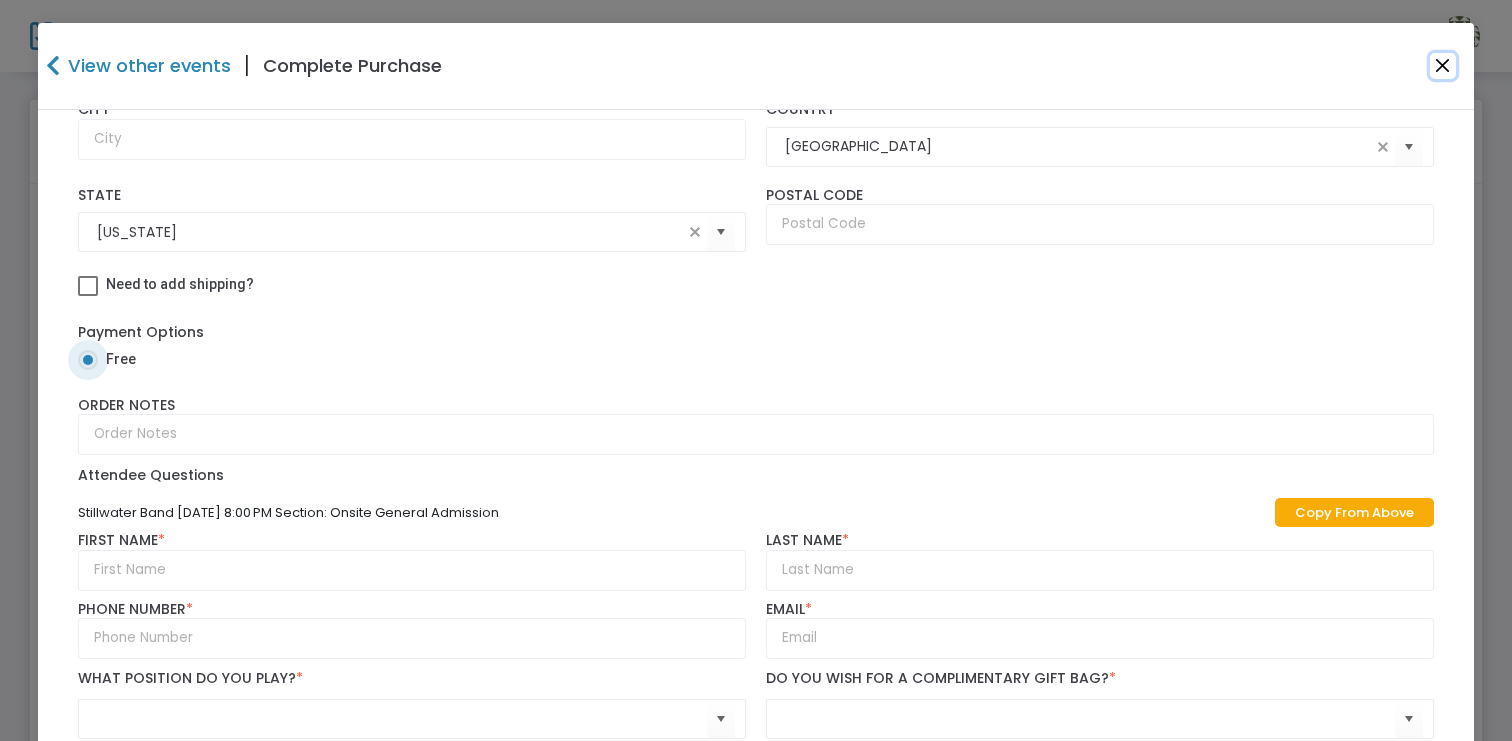 click 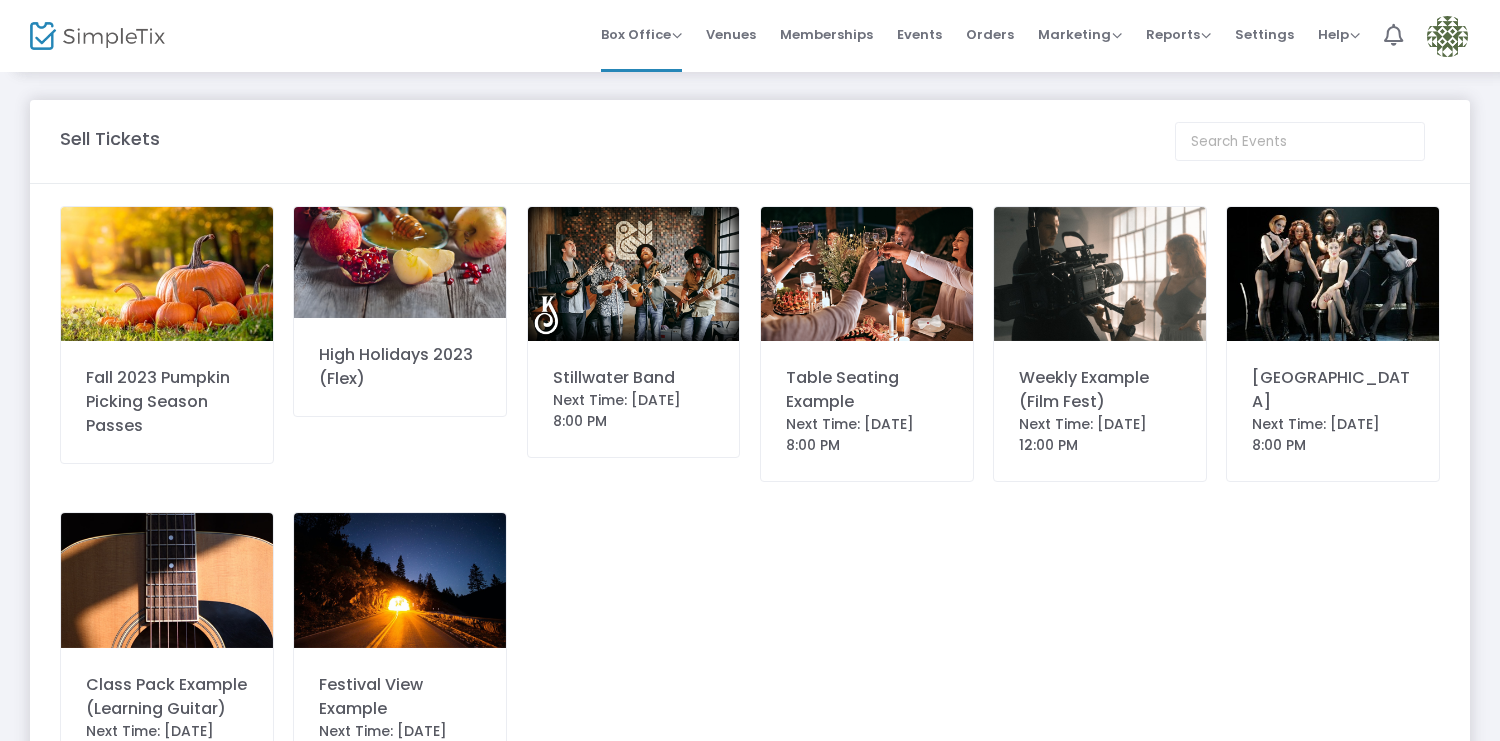 scroll, scrollTop: 239, scrollLeft: 0, axis: vertical 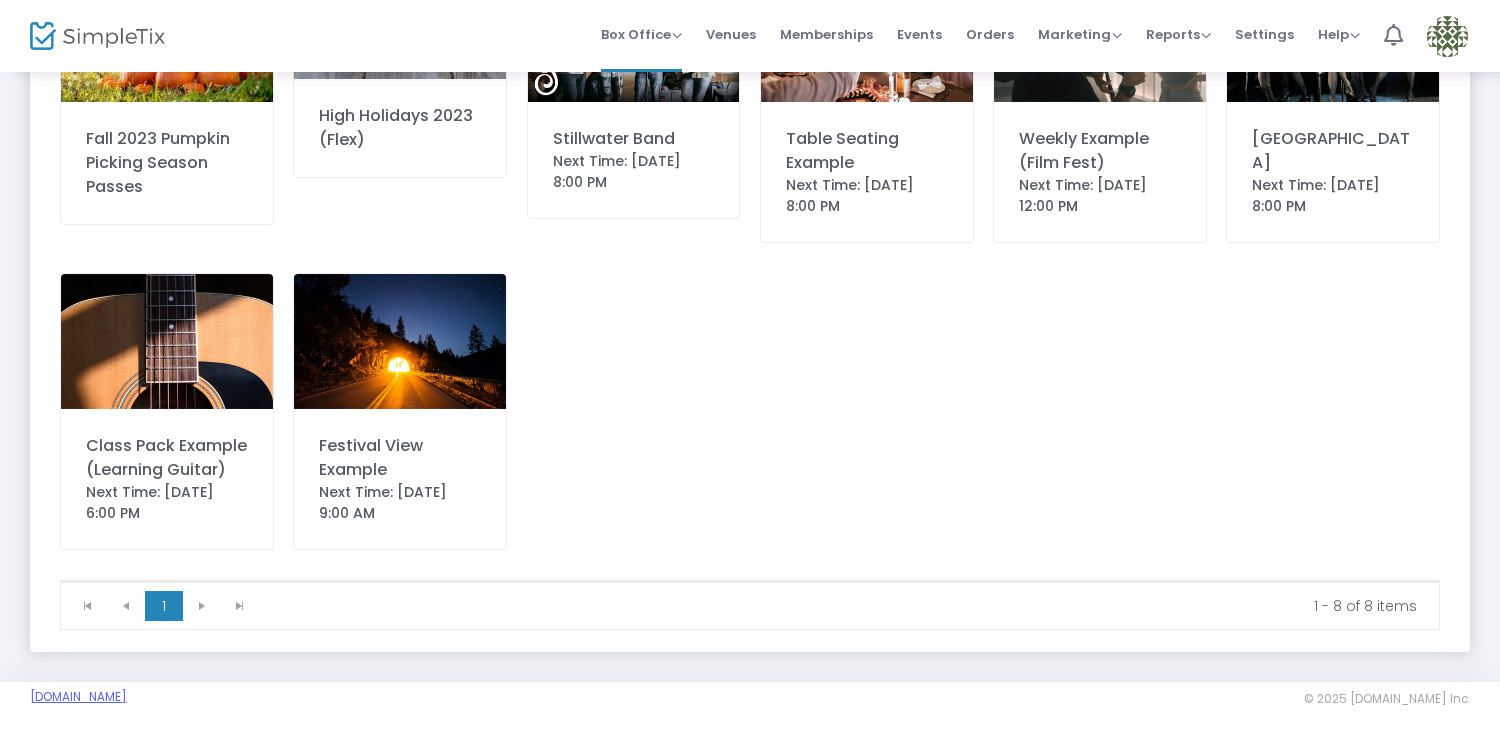click on "[DOMAIN_NAME]" 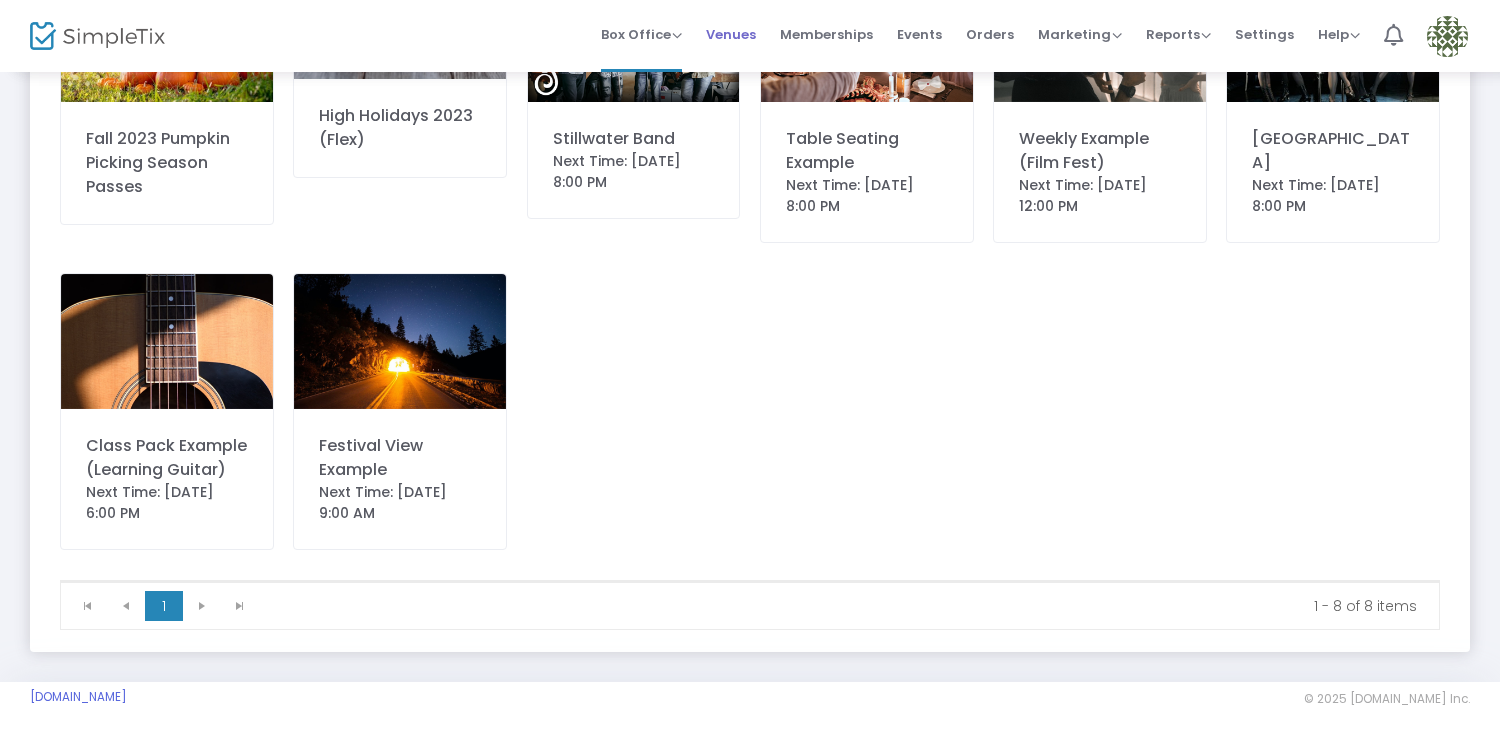 click on "Venues" at bounding box center (731, 34) 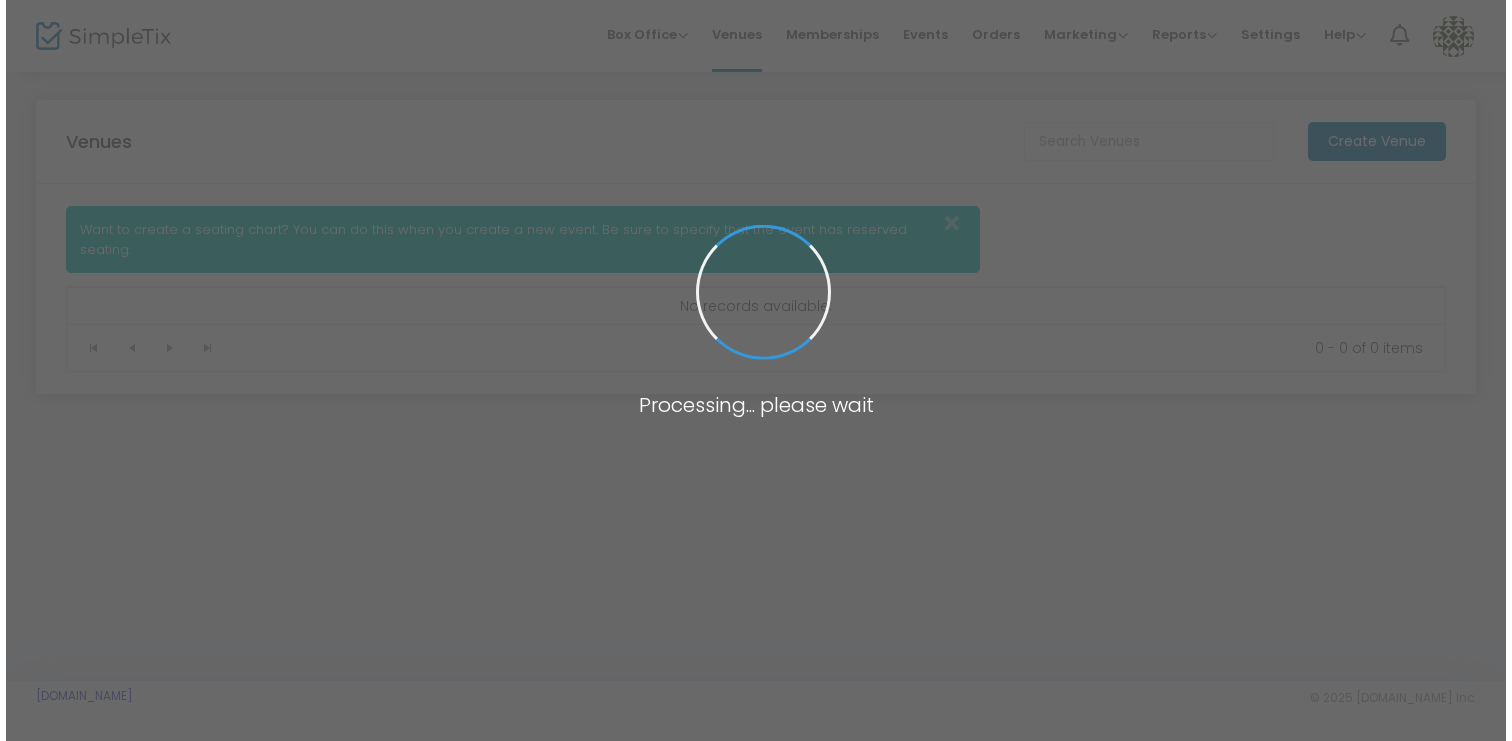 scroll, scrollTop: 0, scrollLeft: 0, axis: both 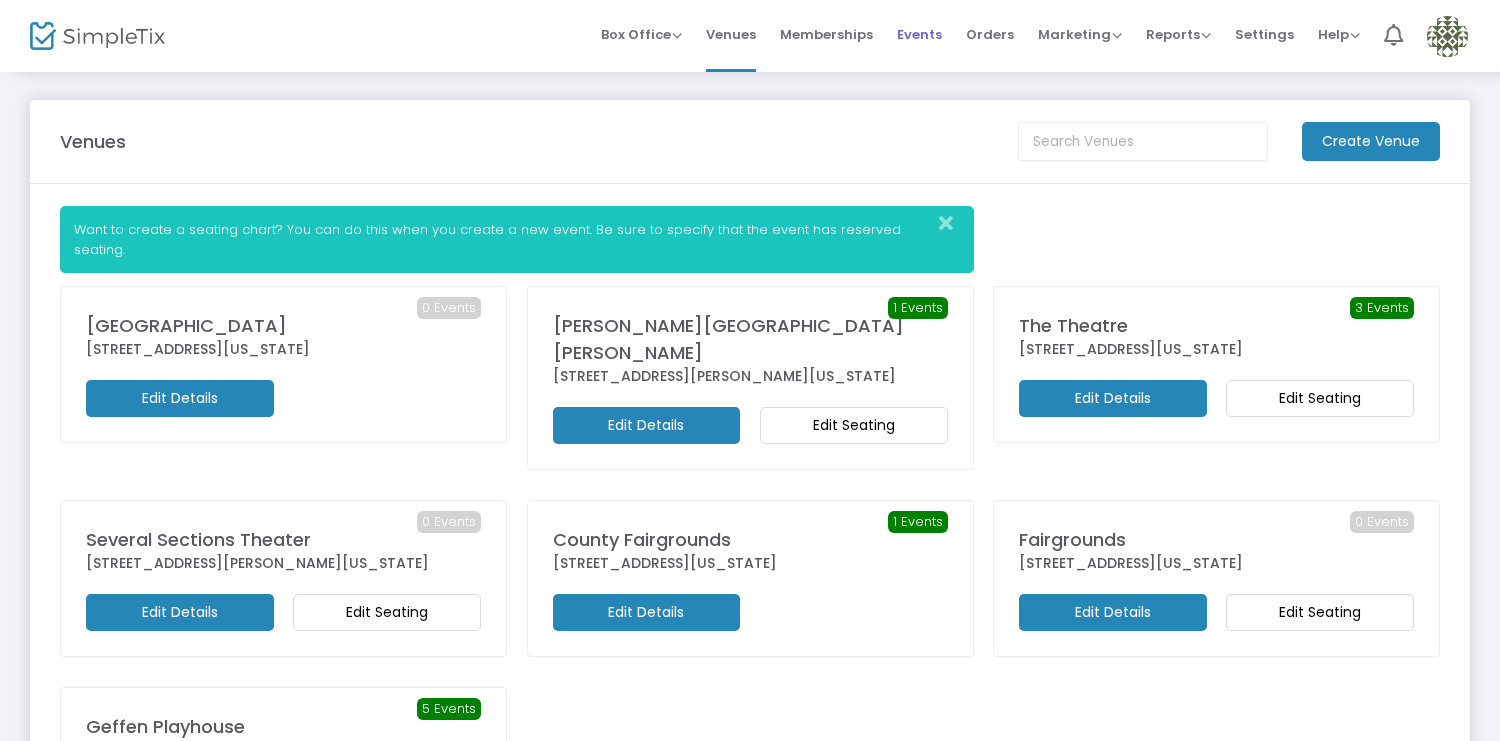 click on "Events" at bounding box center [919, 34] 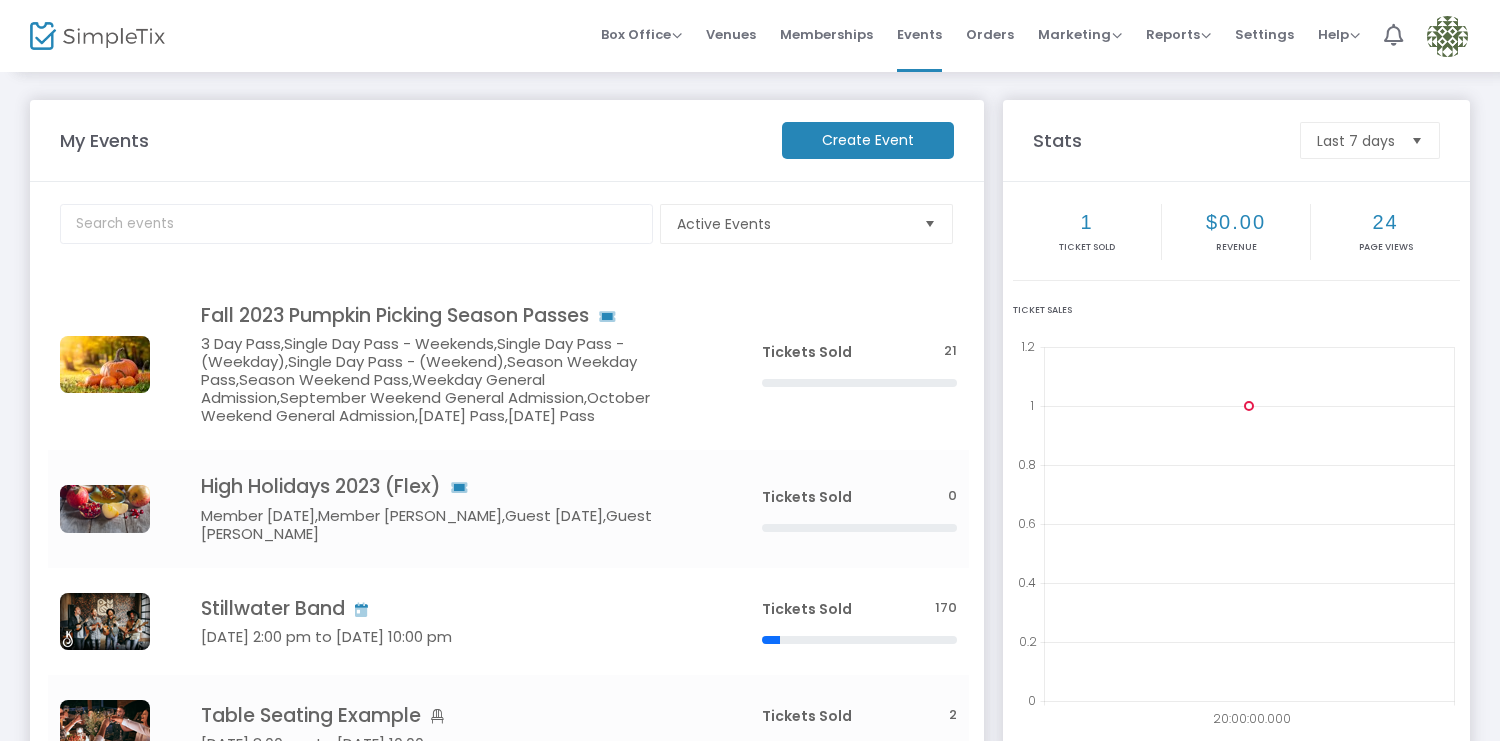 click at bounding box center [1447, 36] 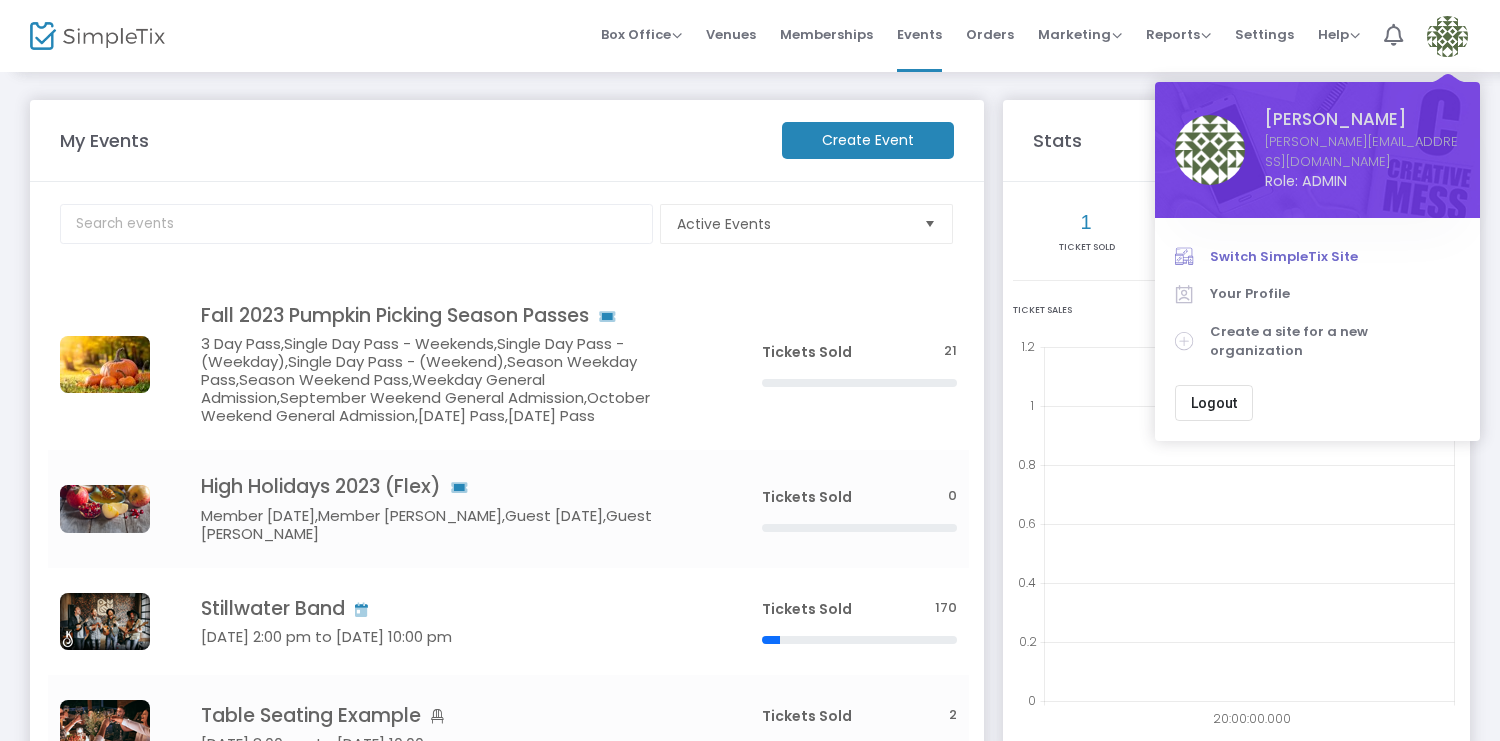 click on "Switch SimpleTix Site" at bounding box center (1335, 257) 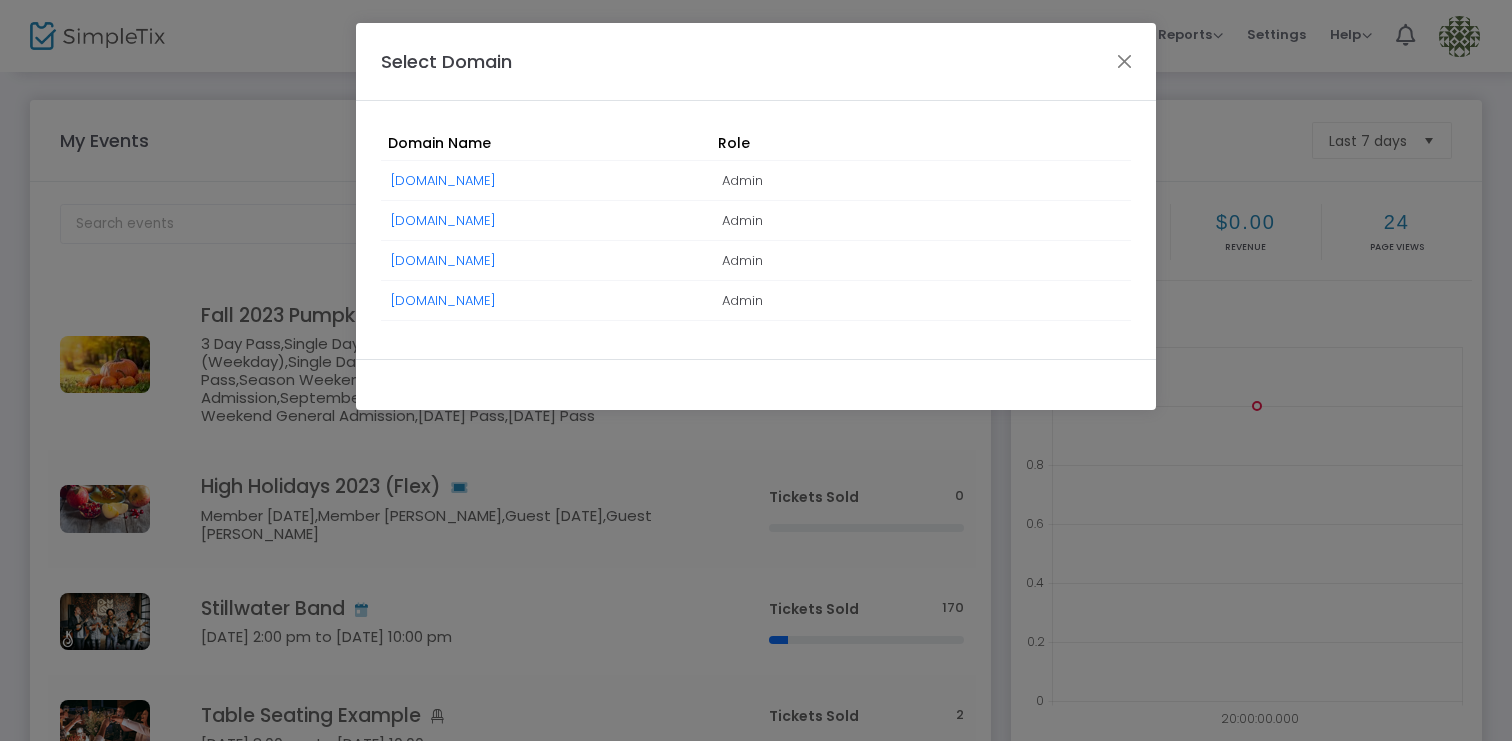 click on "TheMAiZELittleDarbyCreek.simpletix.com" 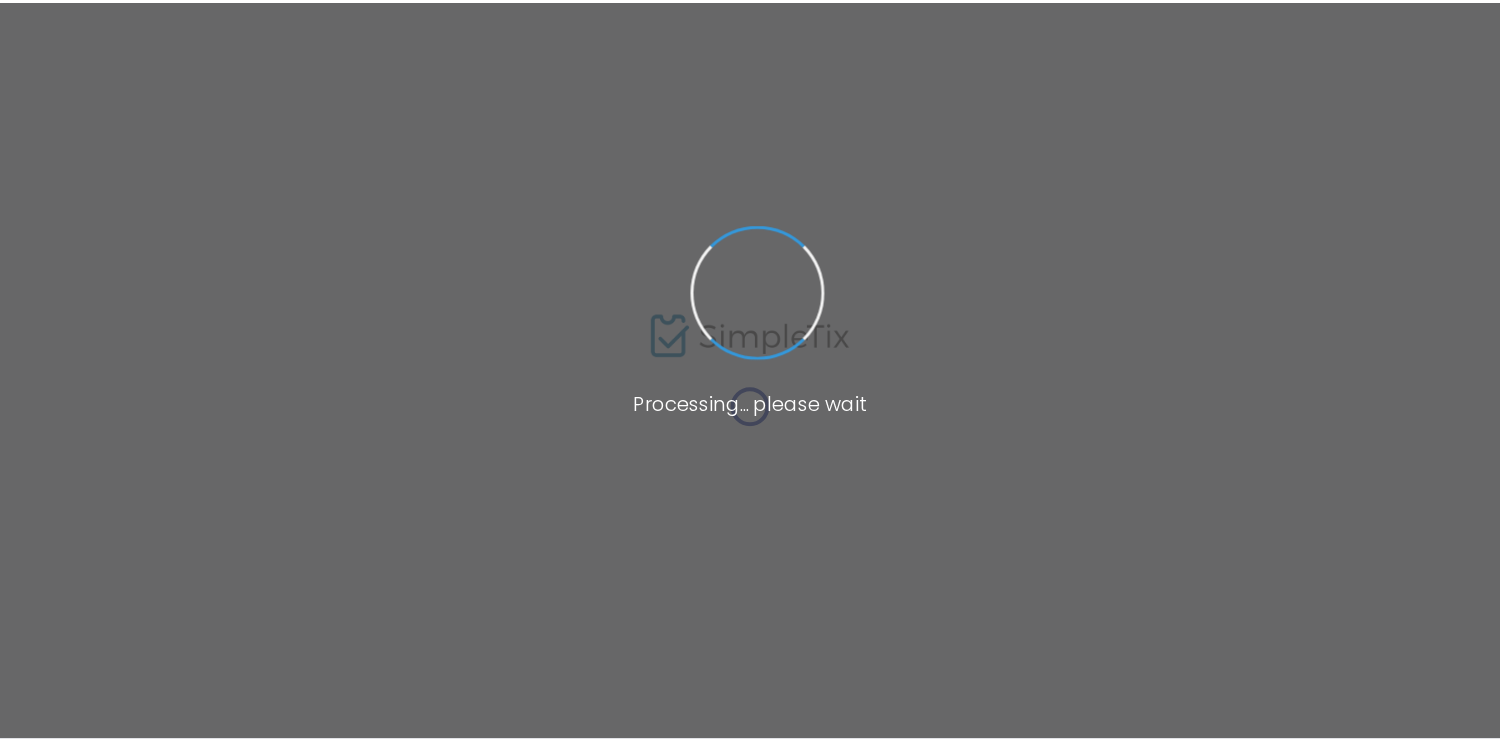 scroll, scrollTop: 0, scrollLeft: 0, axis: both 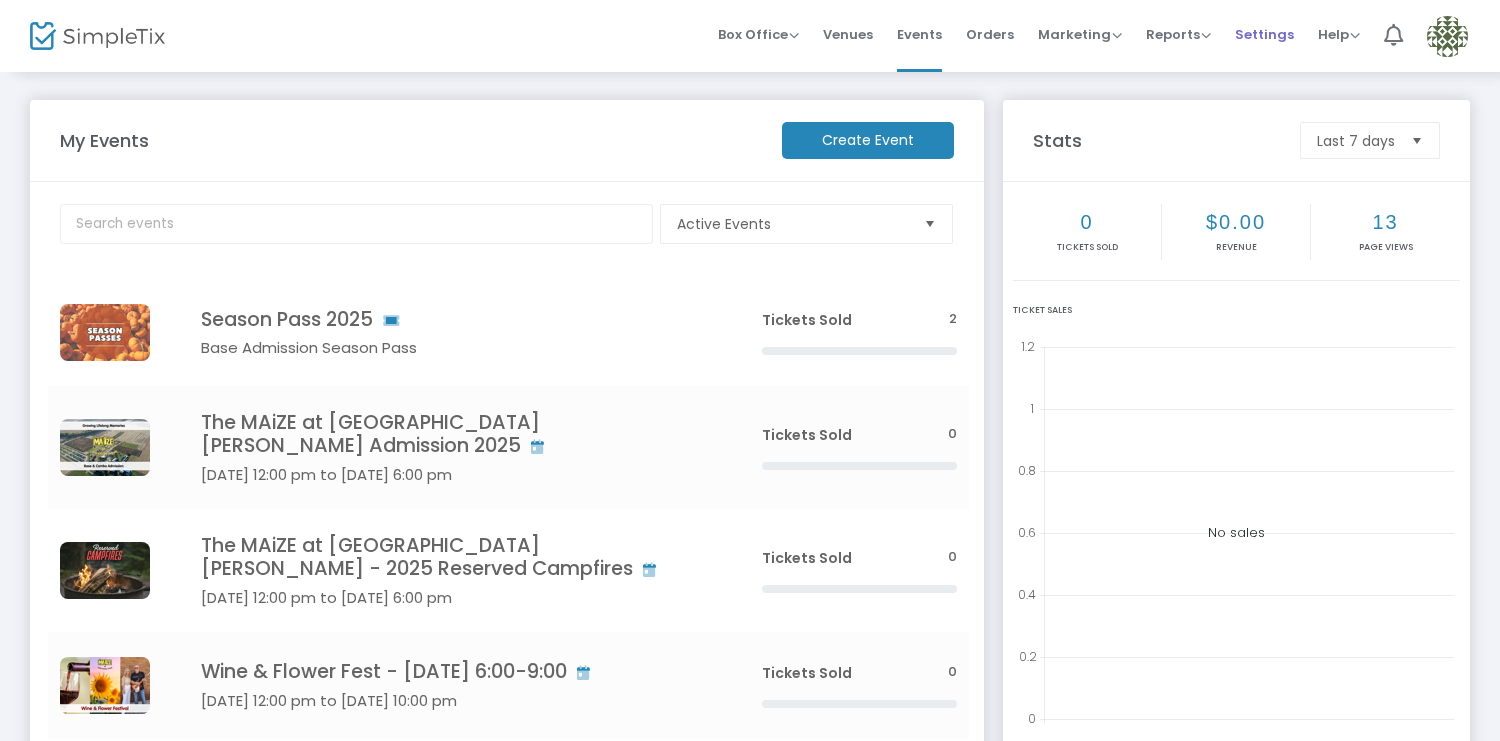 click on "Settings" at bounding box center [1264, 34] 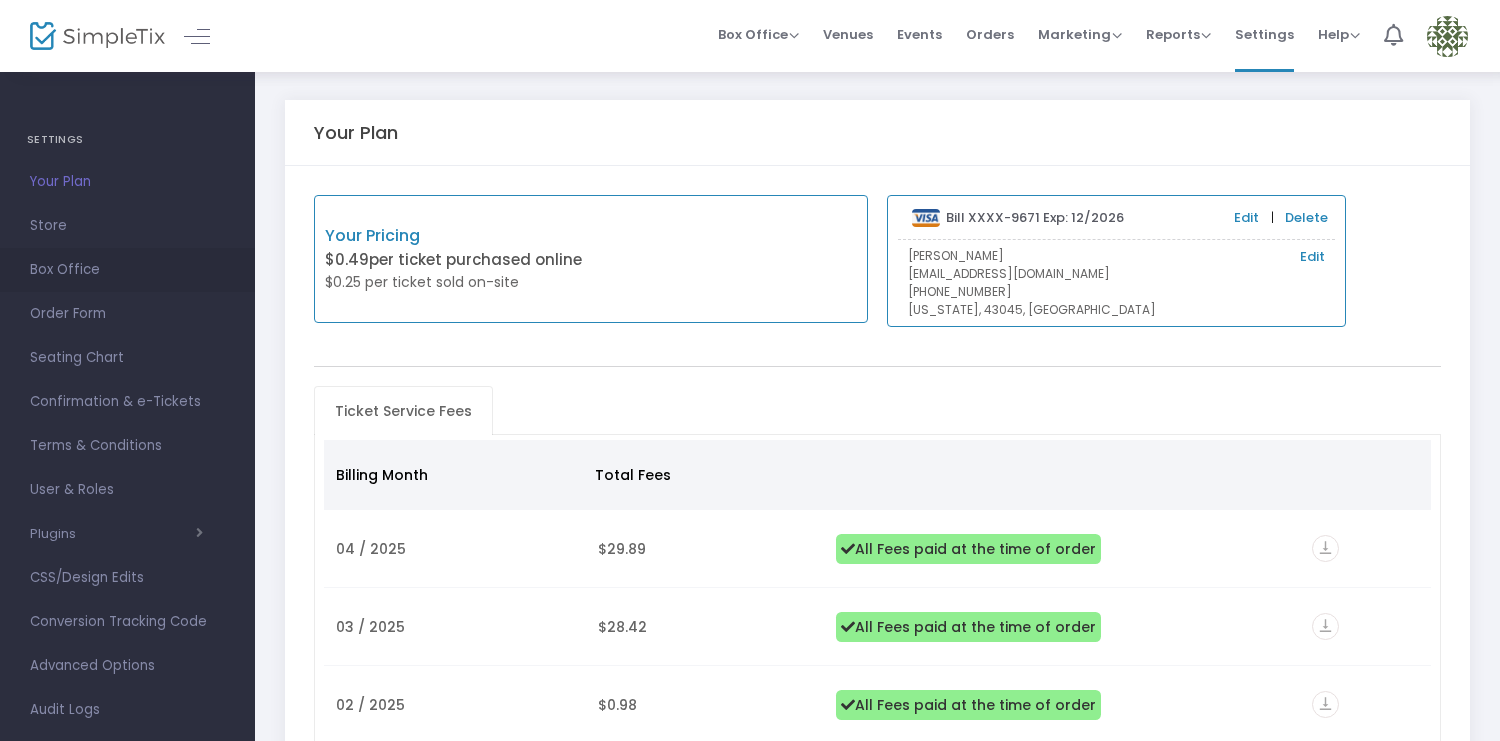 click on "Box Office" at bounding box center (127, 270) 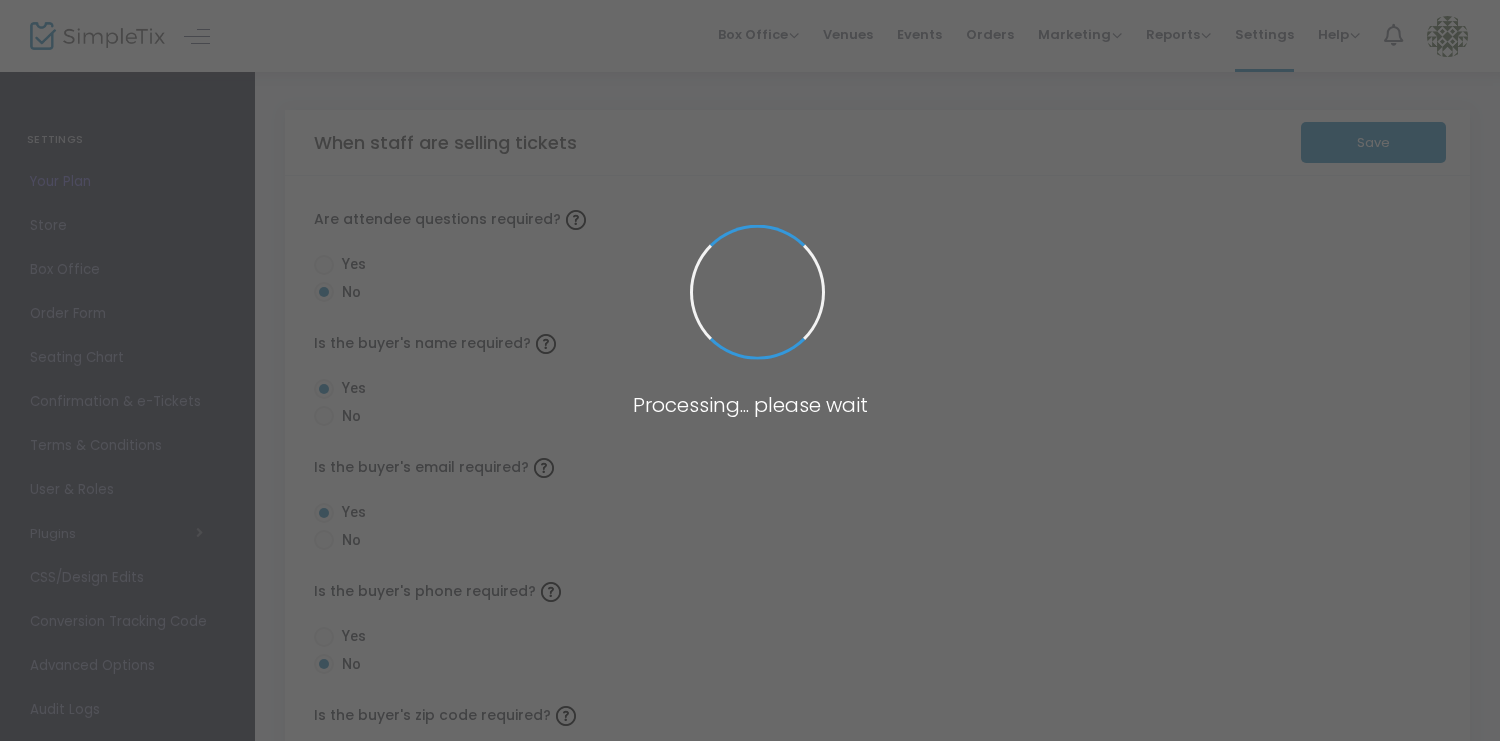 radio on "false" 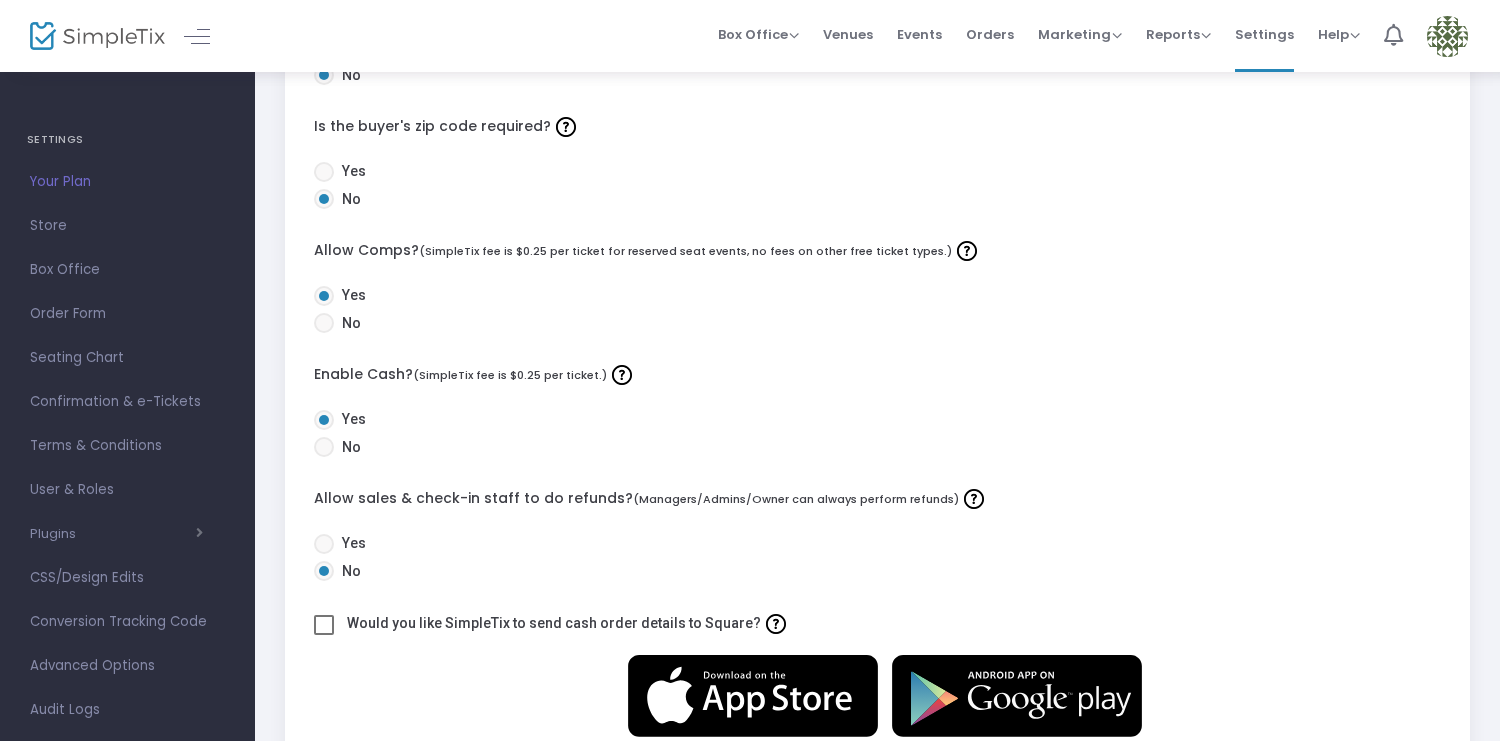 scroll, scrollTop: 588, scrollLeft: 0, axis: vertical 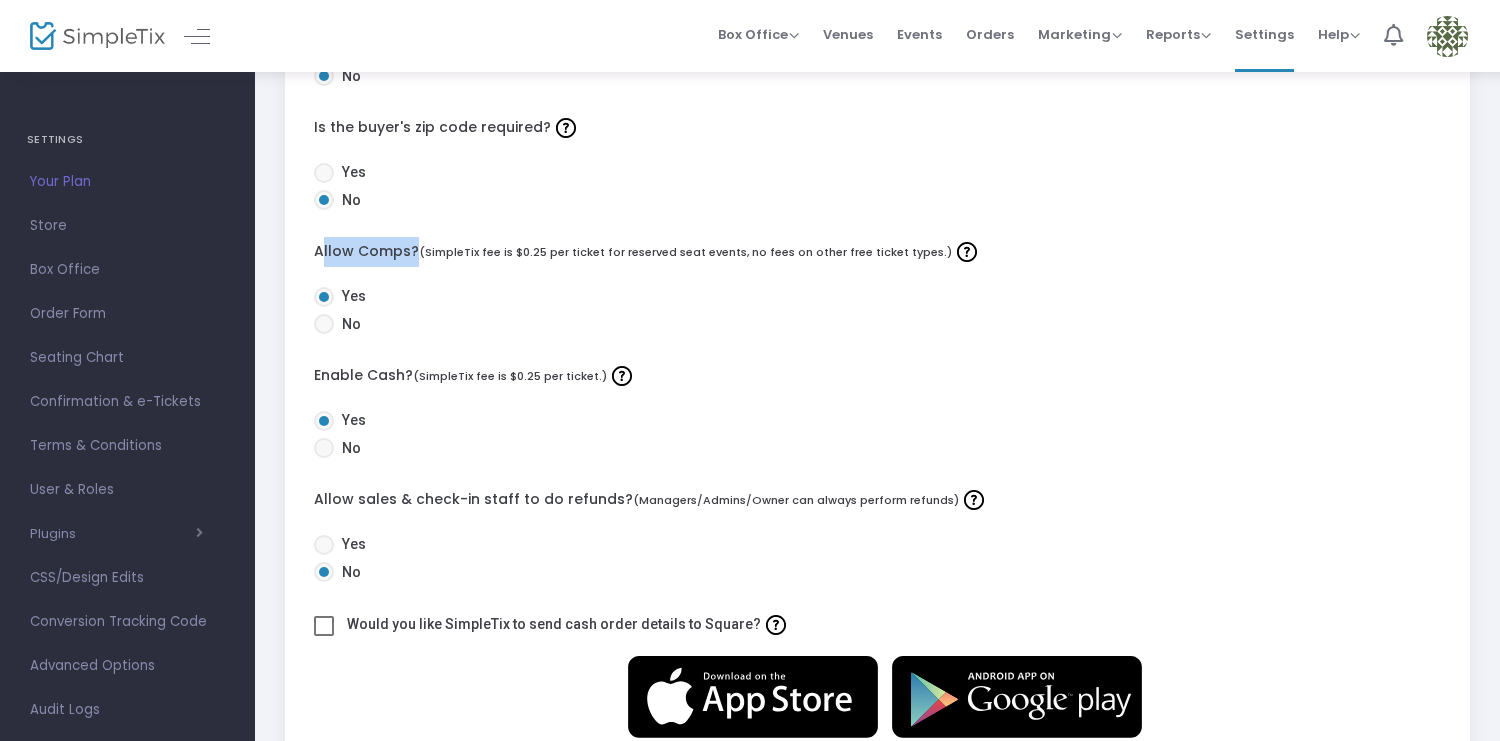 drag, startPoint x: 307, startPoint y: 250, endPoint x: 405, endPoint y: 251, distance: 98.005104 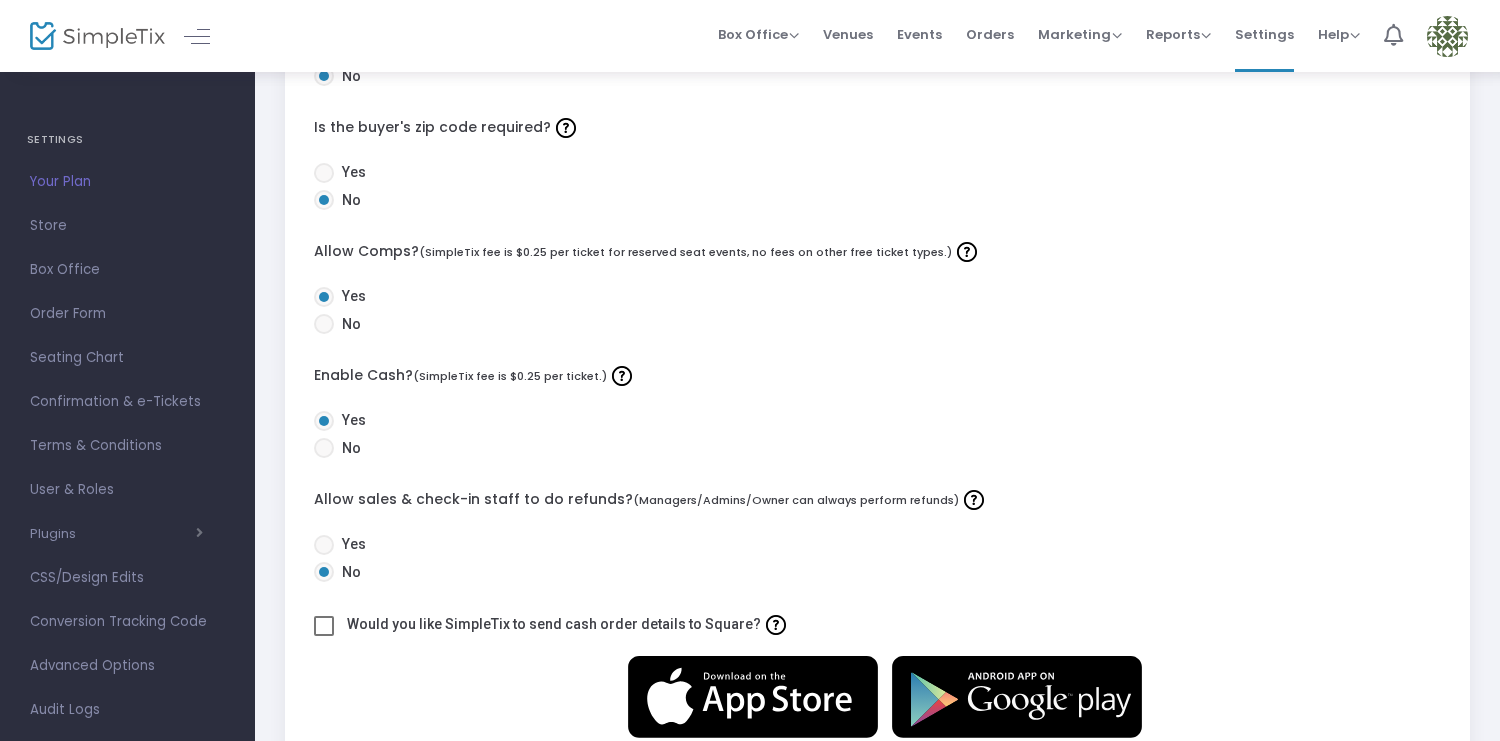 click on "Allow Comps?  (SimpleTix fee is $0.25  per ticket for reserved seat events, no fees on other free ticket types.)" 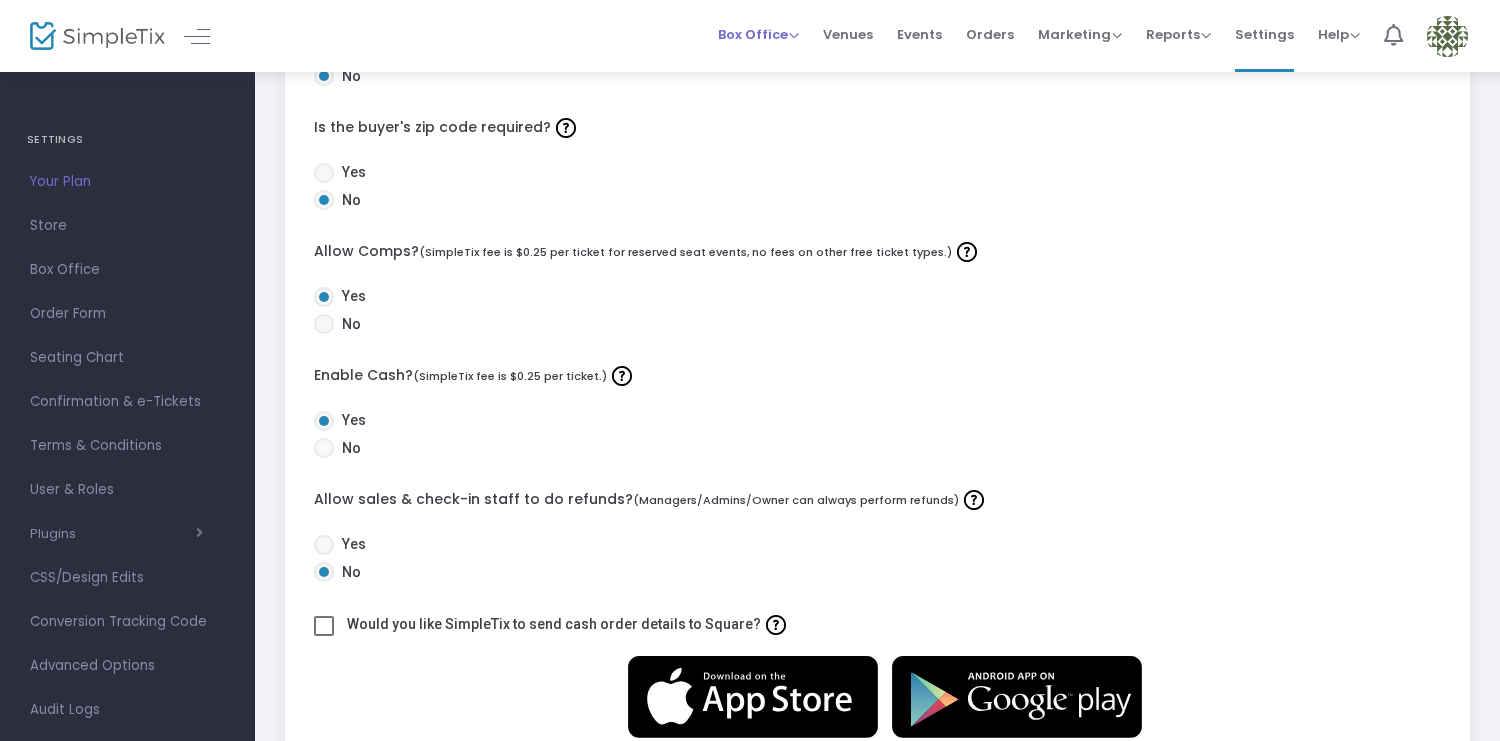 click on "Box Office" at bounding box center (758, 34) 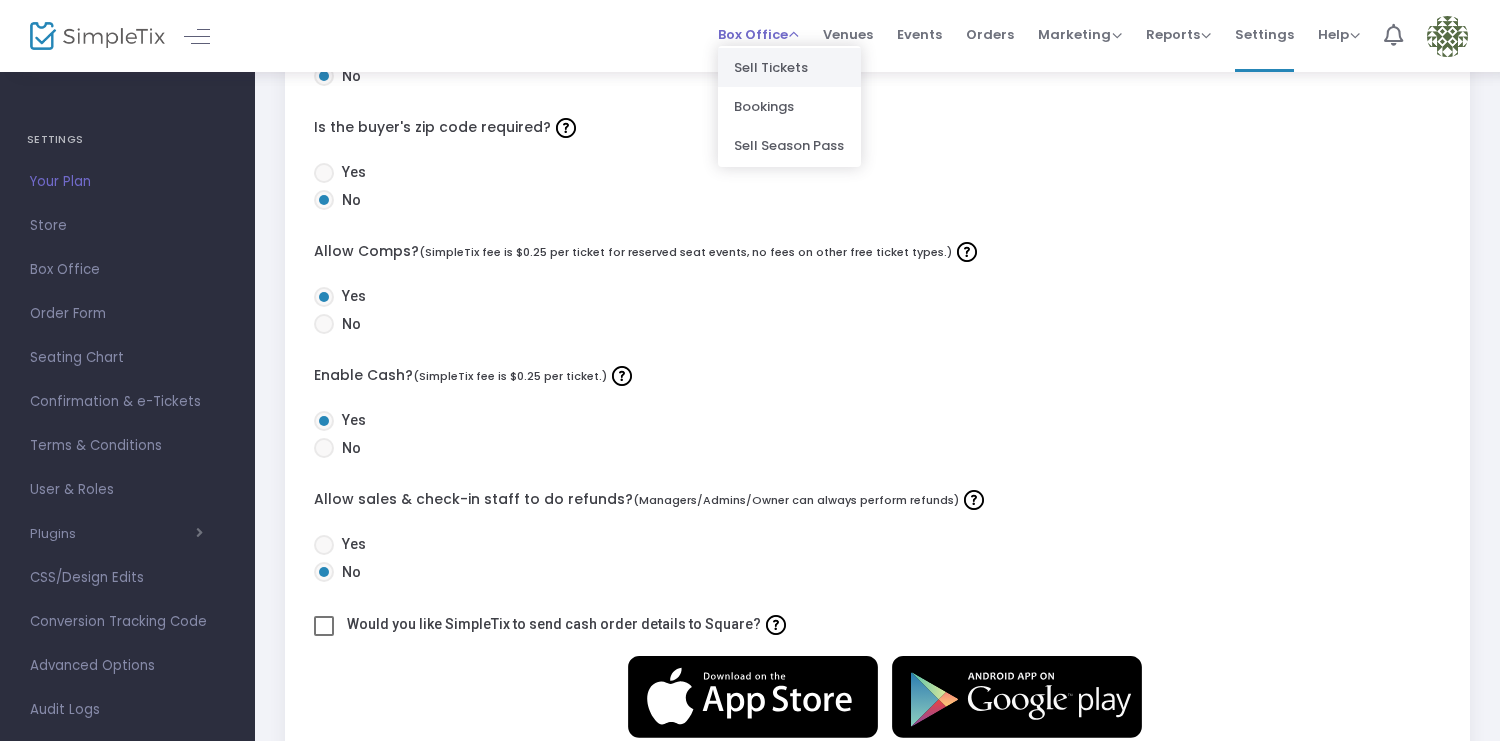 click on "Sell Tickets" at bounding box center [789, 67] 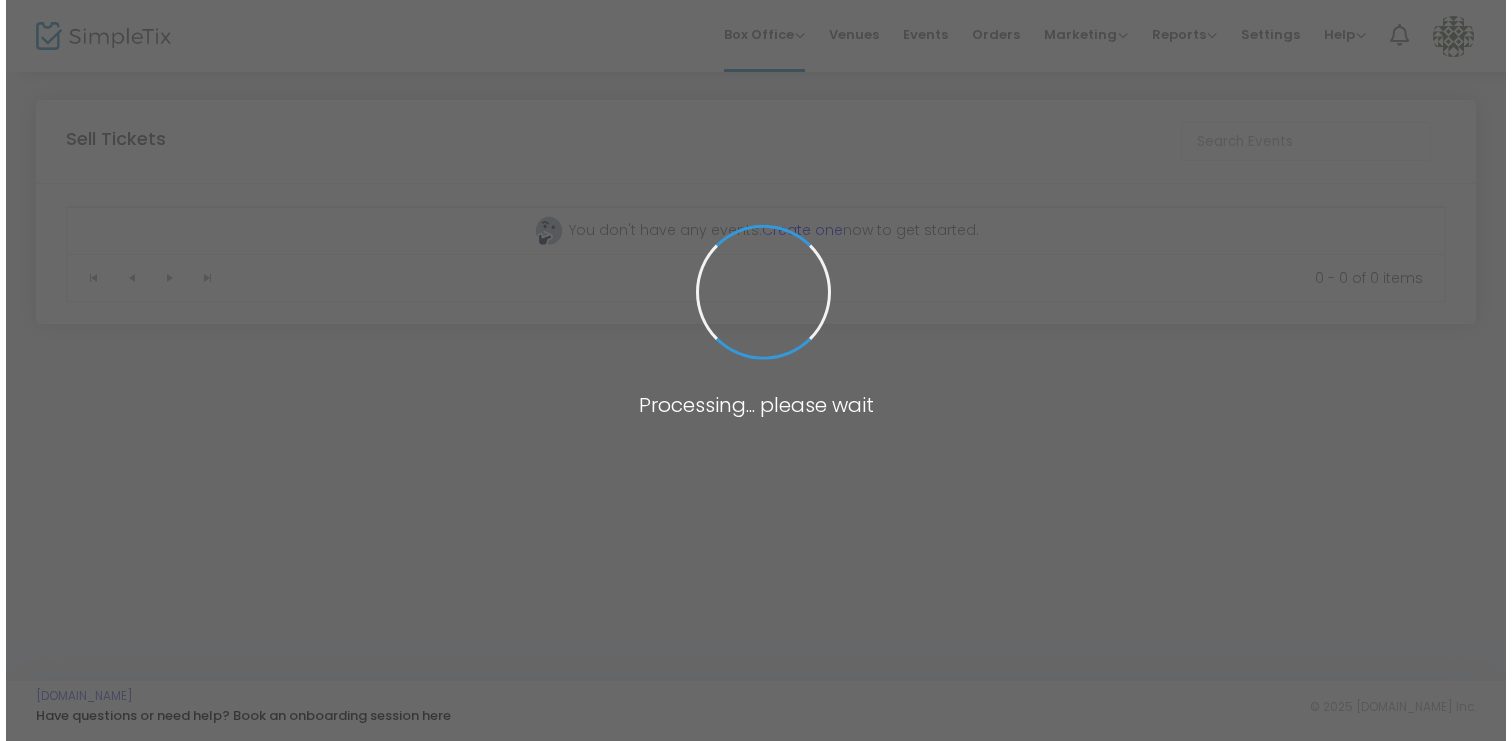 scroll, scrollTop: 0, scrollLeft: 0, axis: both 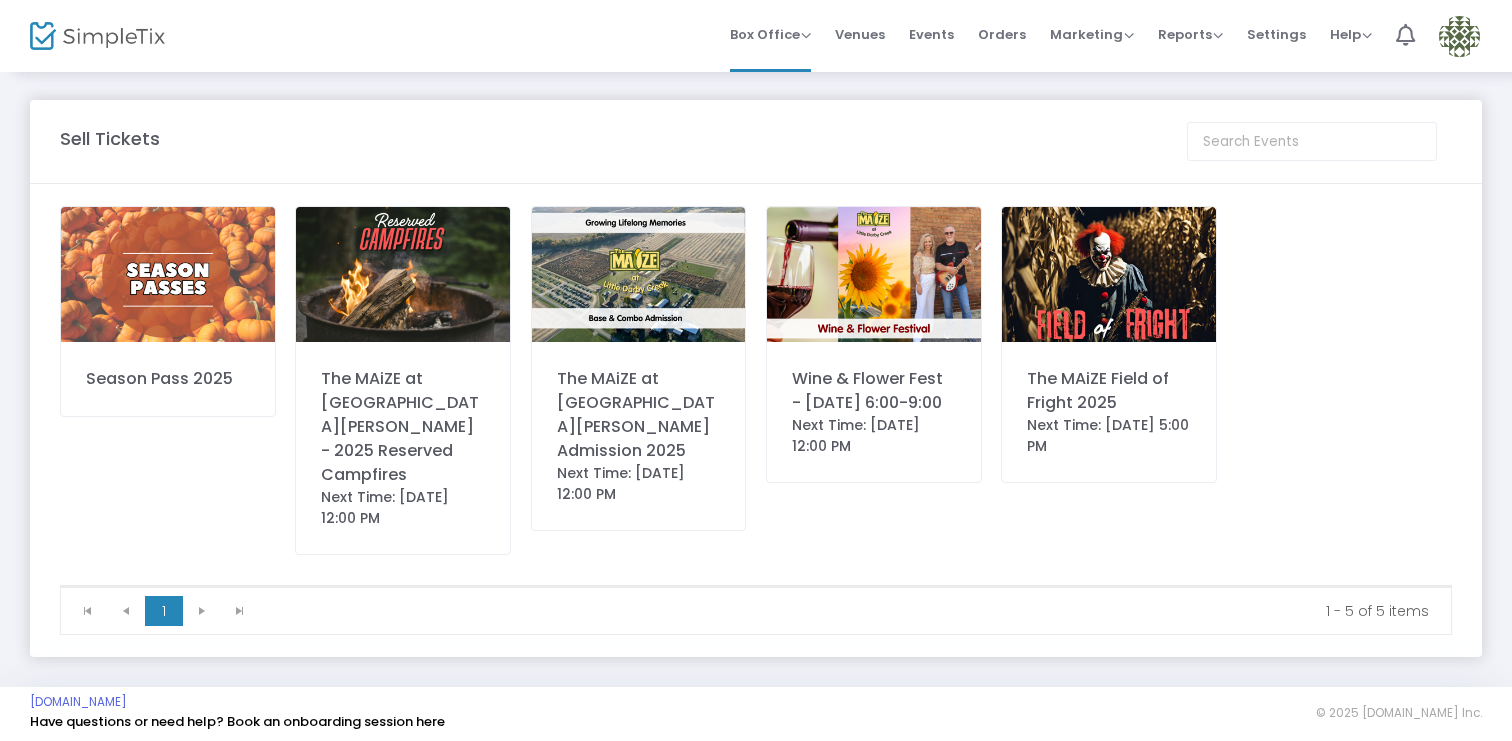 click 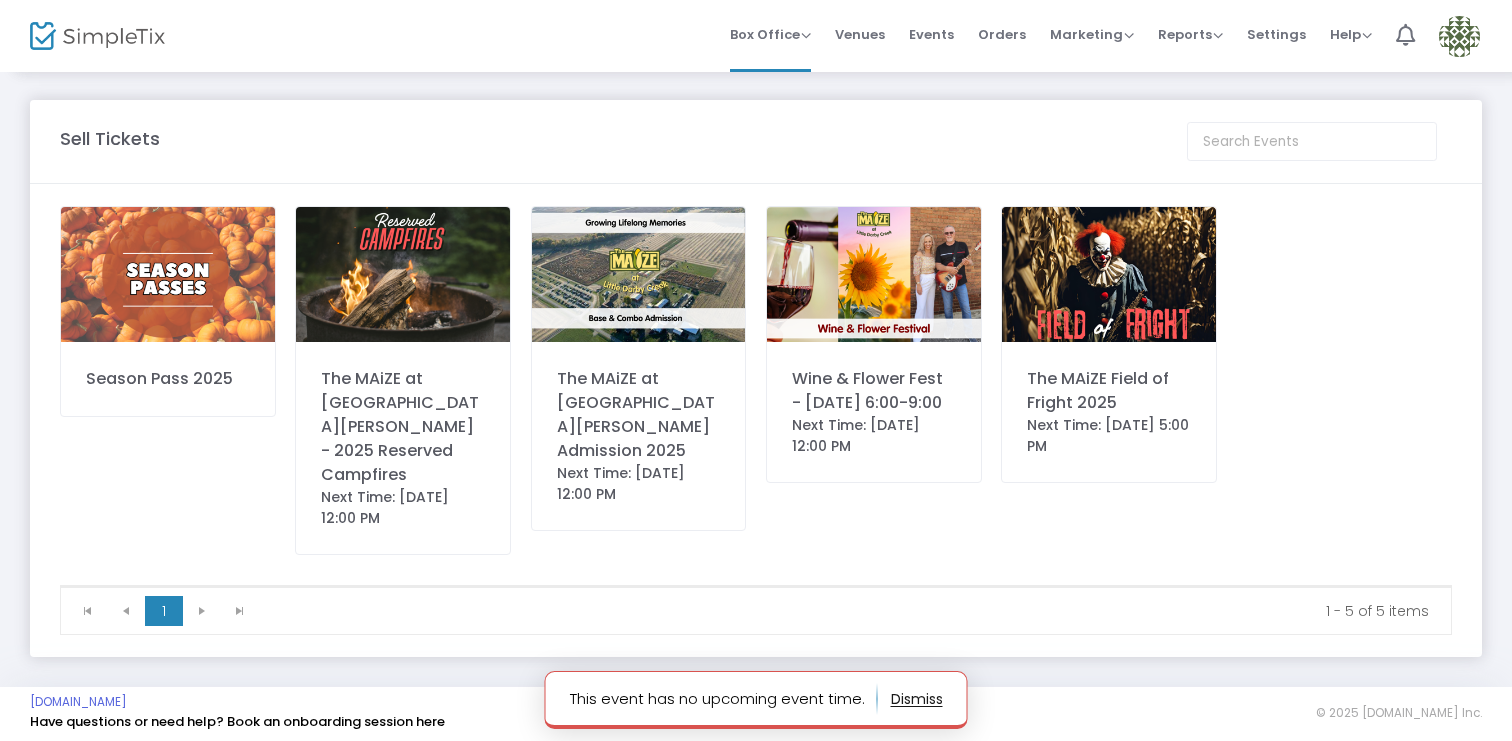 click 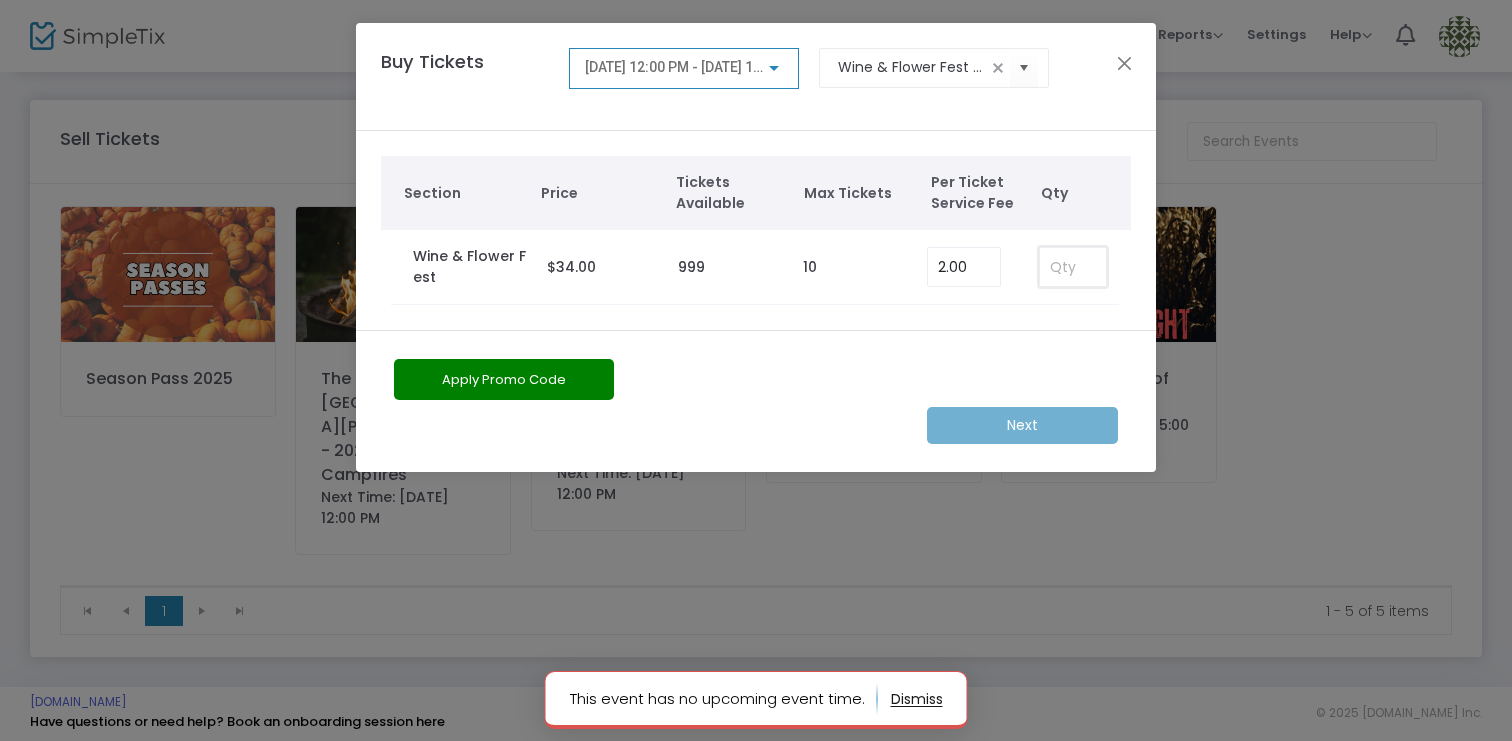 click at bounding box center (1073, 267) 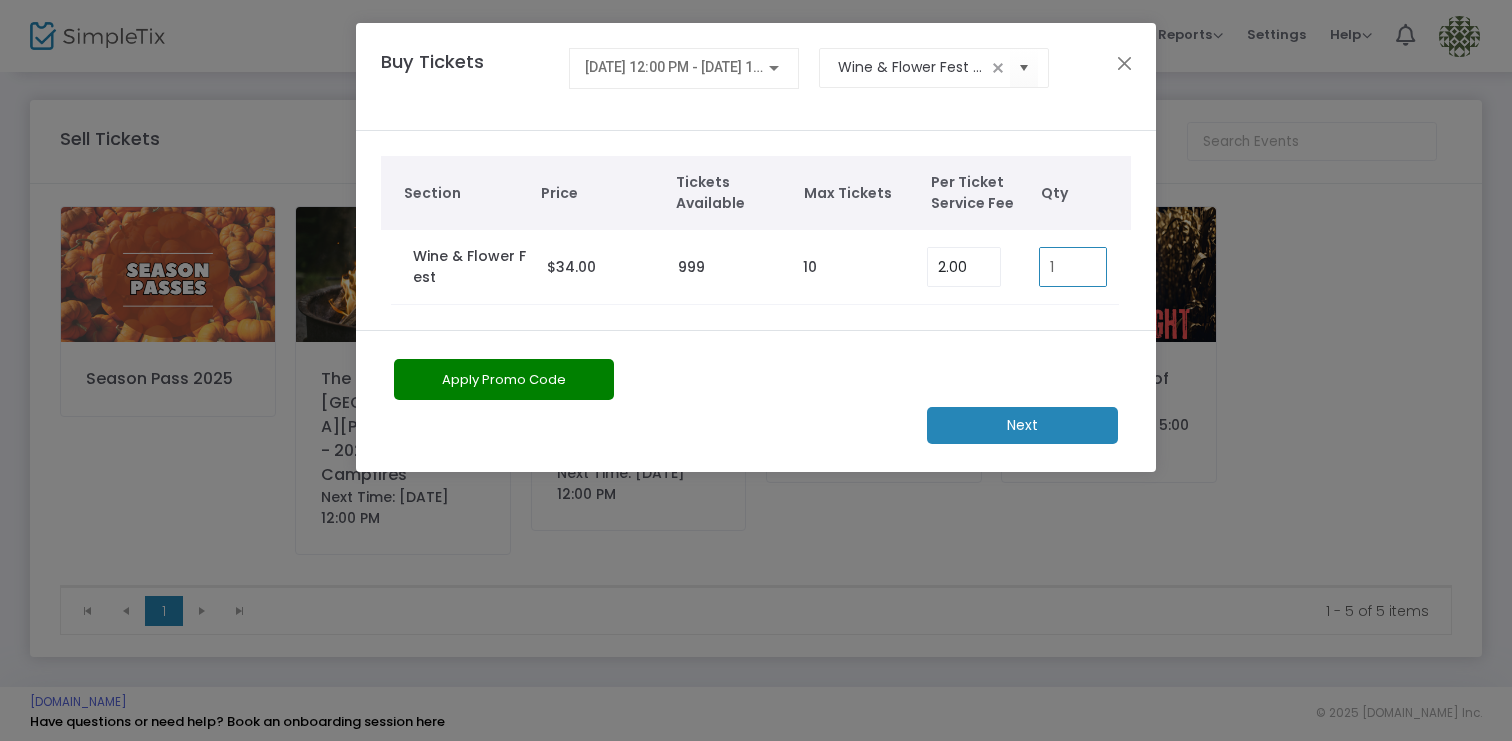 type on "1" 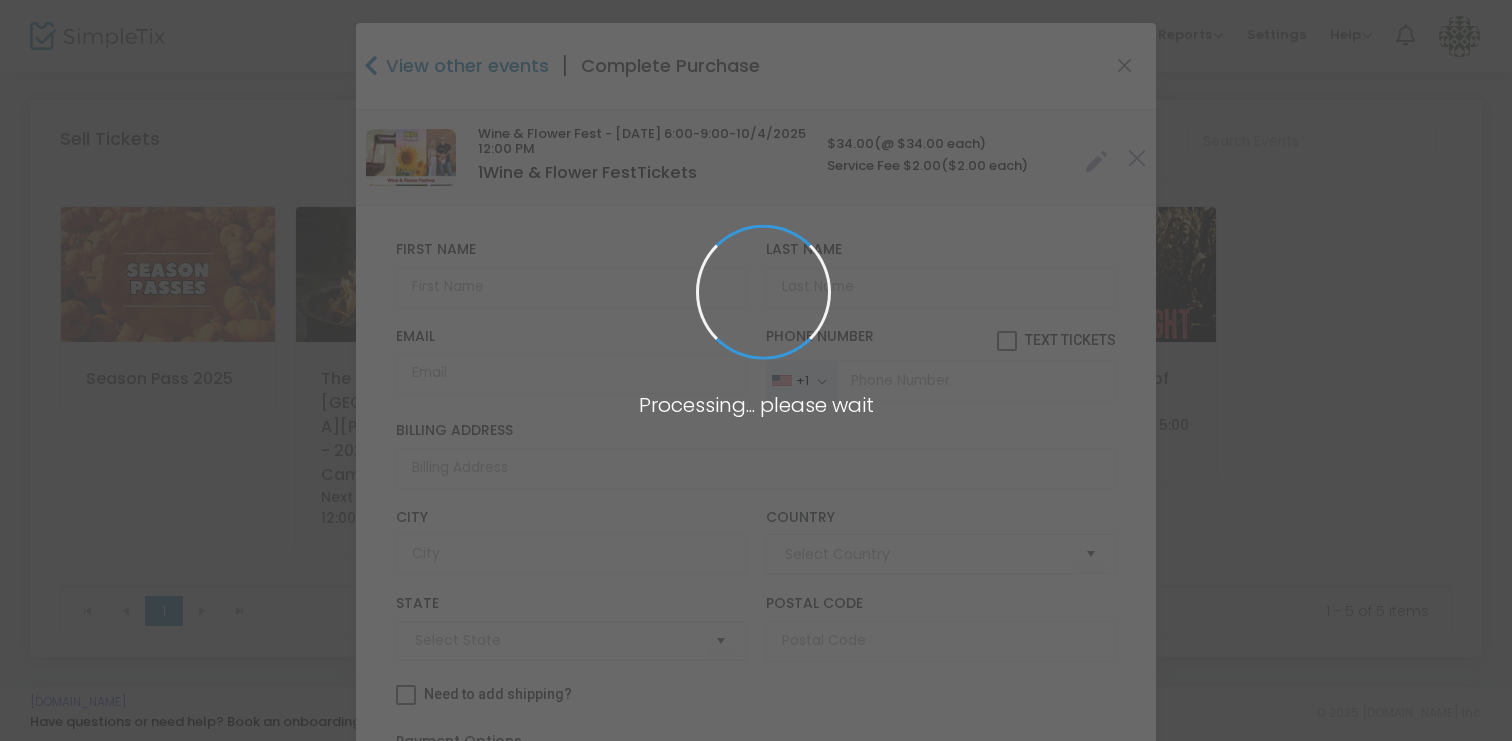 type on "[GEOGRAPHIC_DATA]" 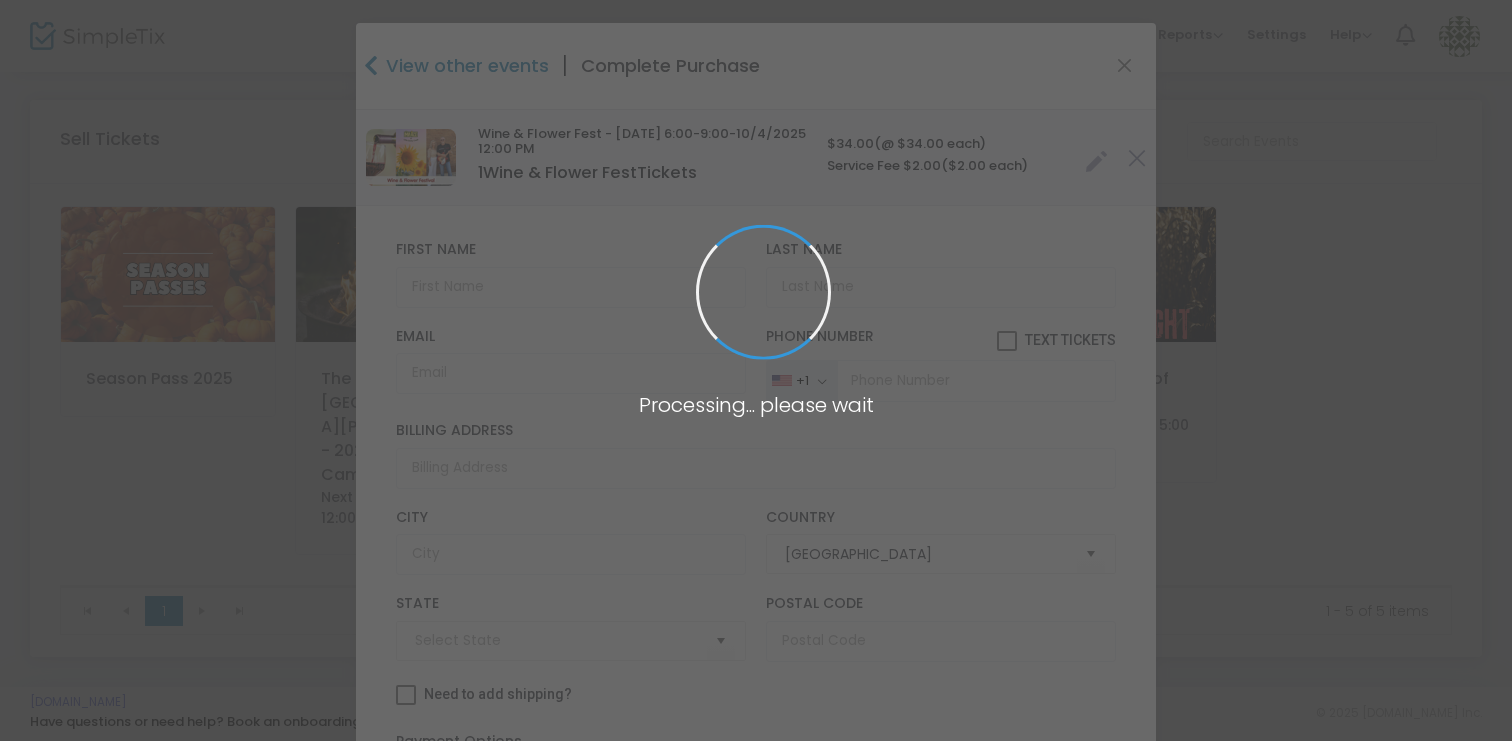 type on "[US_STATE]" 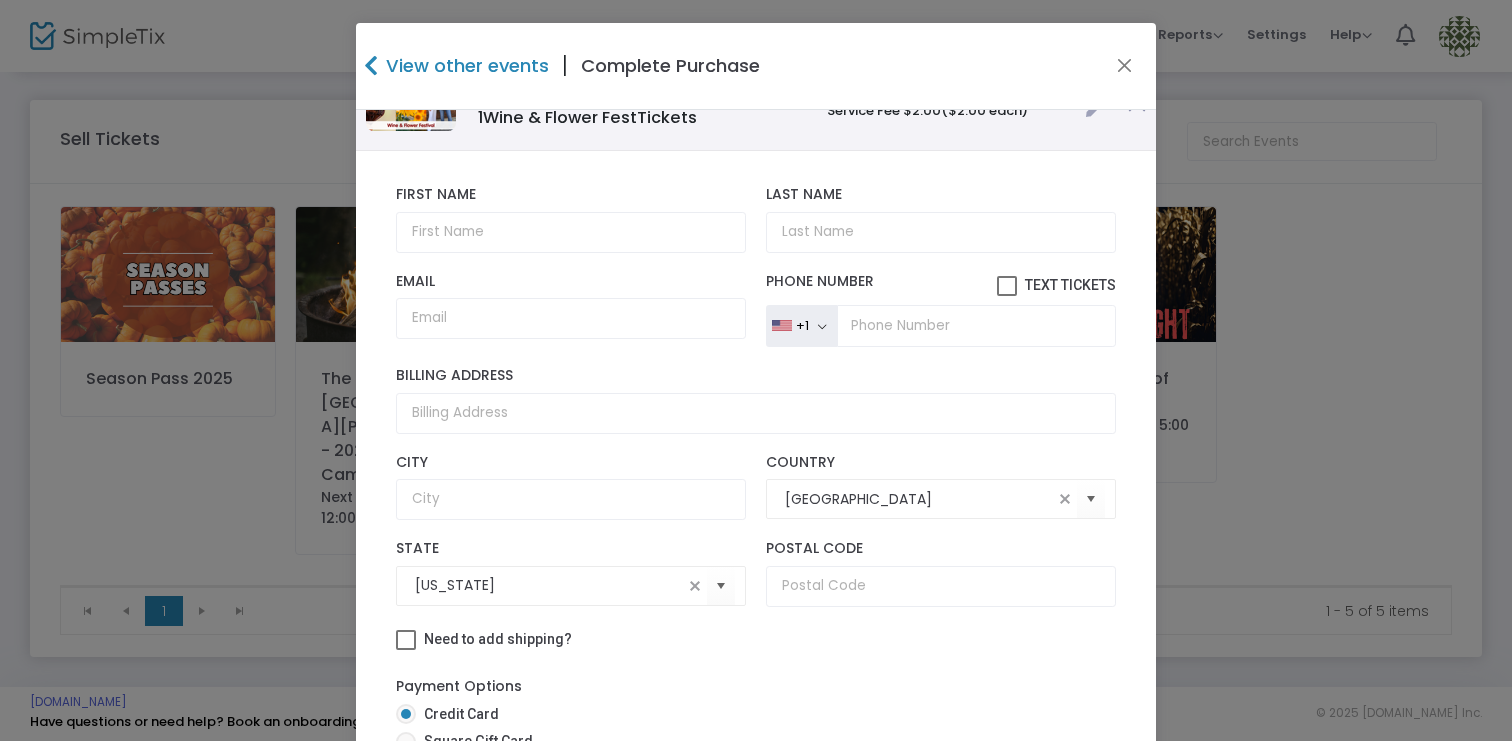 scroll, scrollTop: 280, scrollLeft: 0, axis: vertical 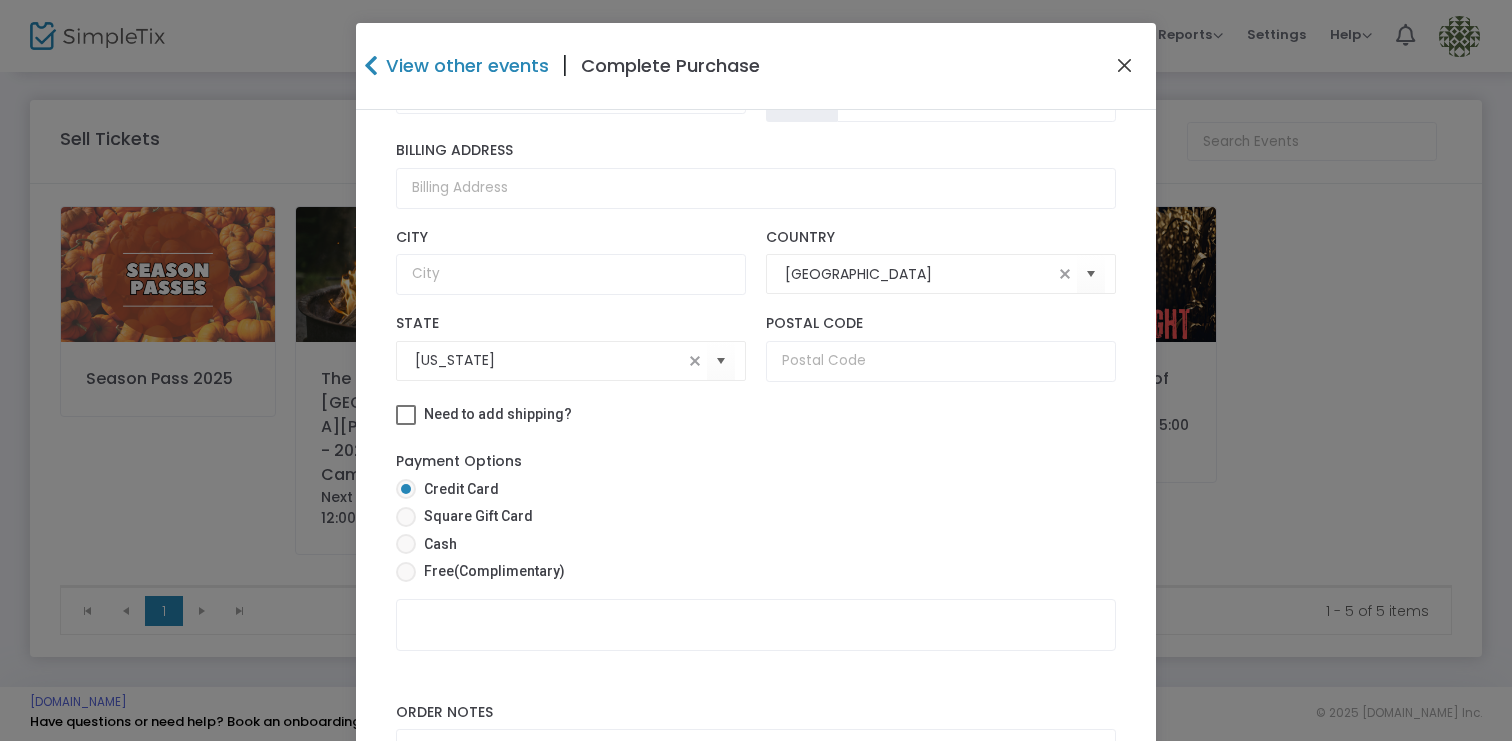 click 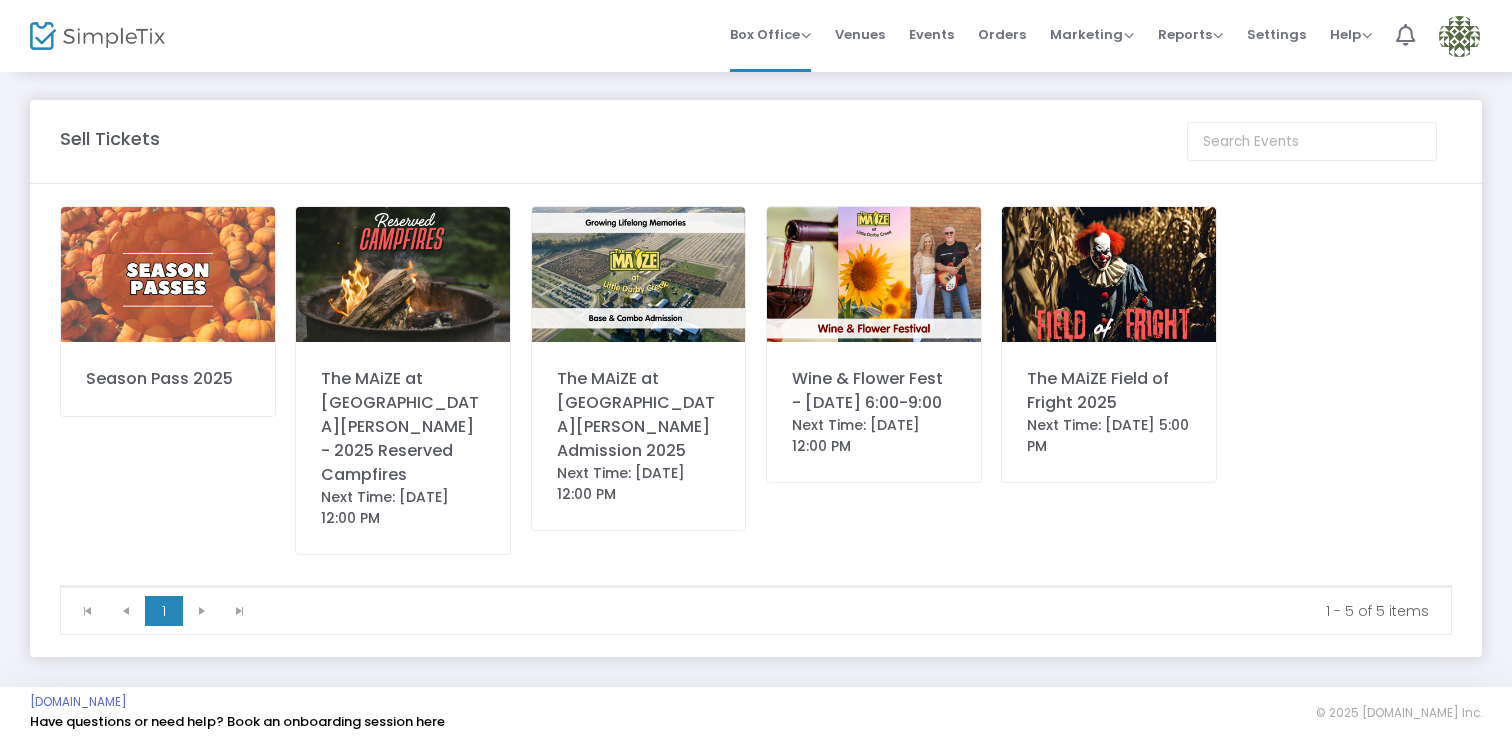 click at bounding box center (1459, 36) 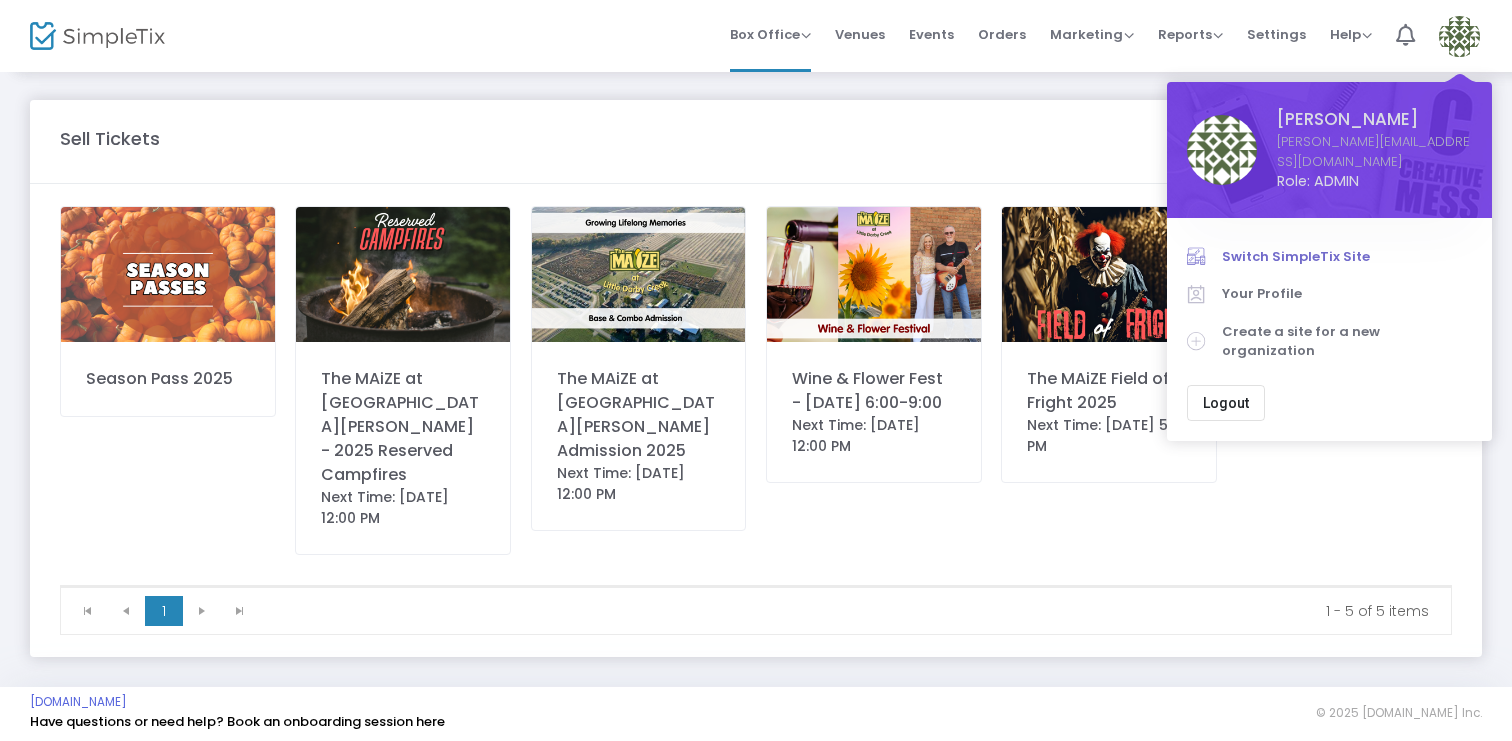 click on "Switch SimpleTix Site" at bounding box center (1347, 257) 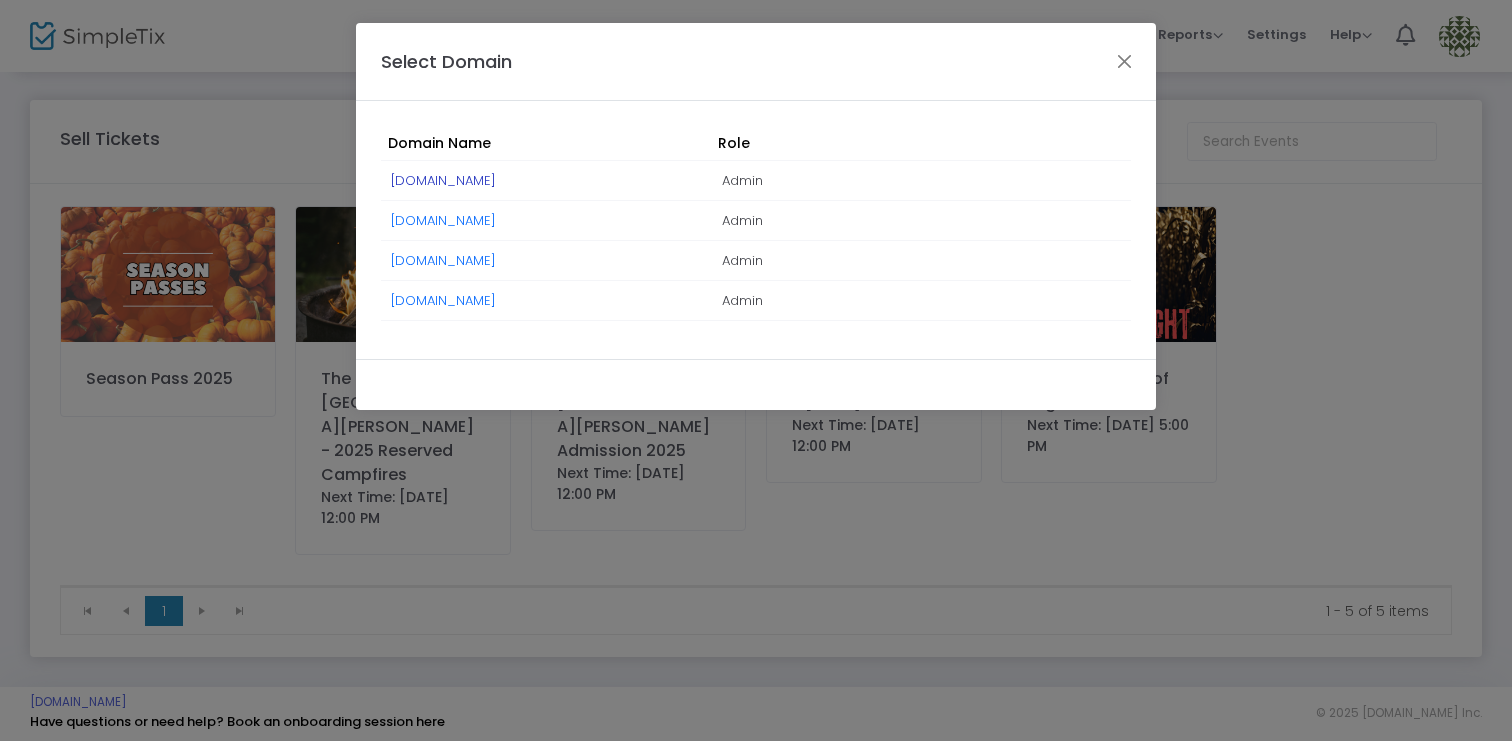click on "[DOMAIN_NAME]" 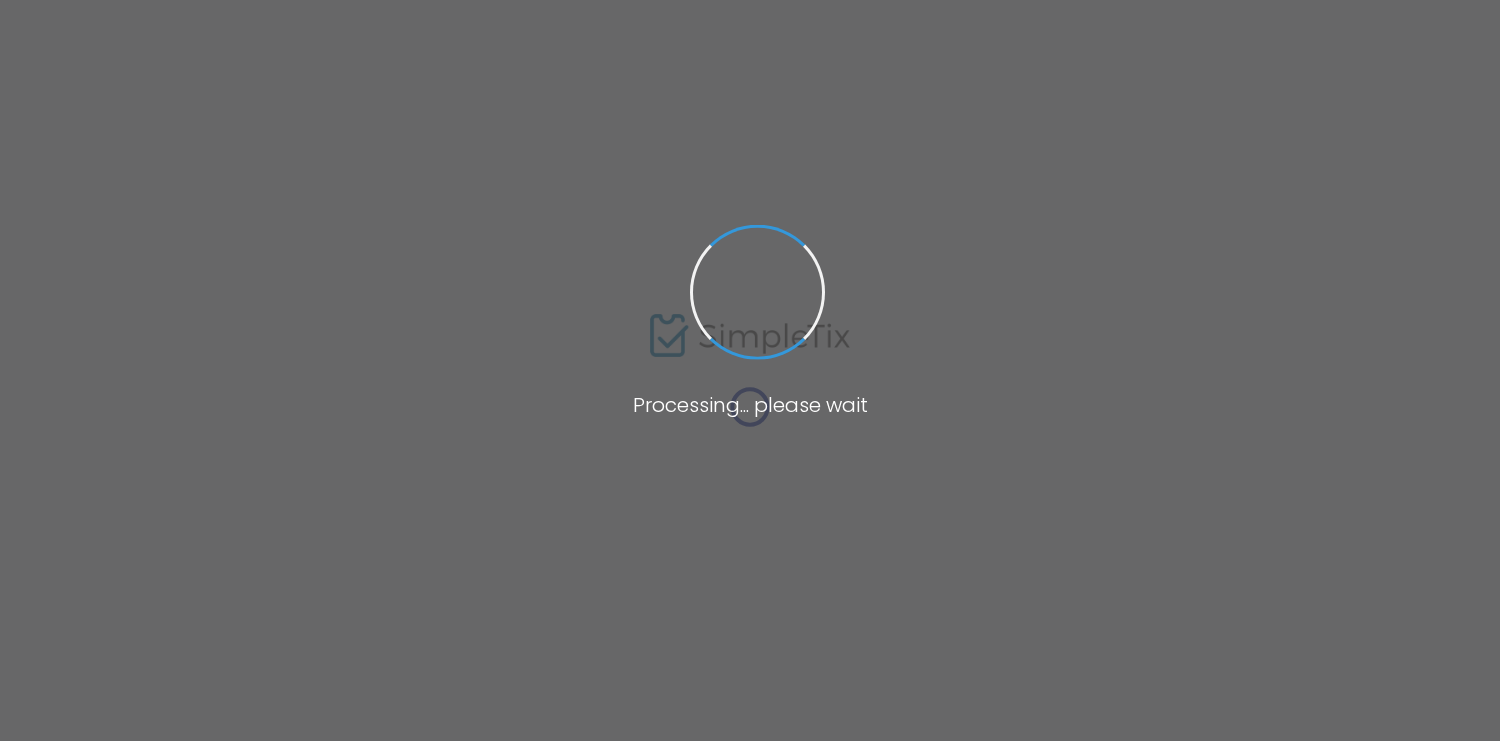 scroll, scrollTop: 0, scrollLeft: 0, axis: both 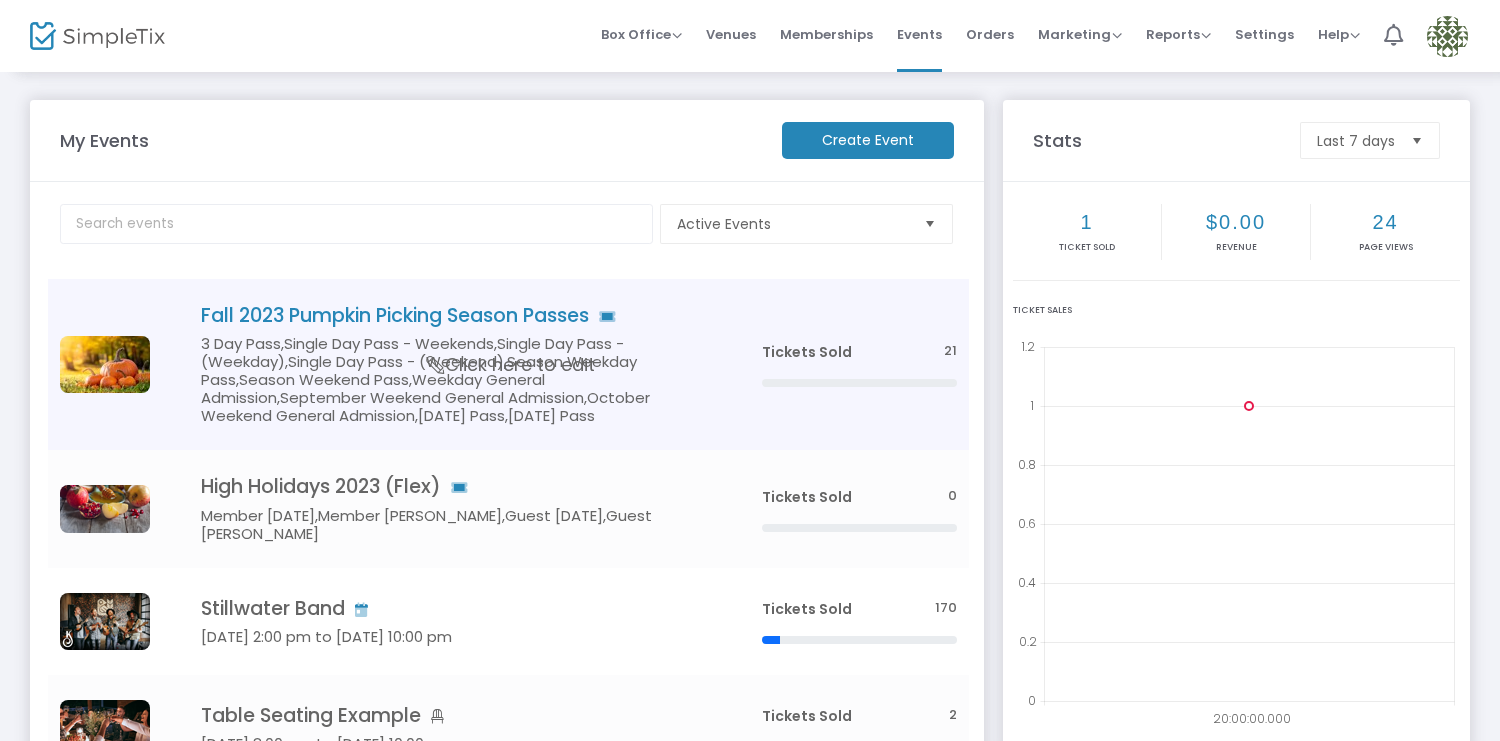 click on "Fall 2023 Pumpkin Picking Season Passes   3 Day Pass,Single Day Pass - Weekends,Single Day Pass - (Weekday),Single Day Pass - (Weekend),Season Weekday Pass,Season Weekend Pass,Weekday General Admission,September Weekend General Admission,October Weekend General Admission,[DATE] Pass,[DATE] Pass     Click here to edit" 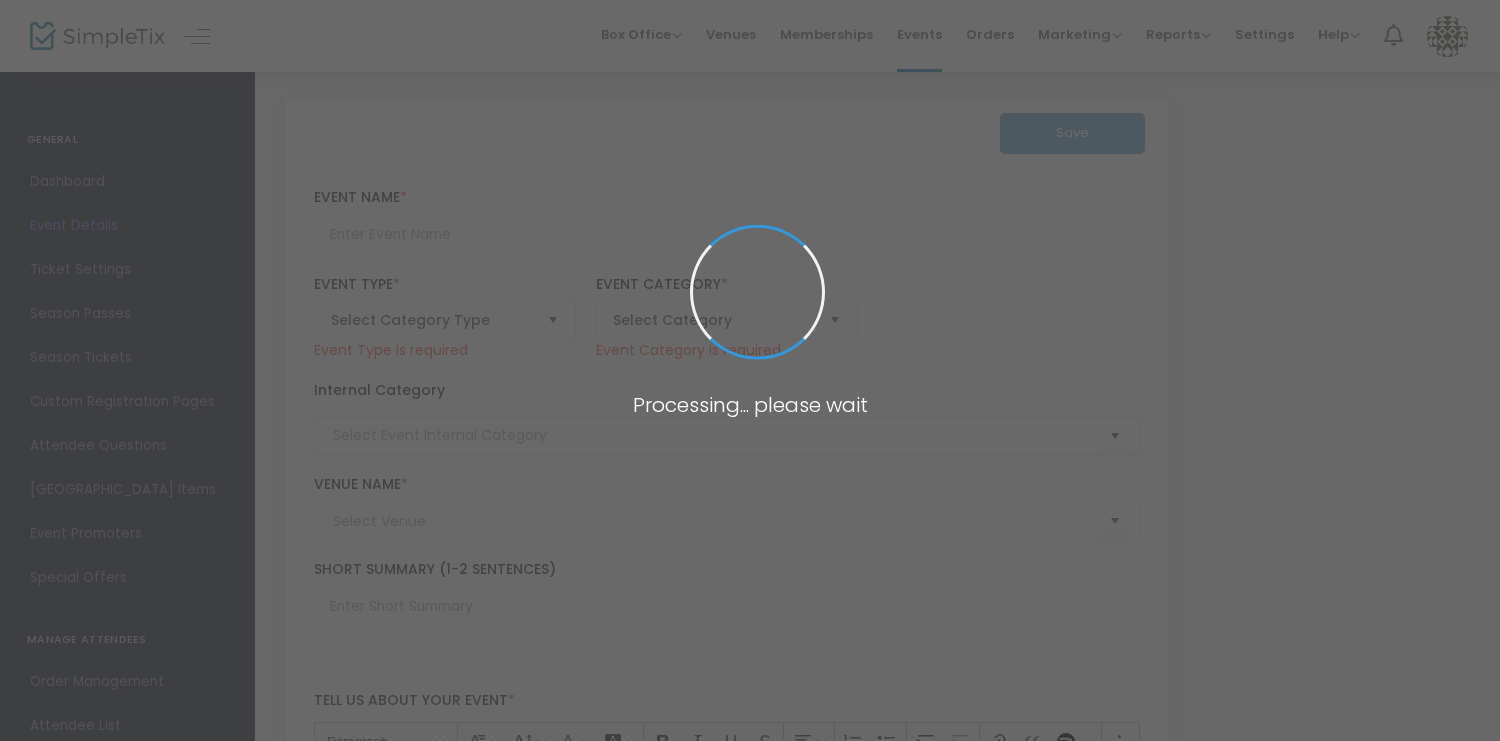 type on "Fall 2023 Pumpkin Picking Season Passes" 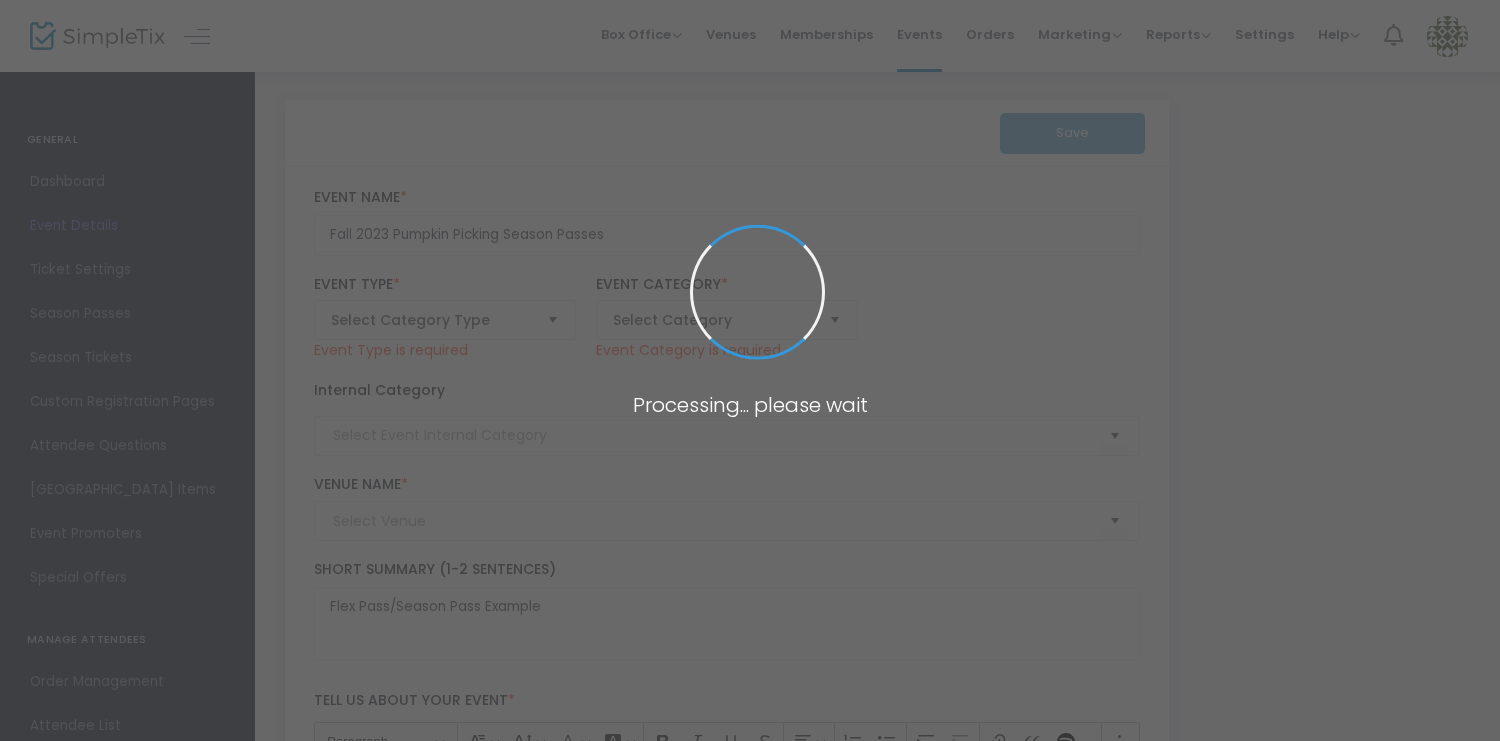 type on "Geffen Playhouse" 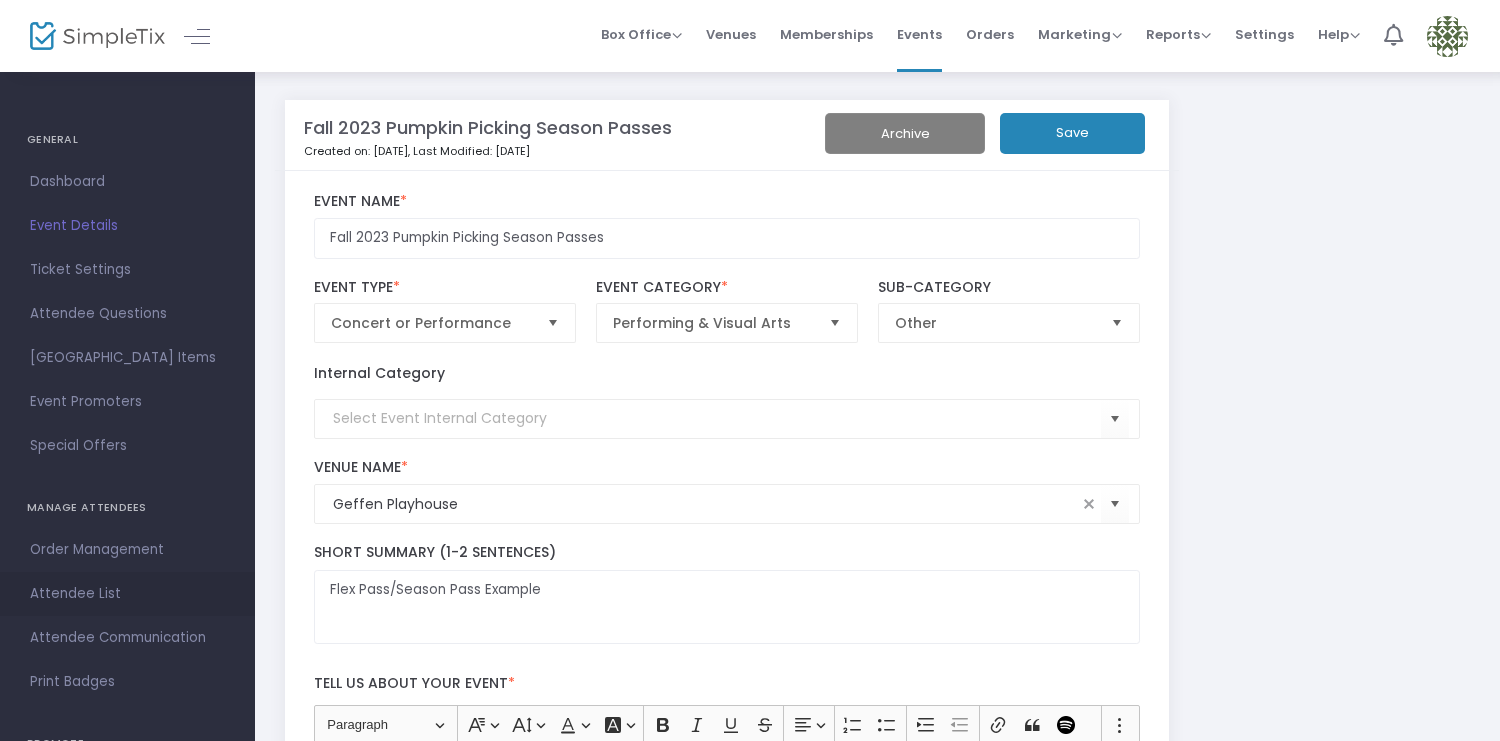 click on "Attendee List" at bounding box center [127, 594] 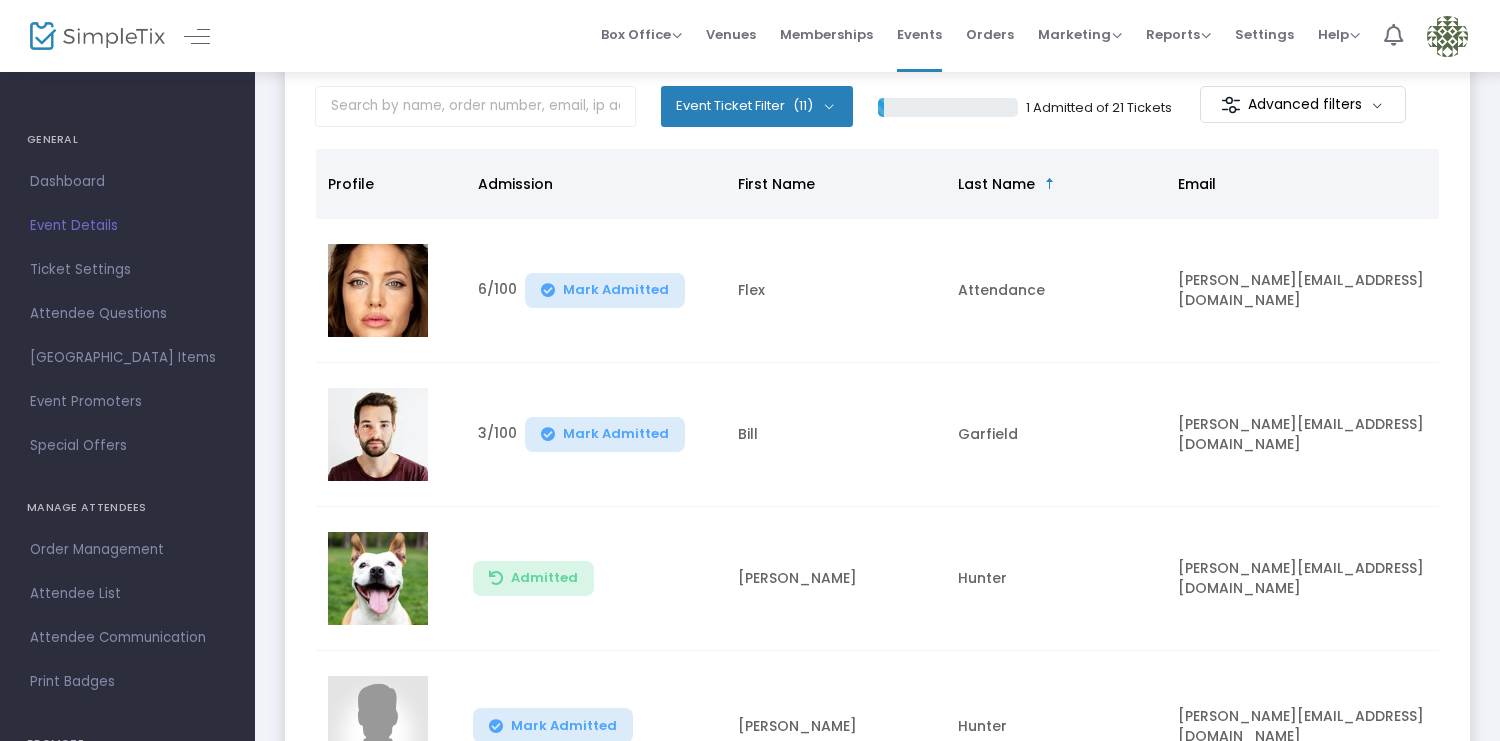 scroll, scrollTop: 144, scrollLeft: 0, axis: vertical 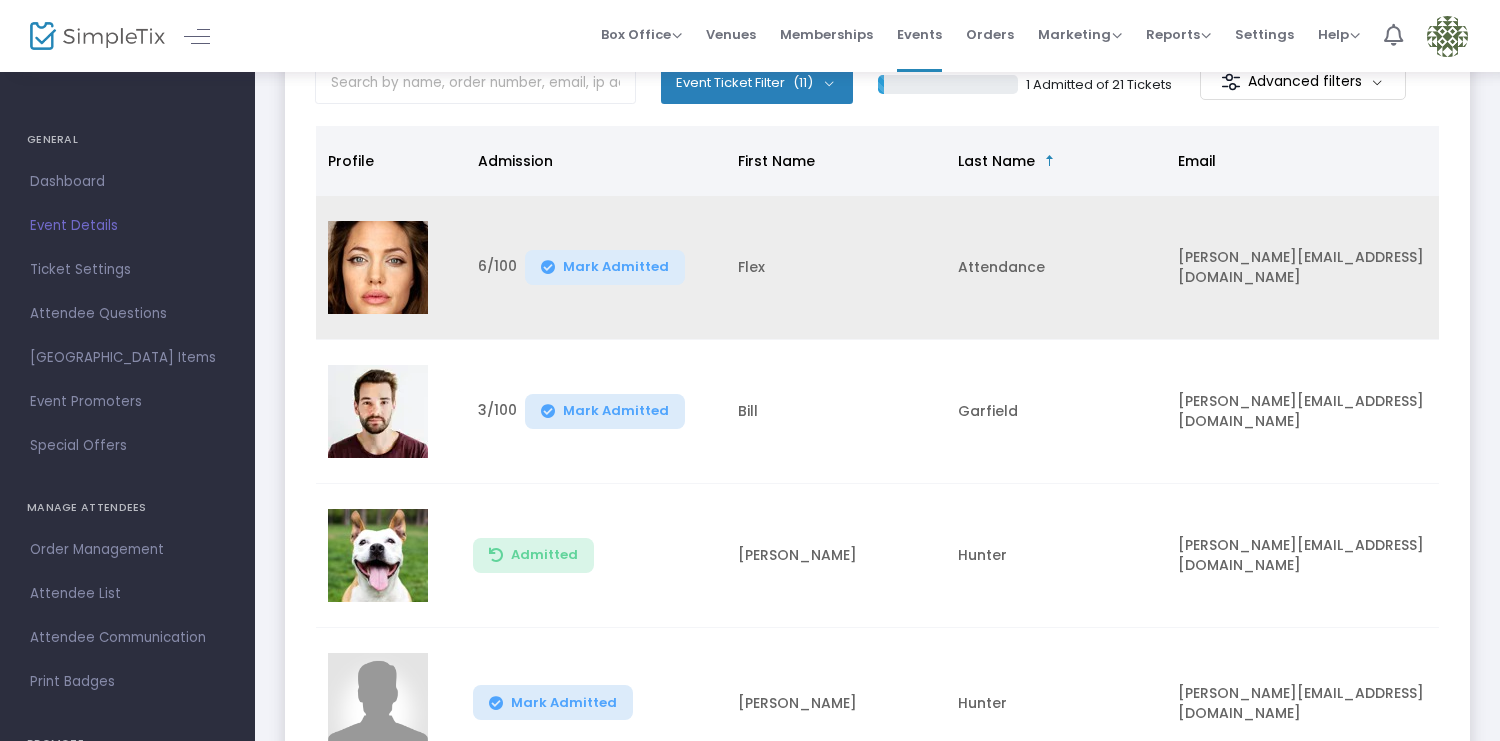 click 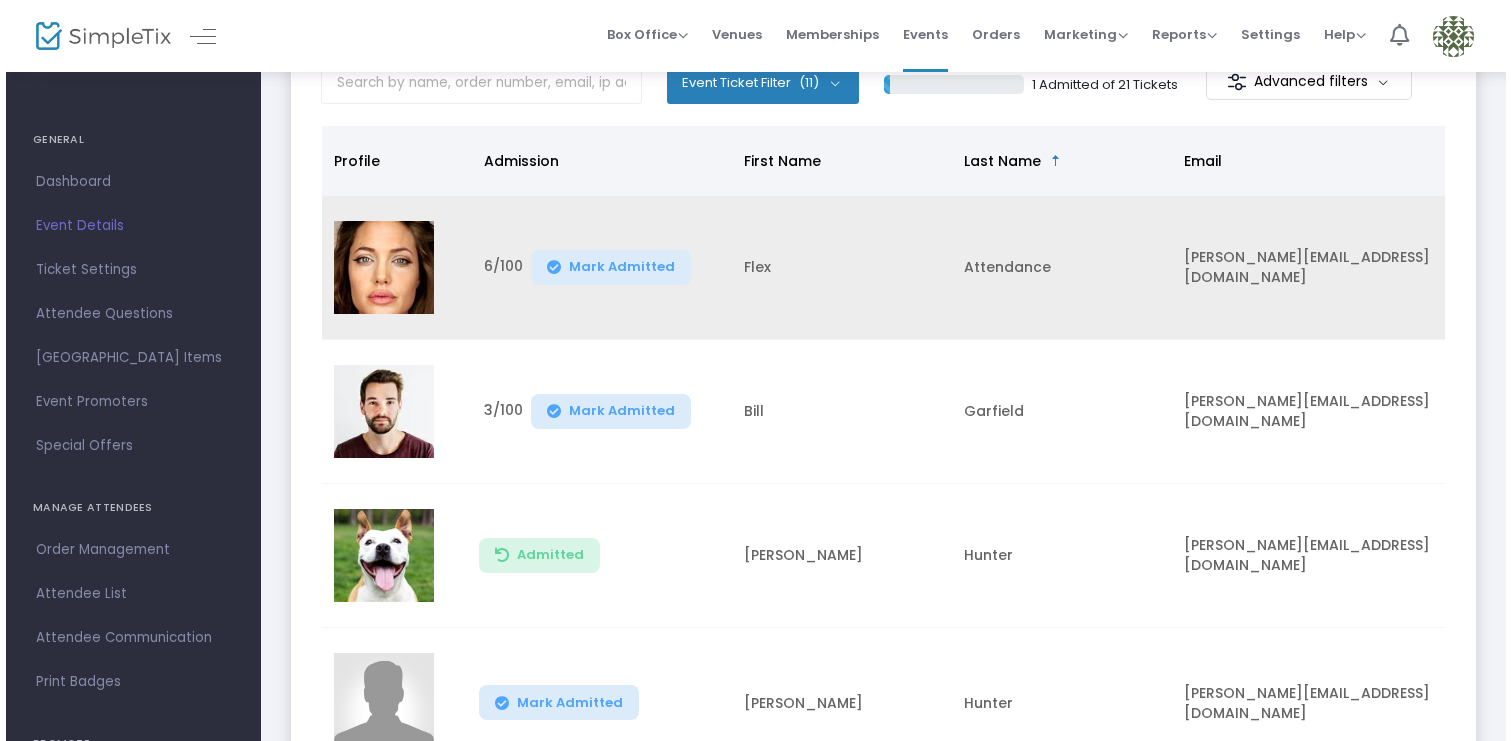 scroll, scrollTop: 0, scrollLeft: 0, axis: both 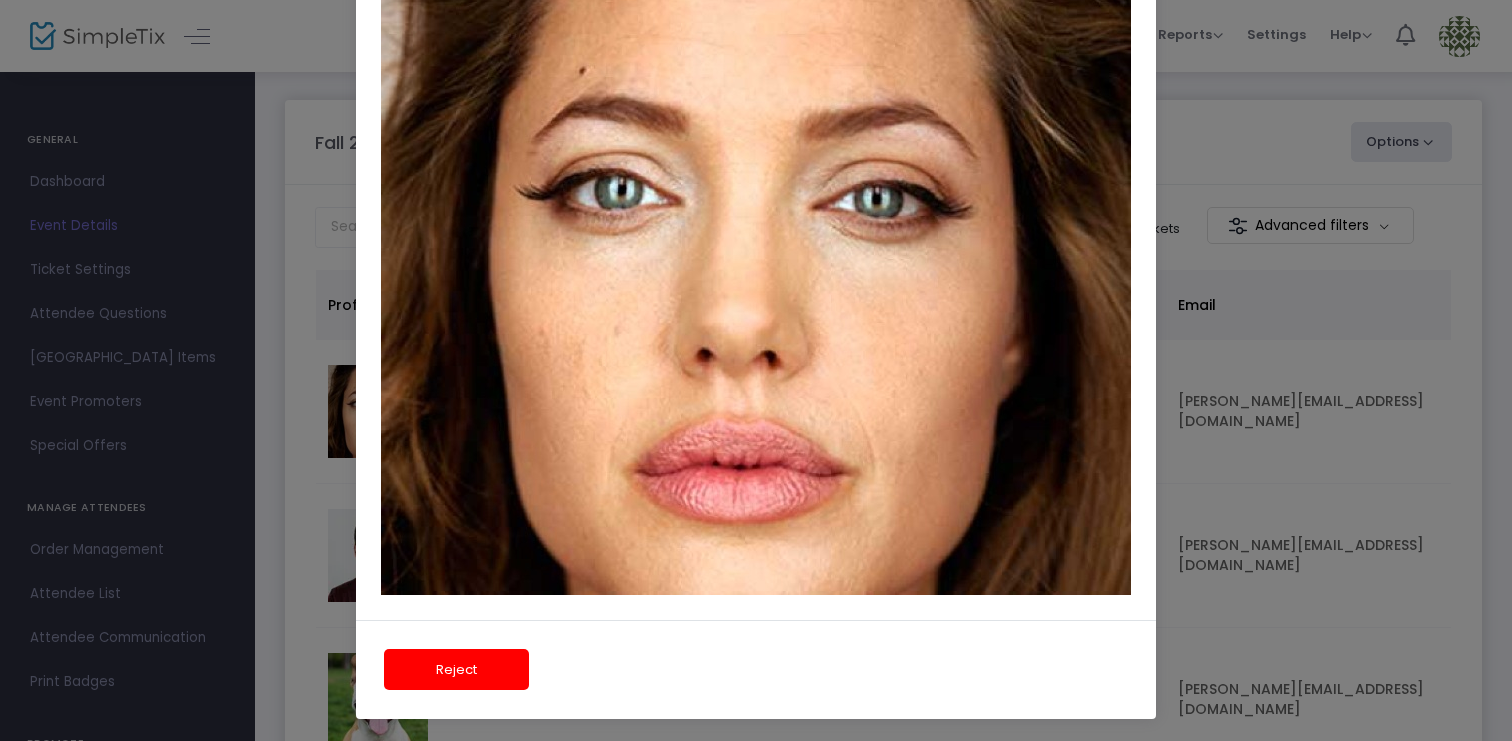 click on "Reject" 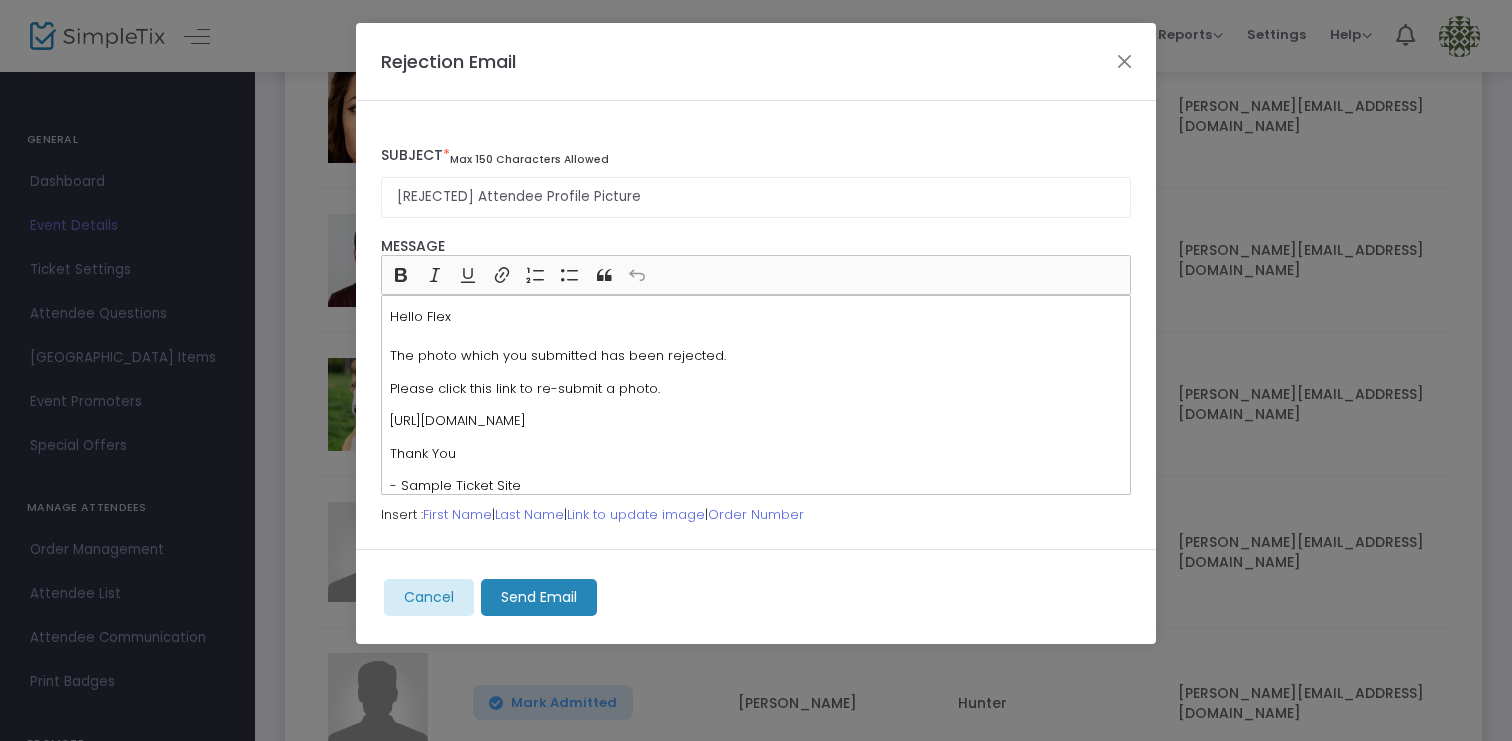 scroll, scrollTop: 340, scrollLeft: 0, axis: vertical 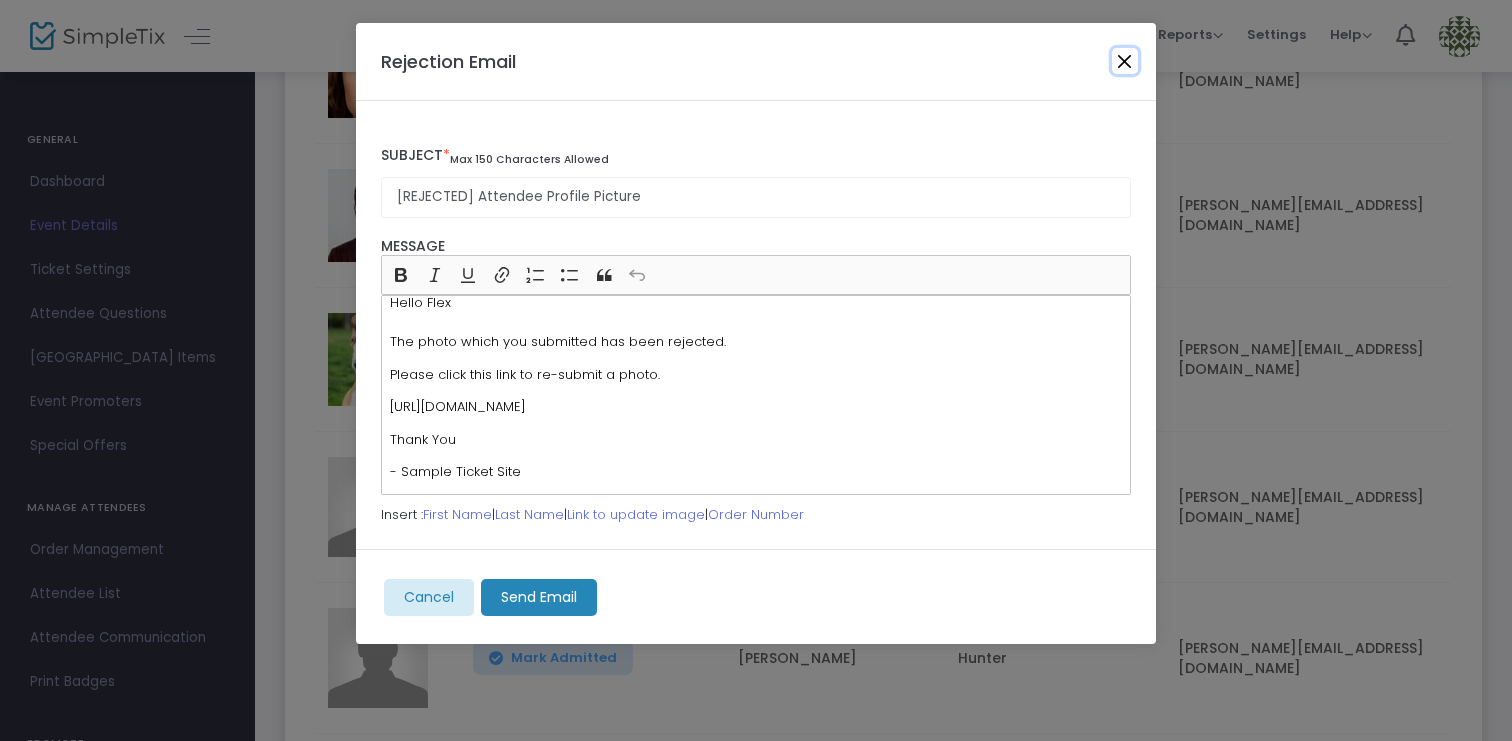 click 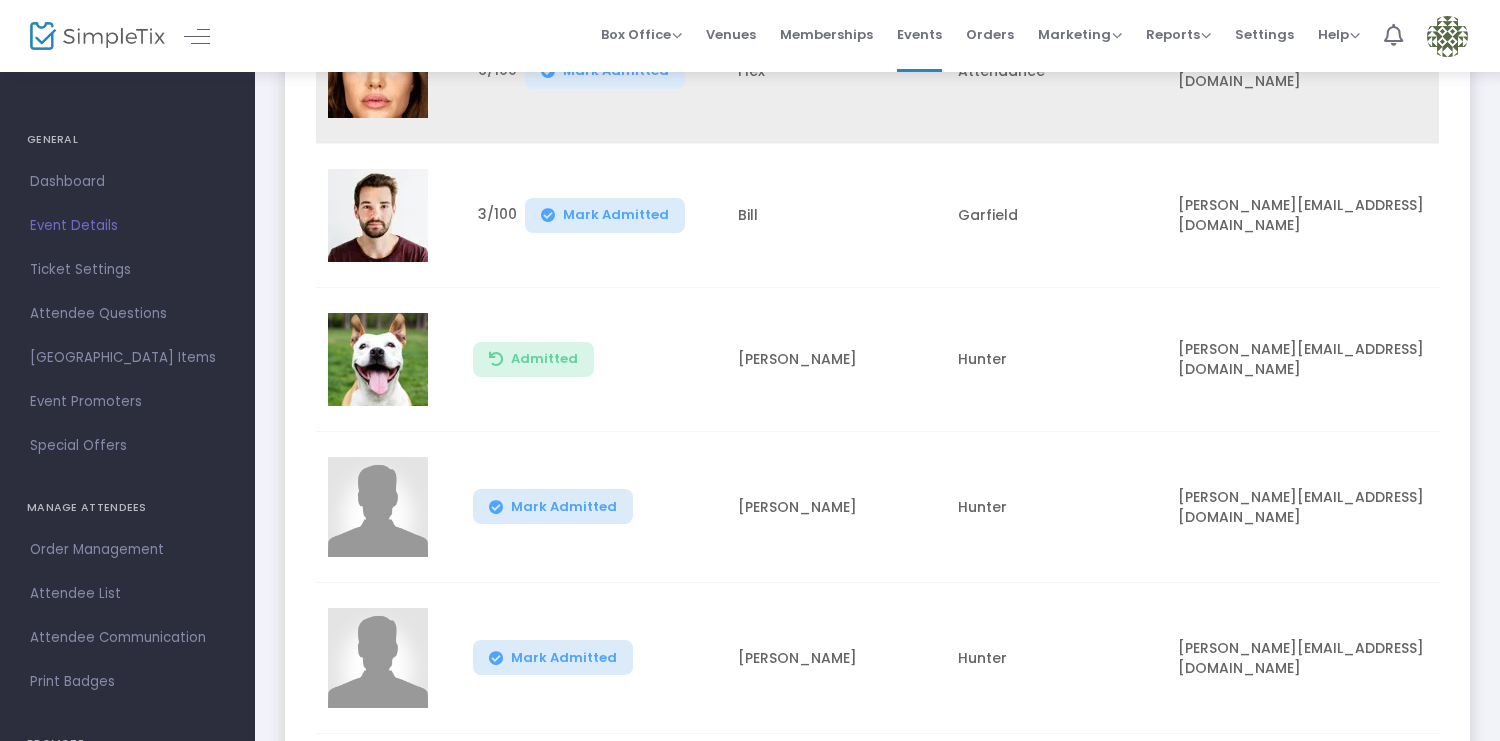click on "[PERSON_NAME][EMAIL_ADDRESS][DOMAIN_NAME]" 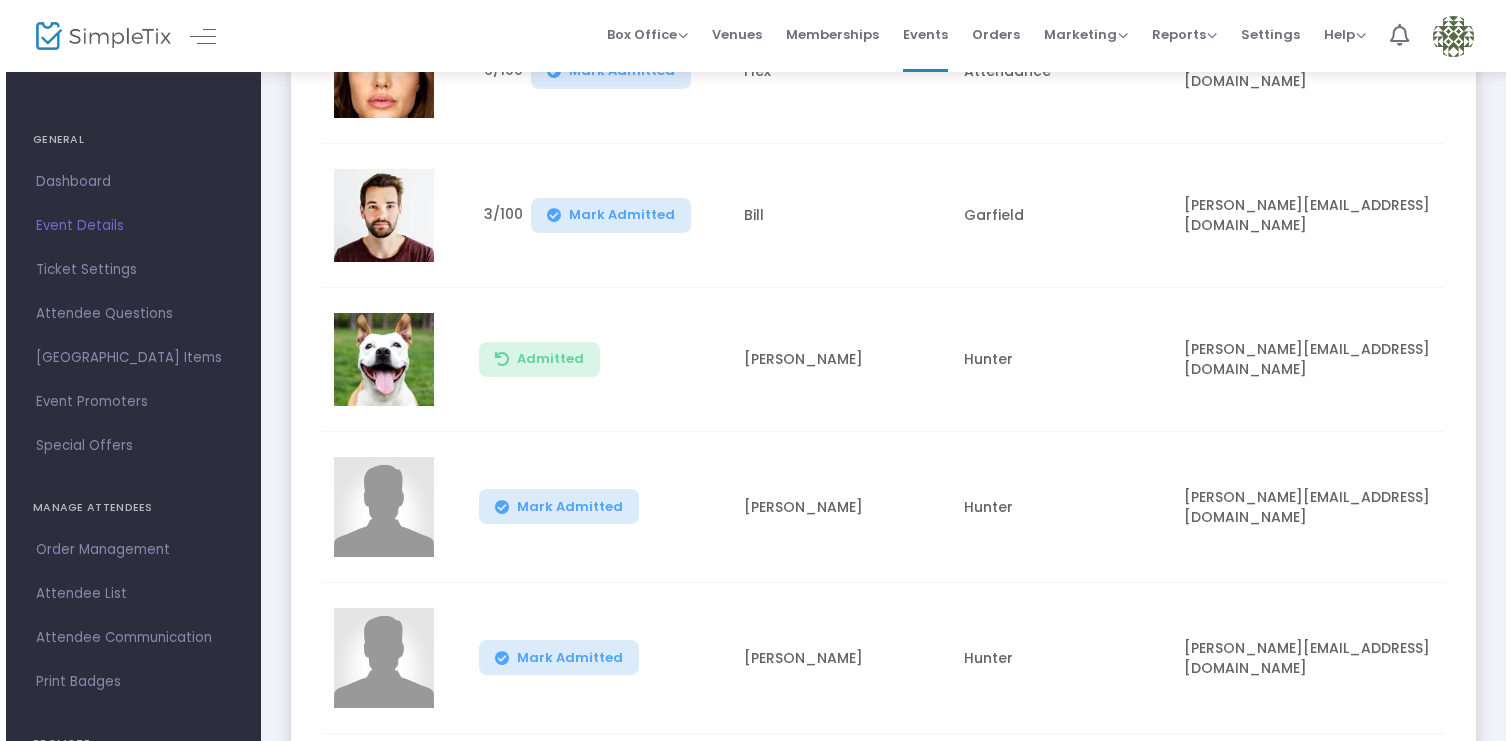 scroll, scrollTop: 0, scrollLeft: 0, axis: both 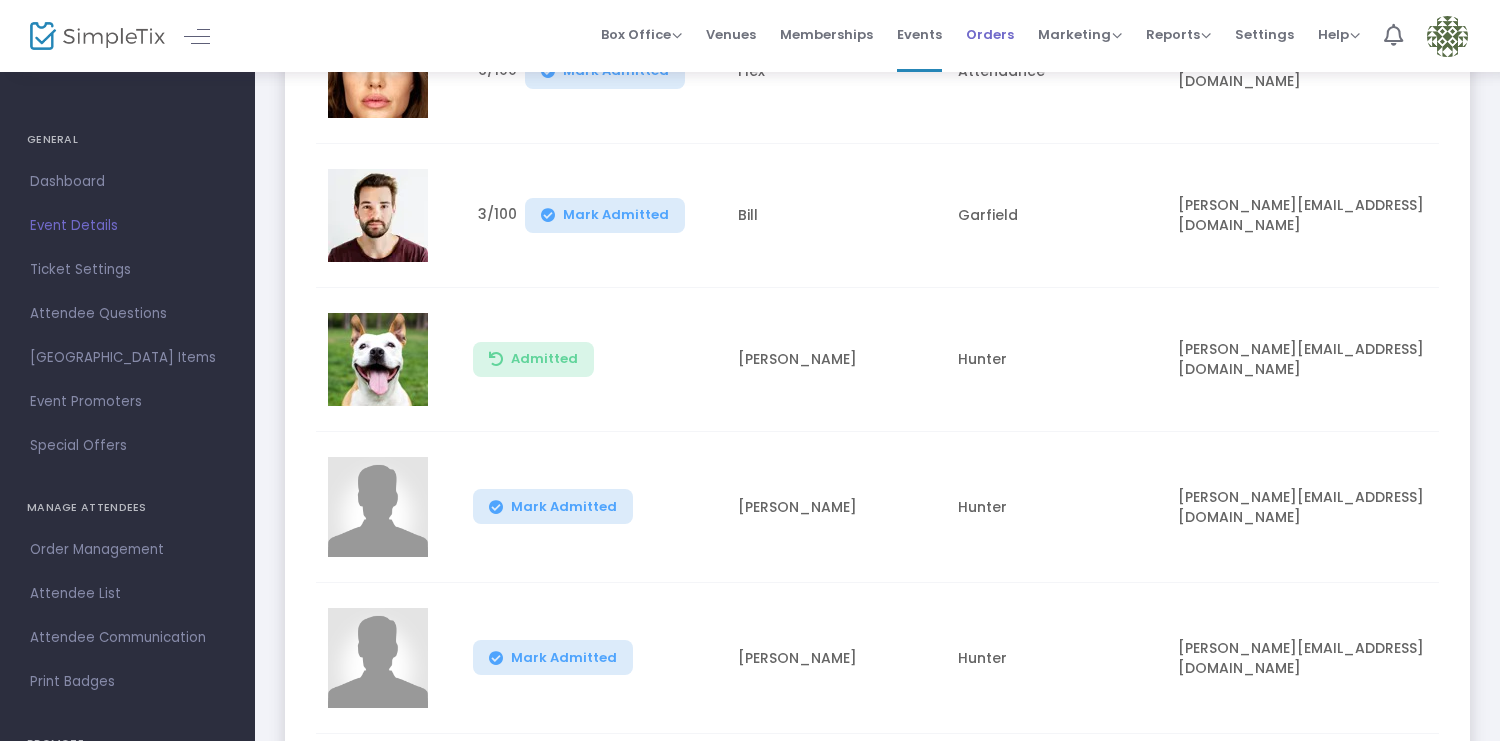 click on "Orders" at bounding box center (990, 34) 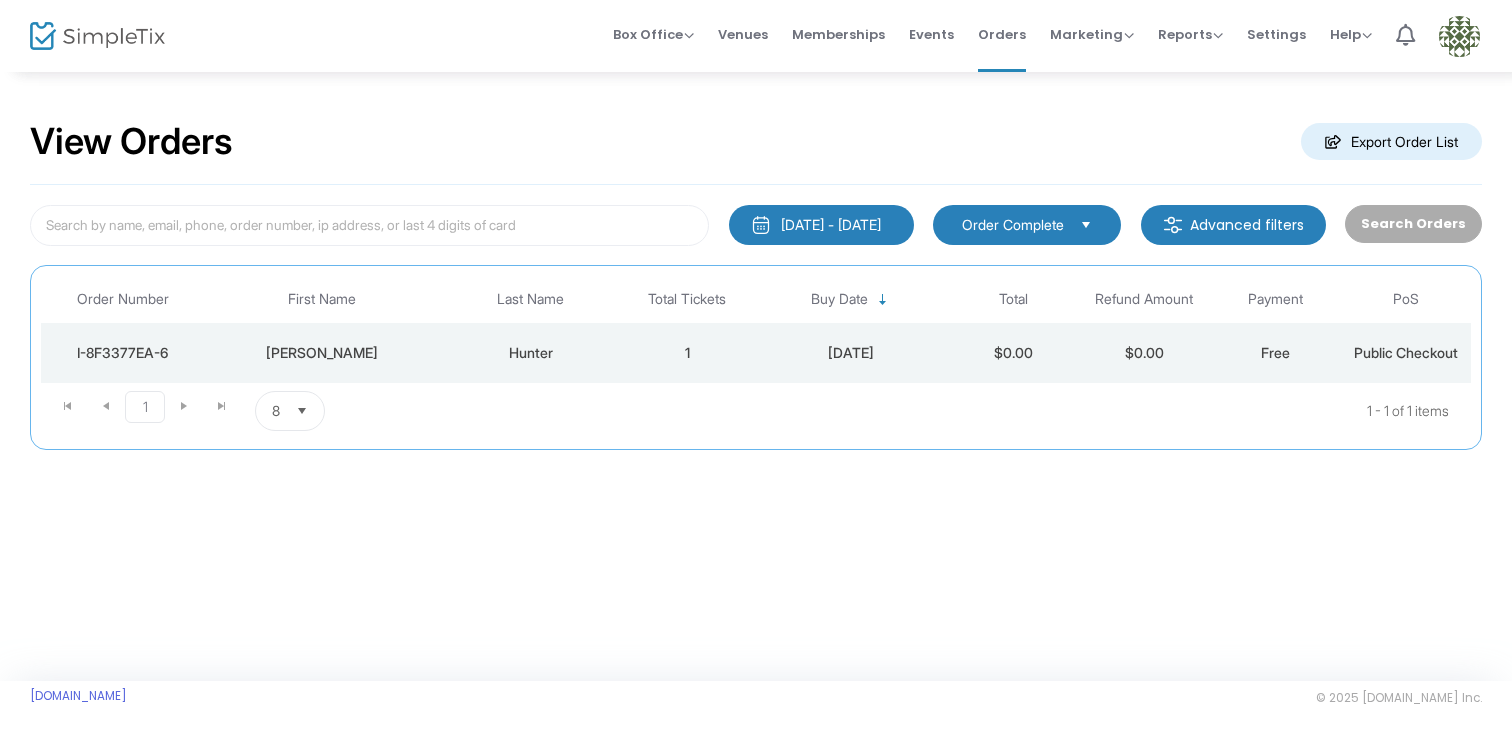 click on "[DATE] - [DATE]" 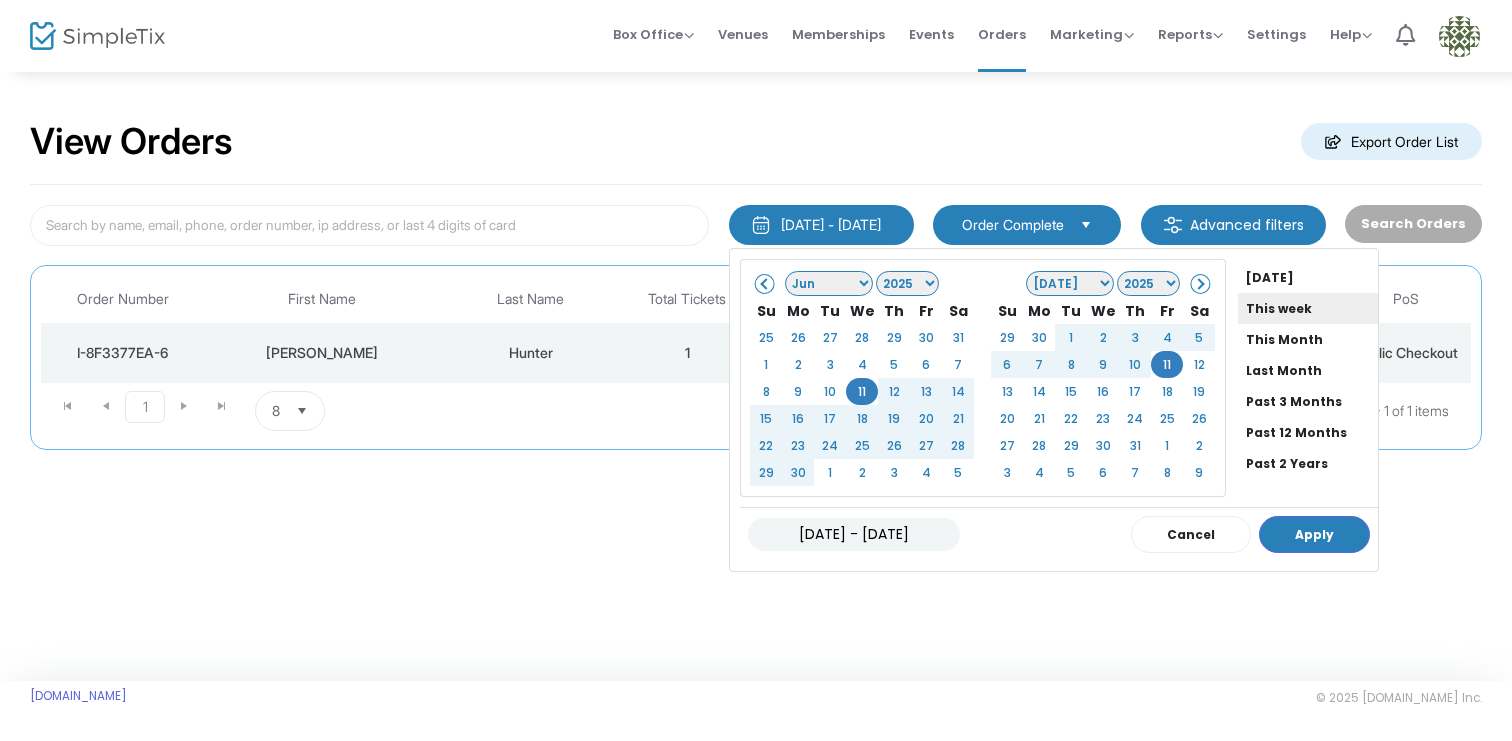 scroll, scrollTop: 152, scrollLeft: 0, axis: vertical 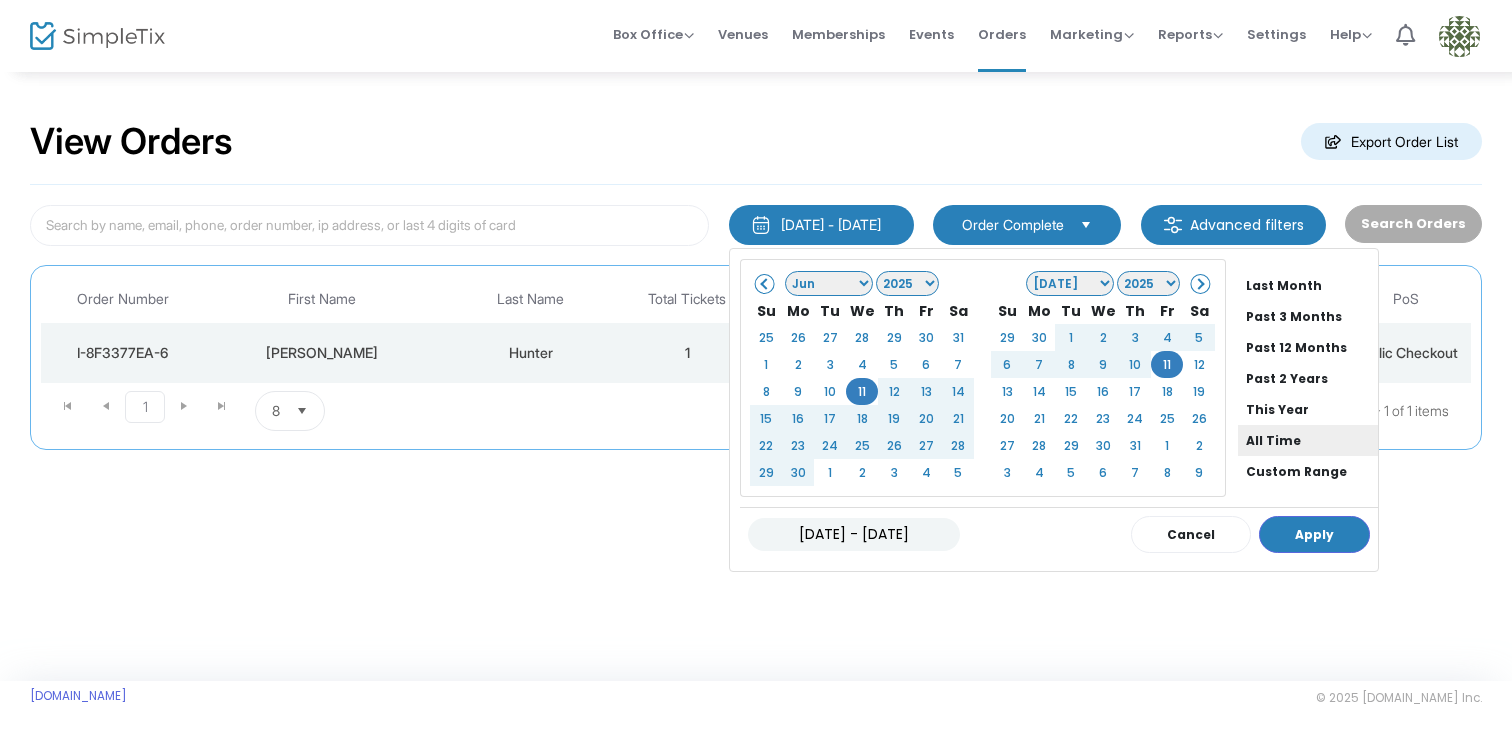 click on "All Time" 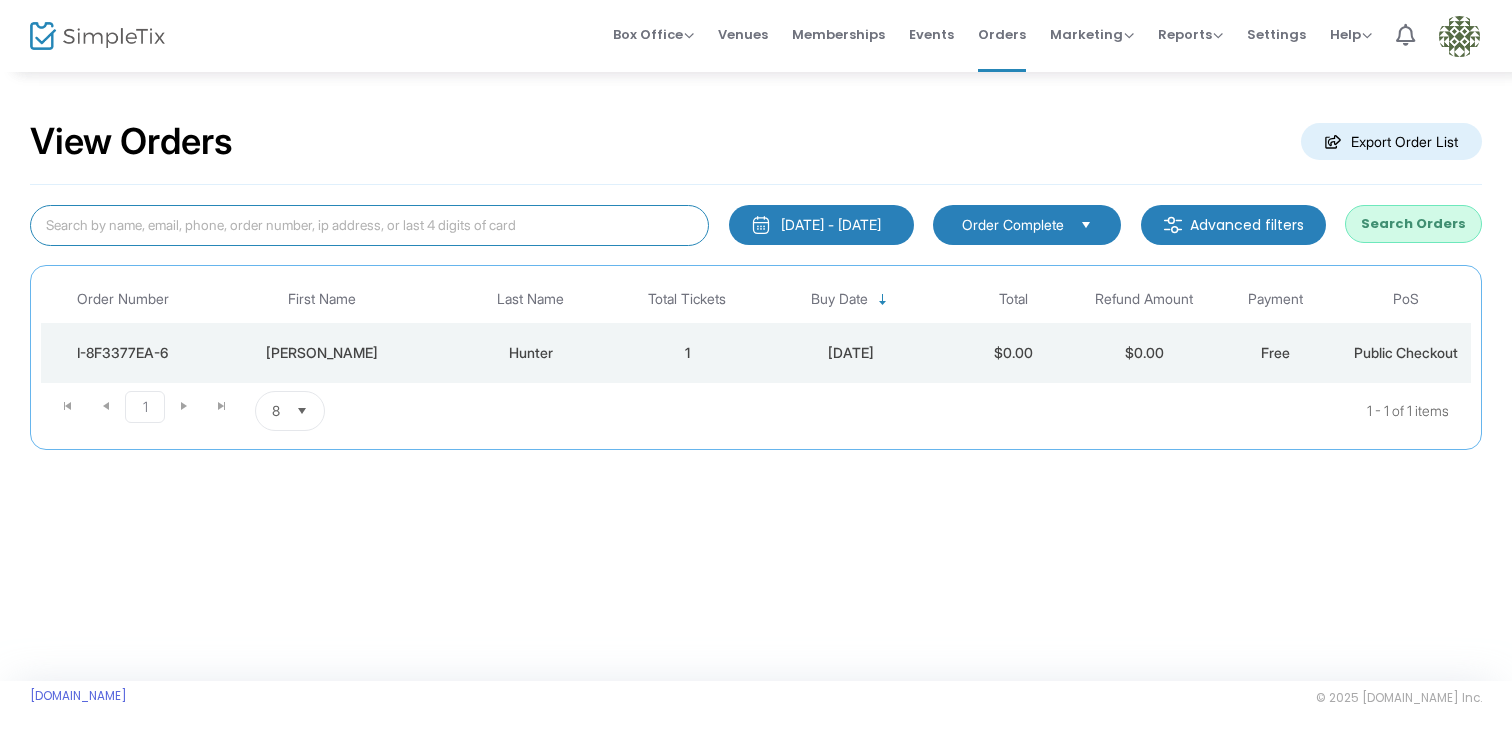 click 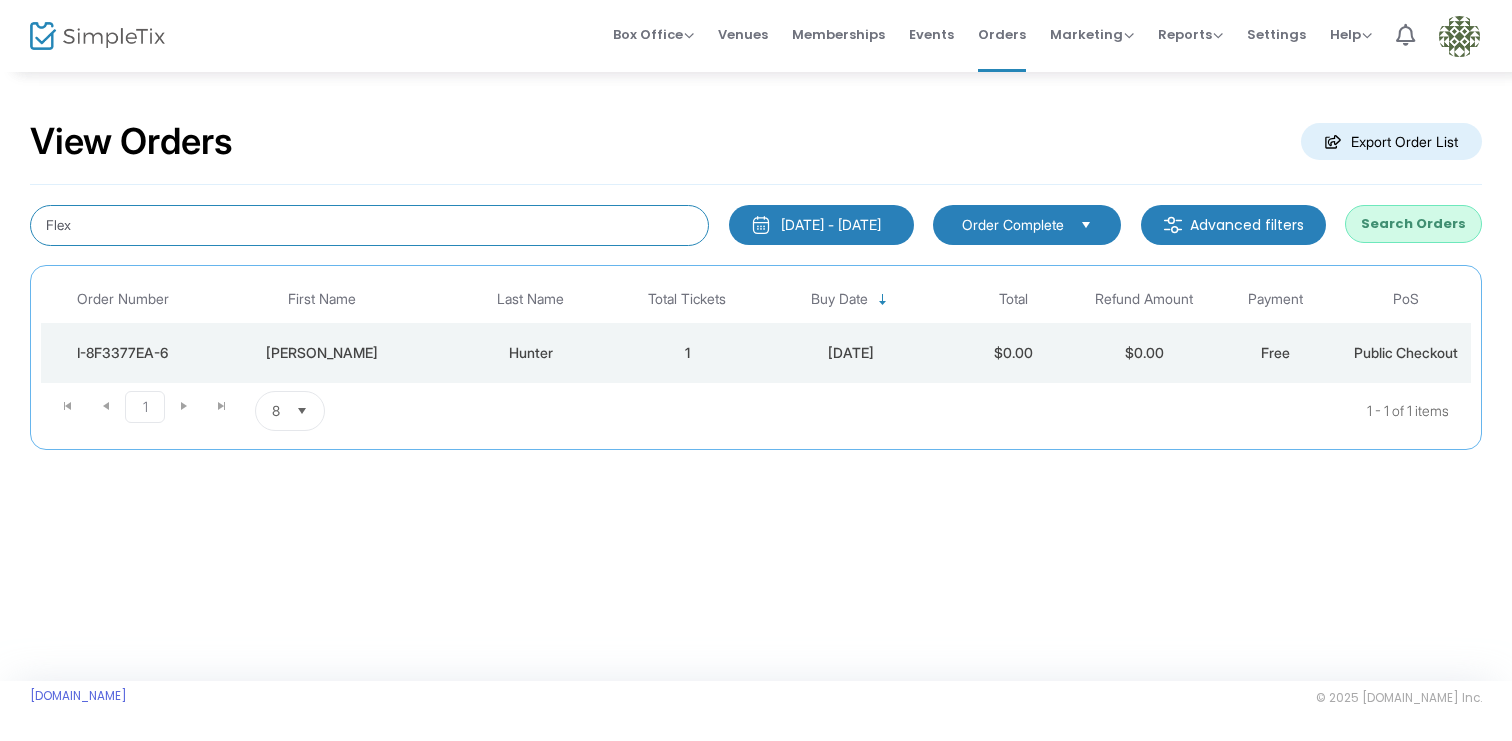 type on "Flex" 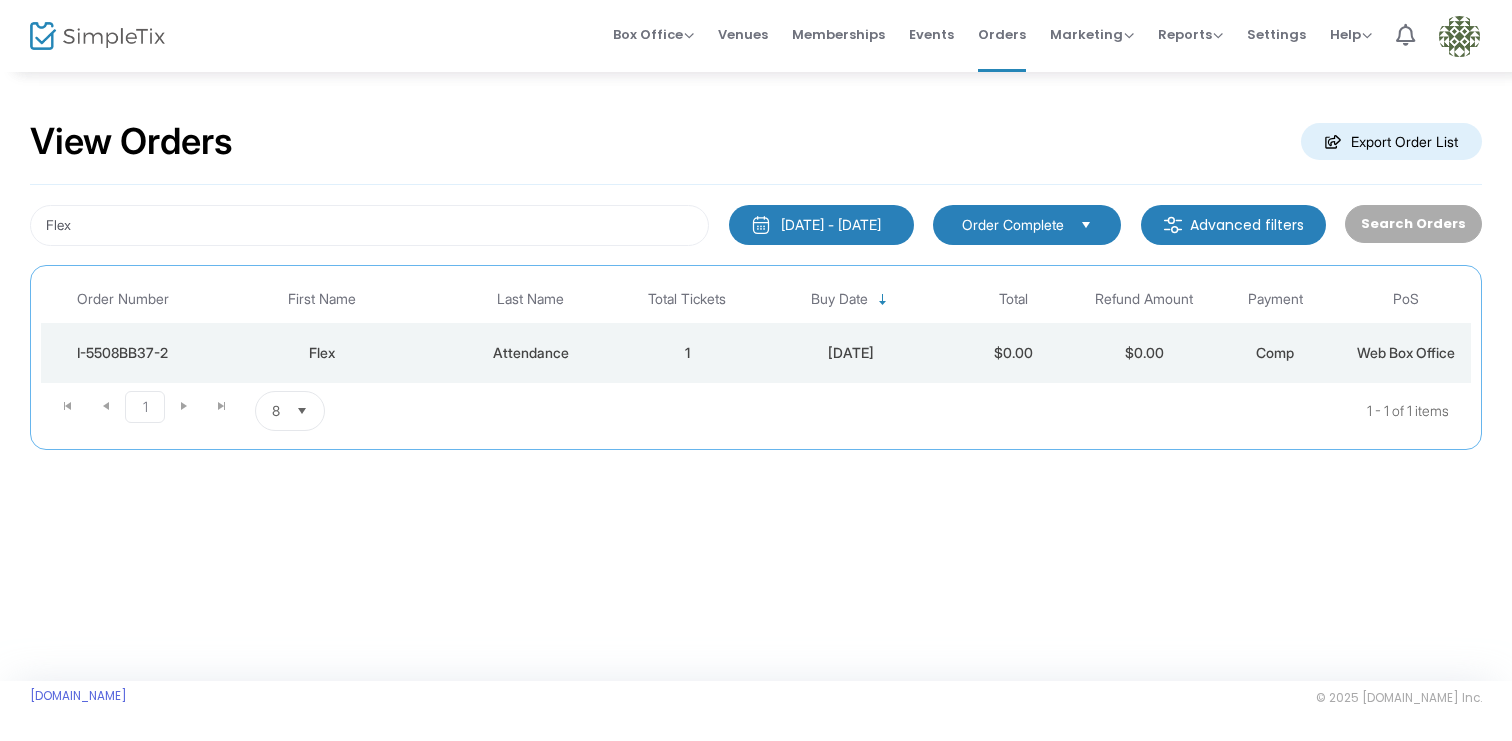 click on "Attendance" 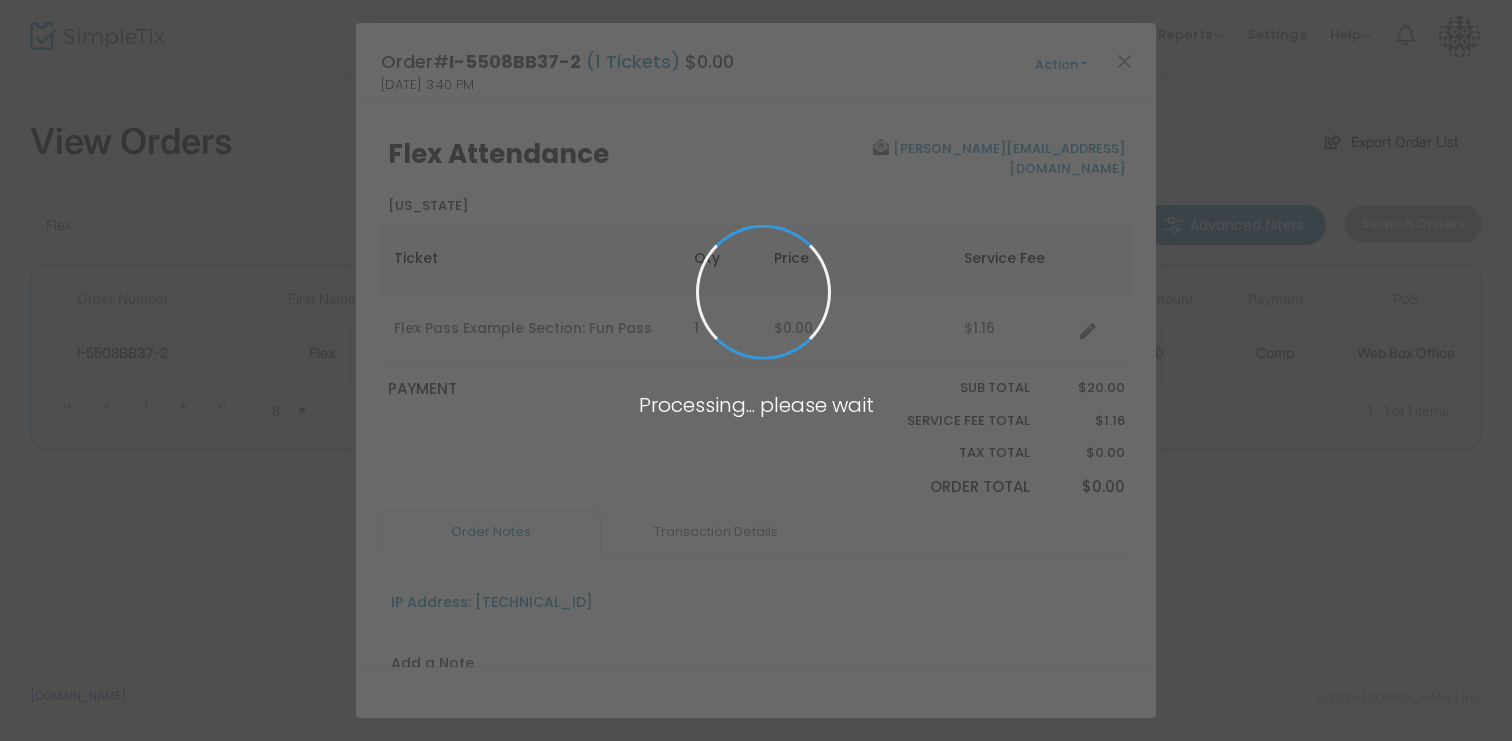 scroll, scrollTop: 0, scrollLeft: 0, axis: both 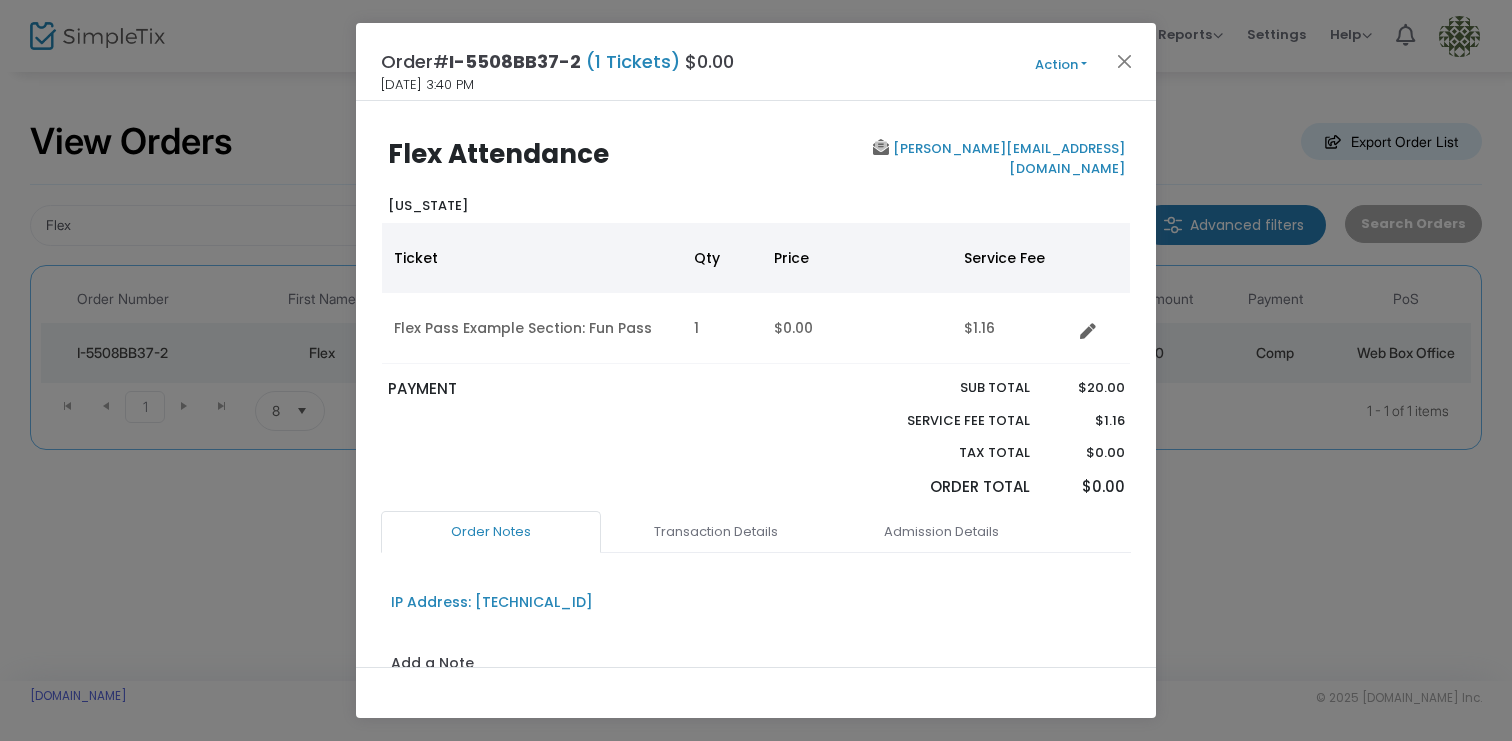 click on "Action  Mark Admitted Edit Order Edit Attendee Details Add Another Ticket Print Order Summary View e-Tickets  Send e-Tickets & Receipt  Modify Order Cancel Order (No Refund)" 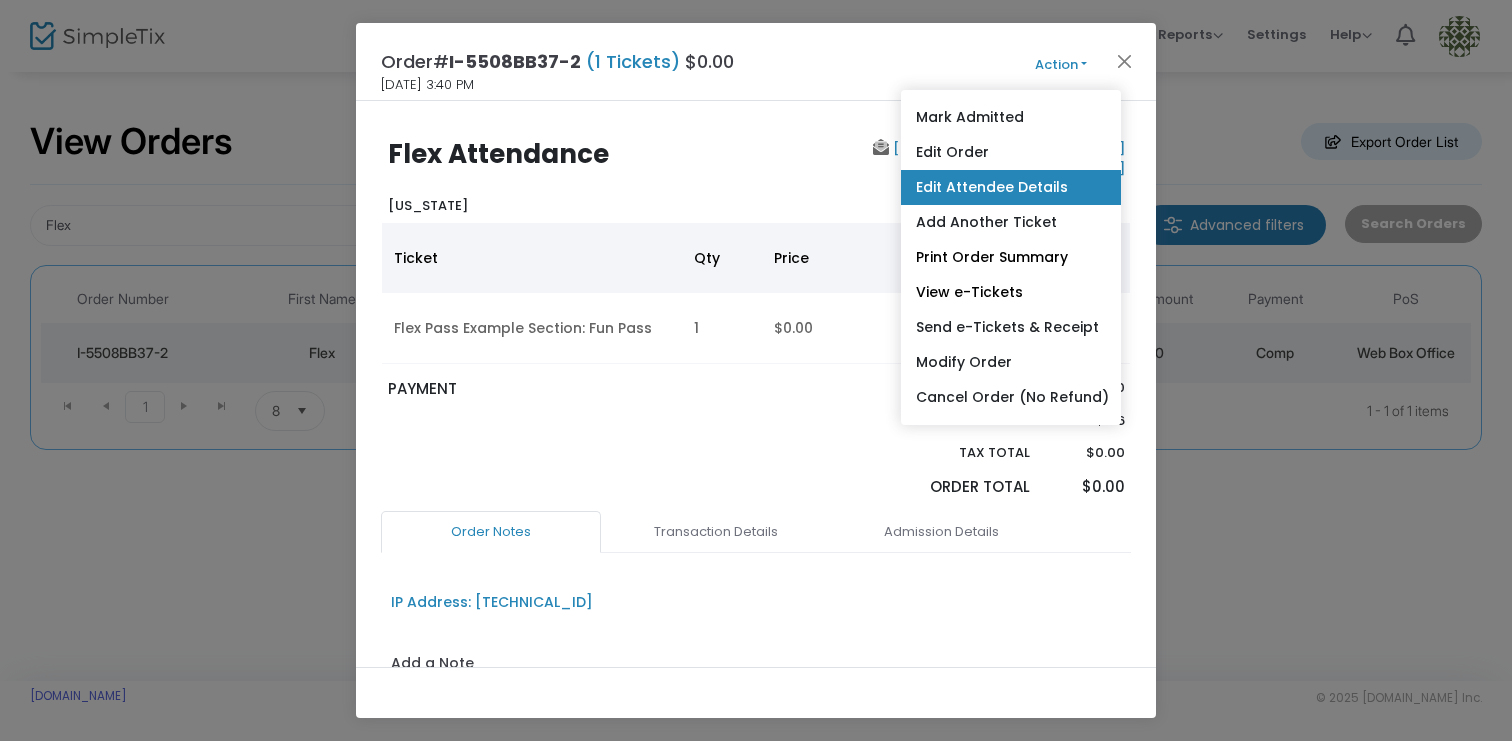 click on "Edit Attendee Details" 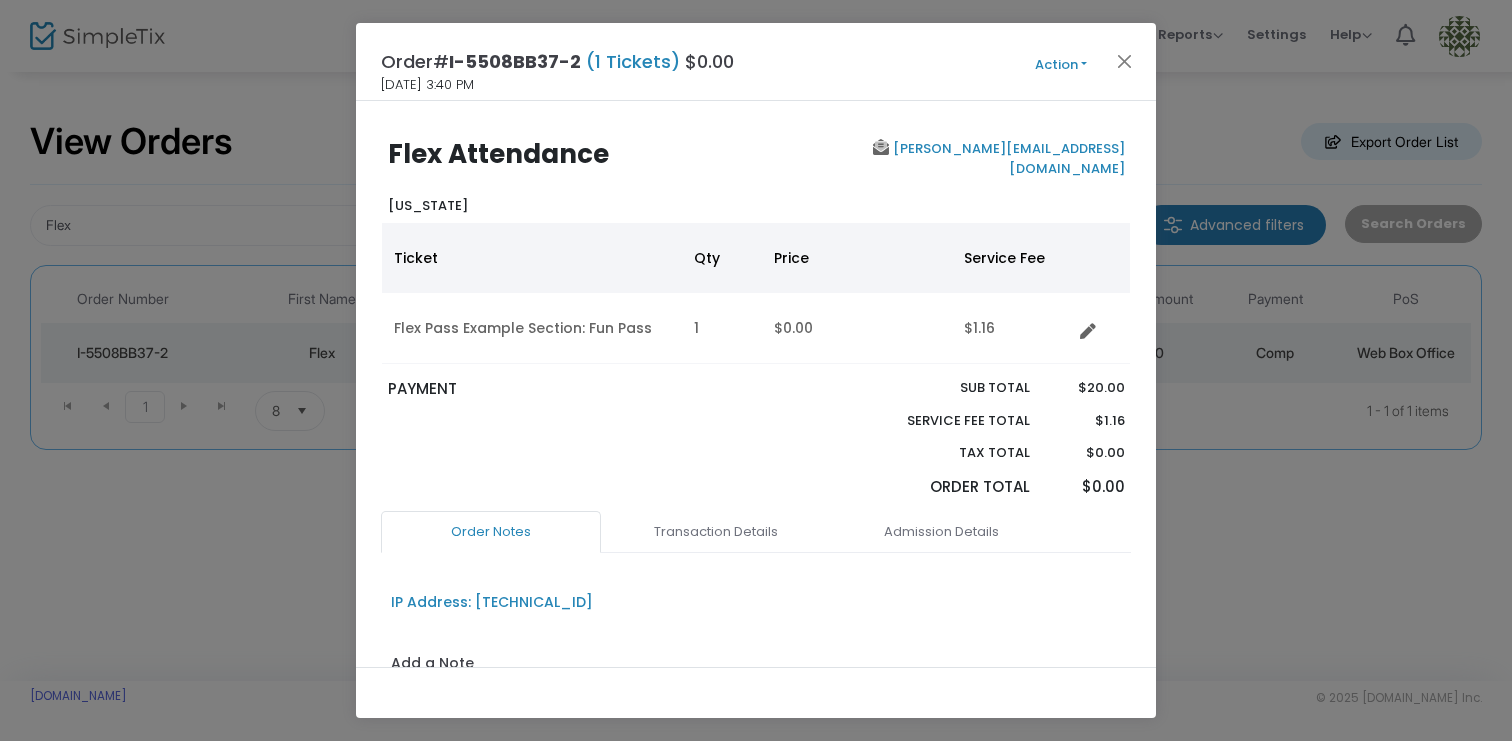 click on "Action" 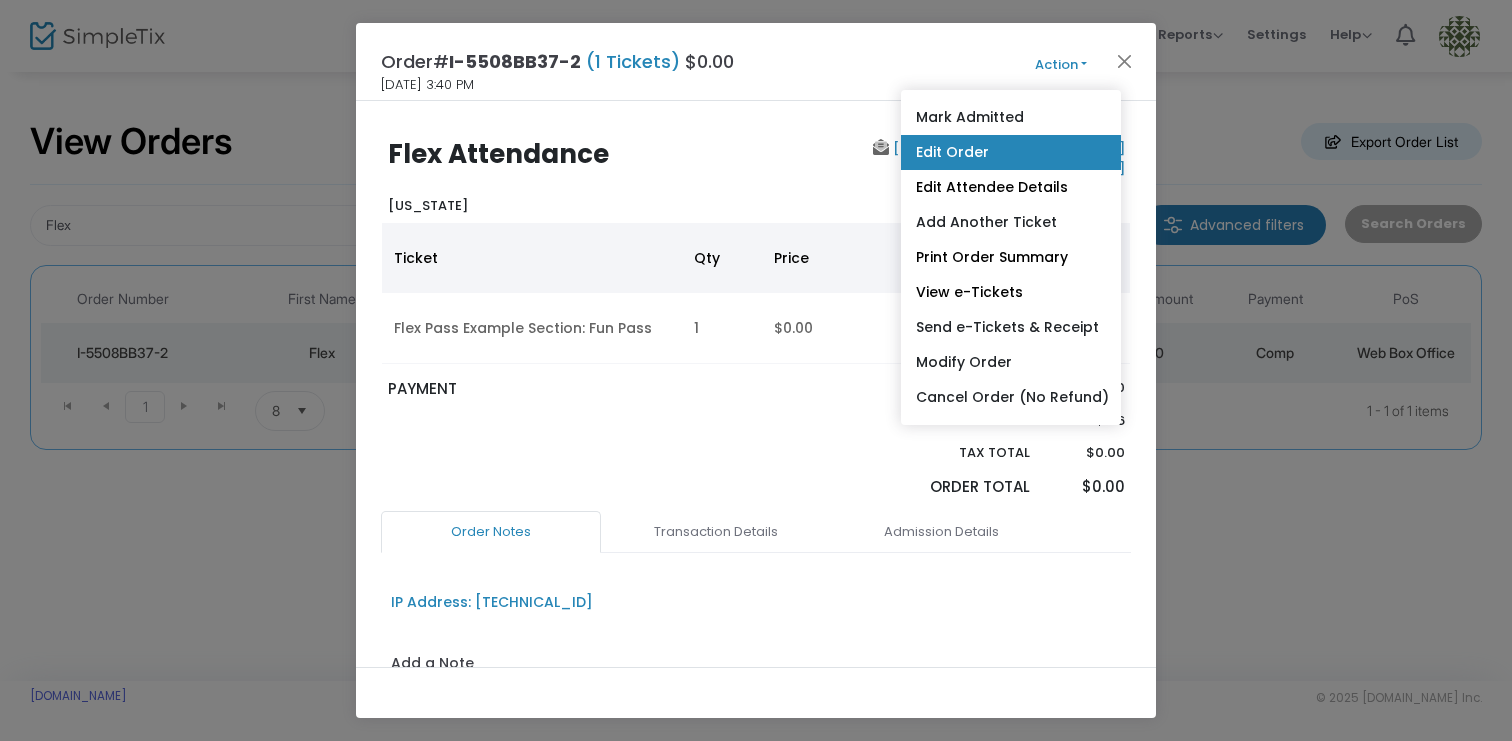 click on "Edit Order" 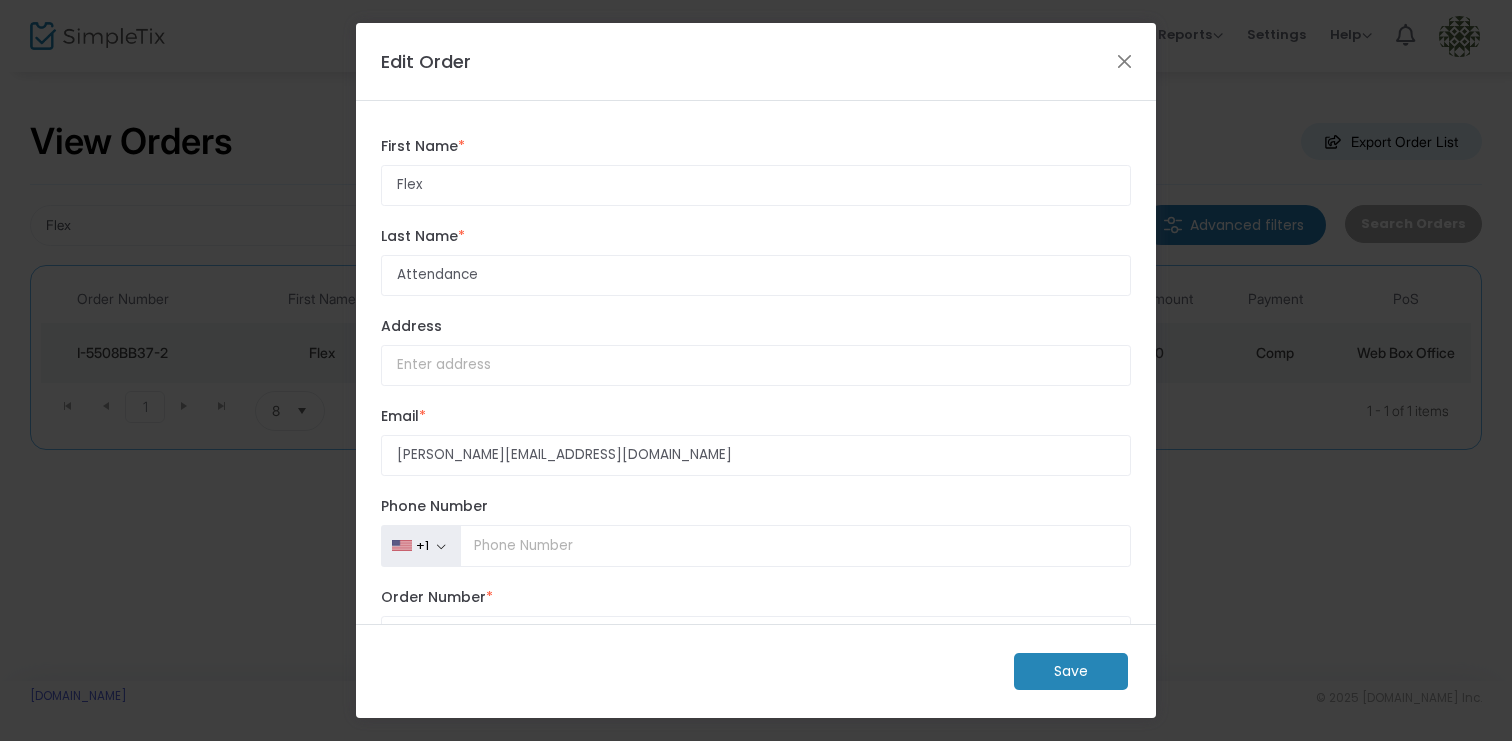 scroll, scrollTop: 0, scrollLeft: 0, axis: both 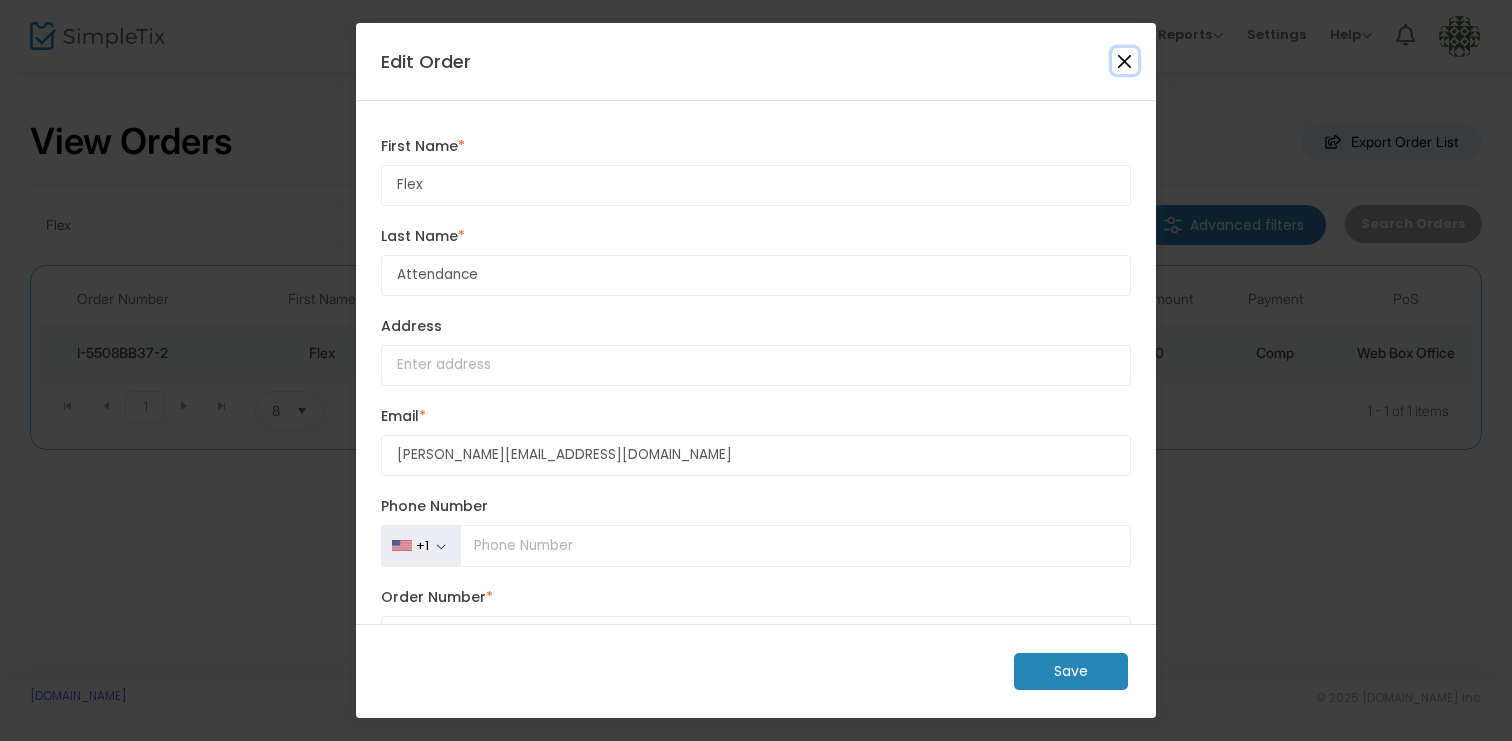 click 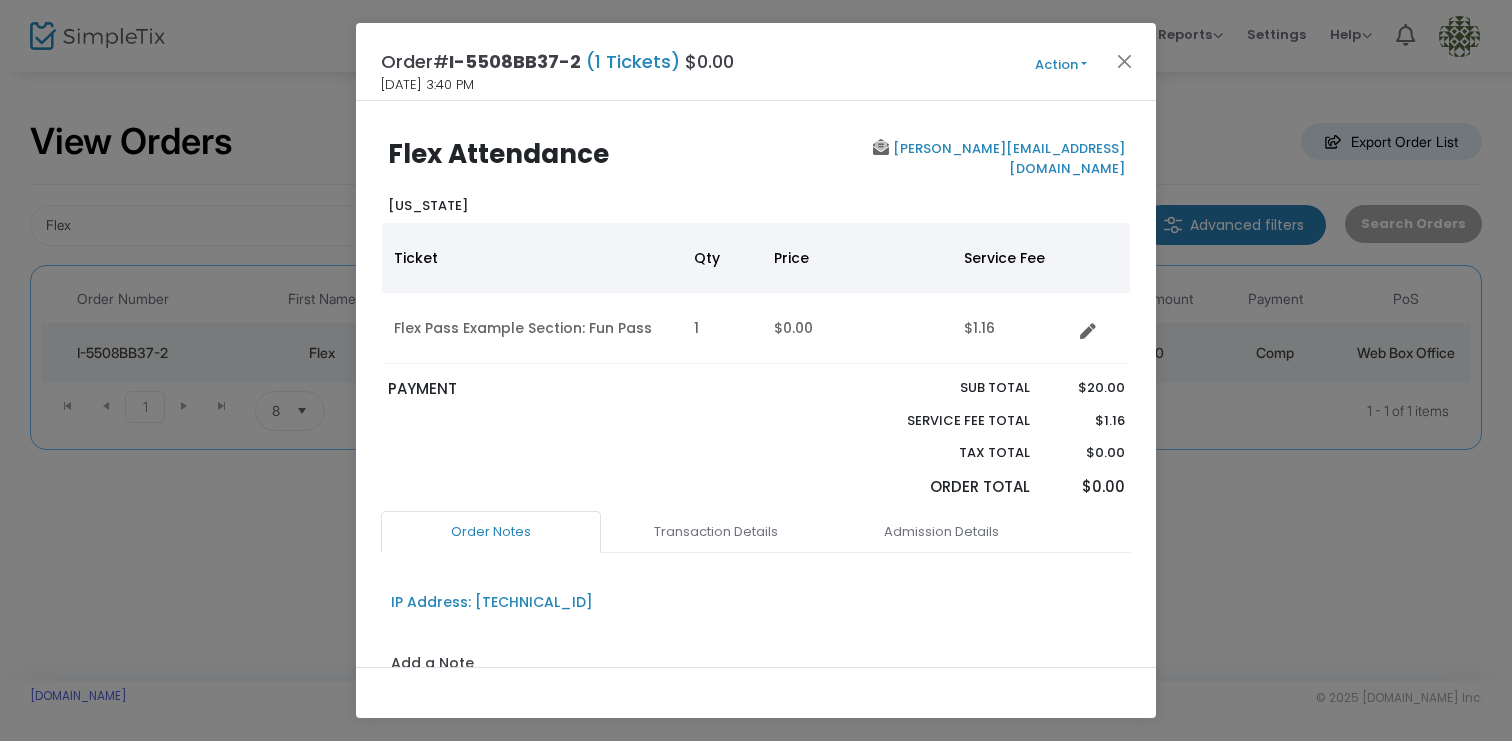 click on "Order#  I-5508BB37-2  (1 Tickets)  $0.00    [DATE] 3:40 PM   Action  Mark Admitted Edit Order Edit Attendee Details Add Another Ticket Print Order Summary View e-Tickets  Send e-Tickets & Receipt  Modify Order Cancel Order (No Refund)" 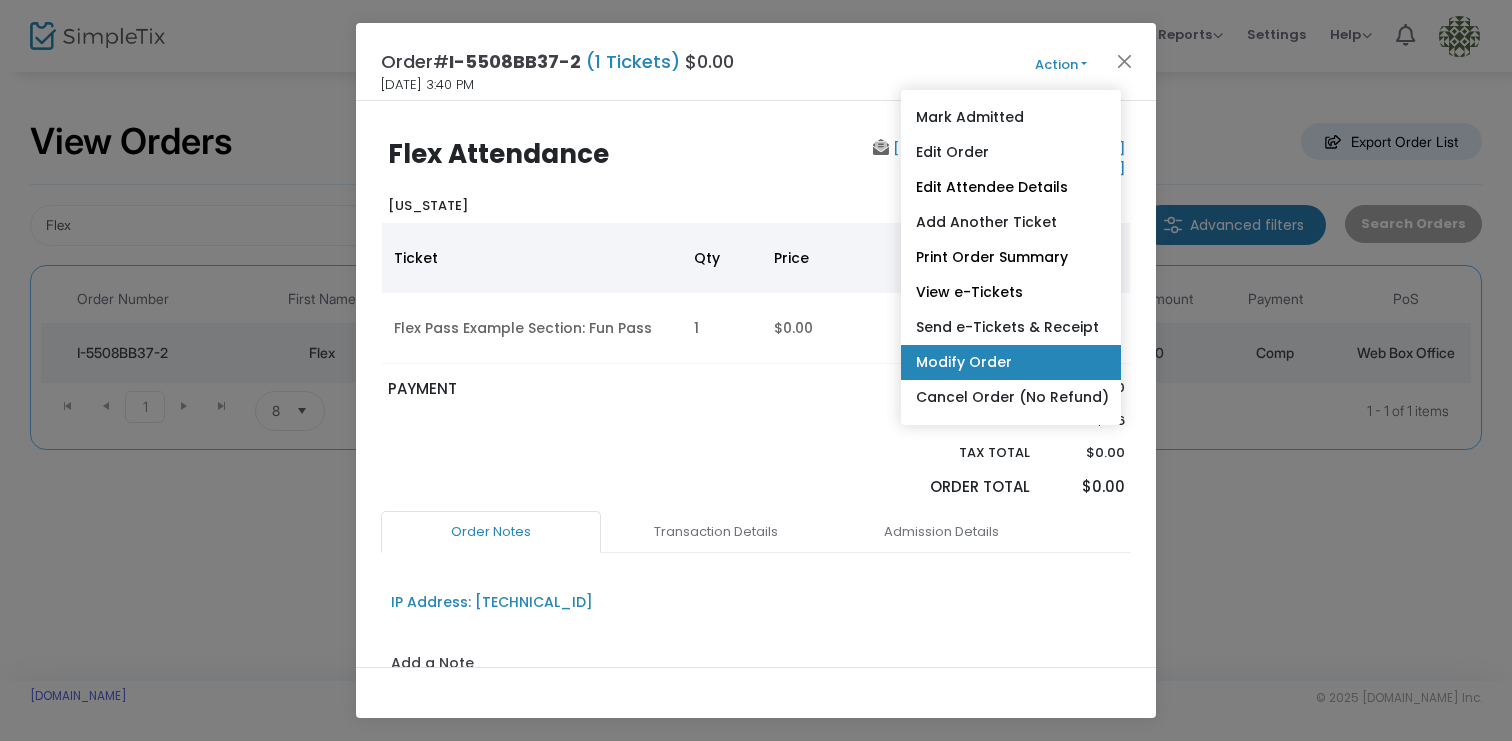 click on "Modify Order" 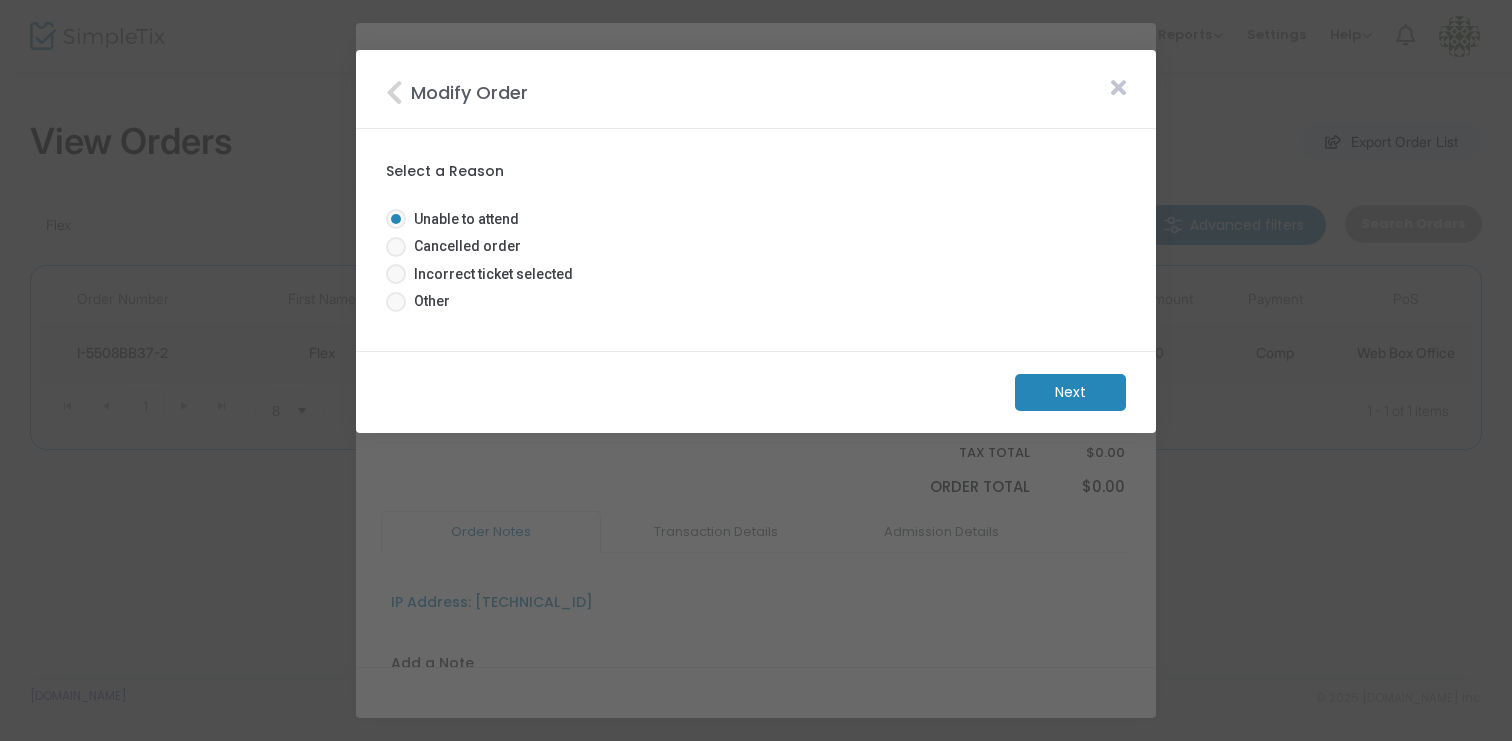 click 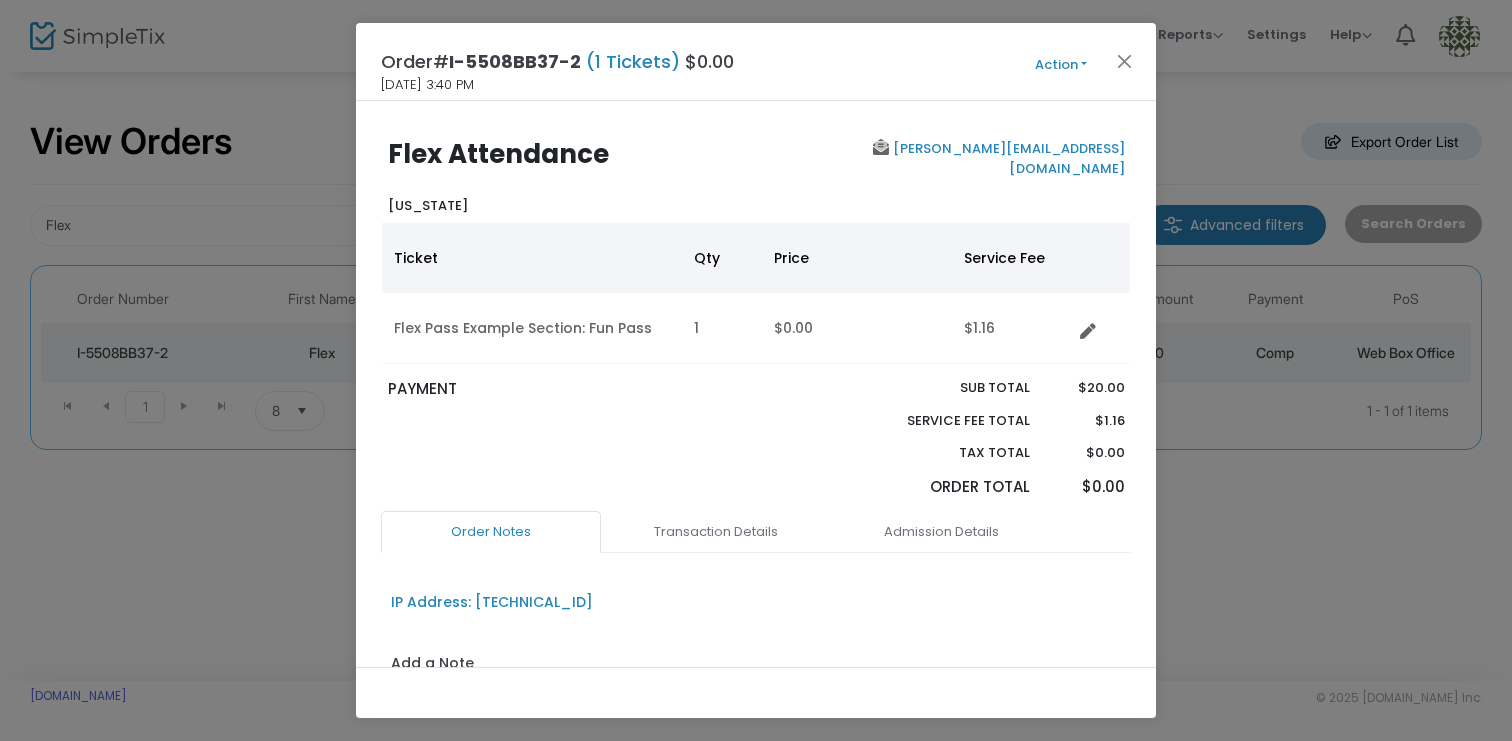 click on "Order#  I-5508BB37-2  (1 Tickets)  $0.00    [DATE] 3:40 PM   Action  Mark Admitted Edit Order Edit Attendee Details Add Another Ticket Print Order Summary View e-Tickets  Send e-Tickets & Receipt  Modify Order Cancel Order (No Refund)" 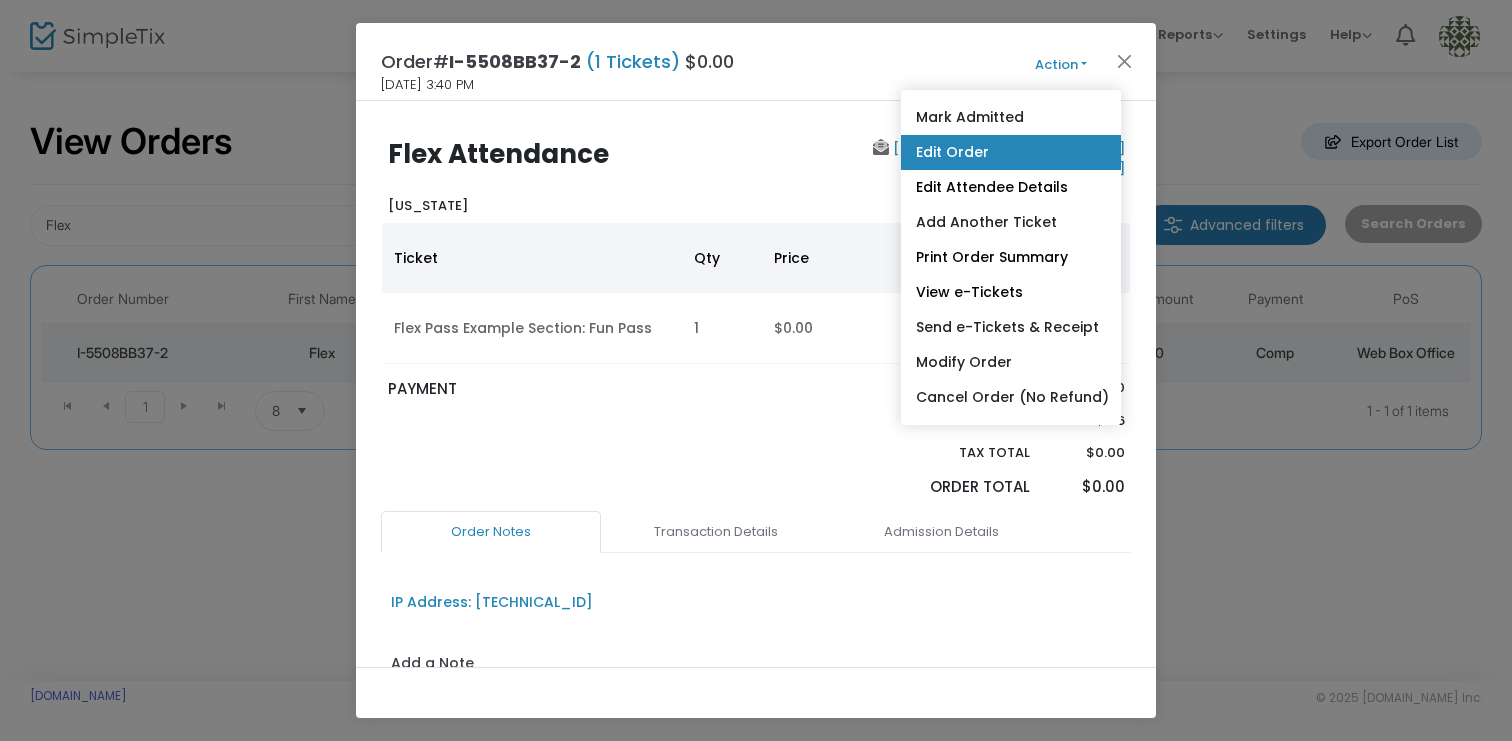 click on "Edit Order" 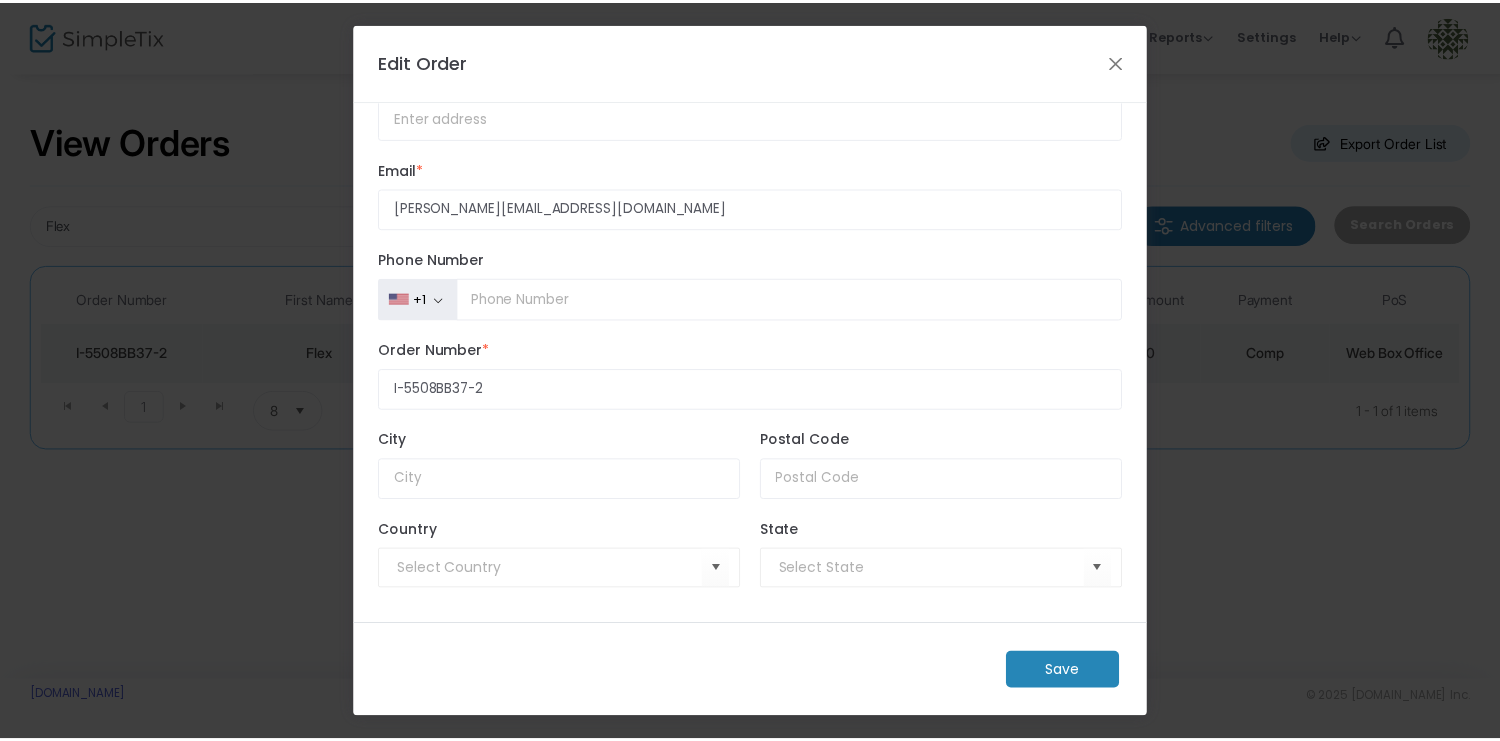 scroll, scrollTop: 0, scrollLeft: 0, axis: both 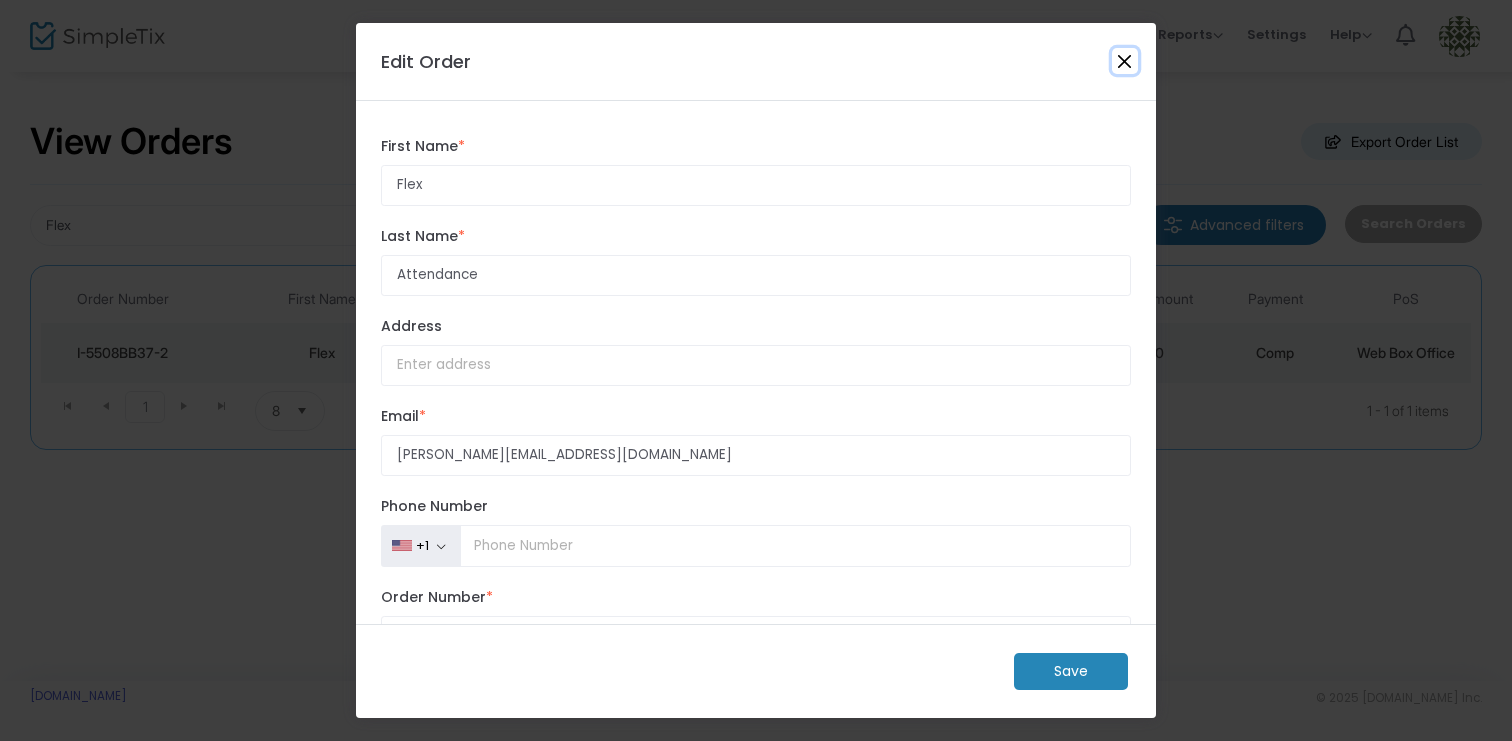 click 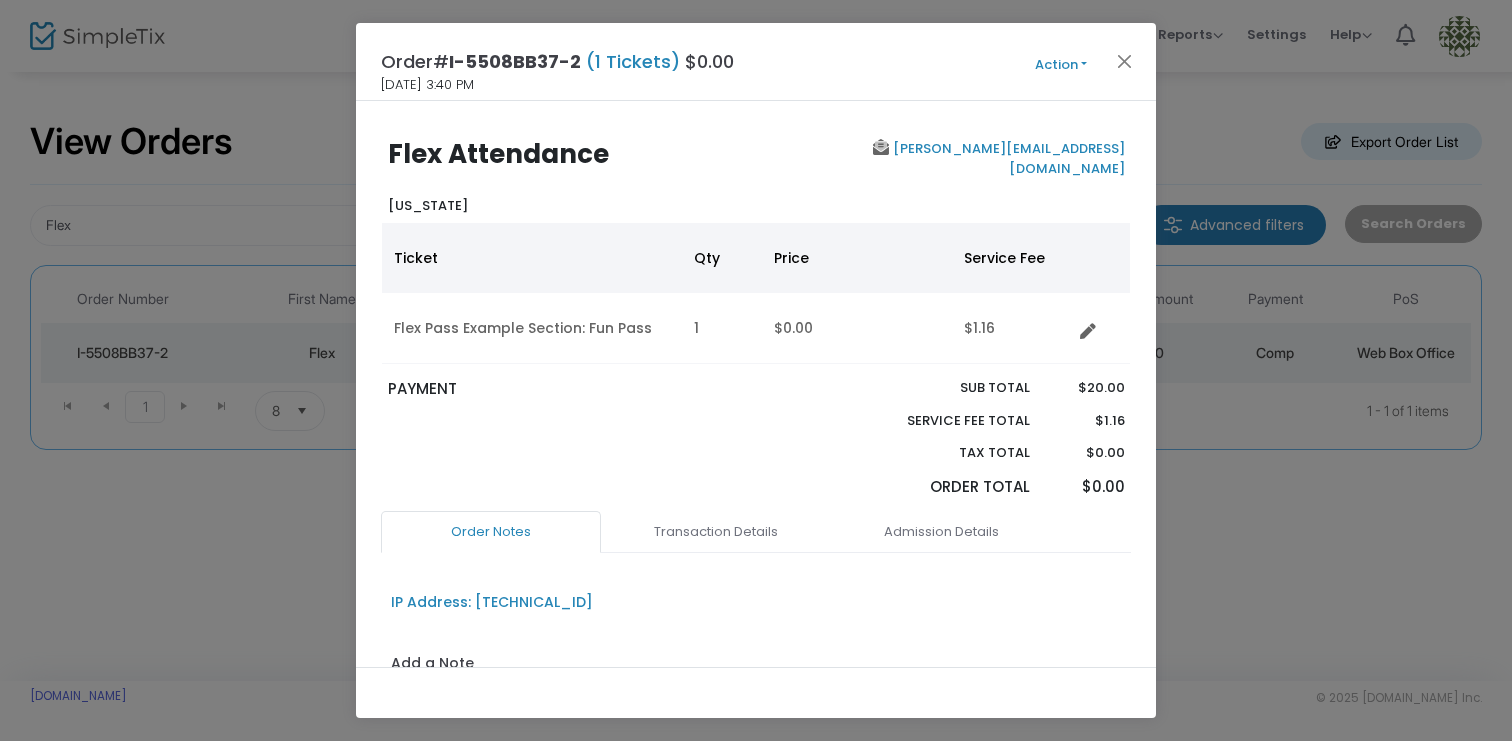 click on "Action" 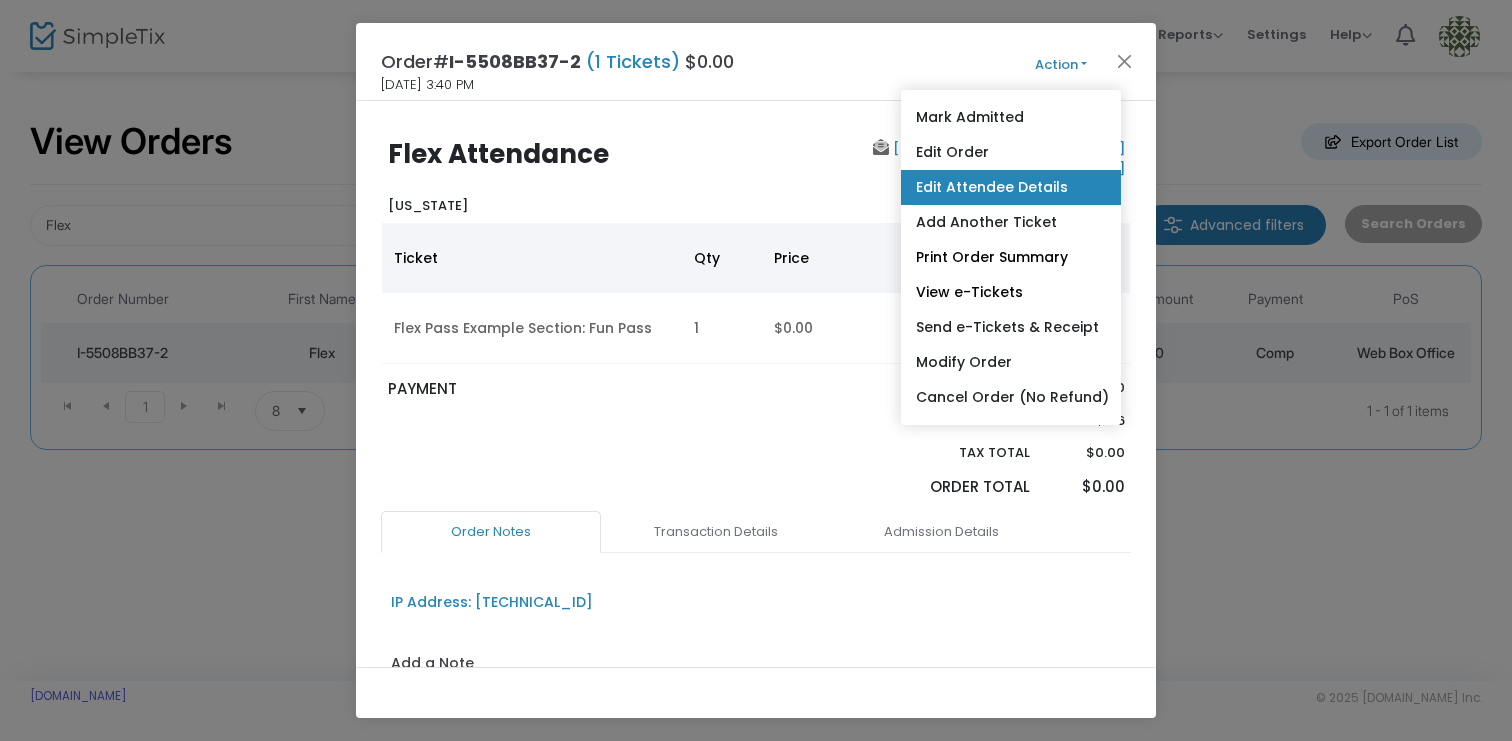 click on "Edit Attendee Details" 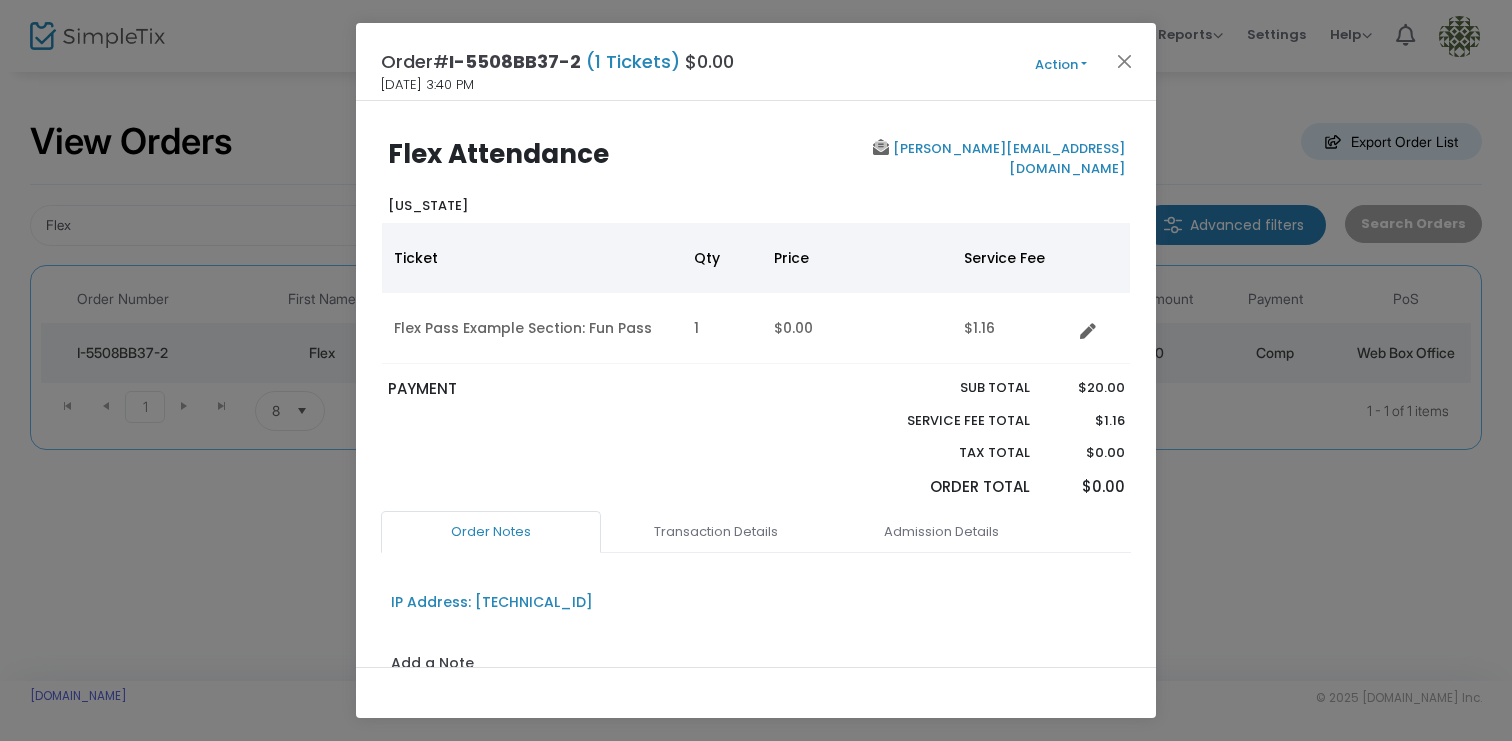 click on "Action" 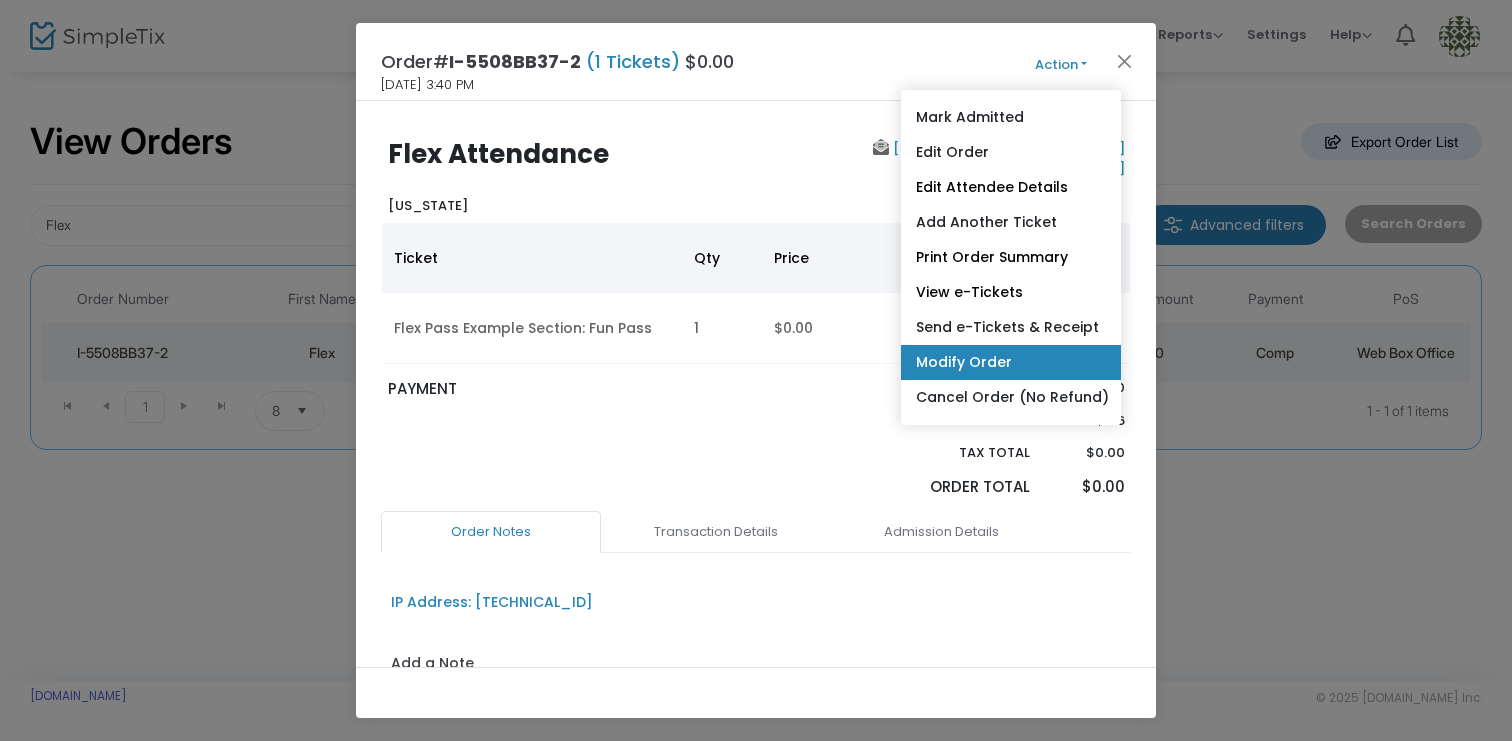click on "Modify Order" 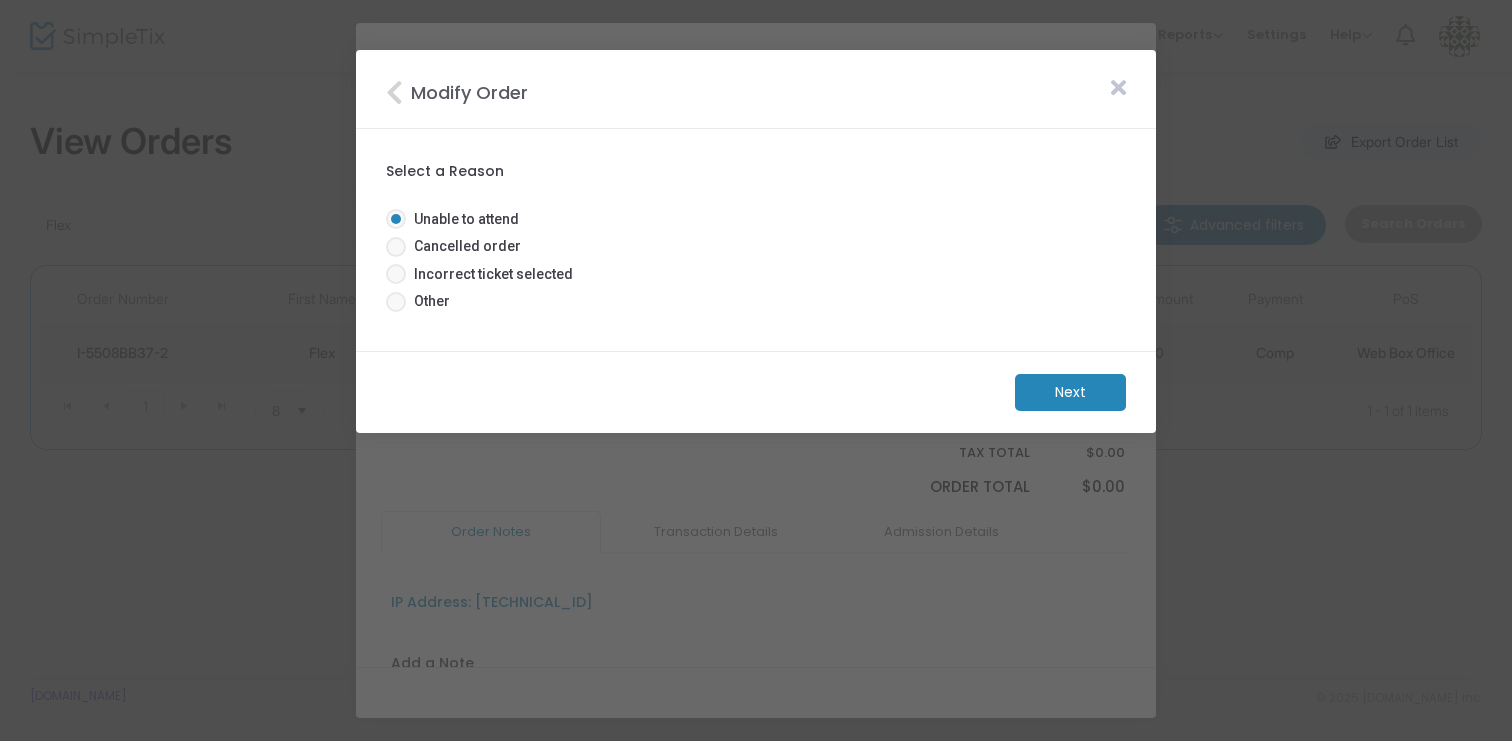 click 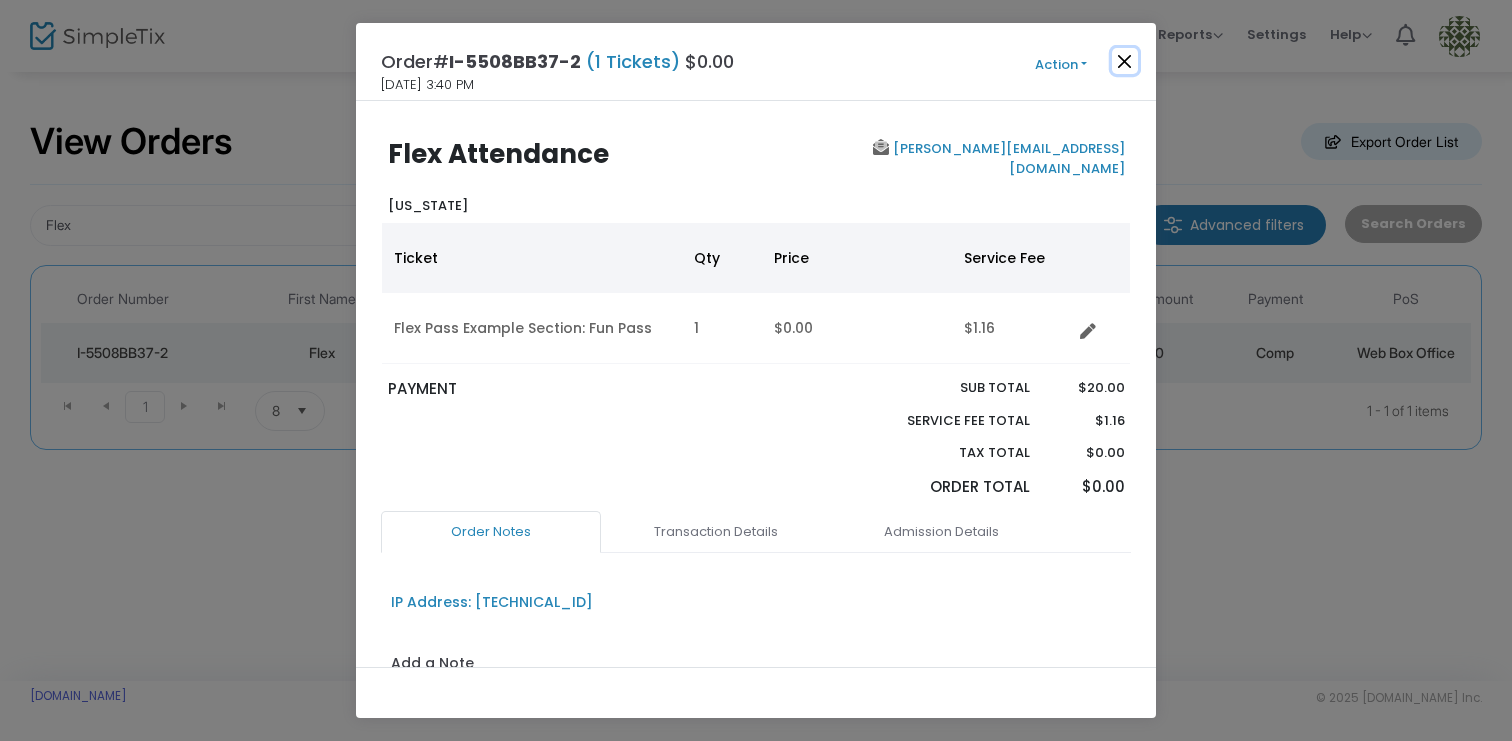 click 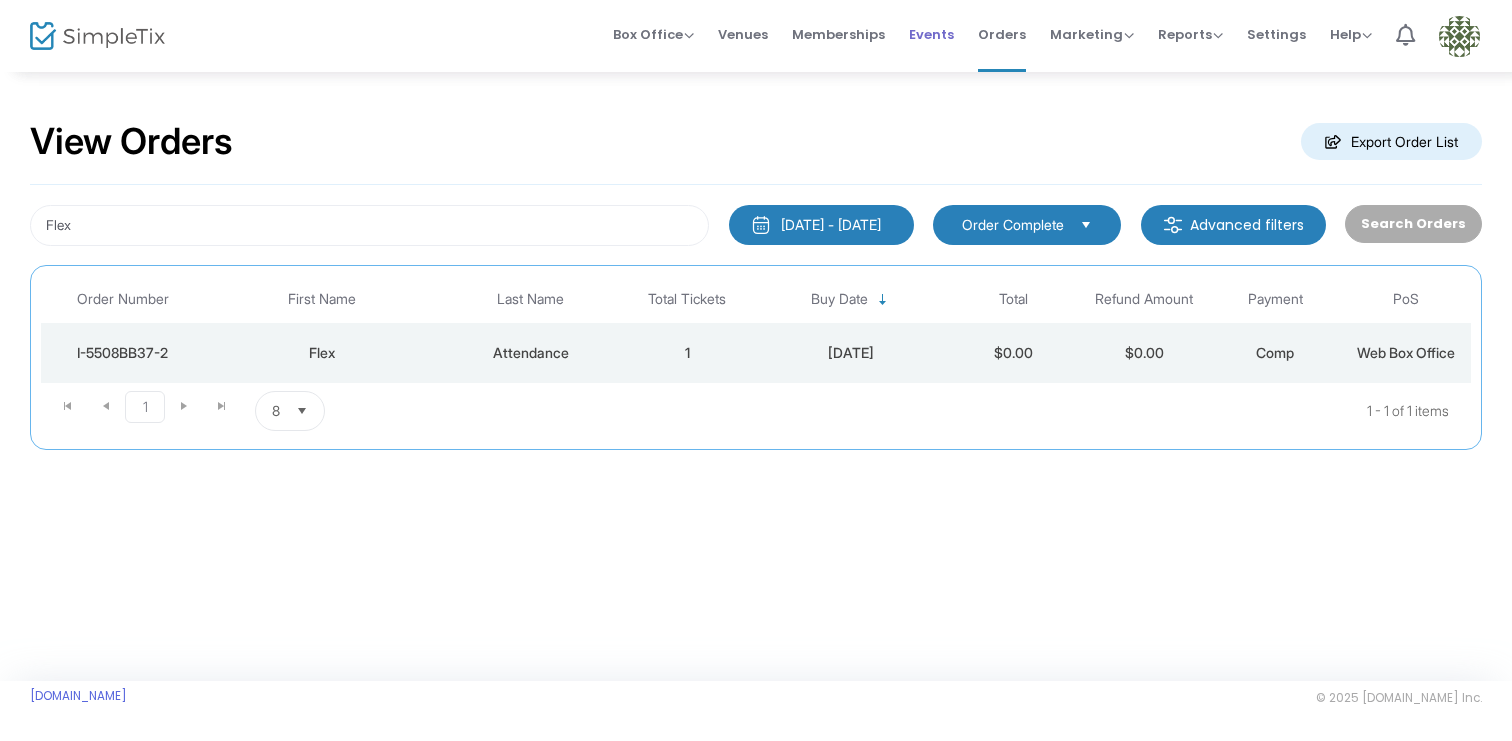 click on "Events" at bounding box center [931, 34] 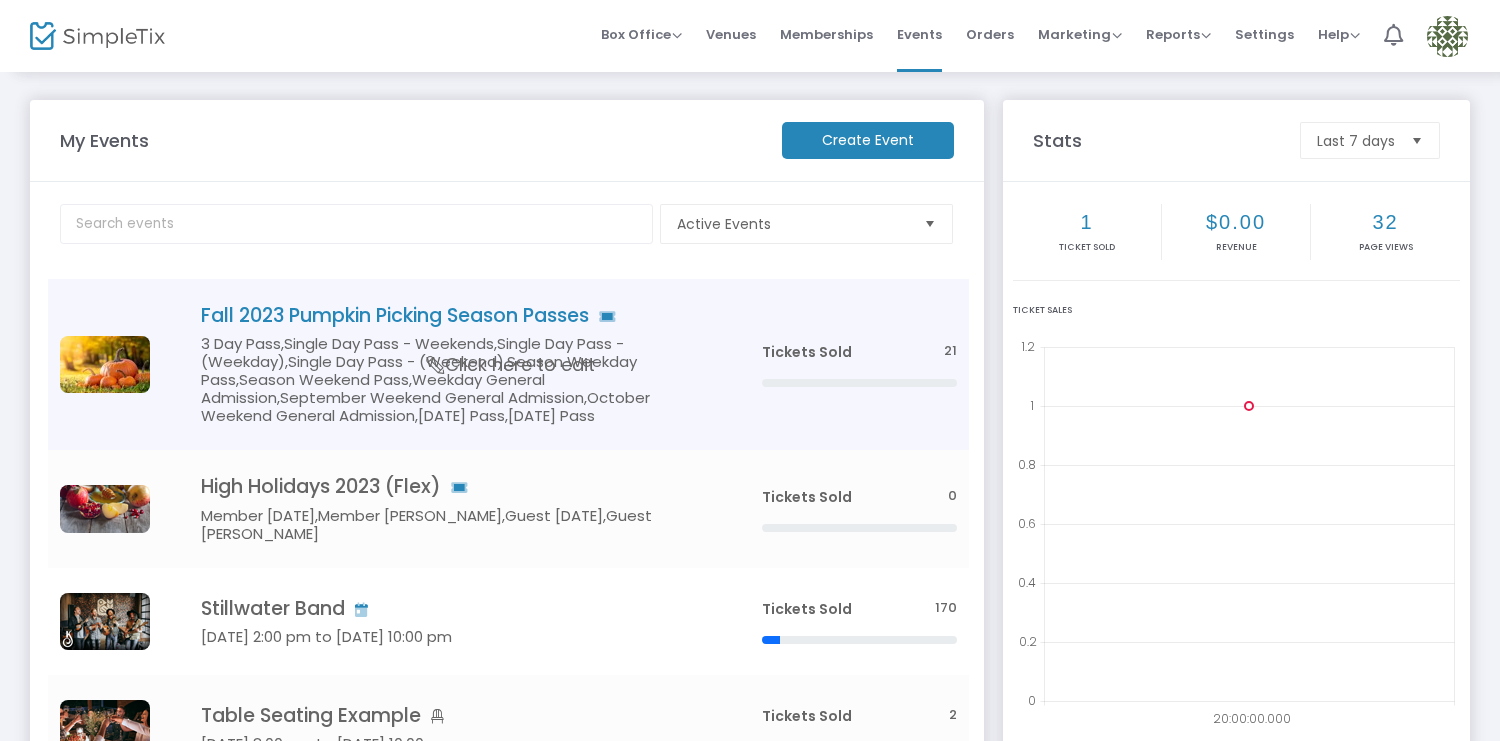 click on "Fall 2023 Pumpkin Picking Season Passes" 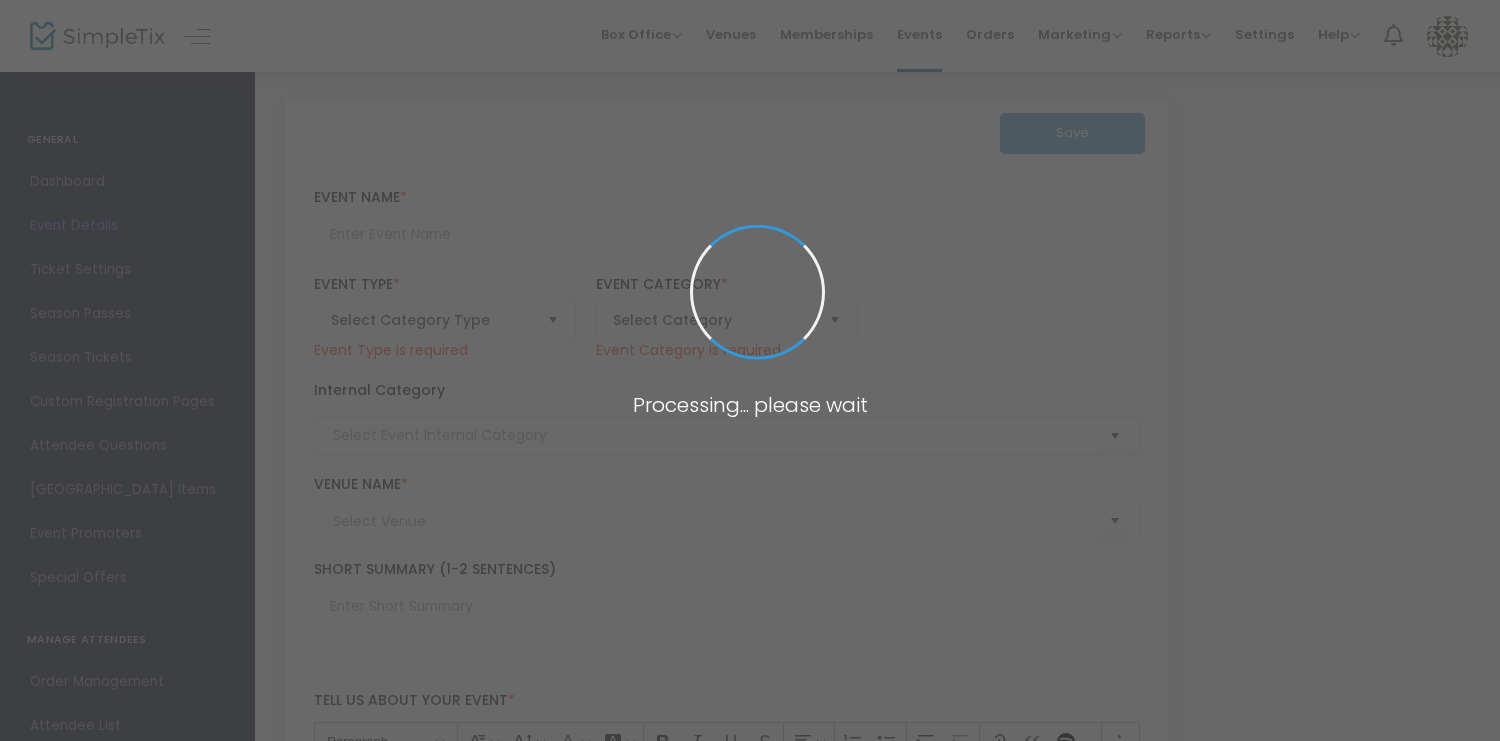 type on "Fall 2023 Pumpkin Picking Season Passes" 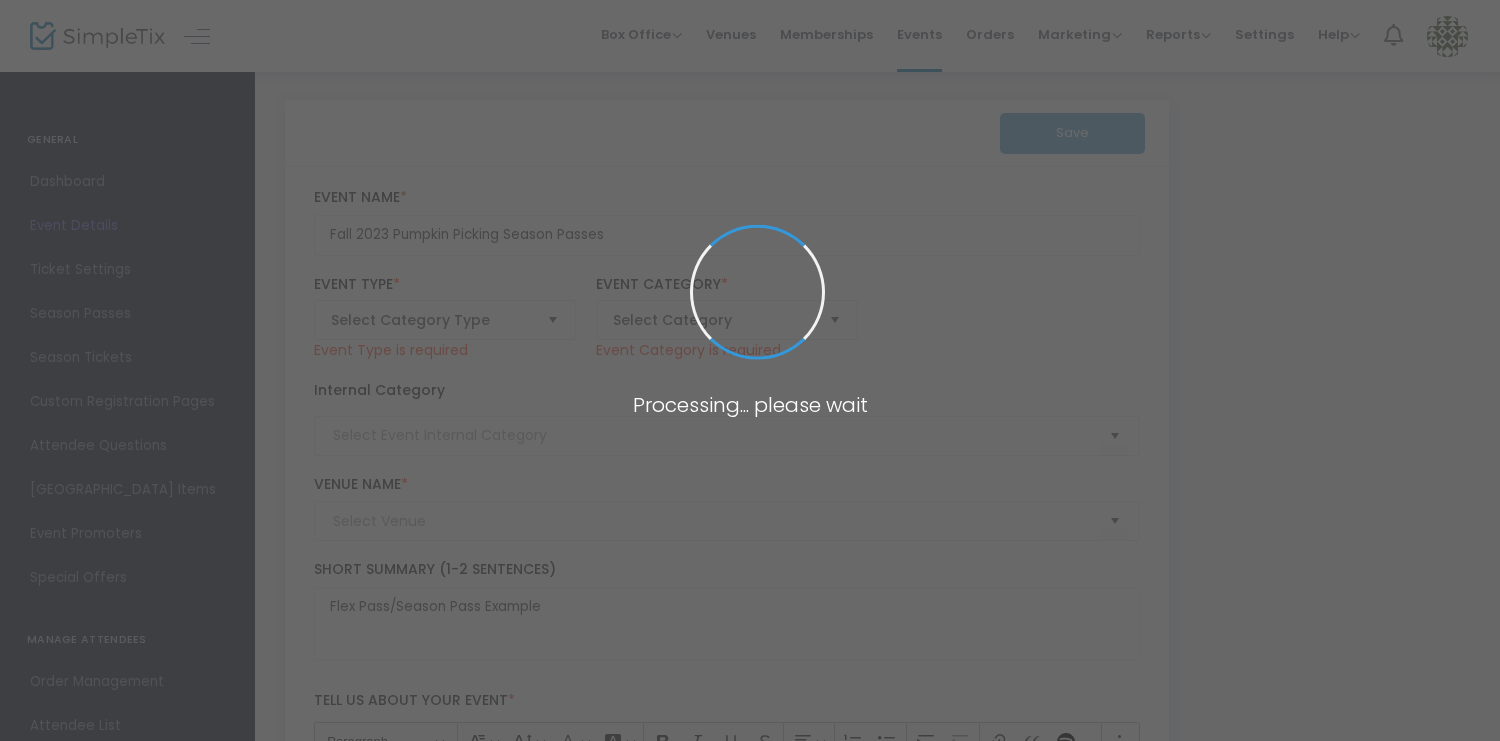 type on "Geffen Playhouse" 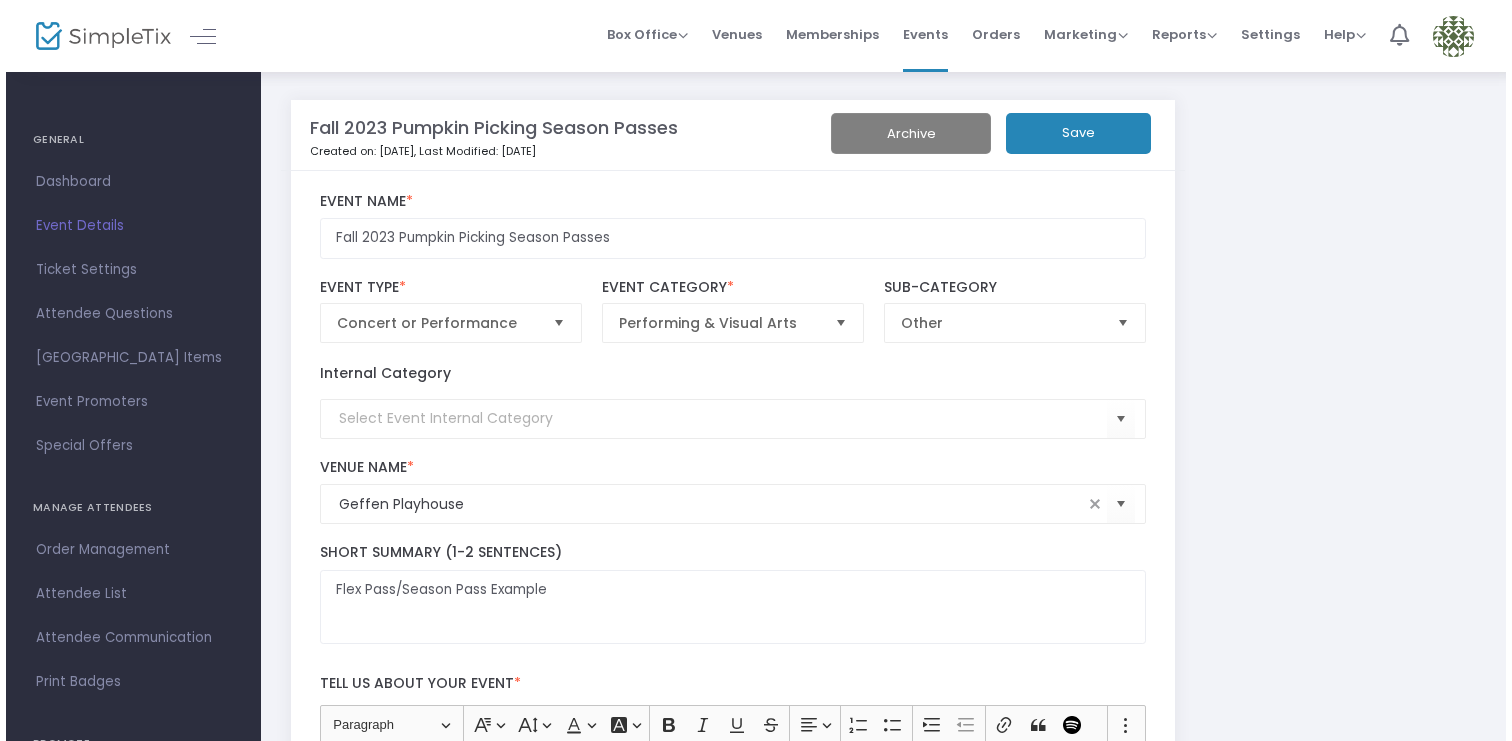 scroll, scrollTop: 242, scrollLeft: 0, axis: vertical 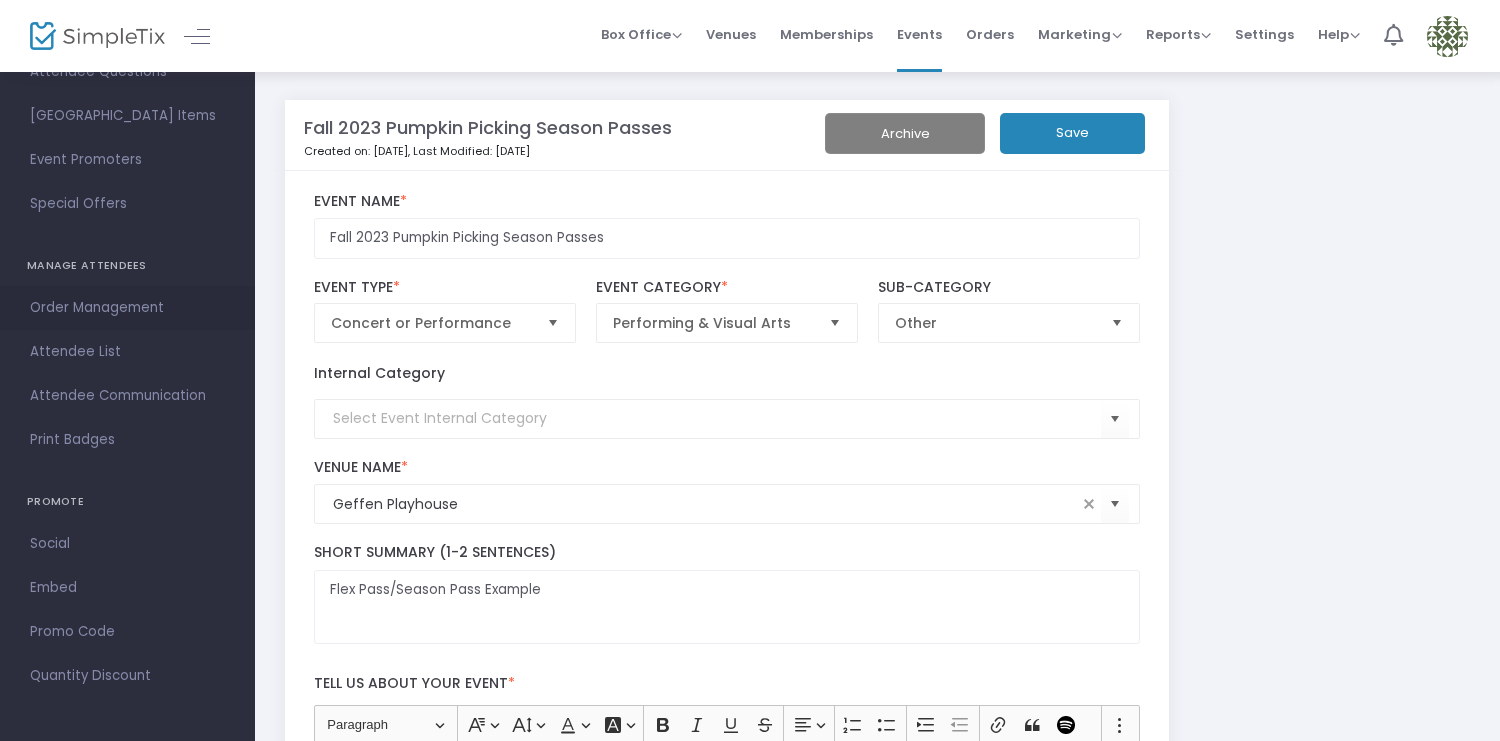 click on "Order Management" at bounding box center (127, 308) 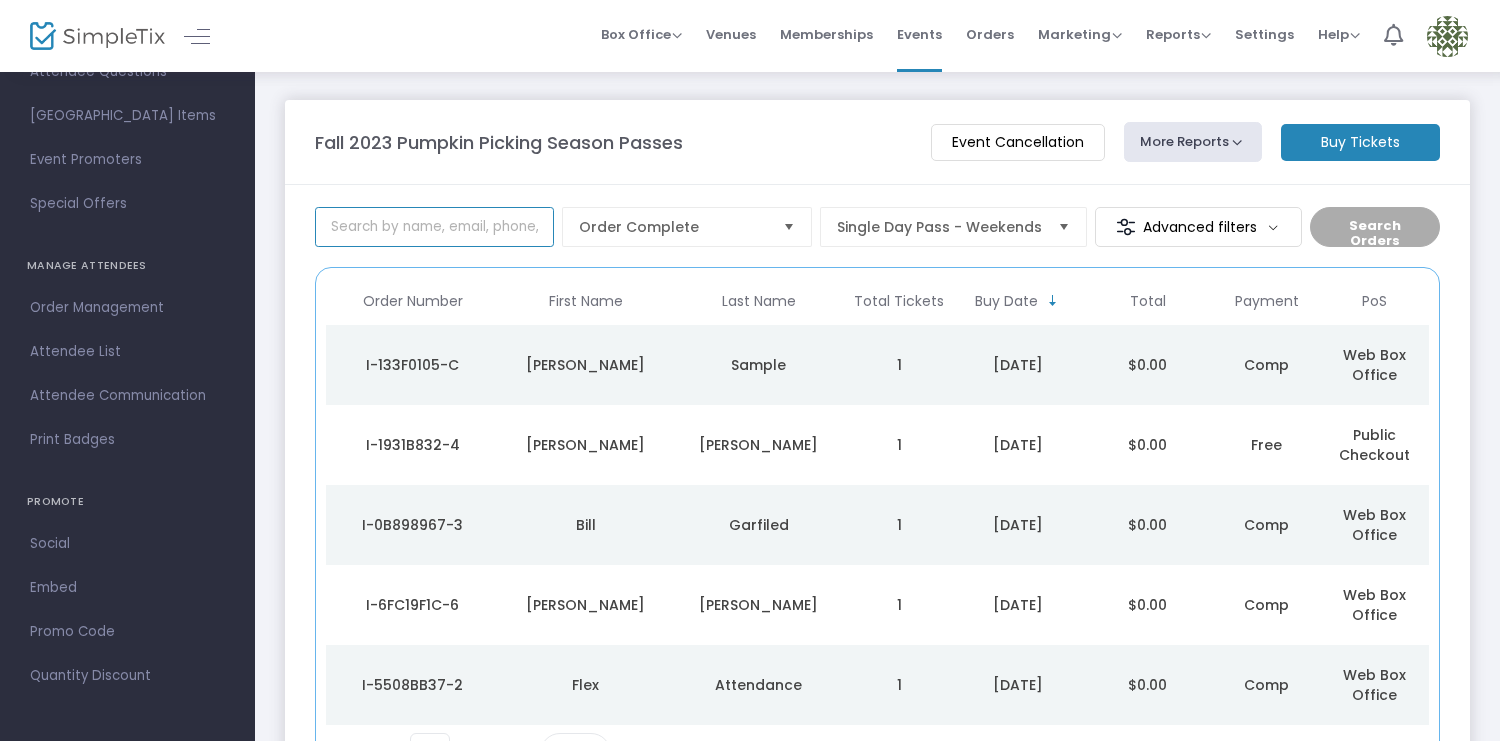 click 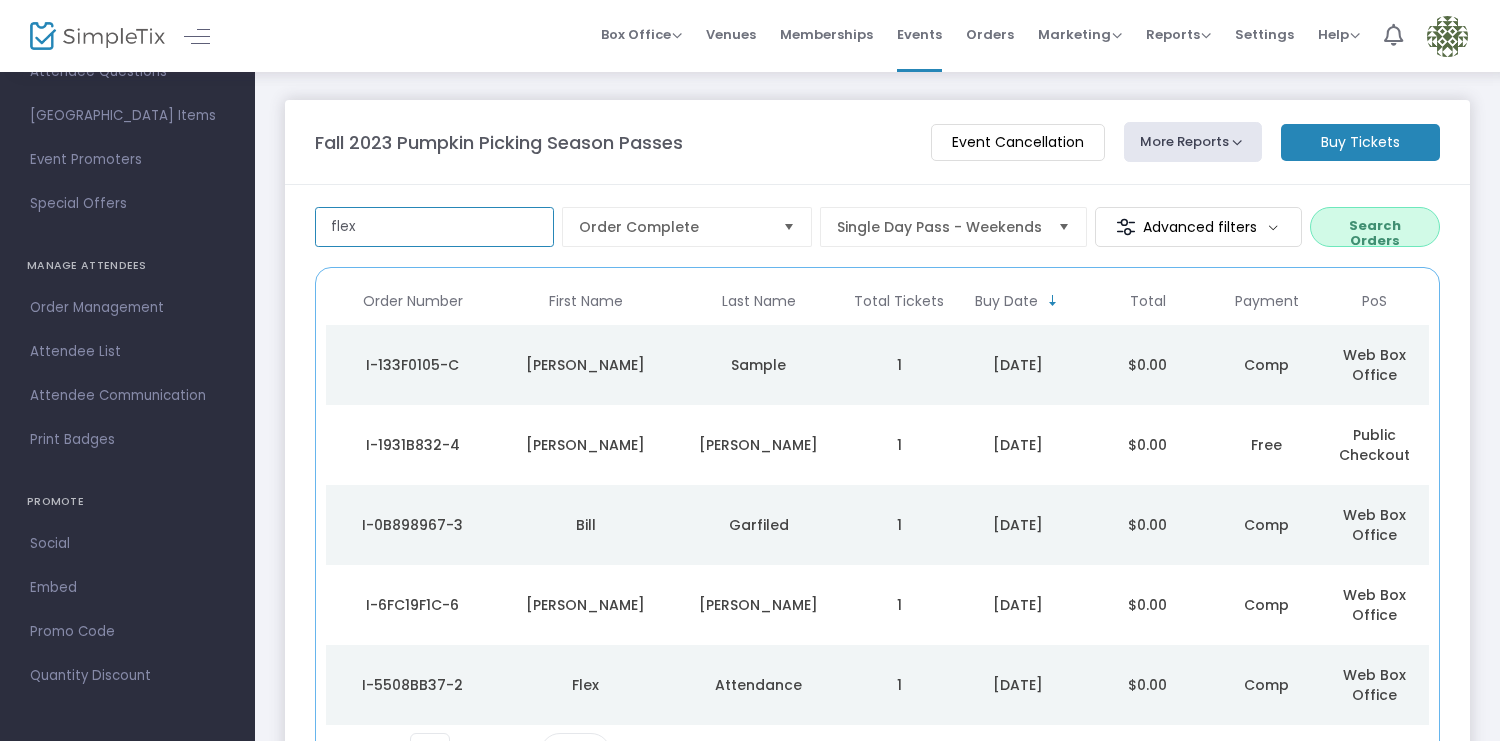 type on "flex" 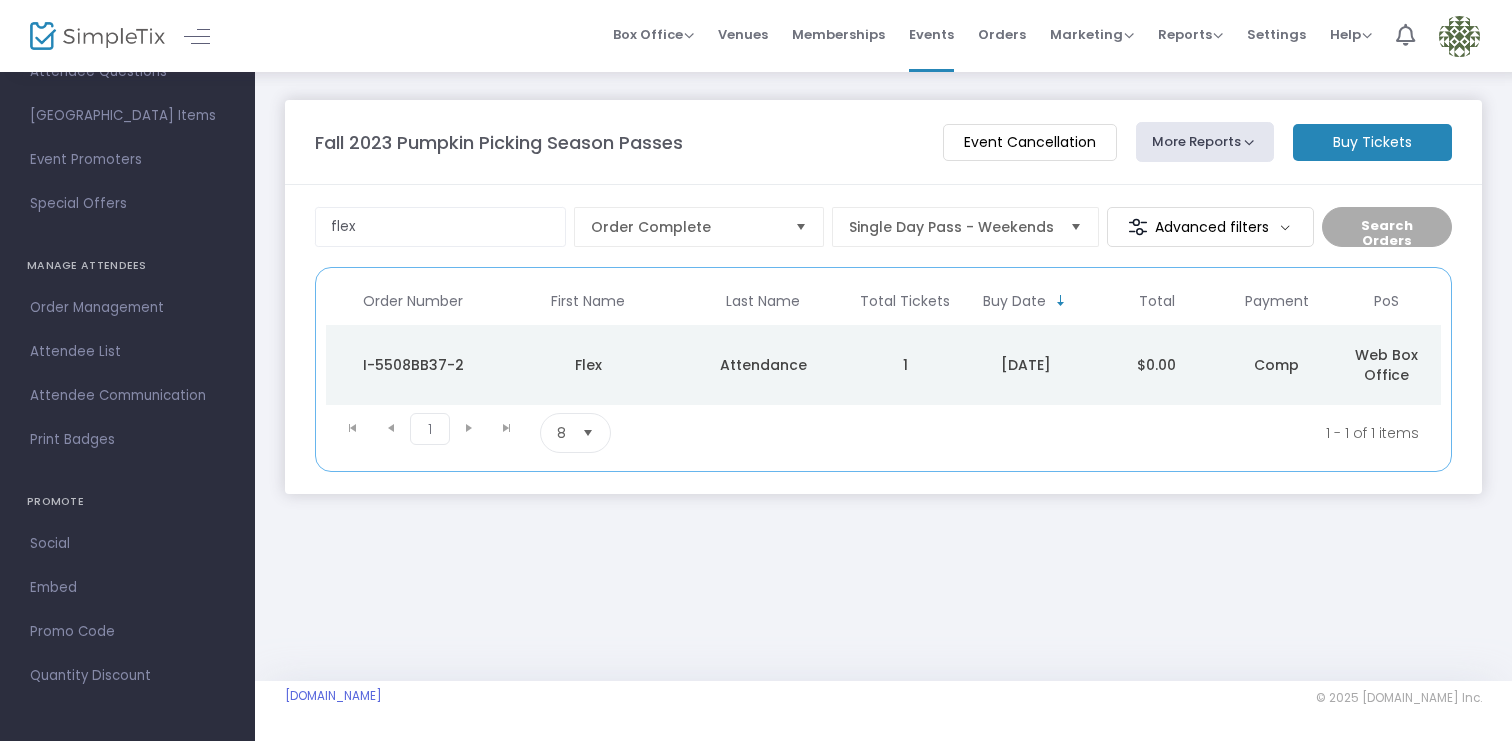 click on "Attendance" 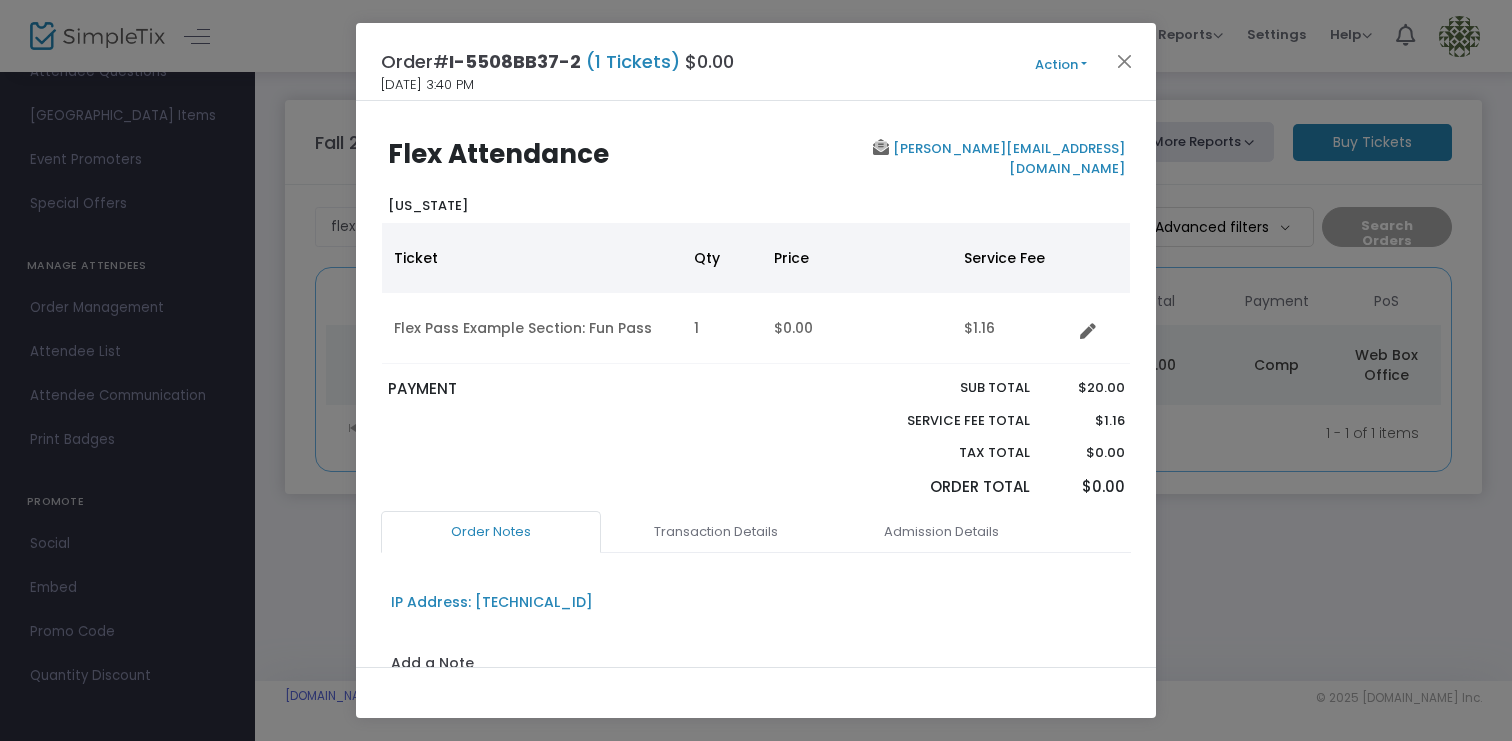 click on "Action" 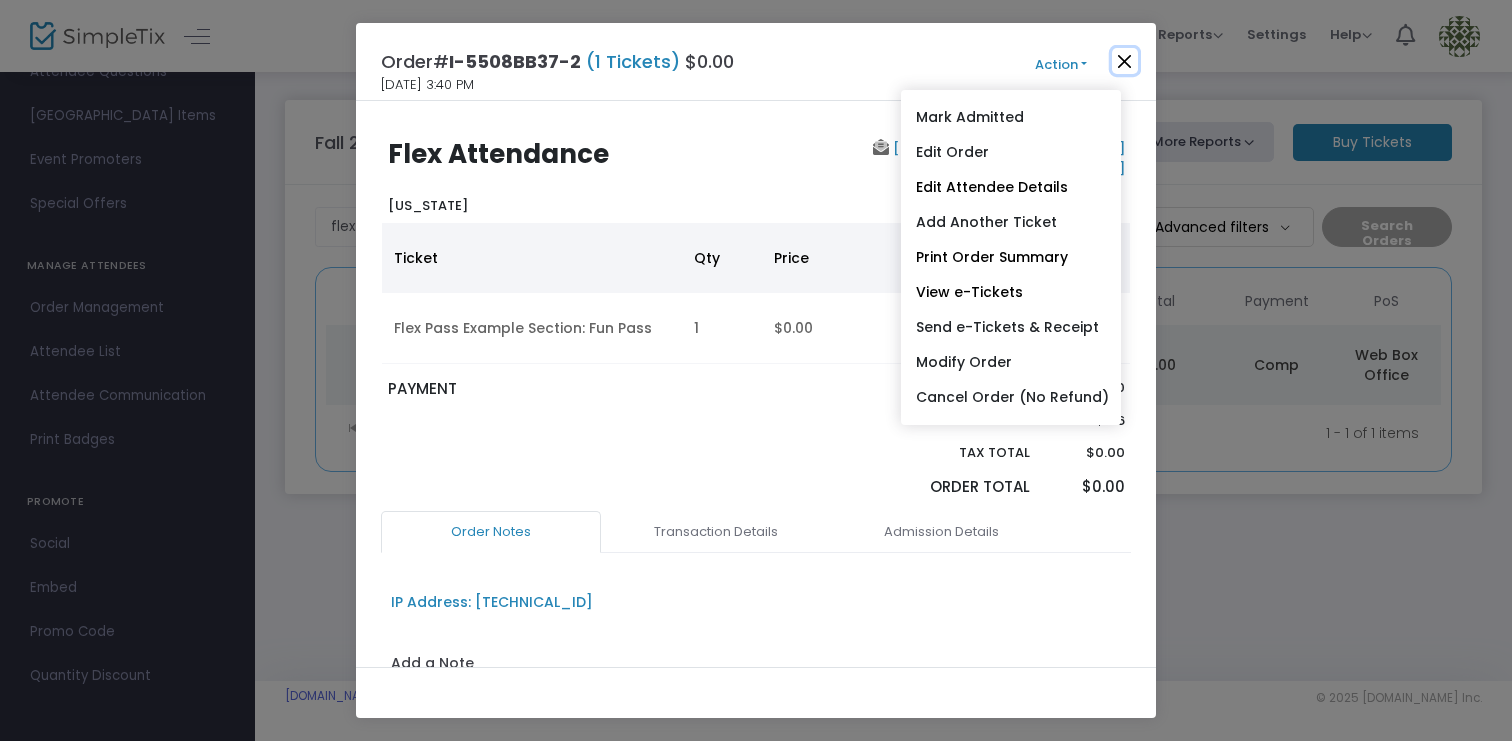 click 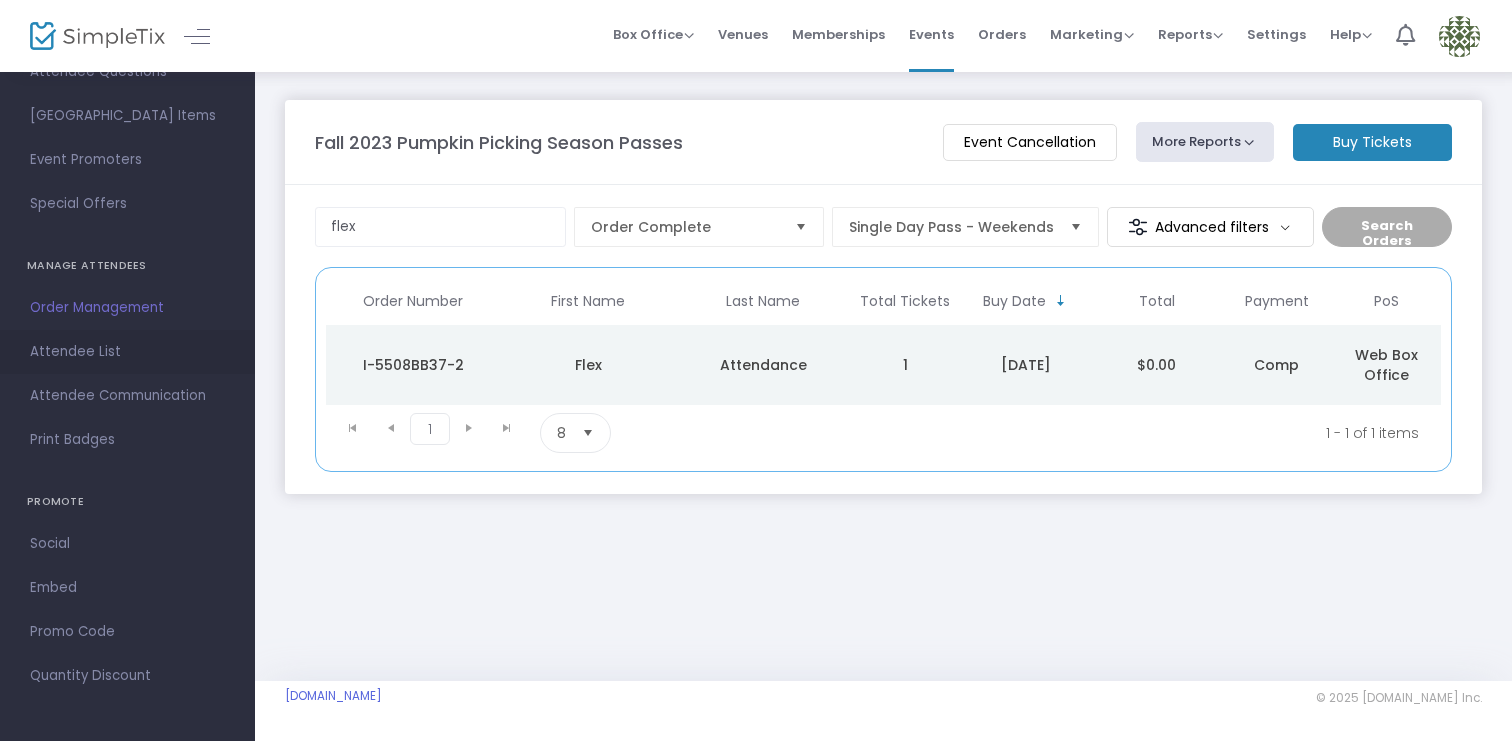 click on "Attendee List" at bounding box center [127, 352] 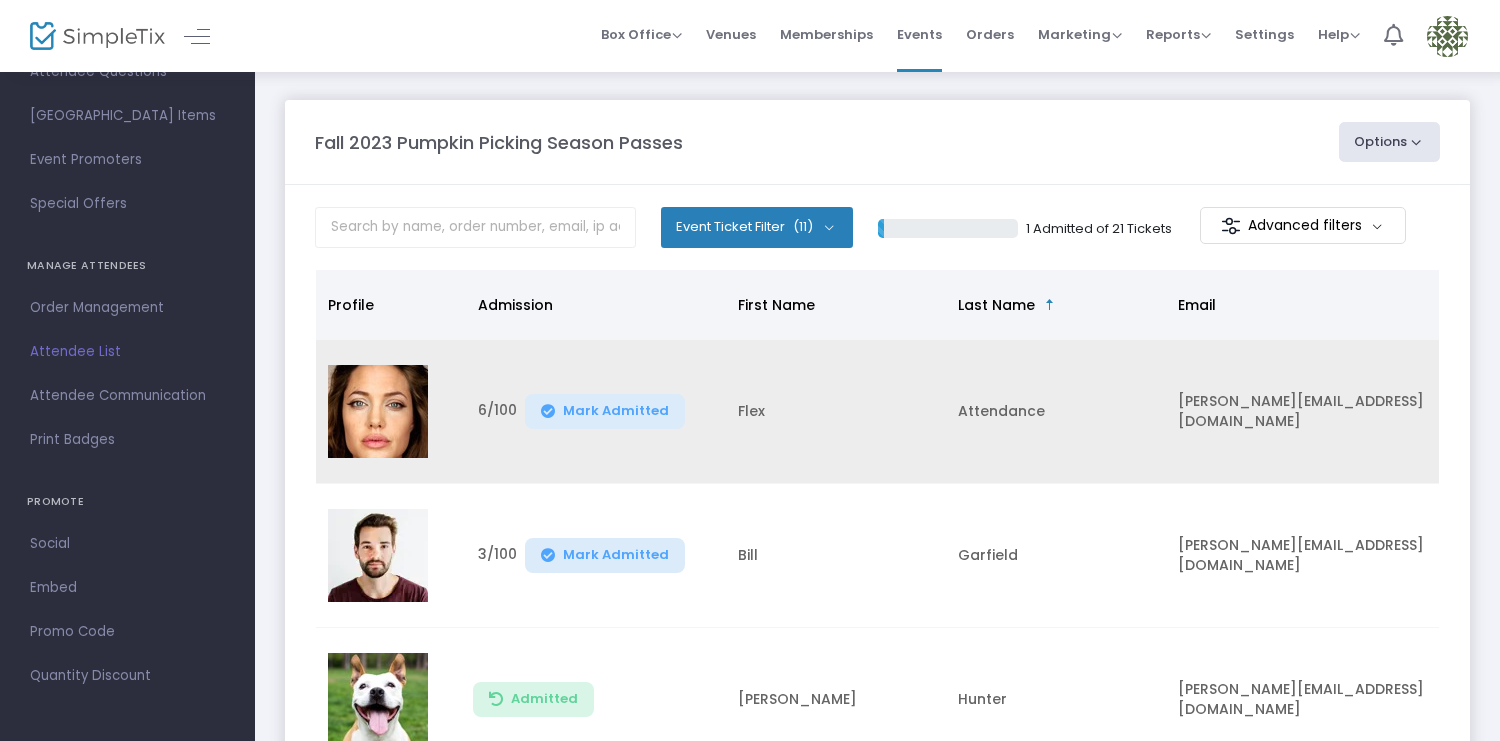 click 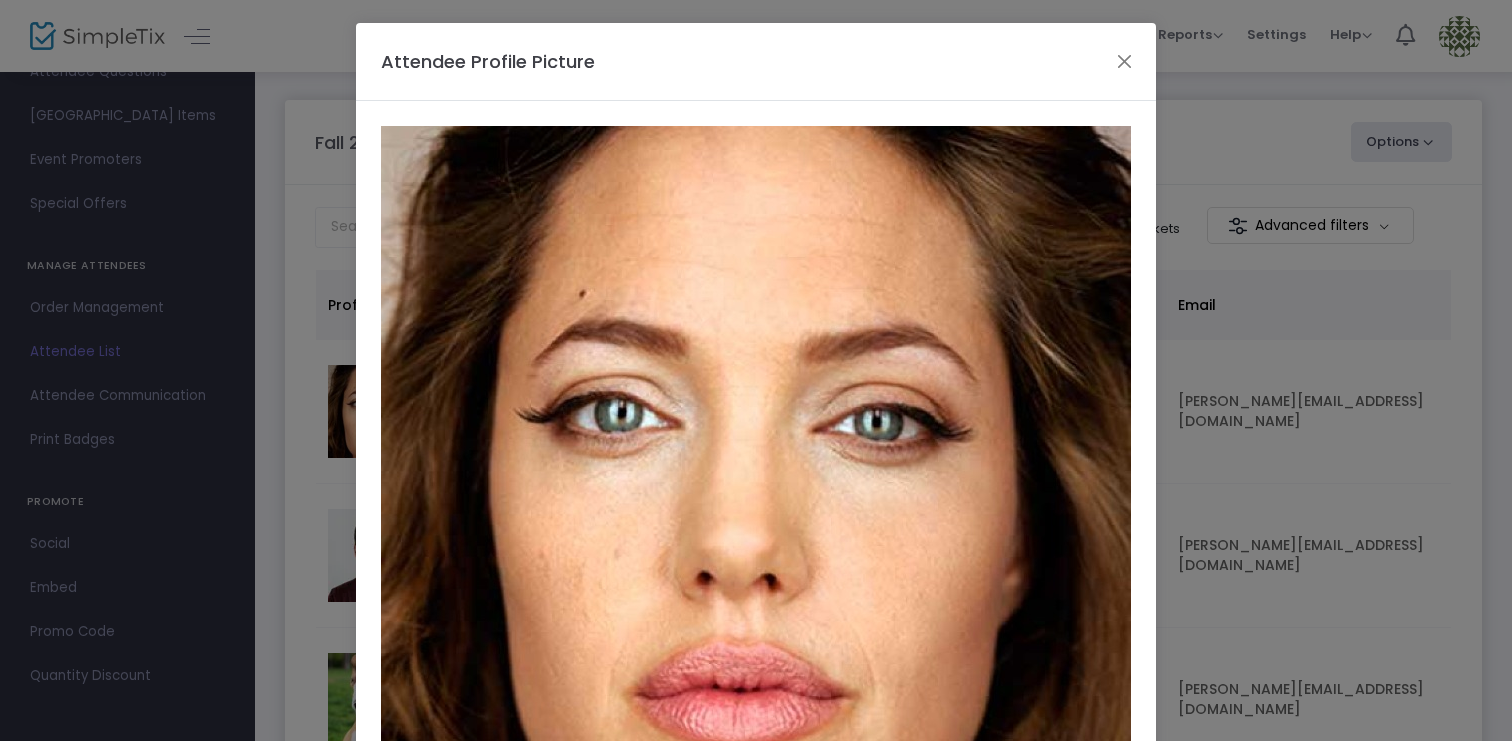 scroll, scrollTop: 223, scrollLeft: 0, axis: vertical 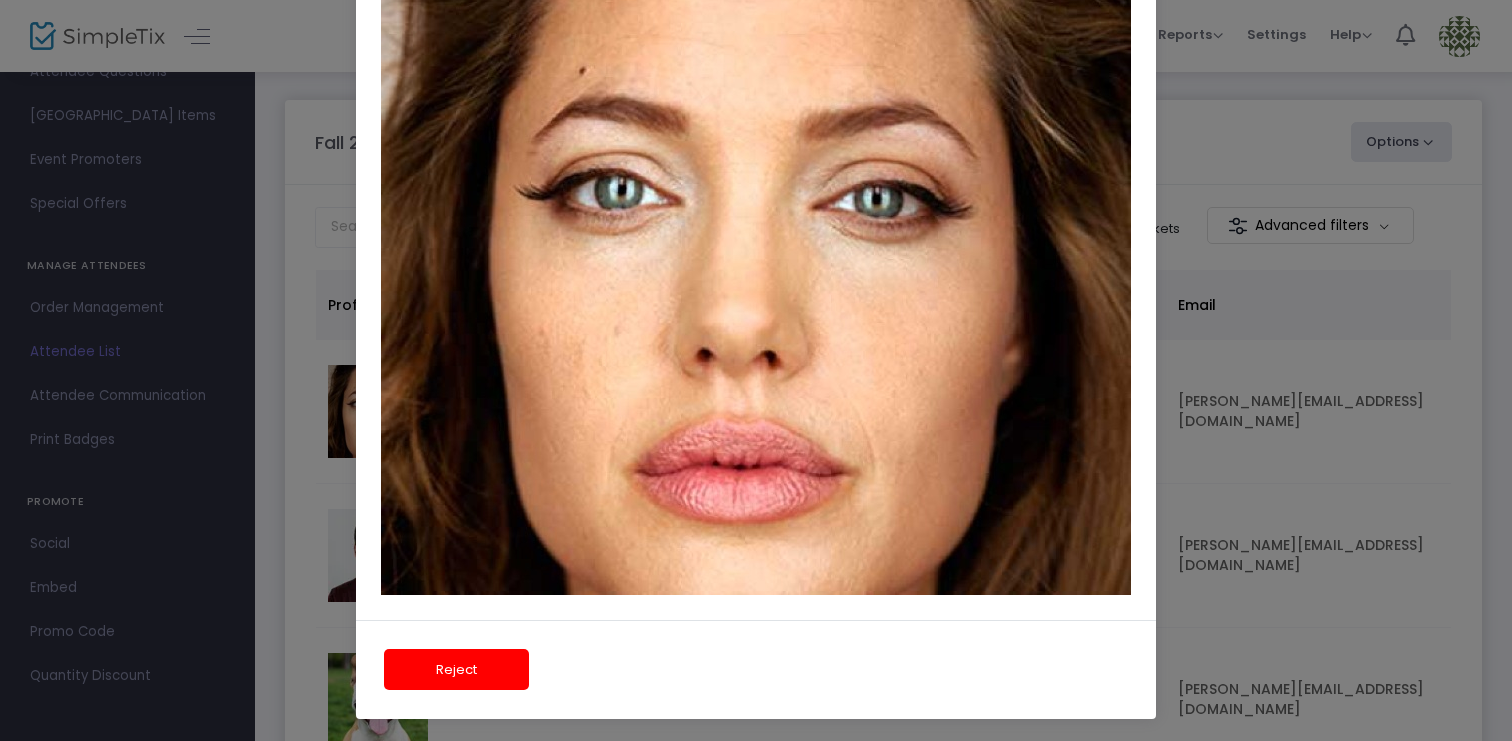 click on "Reject" 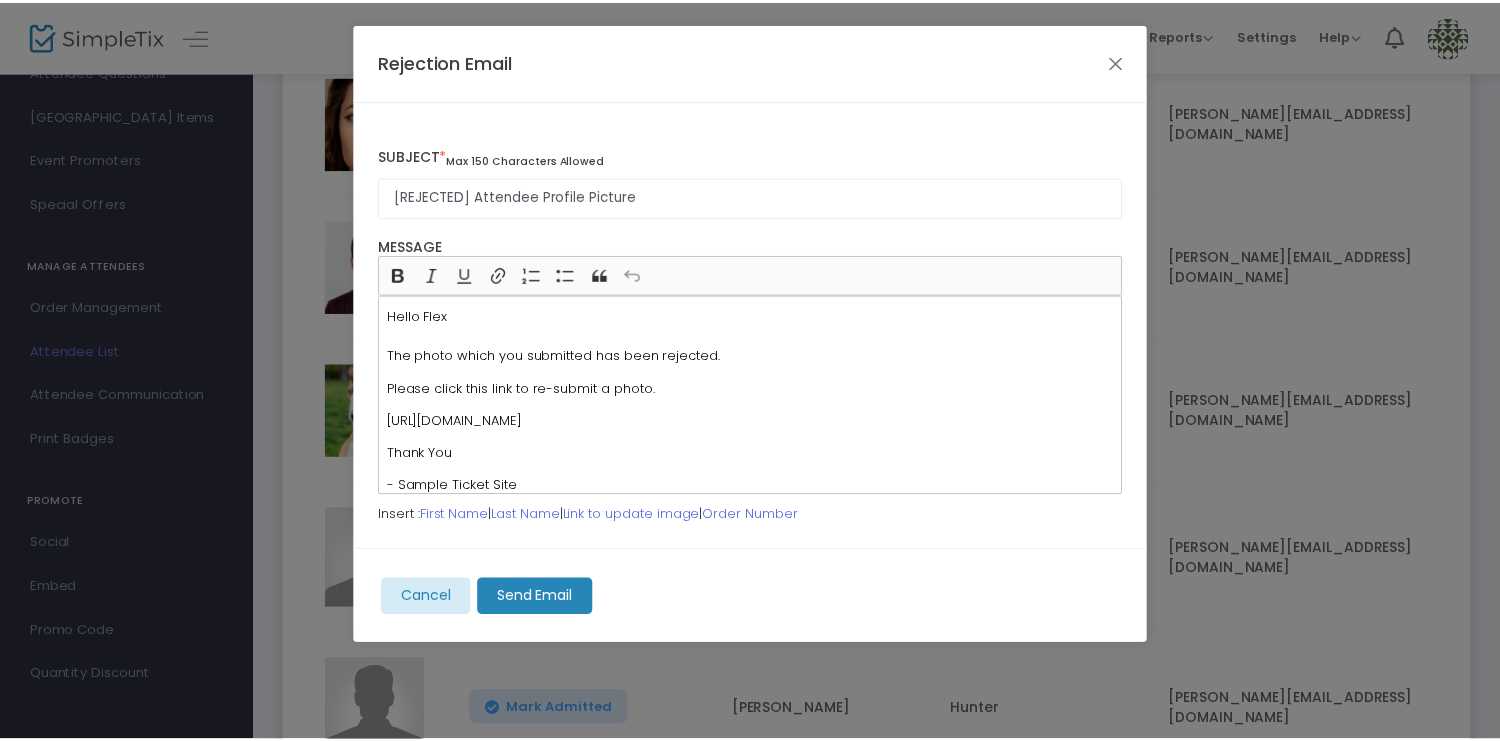 scroll, scrollTop: 340, scrollLeft: 0, axis: vertical 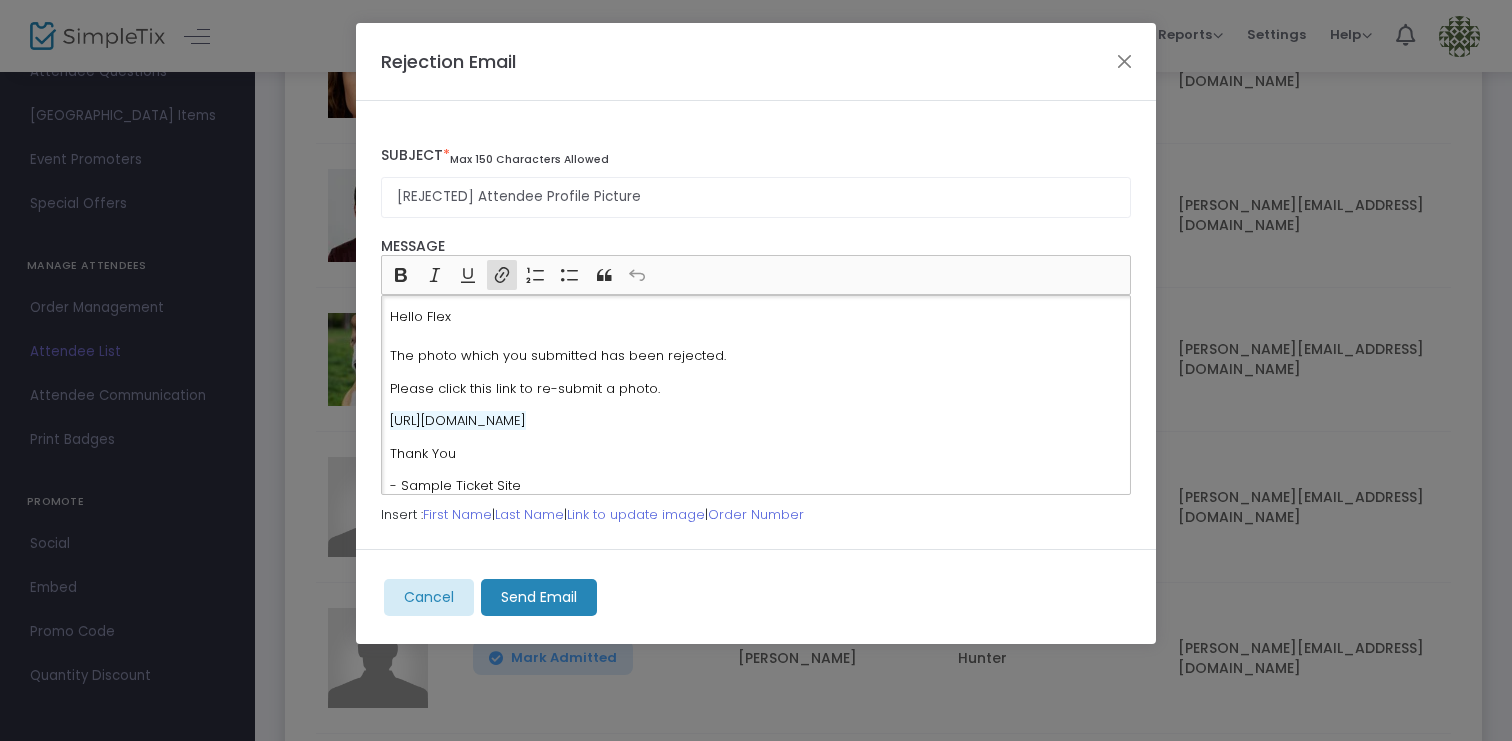 drag, startPoint x: 698, startPoint y: 439, endPoint x: 358, endPoint y: 429, distance: 340.14703 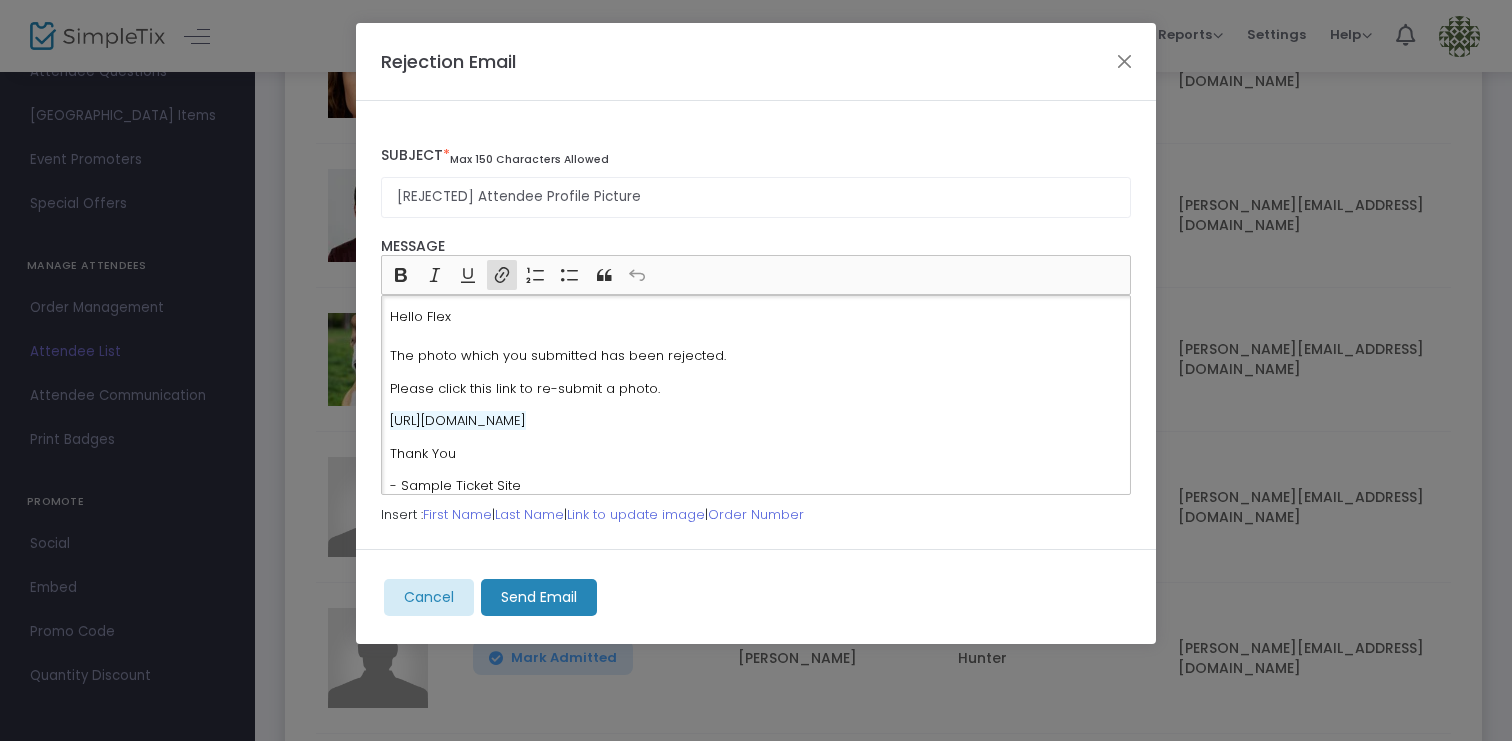 click on "Subject  *  Max 150 characters allowed [REJECTED] Attendee Profile Picture Bold (⌘B) Bold Italic (⌘I) Italic Underline (⌘U) Underline Link (⌘K) Link Numbered List Numbered List Bulleted List Bulleted List Block quote Block quote Undo (⌘Z) Undo Hello Flex  The photo which you submitted has been rejected. Please click this link to re-submit a photo. [URL][DOMAIN_NAME] Thank You - Sample Ticket Site Message  Insert :  First Name  |  Last Name  |  Link to update image  |  Order Number" 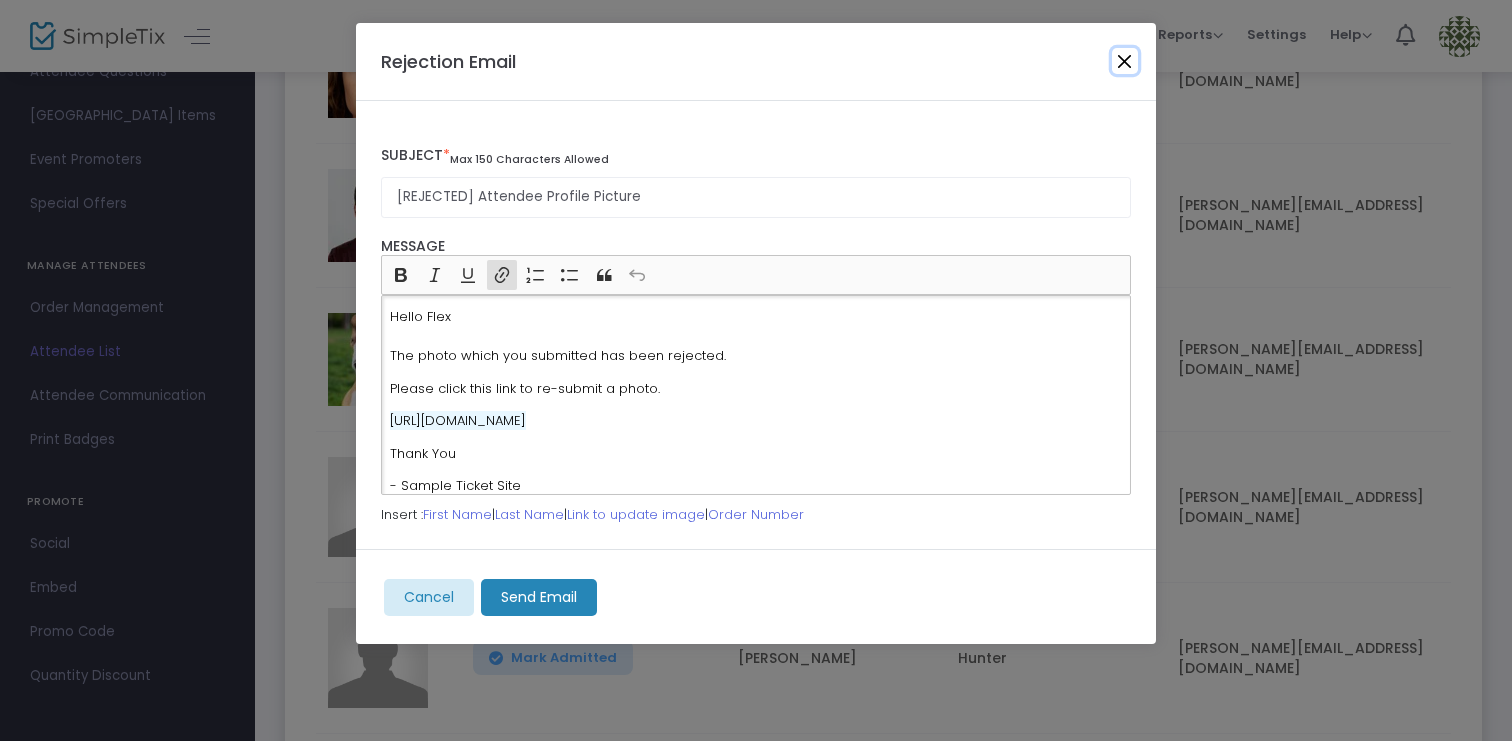 click 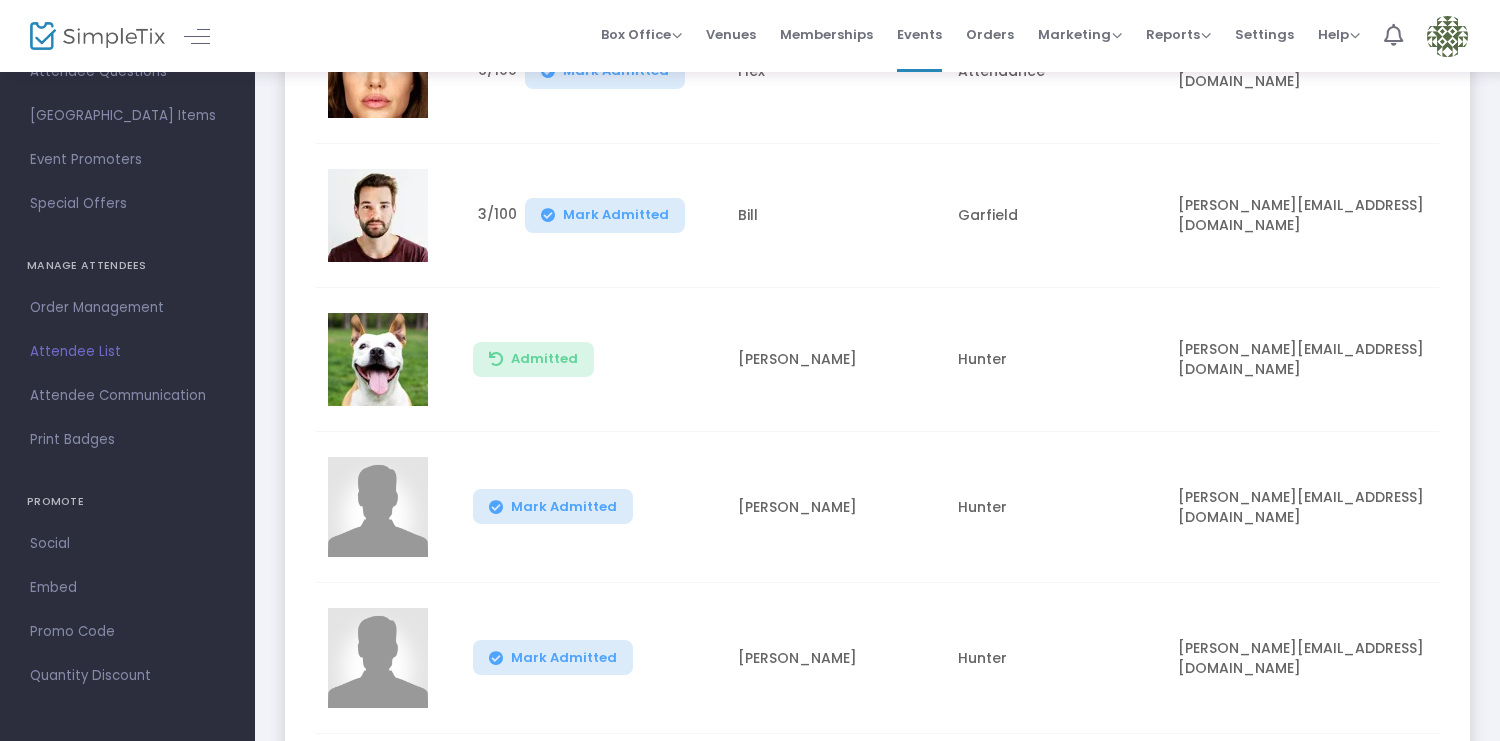 click on "Events" at bounding box center [919, 34] 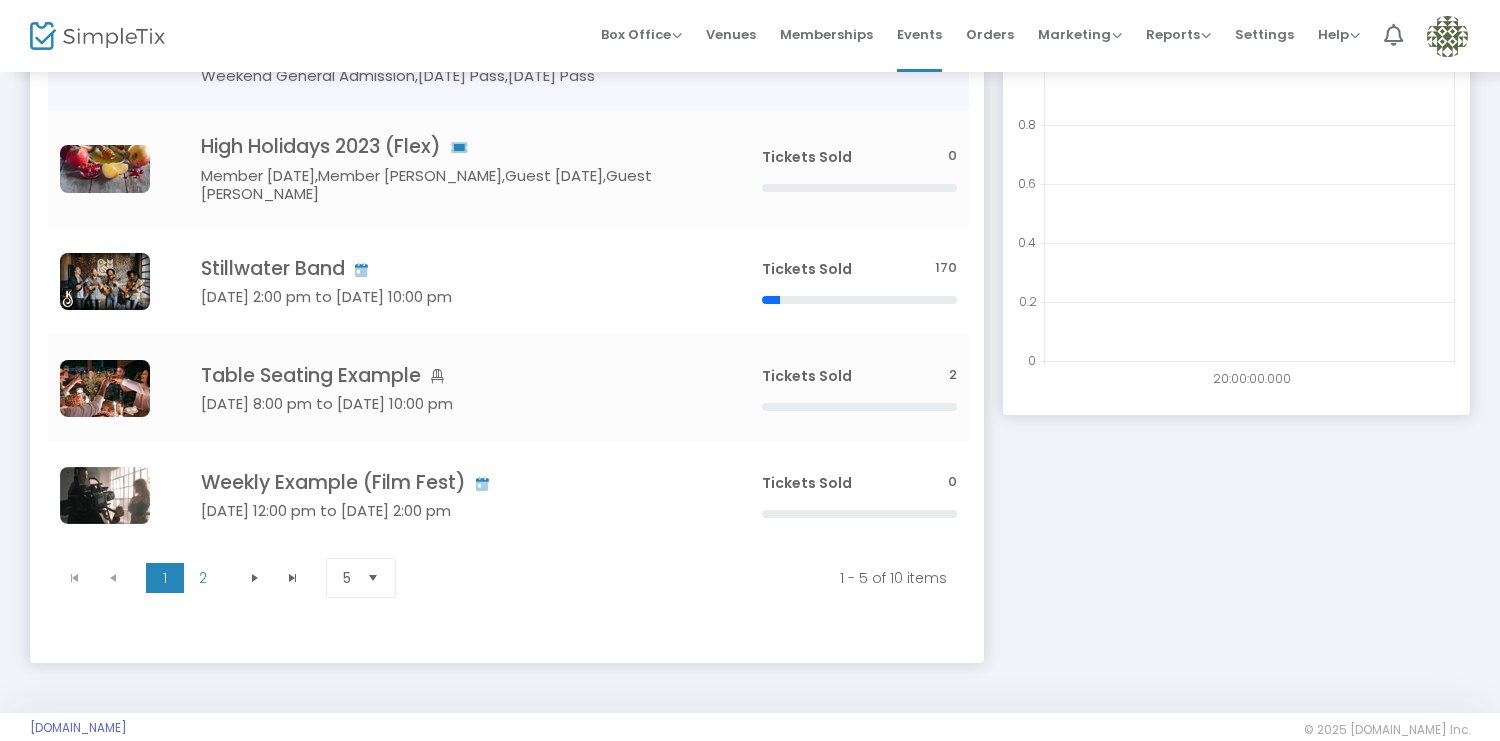 click on "Click here to edit" 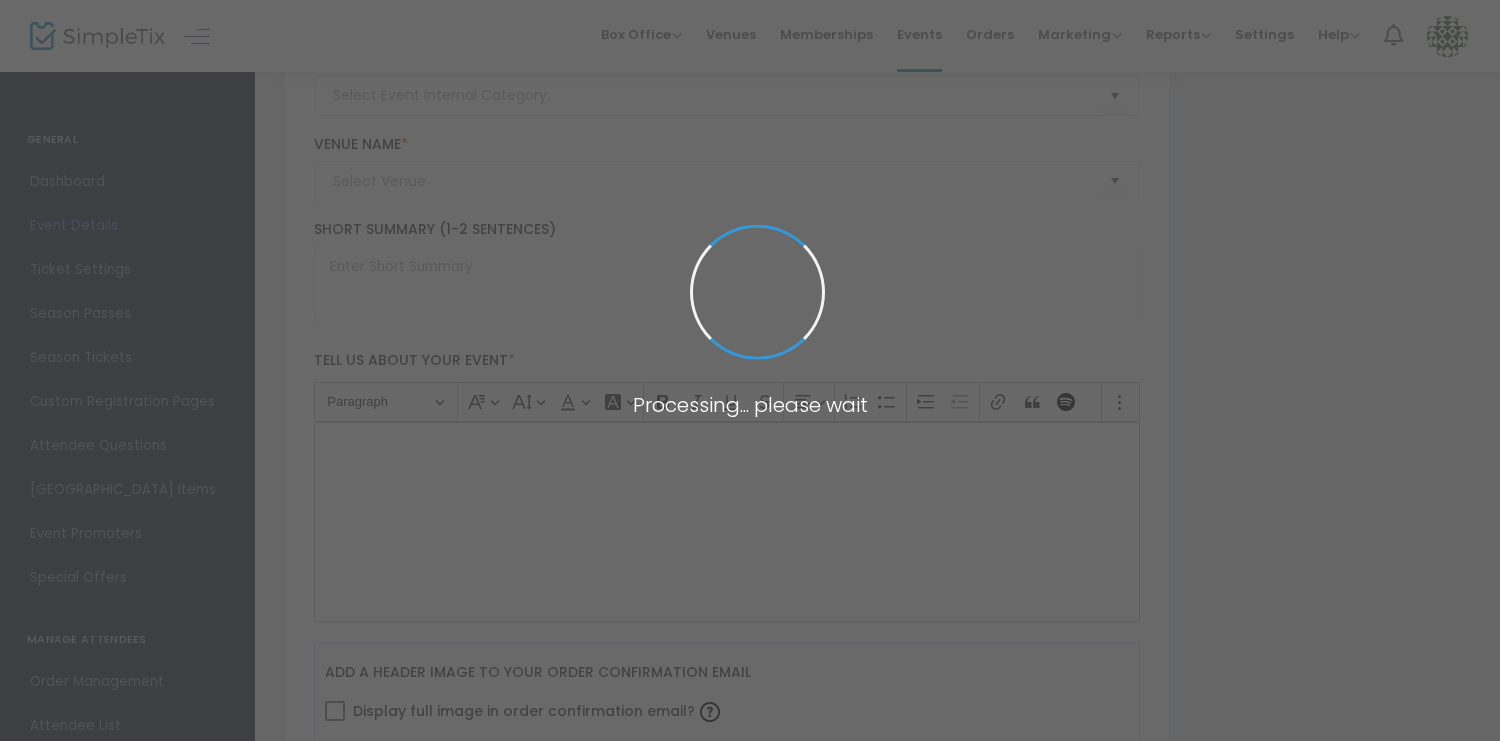 type on "4XFL7TLPTFPGGZRMHVIKKU7T" 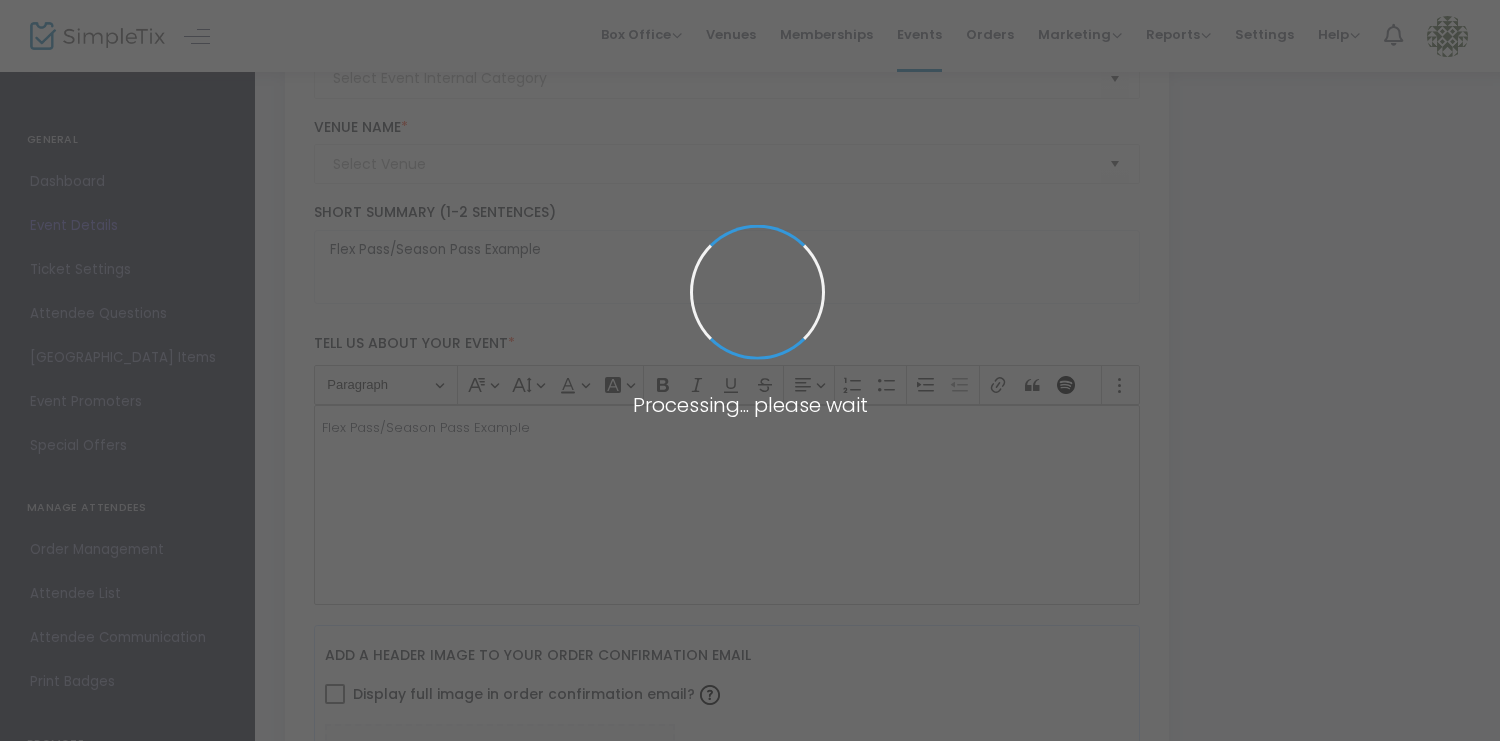 type on "Geffen Playhouse" 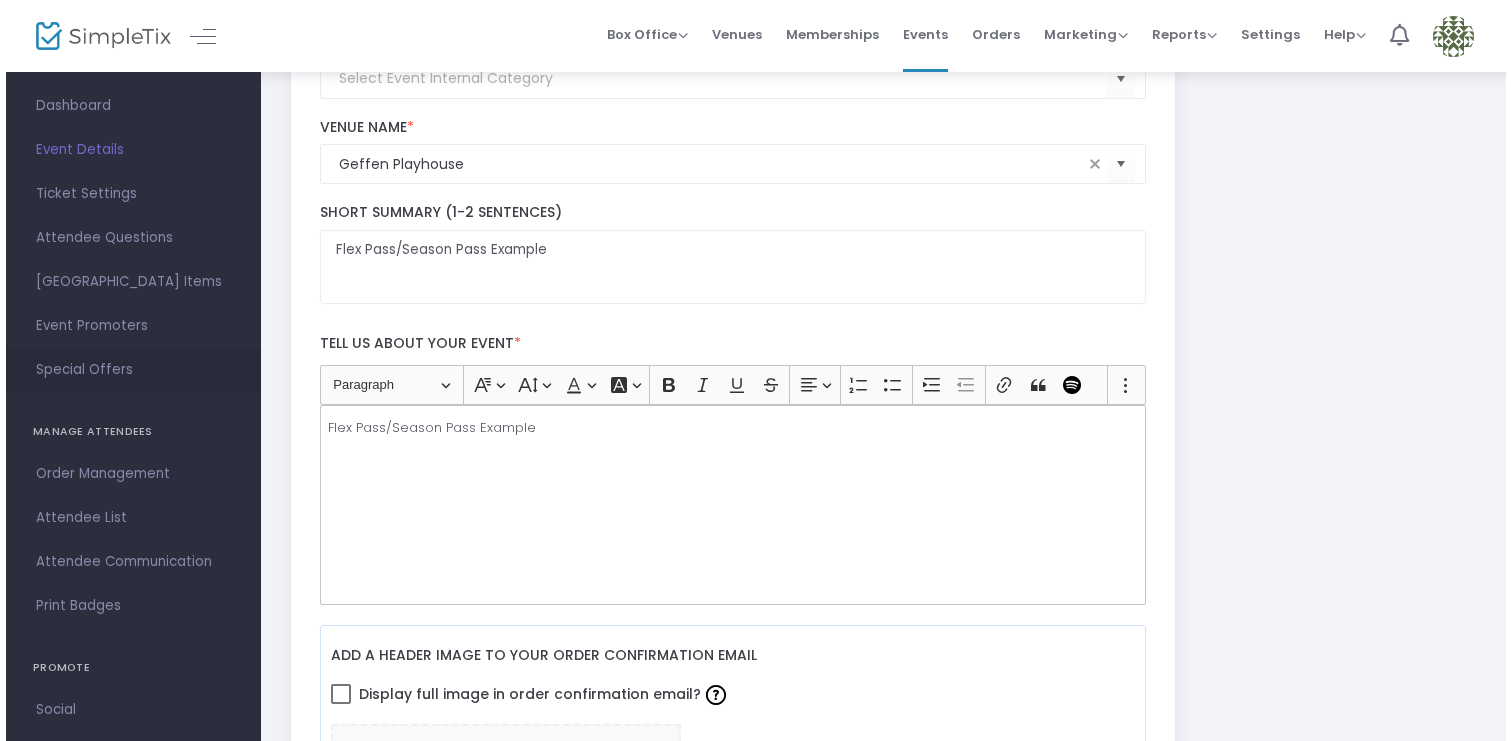 scroll, scrollTop: 130, scrollLeft: 0, axis: vertical 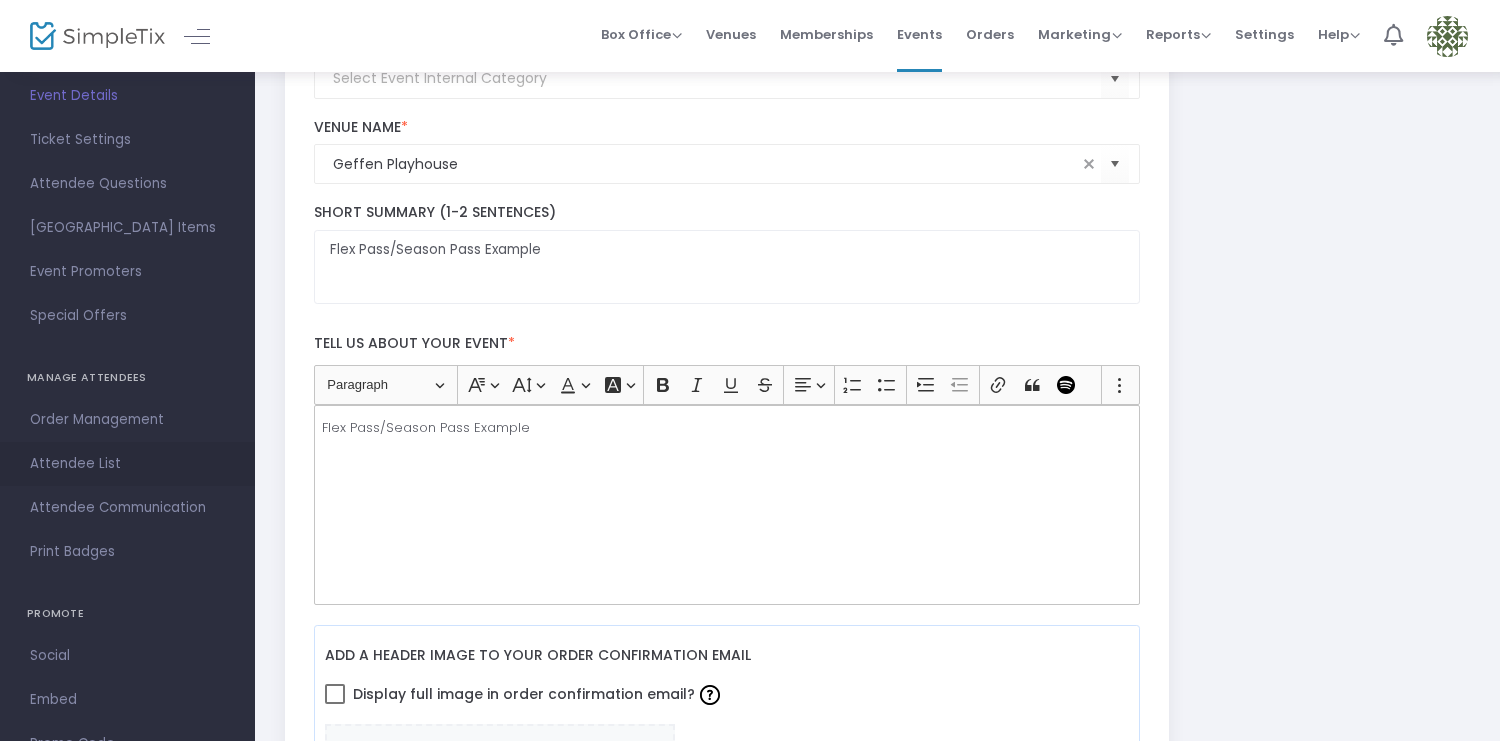 click on "Attendee List" at bounding box center [127, 464] 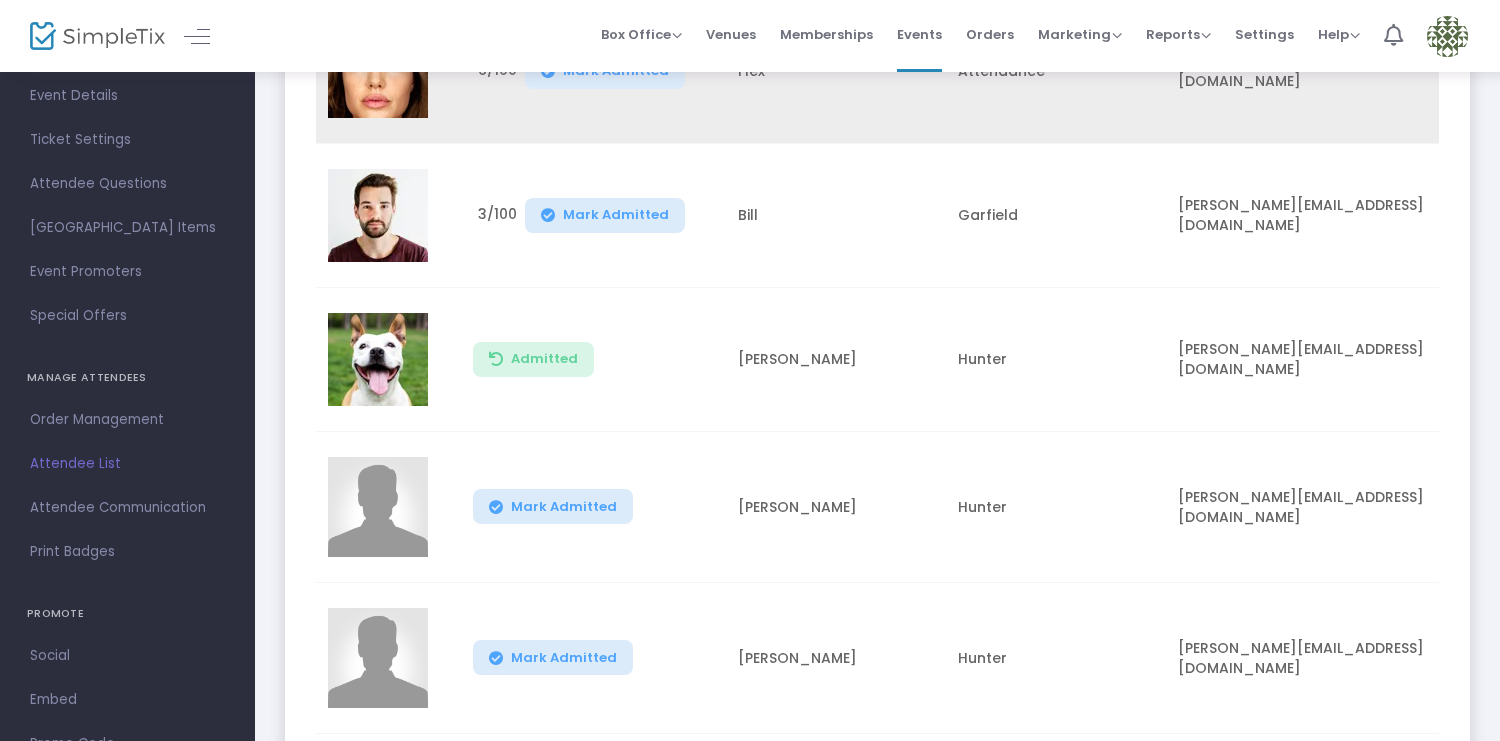 click 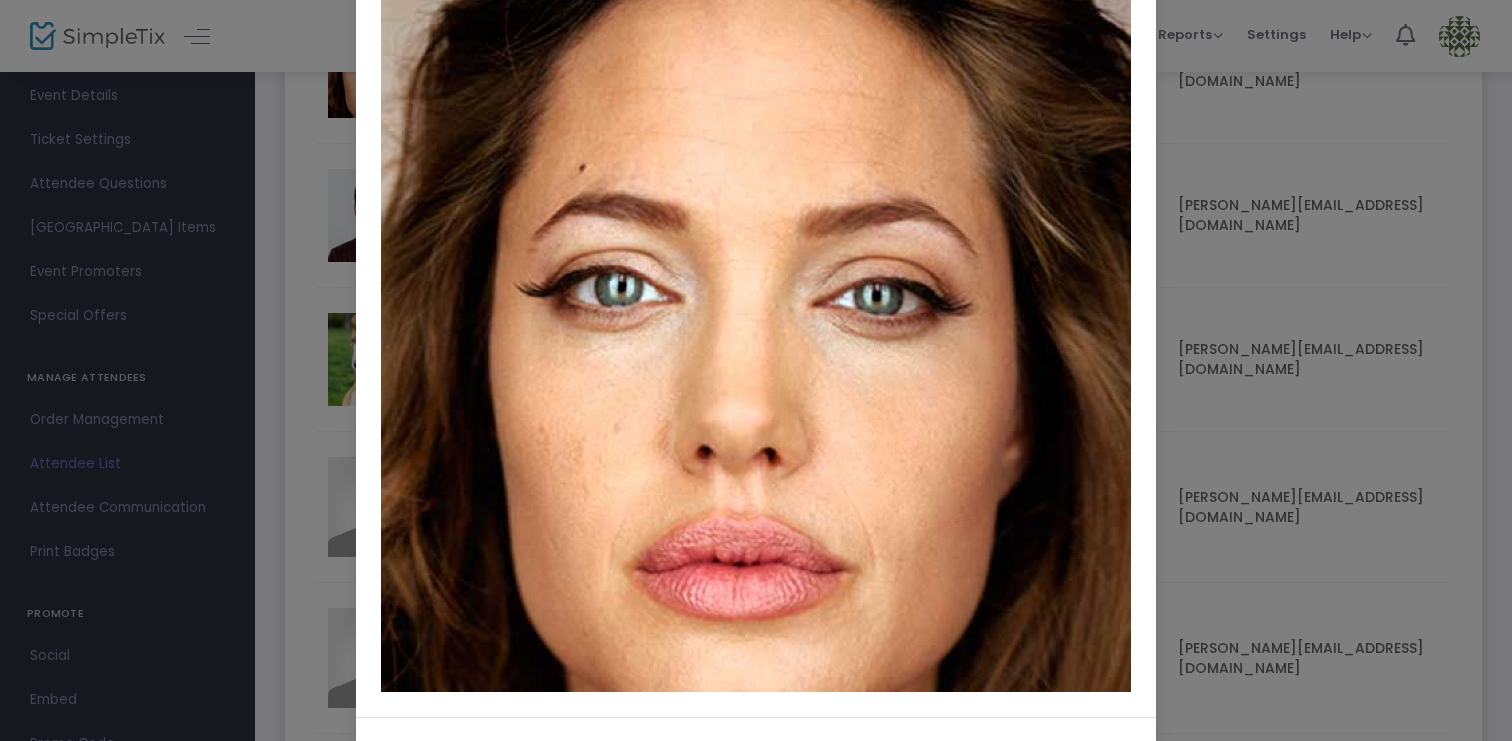 scroll, scrollTop: 223, scrollLeft: 0, axis: vertical 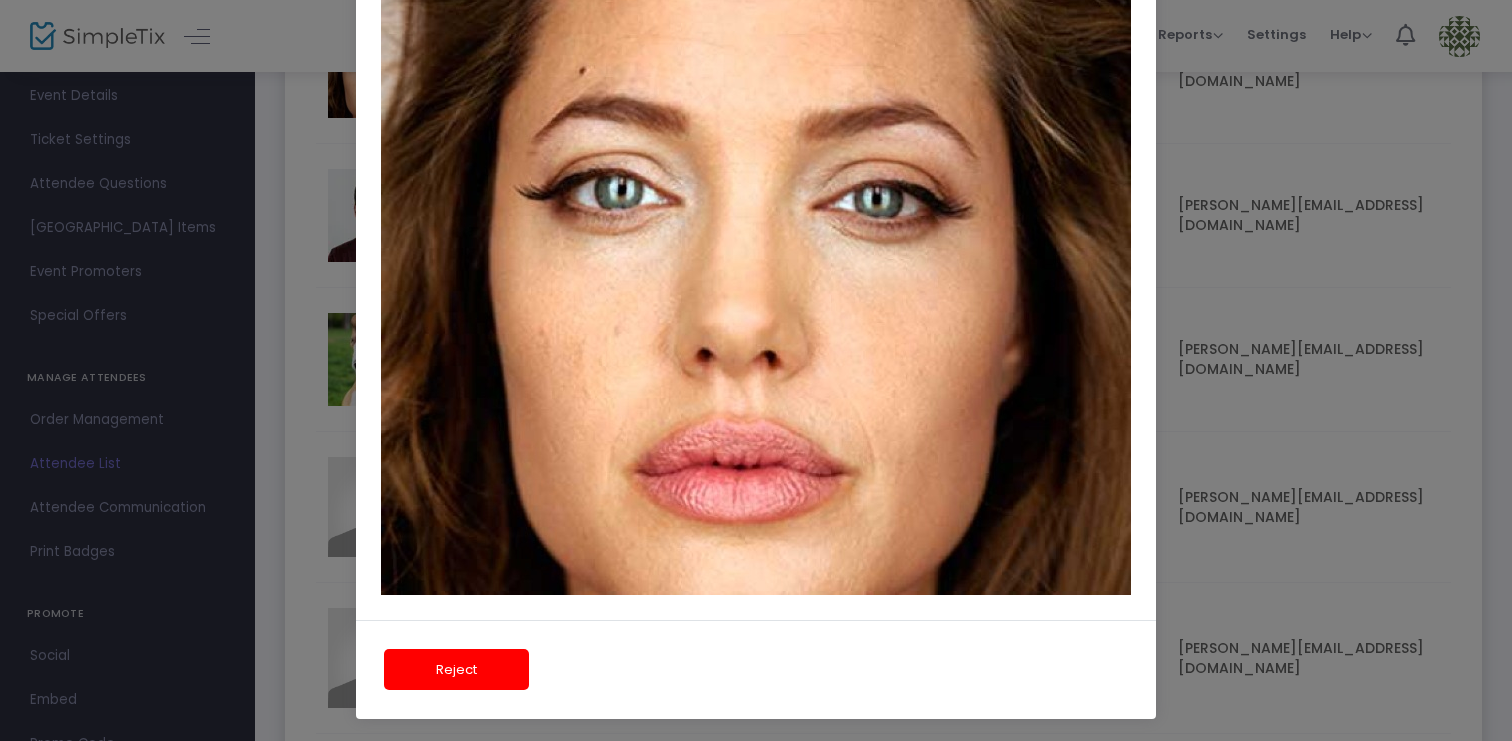 click on "Reject" 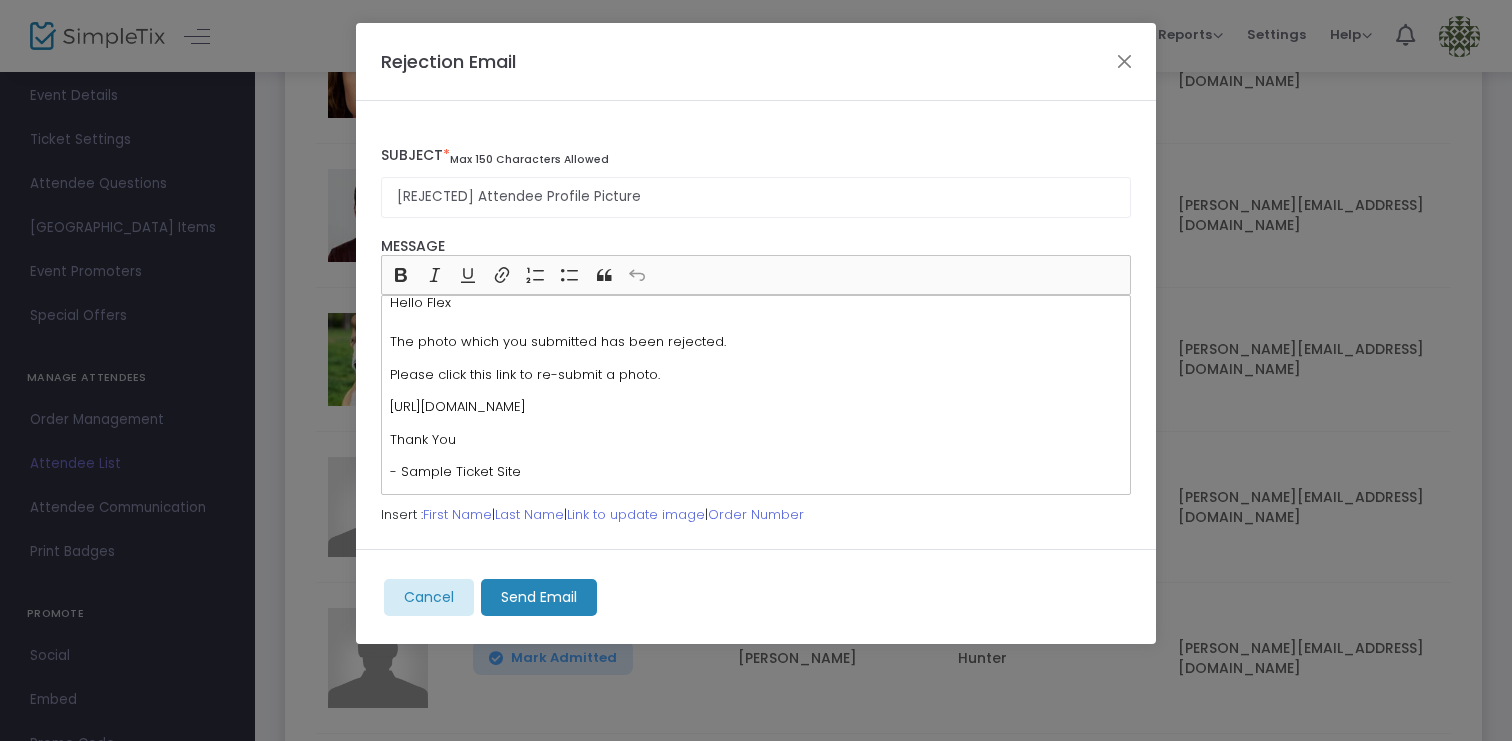 scroll, scrollTop: 33, scrollLeft: 0, axis: vertical 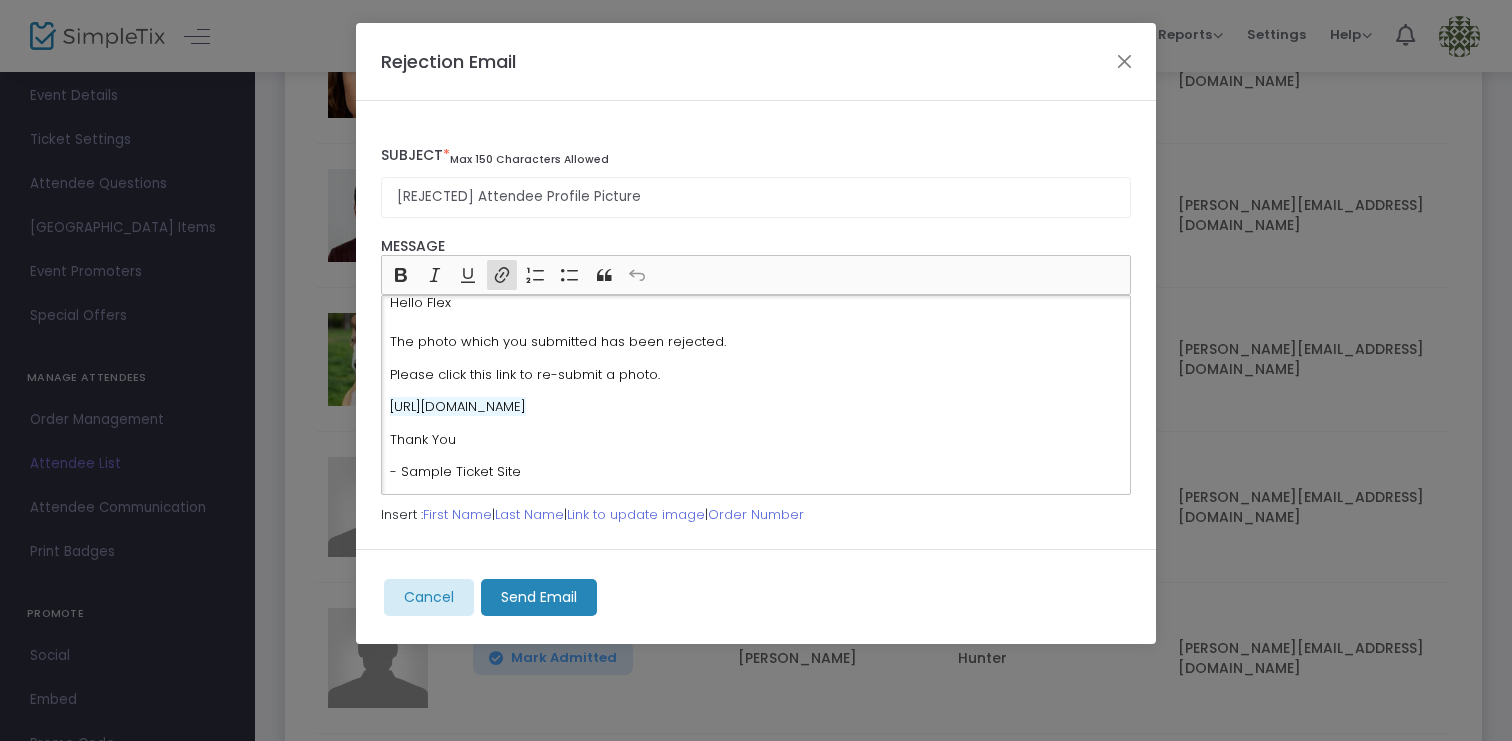 click on "[URL][DOMAIN_NAME]" 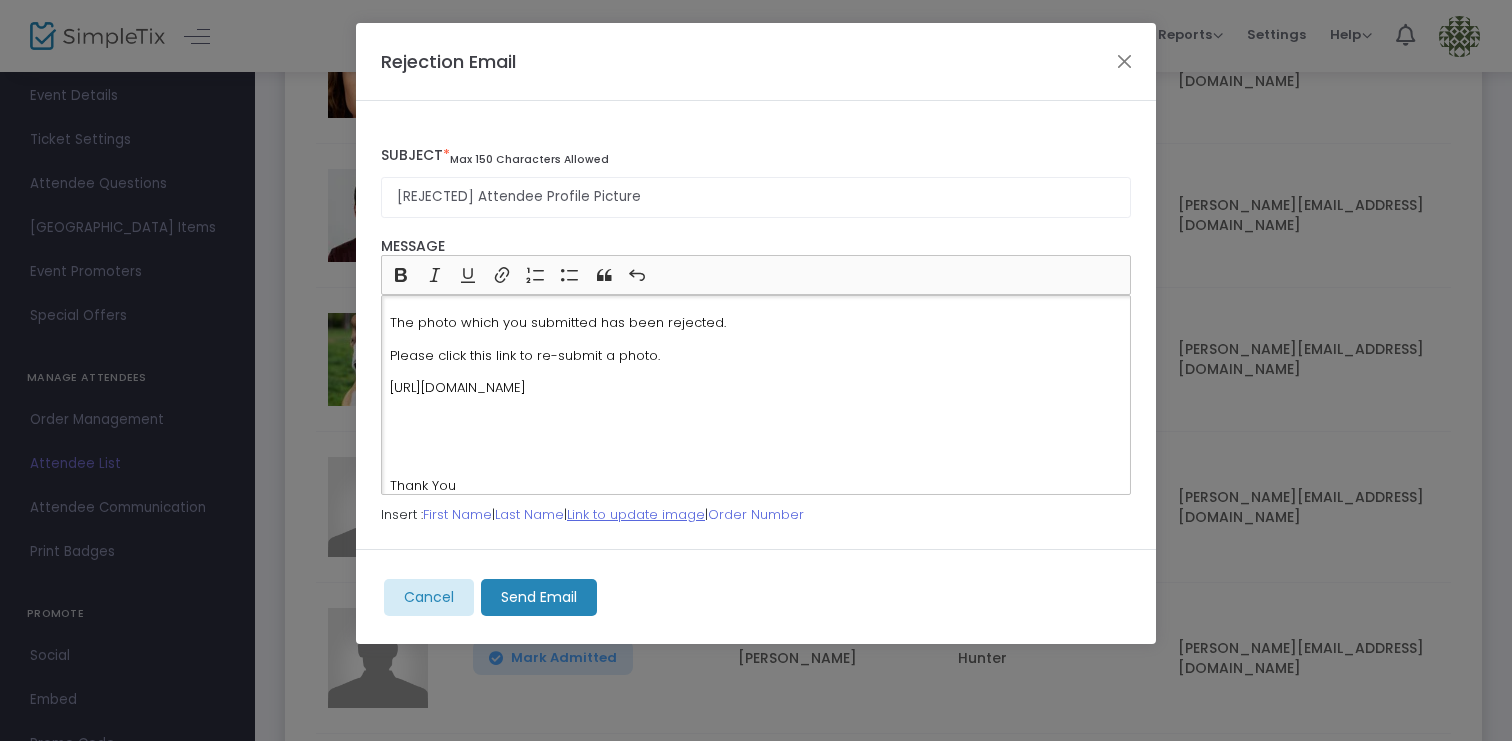 click on "Link to update image" at bounding box center [636, 514] 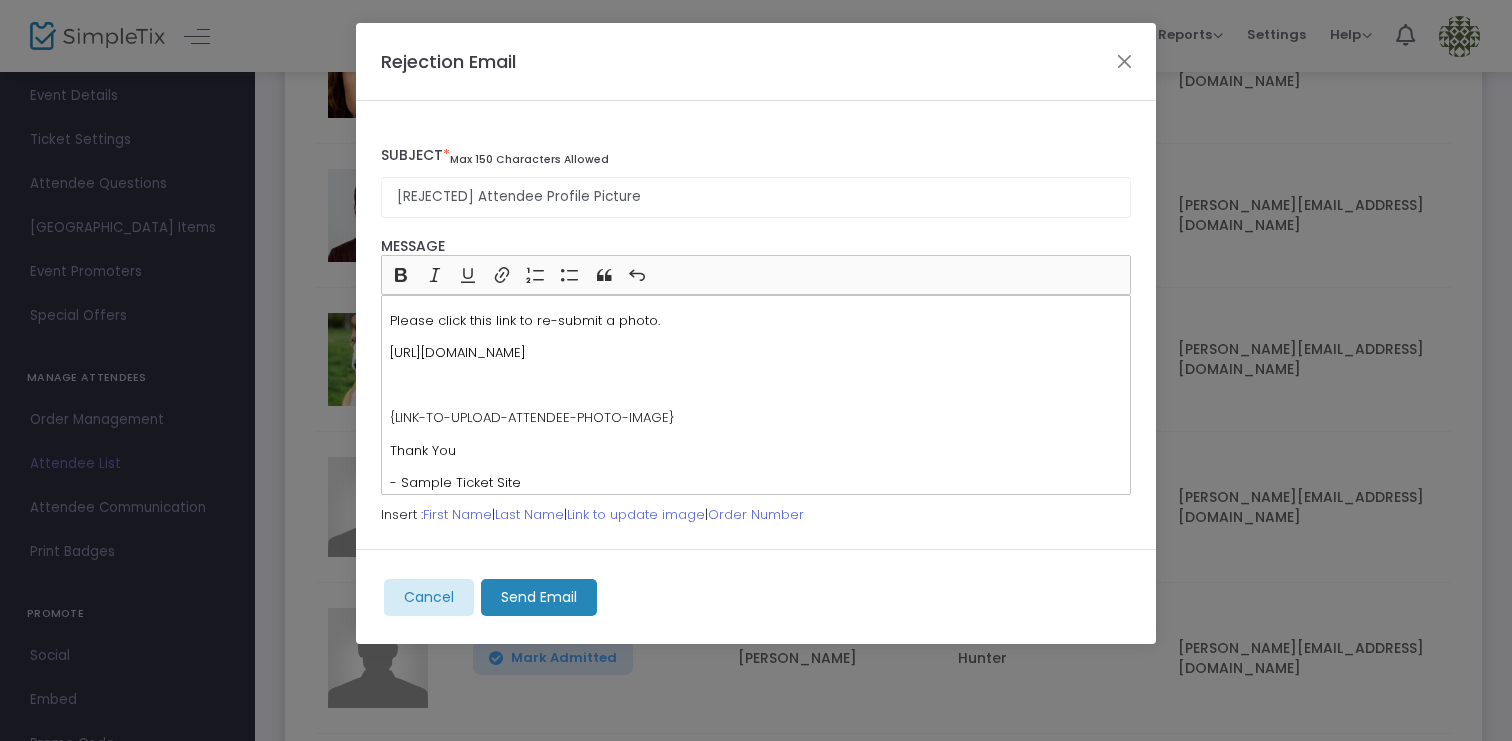 scroll, scrollTop: 73, scrollLeft: 0, axis: vertical 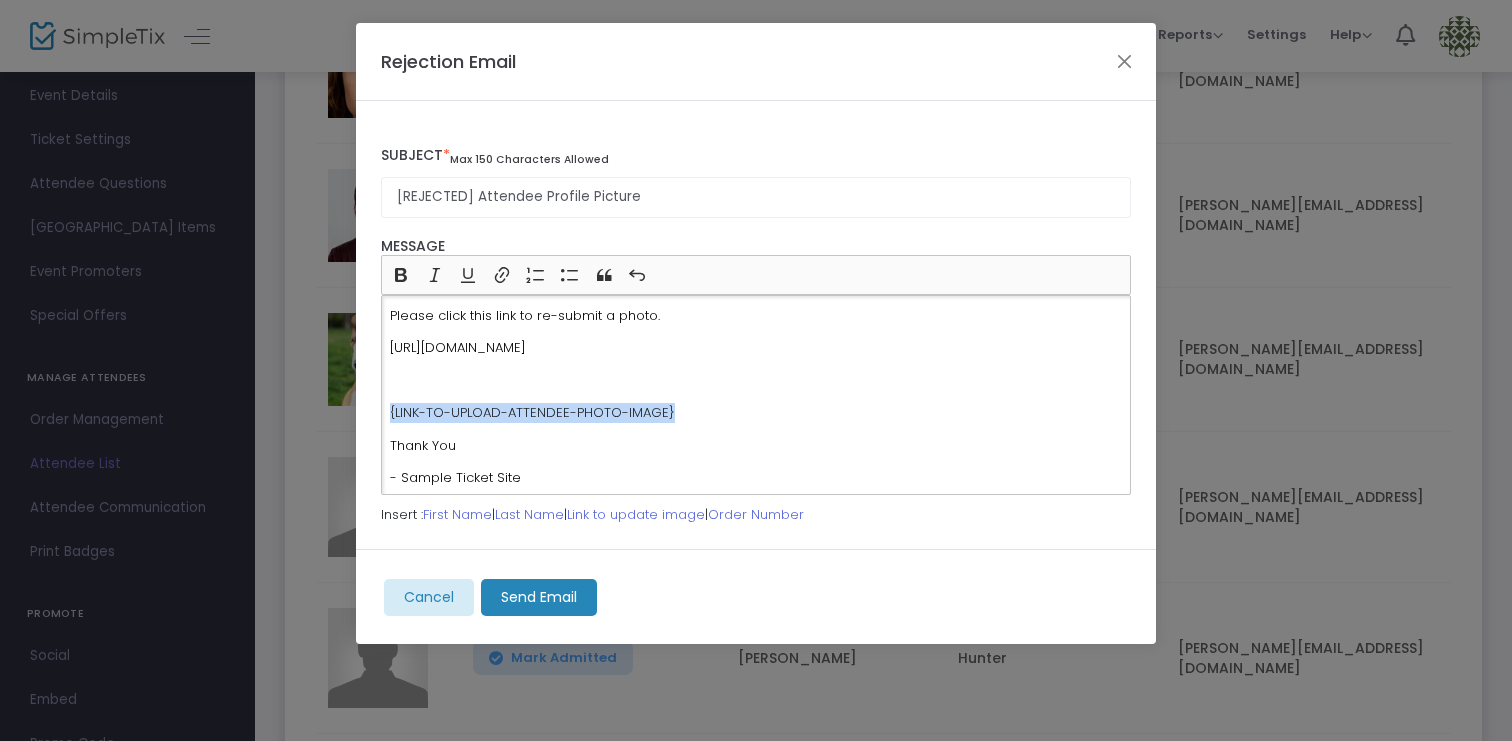 drag, startPoint x: 687, startPoint y: 435, endPoint x: 362, endPoint y: 439, distance: 325.02463 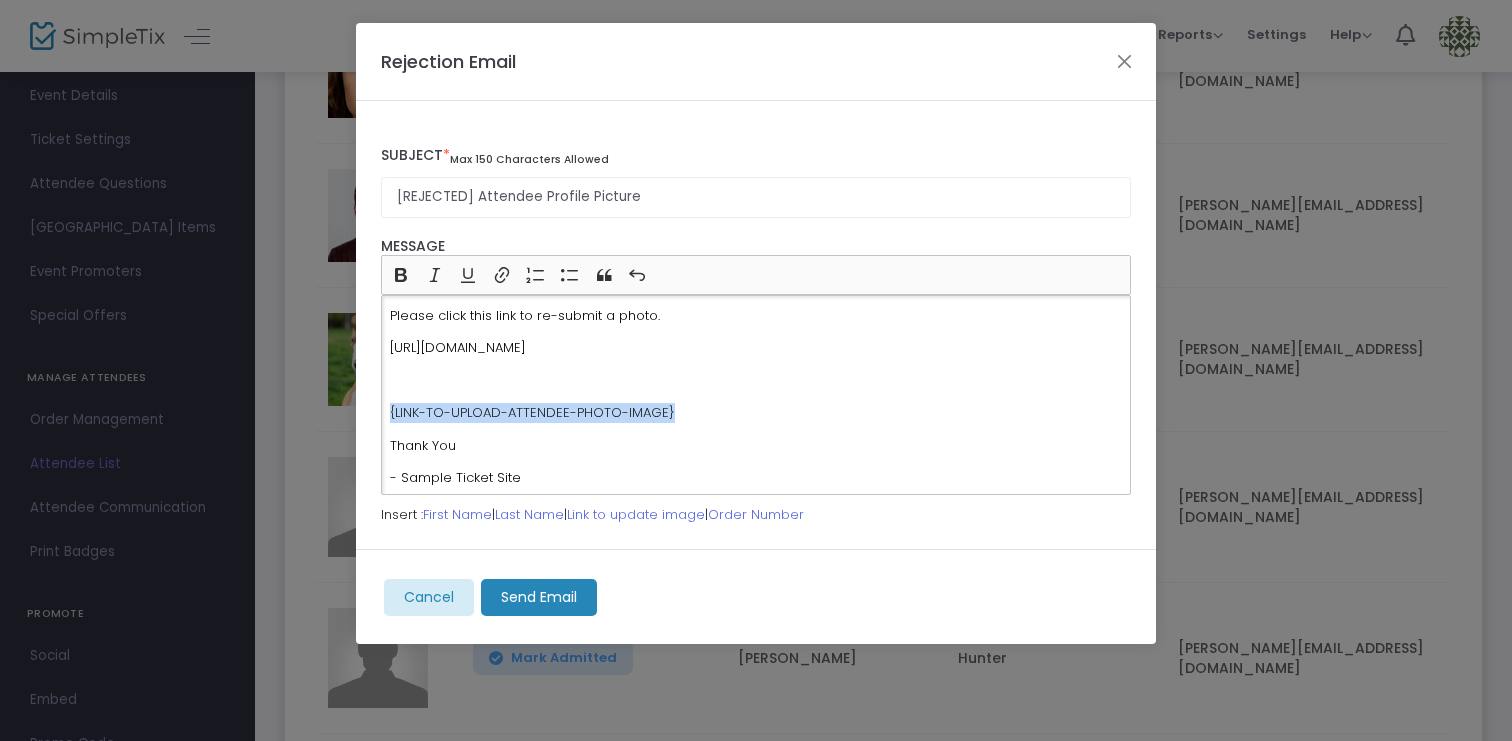 click on "Subject  *  Max 150 characters allowed [REJECTED] Attendee Profile Picture Bold (⌘B) Bold Italic (⌘I) Italic Underline (⌘U) Underline Link (⌘K) Link Numbered List Numbered List Bulleted List Bulleted List Block quote Block quote Undo (⌘Z) Undo Hello Flex  The photo which you submitted has been rejected. Please click this link to re-submit a photo. [URL][DOMAIN_NAME] {LINK-TO-UPLOAD-ATTENDEE-PHOTO-IMAGE} Thank You - Sample Ticket Site Message  Insert :  First Name  |  Last Name  |  Link to update image  |  Order Number" 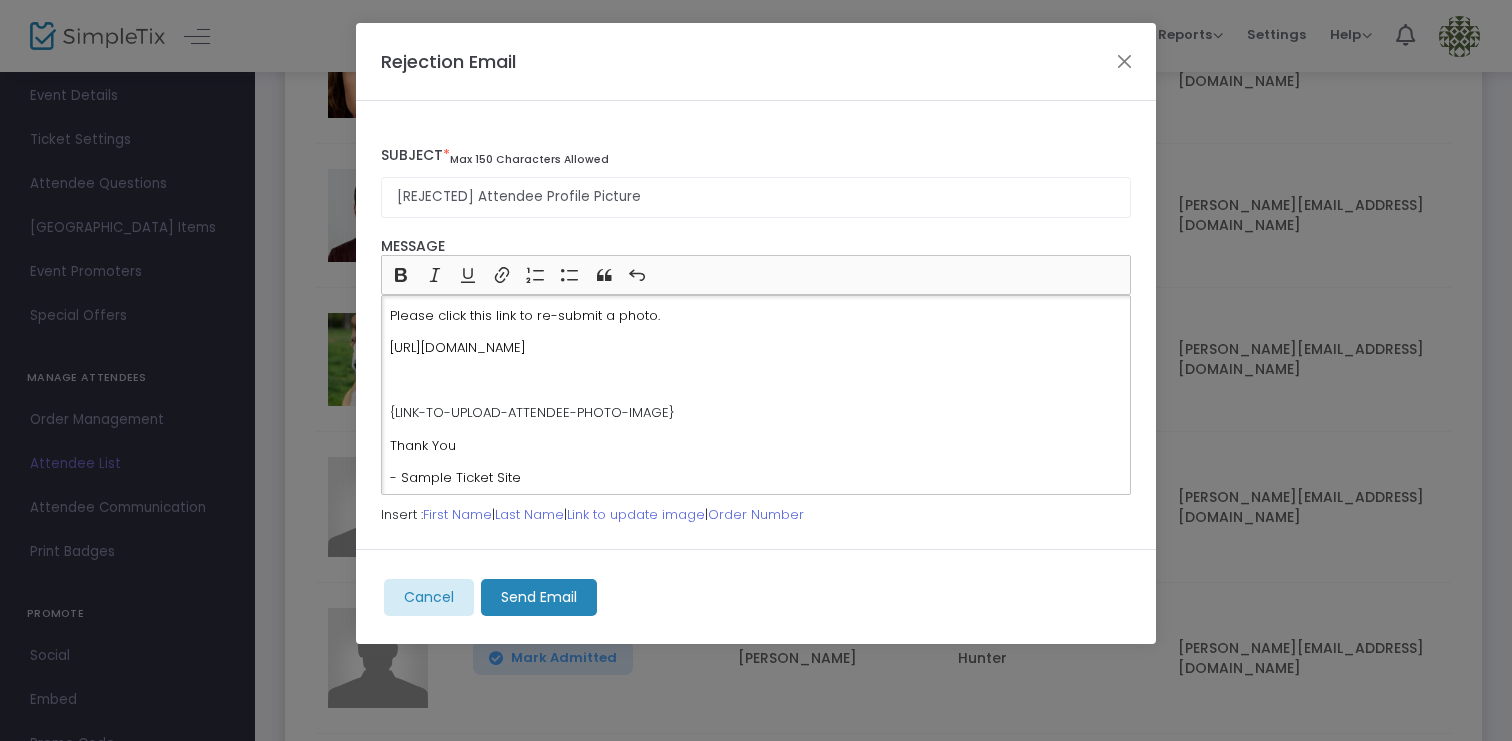 click 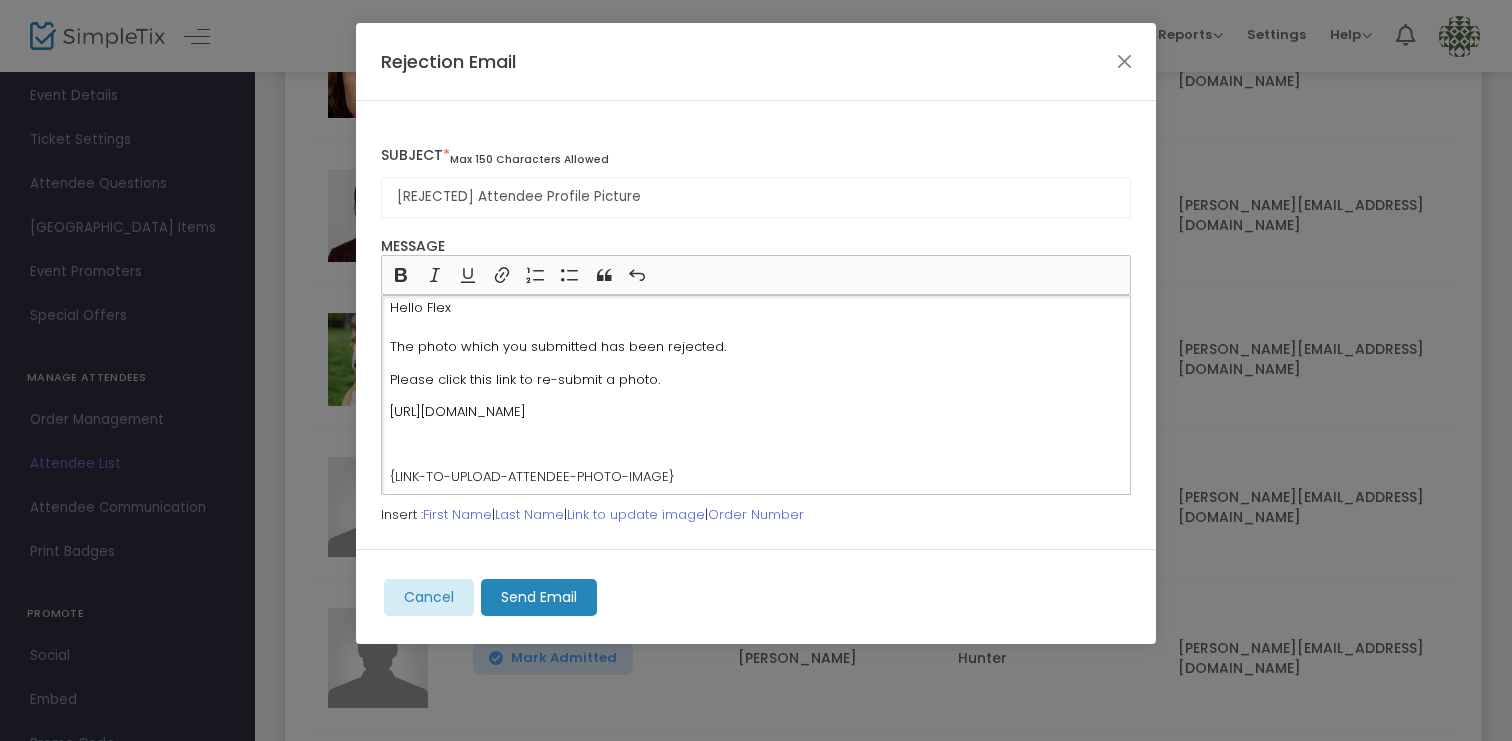 scroll, scrollTop: 12, scrollLeft: 0, axis: vertical 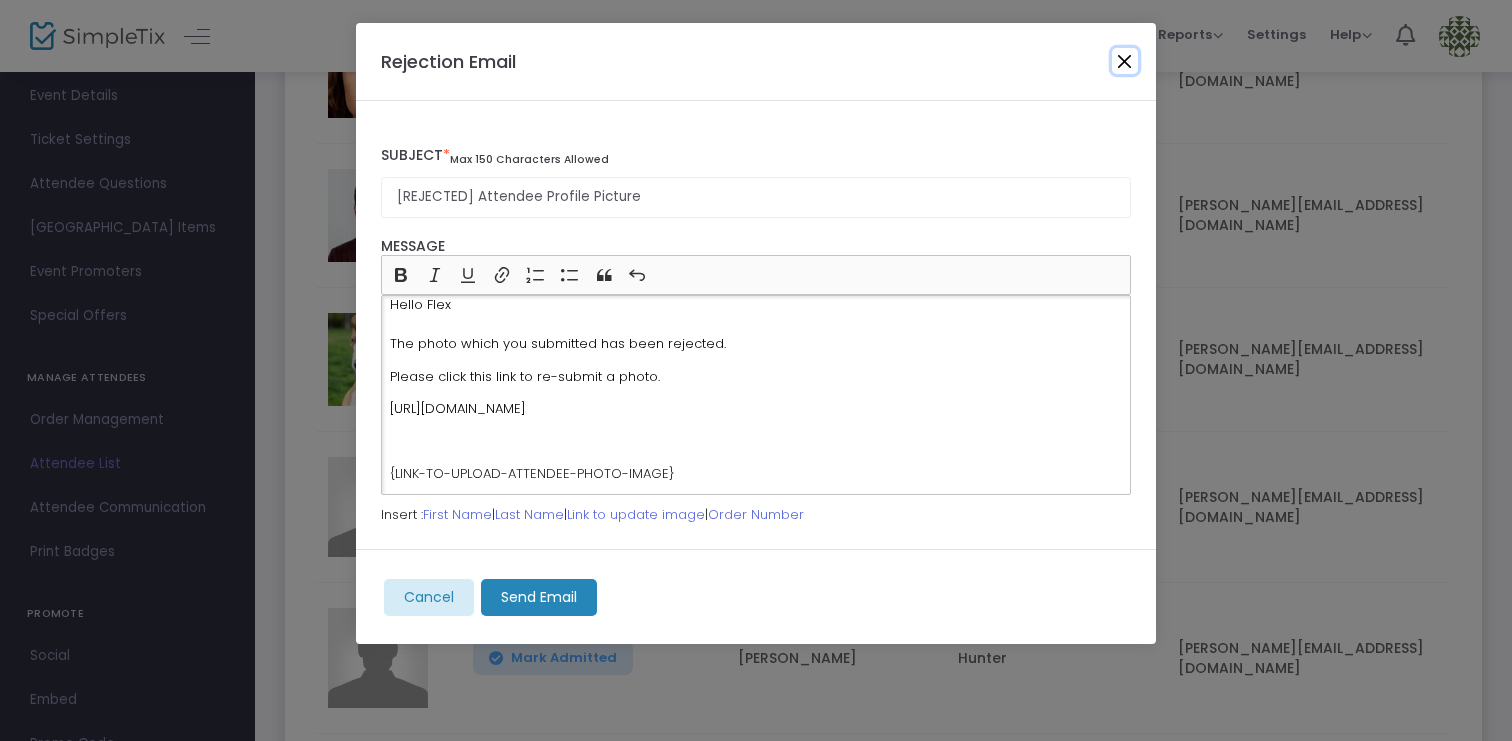 click 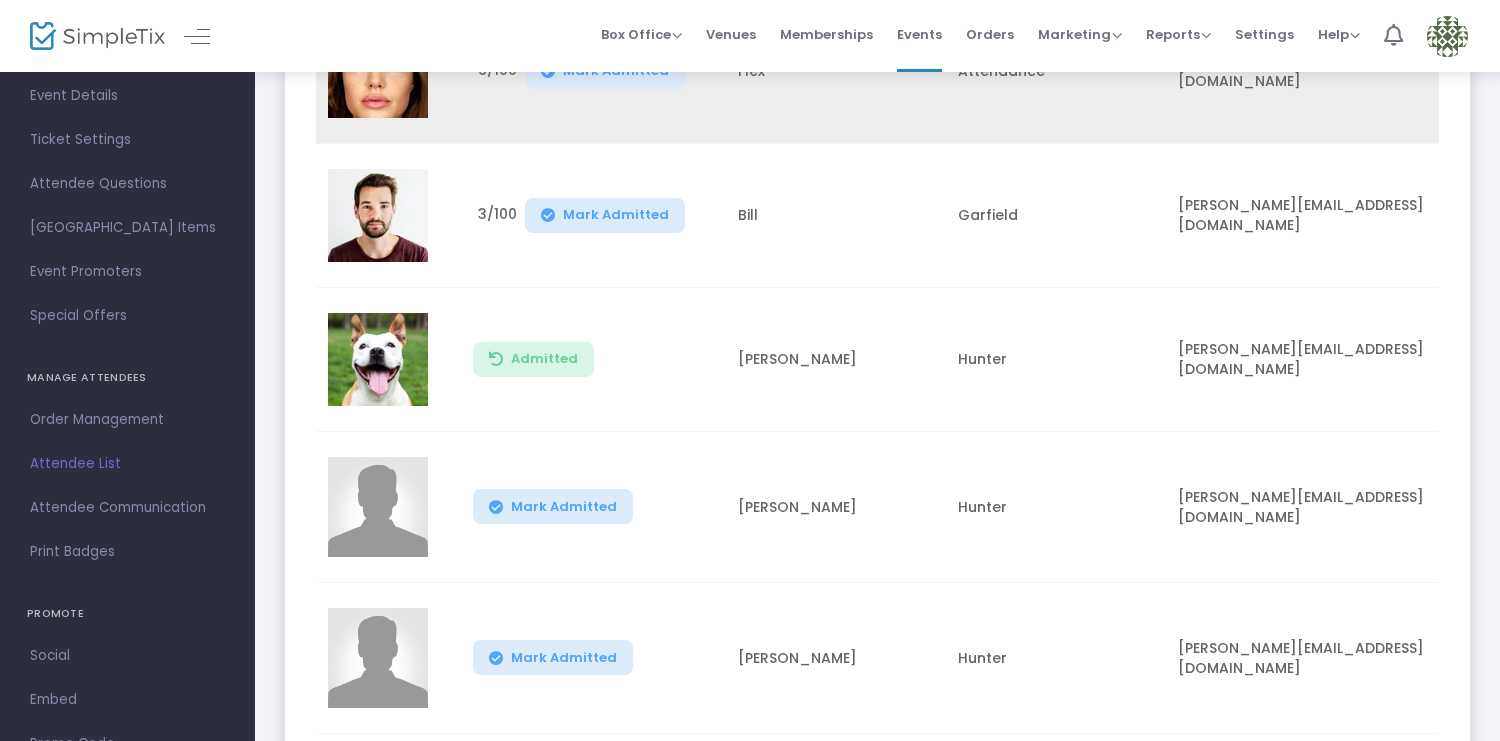 click 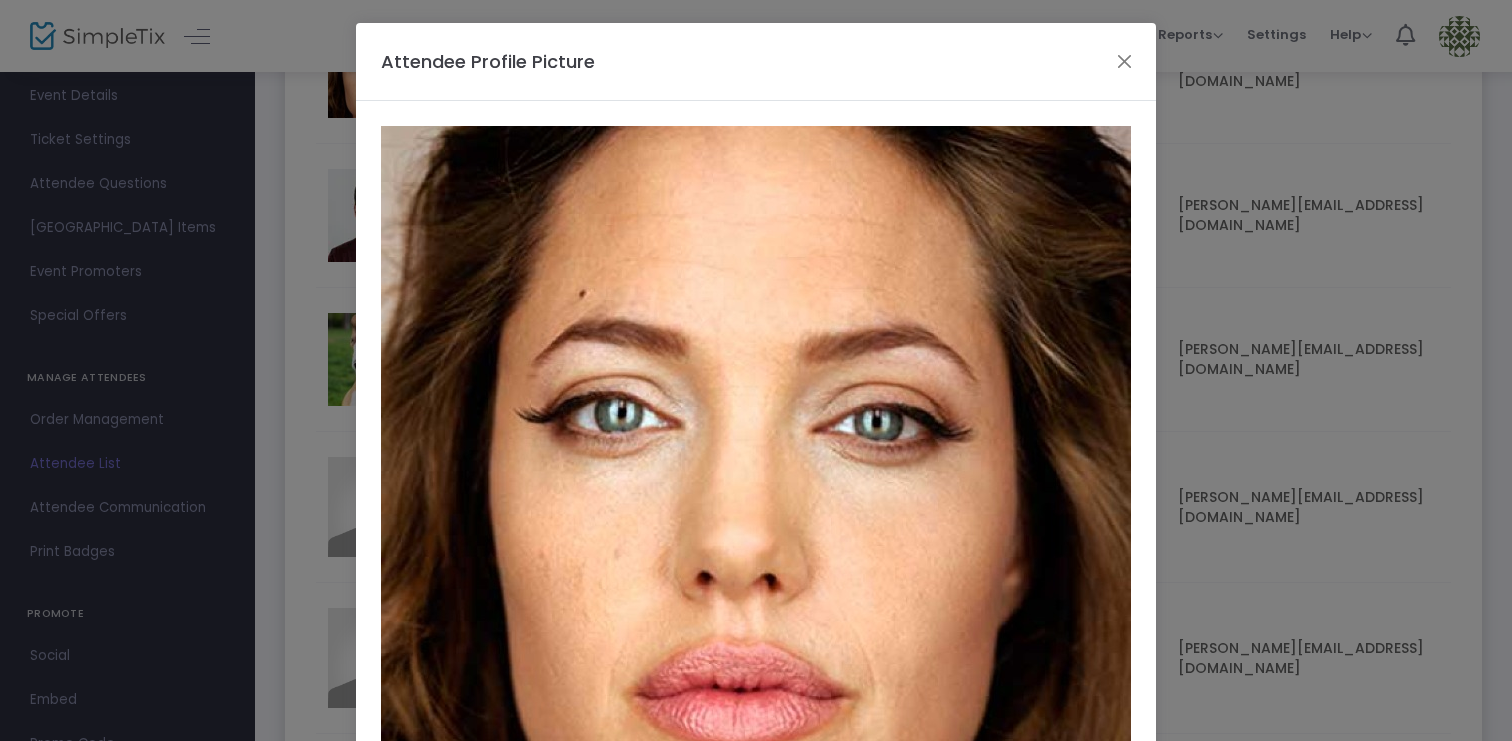scroll, scrollTop: 223, scrollLeft: 0, axis: vertical 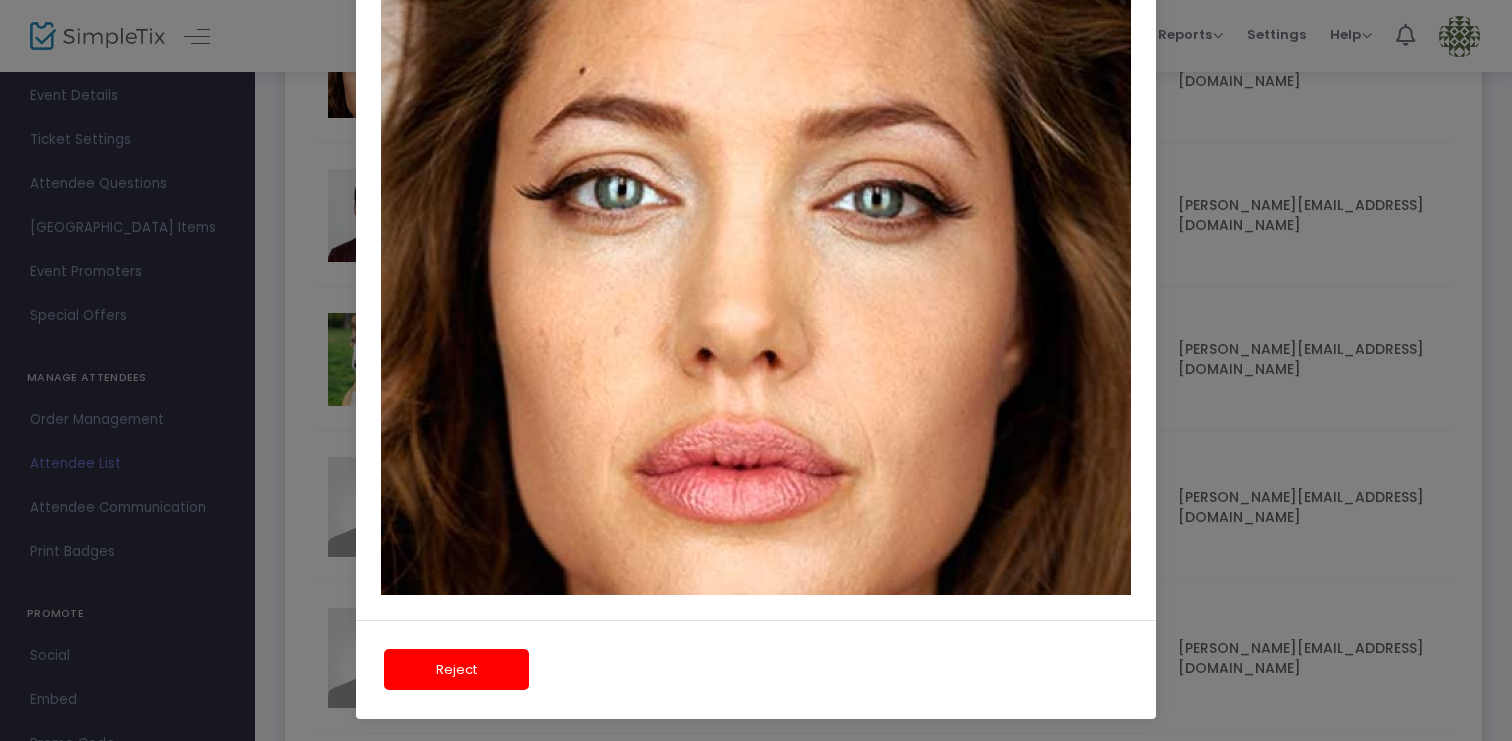 click on "Reject" 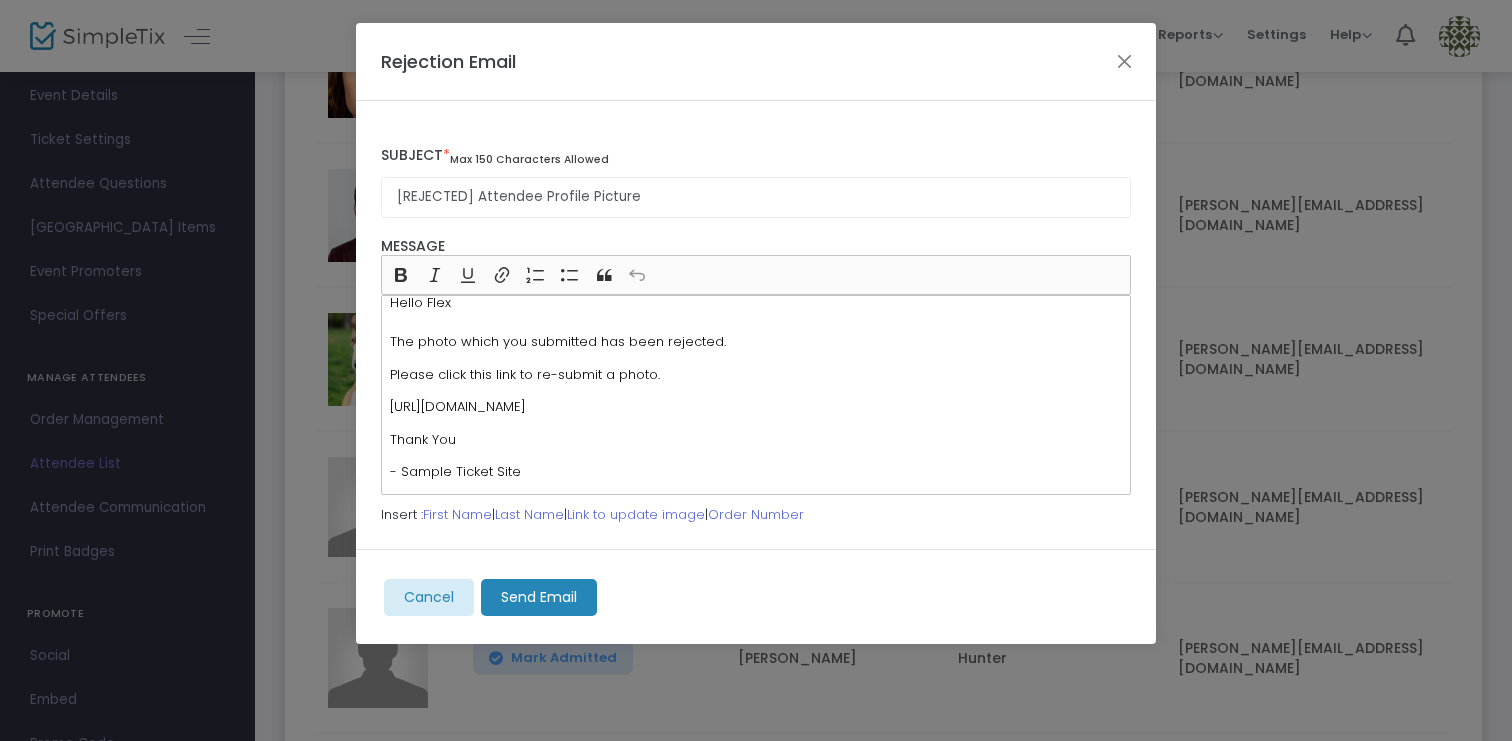 scroll, scrollTop: 23, scrollLeft: 0, axis: vertical 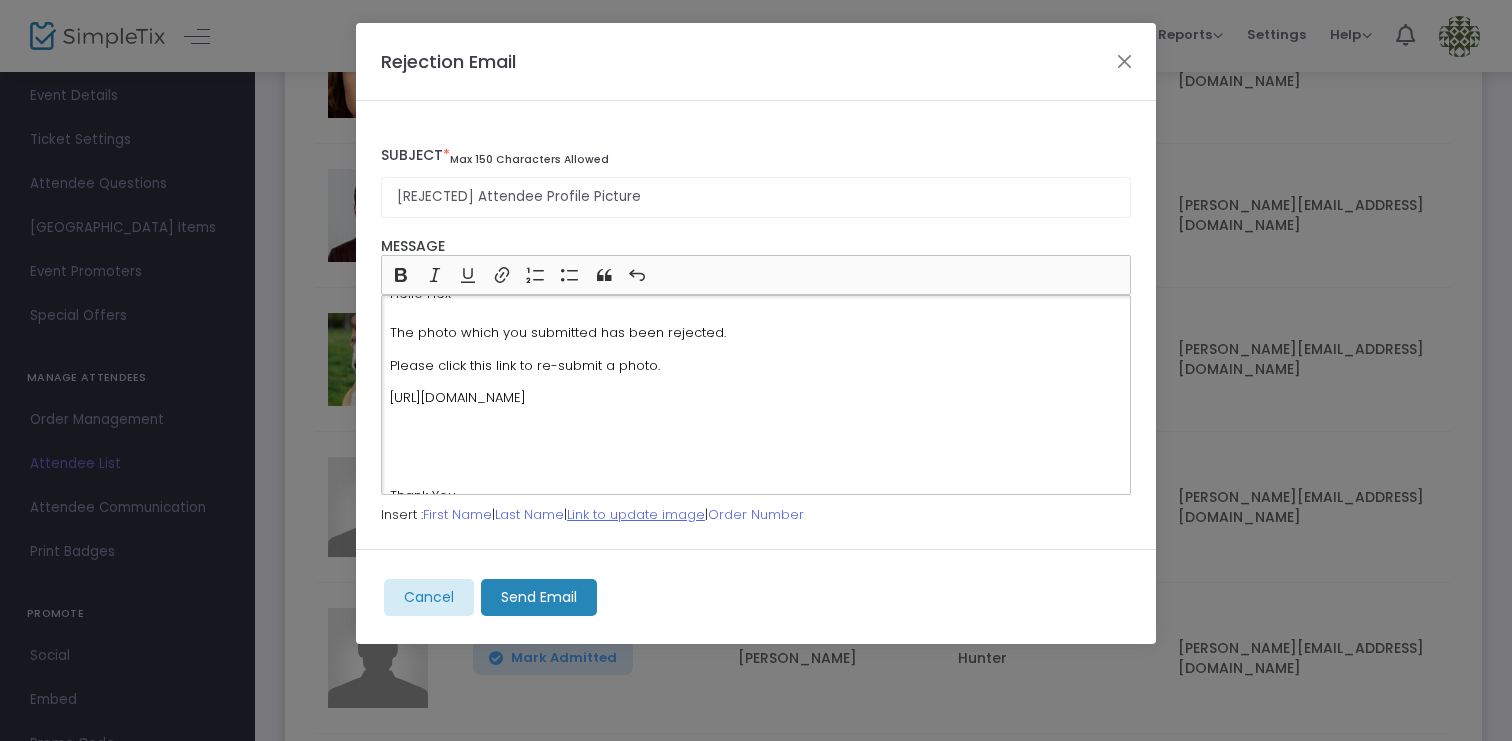click on "Link to update image" at bounding box center (636, 514) 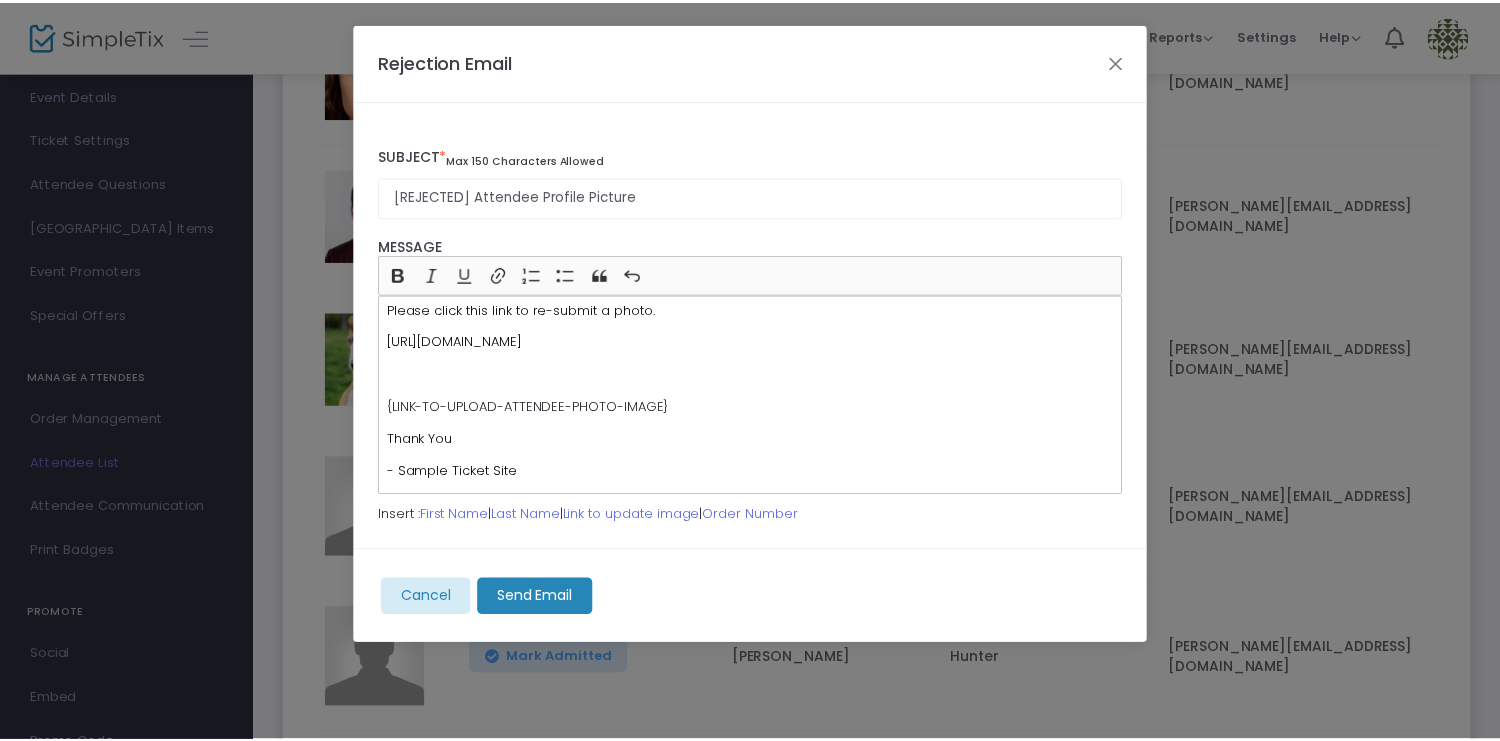 scroll, scrollTop: 98, scrollLeft: 0, axis: vertical 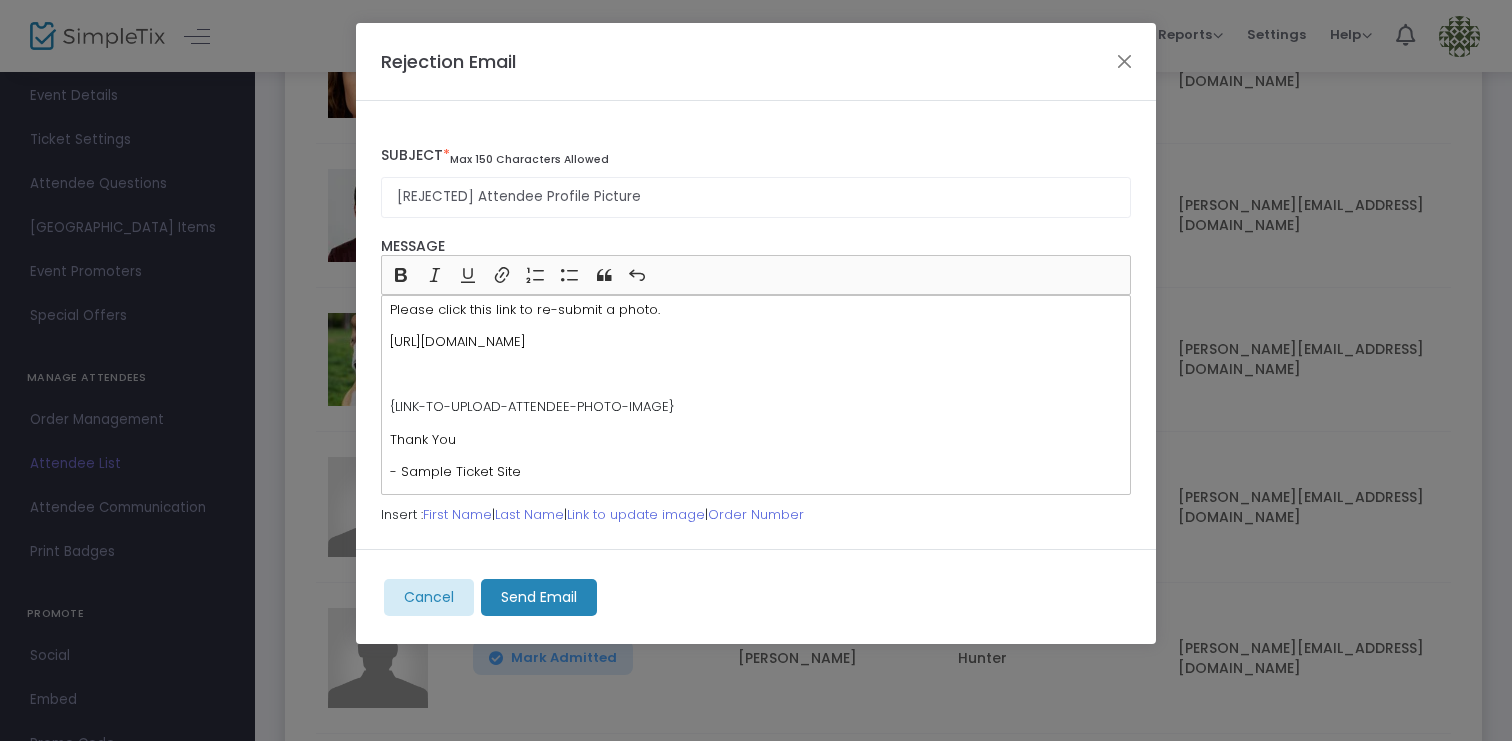click on "Send Email" 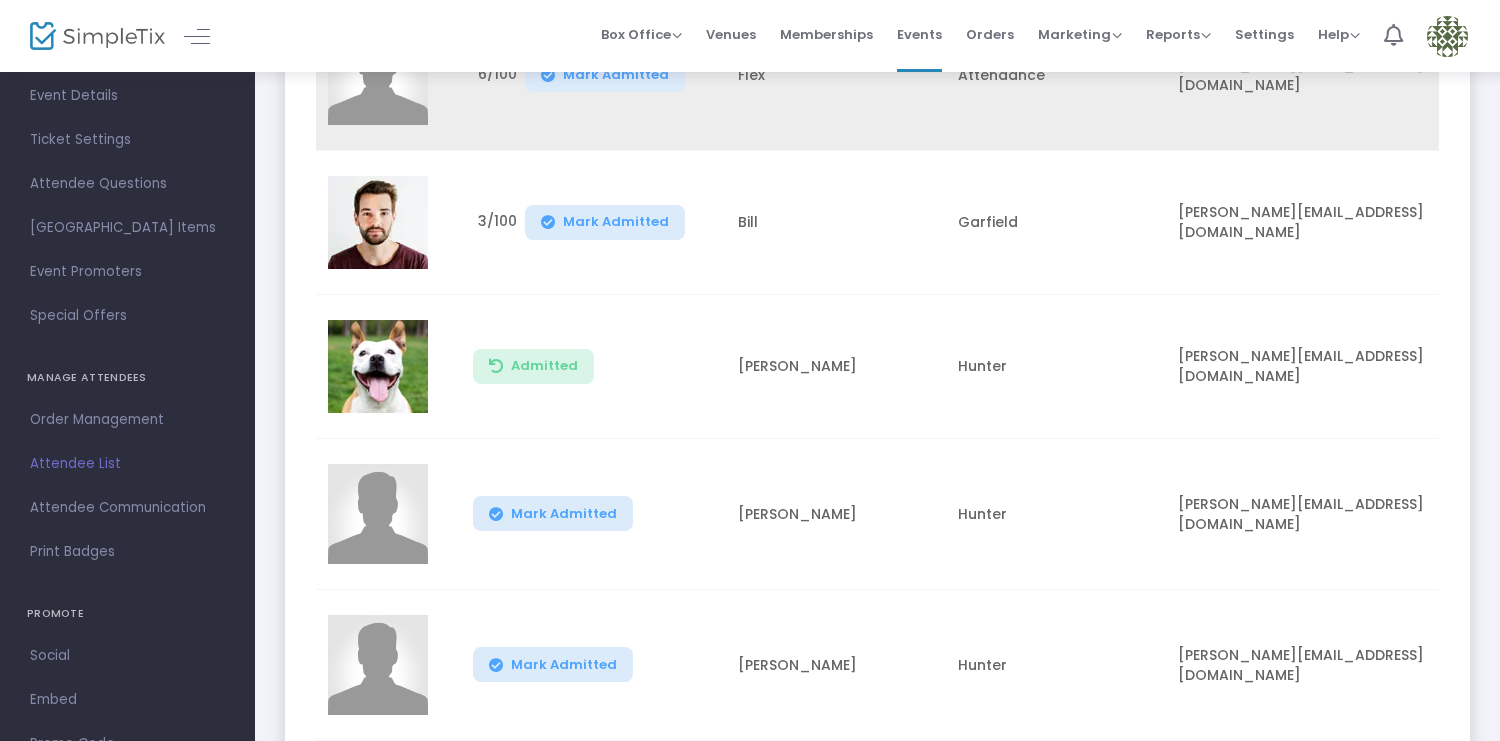 scroll, scrollTop: 147, scrollLeft: 0, axis: vertical 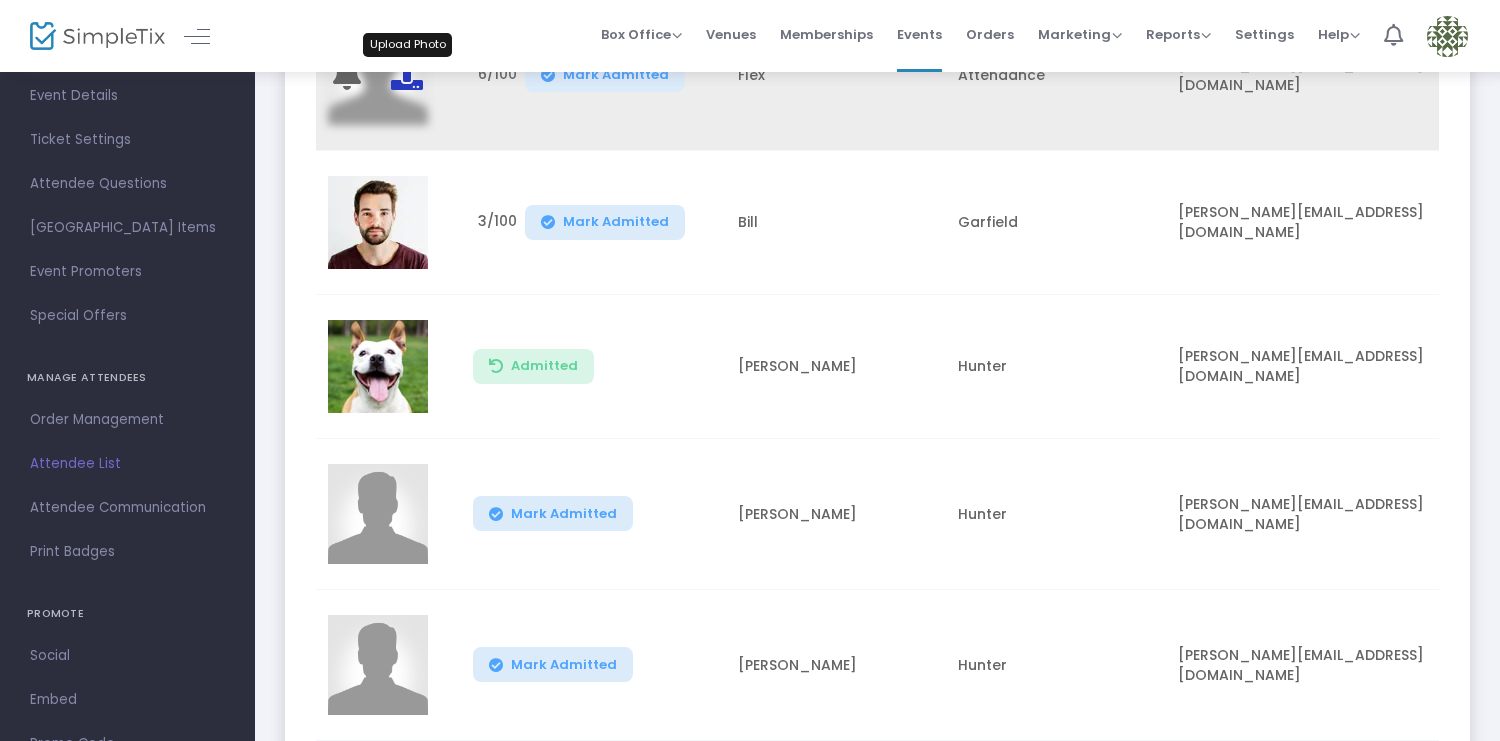 click 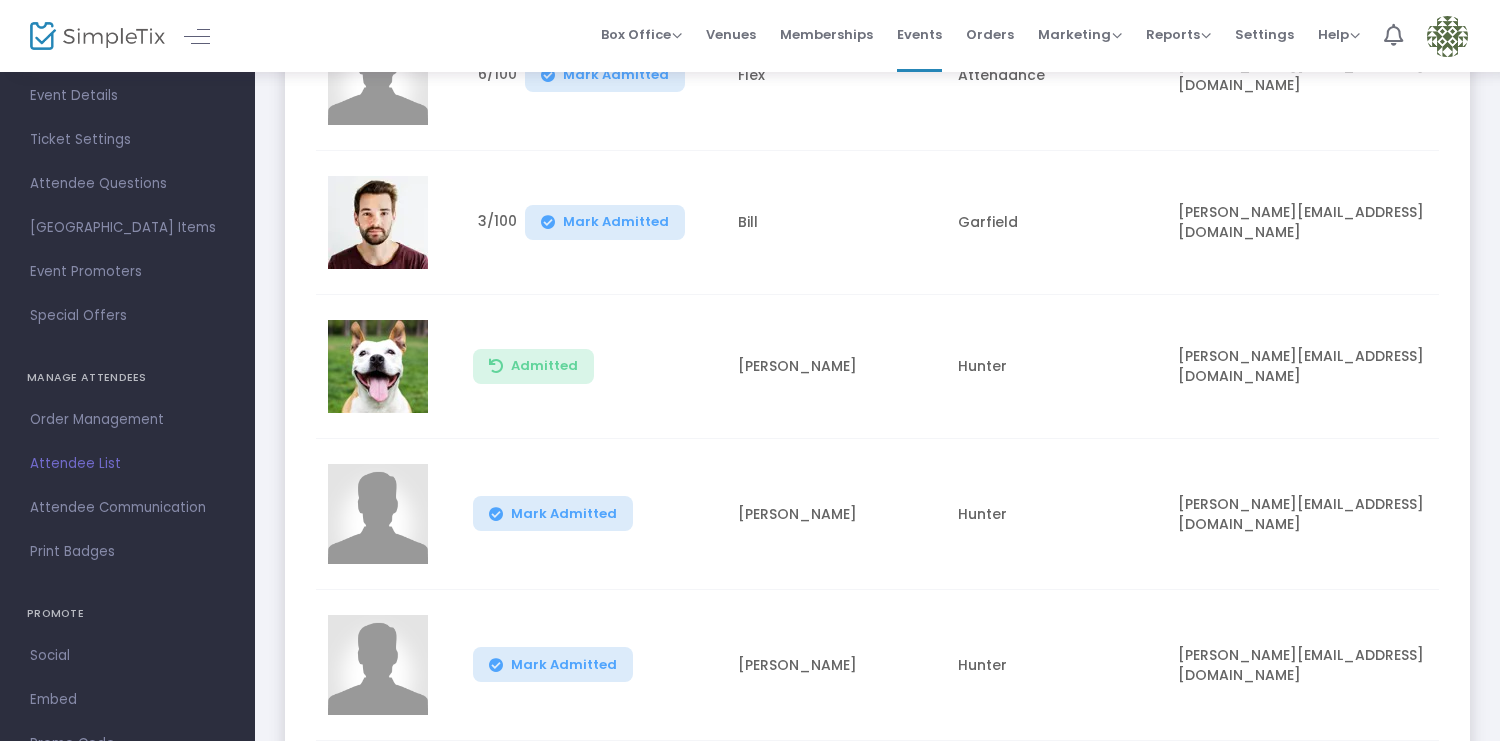 click 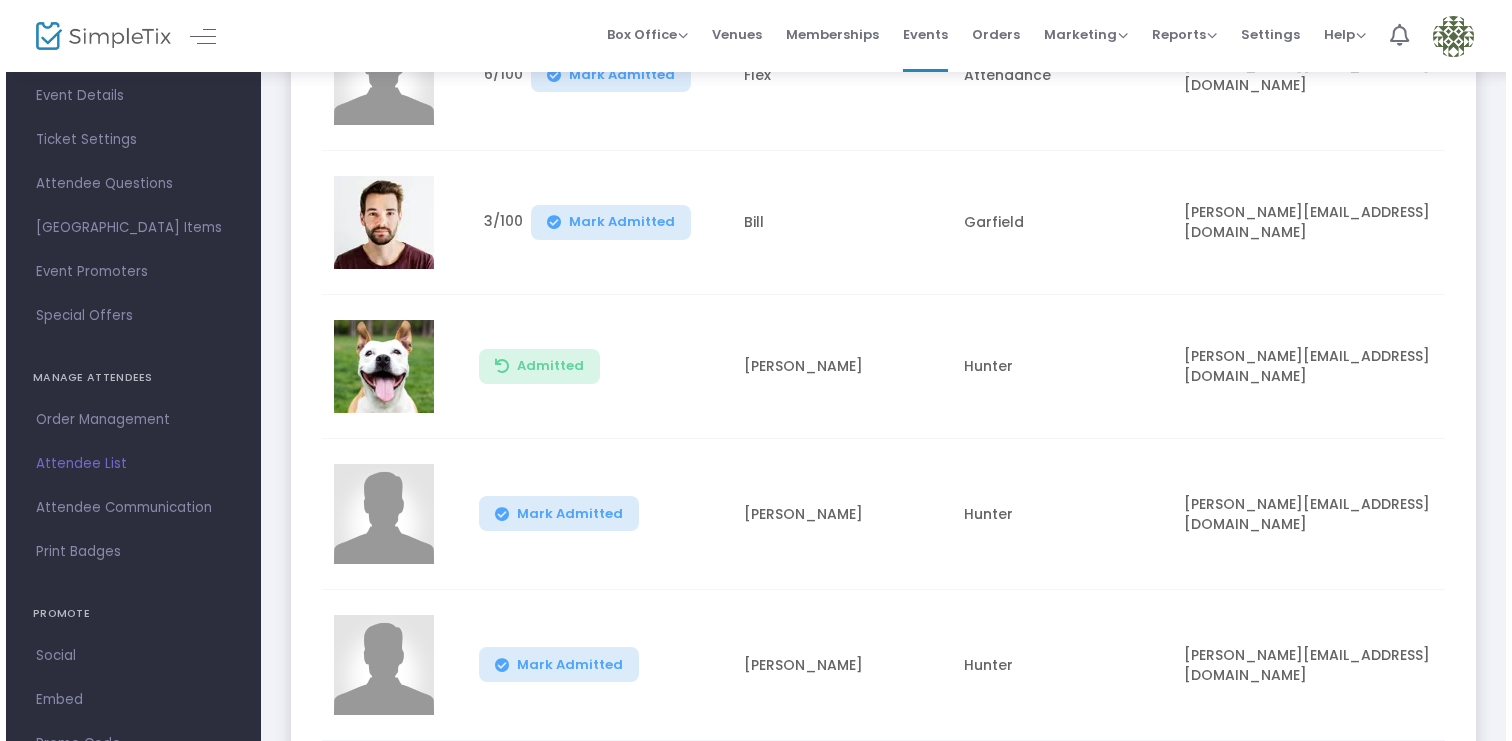 scroll, scrollTop: 0, scrollLeft: 0, axis: both 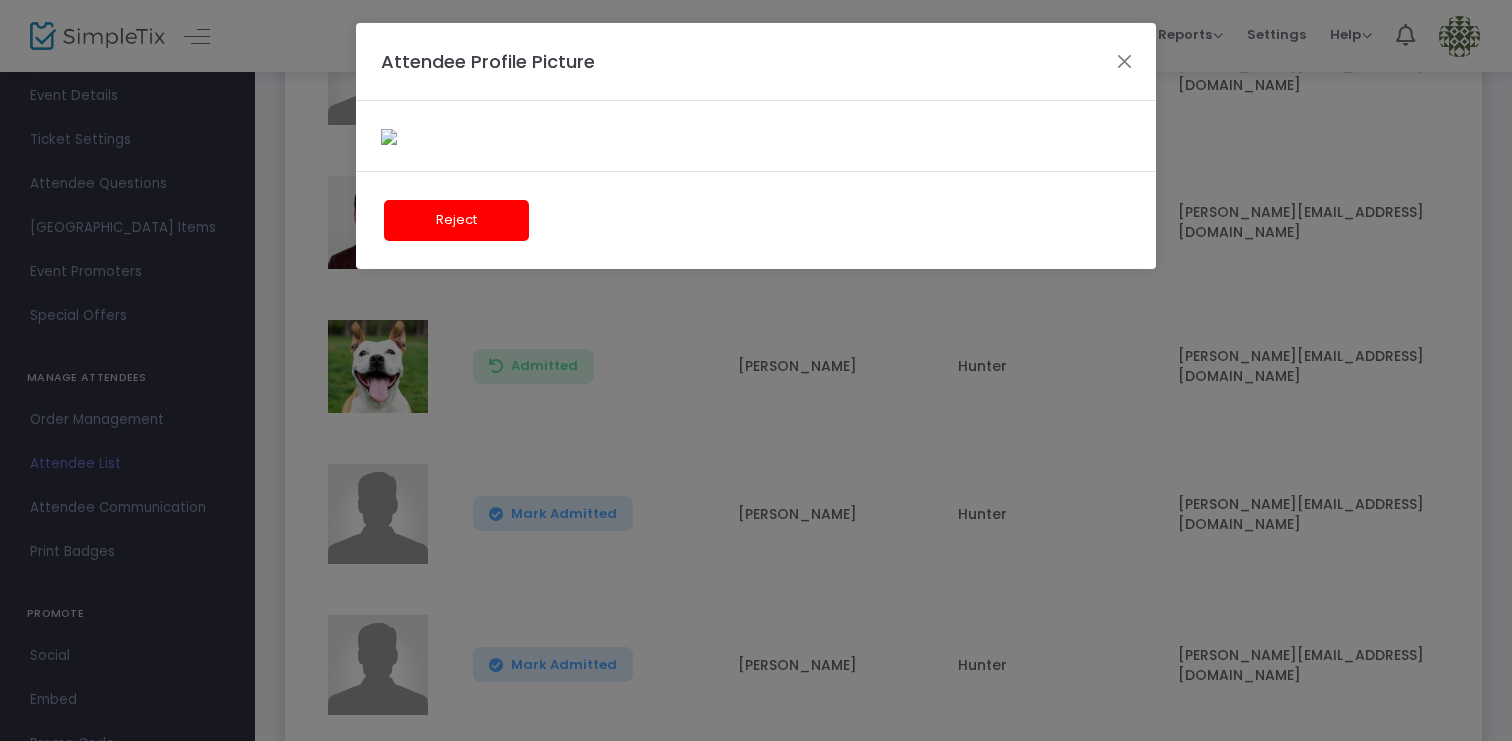 click on "Reject" 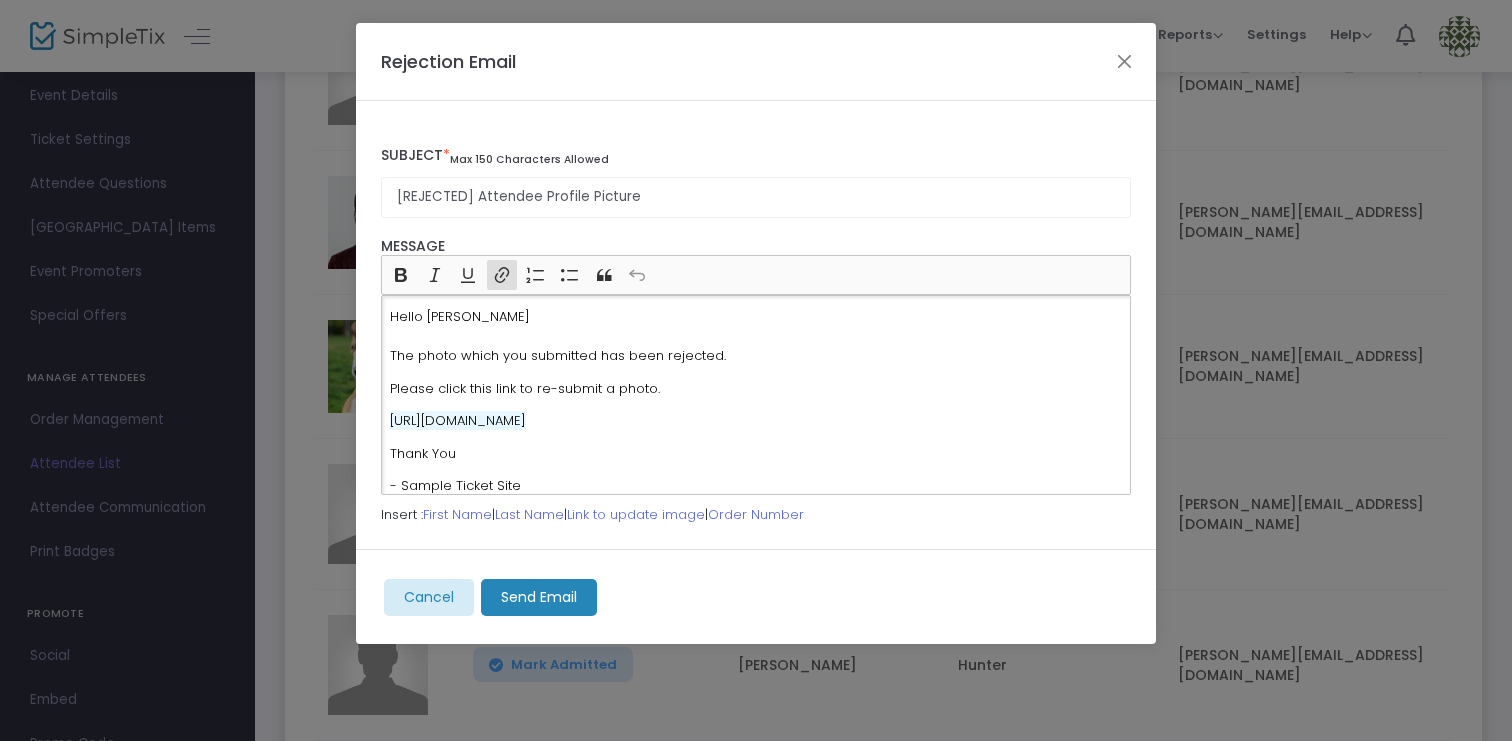 drag, startPoint x: 680, startPoint y: 443, endPoint x: 395, endPoint y: 409, distance: 287.0209 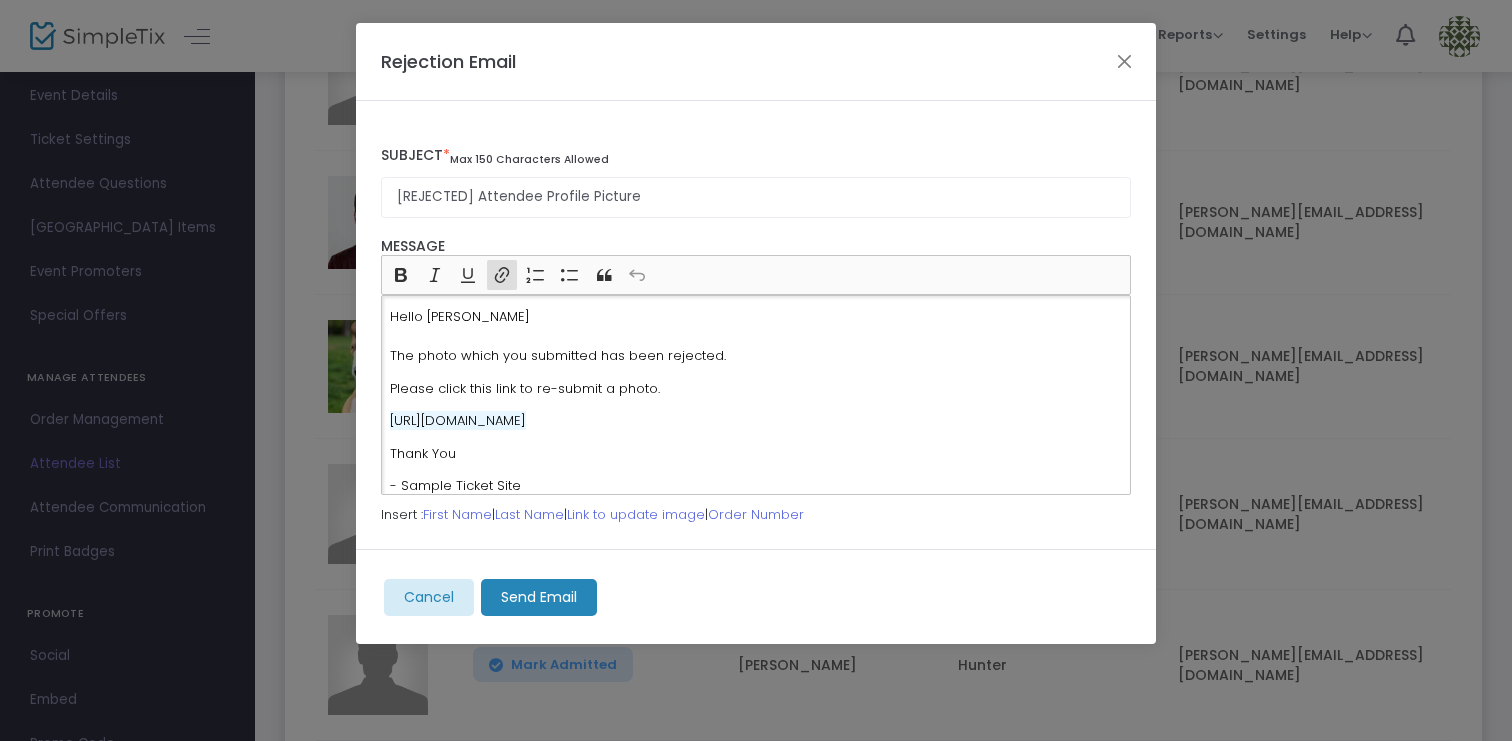 click on "Hello [PERSON_NAME] The photo which you submitted has been rejected. Please click this link to re-submit a photo. [URL][DOMAIN_NAME] Thank You - Sample Ticket Site" 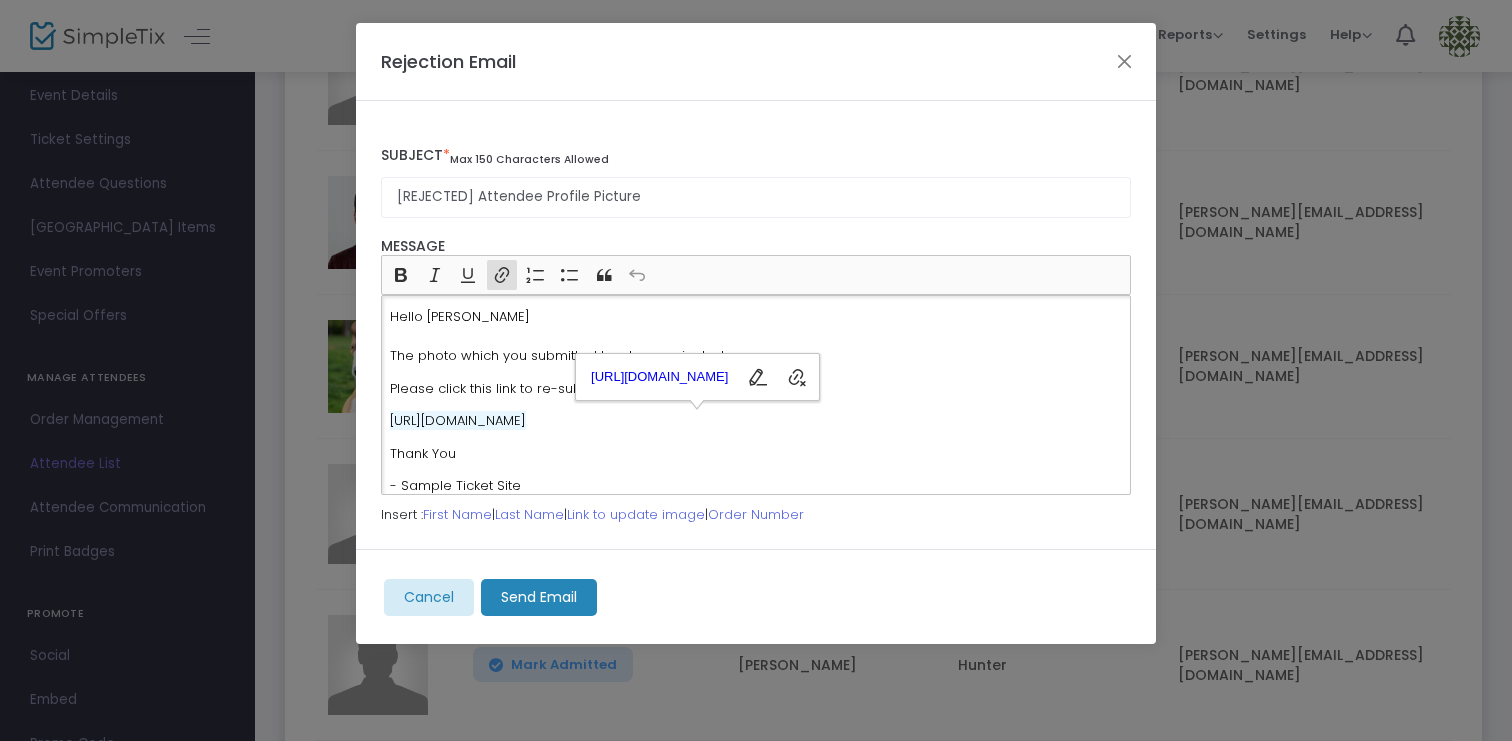copy on "[URL][DOMAIN_NAME]" 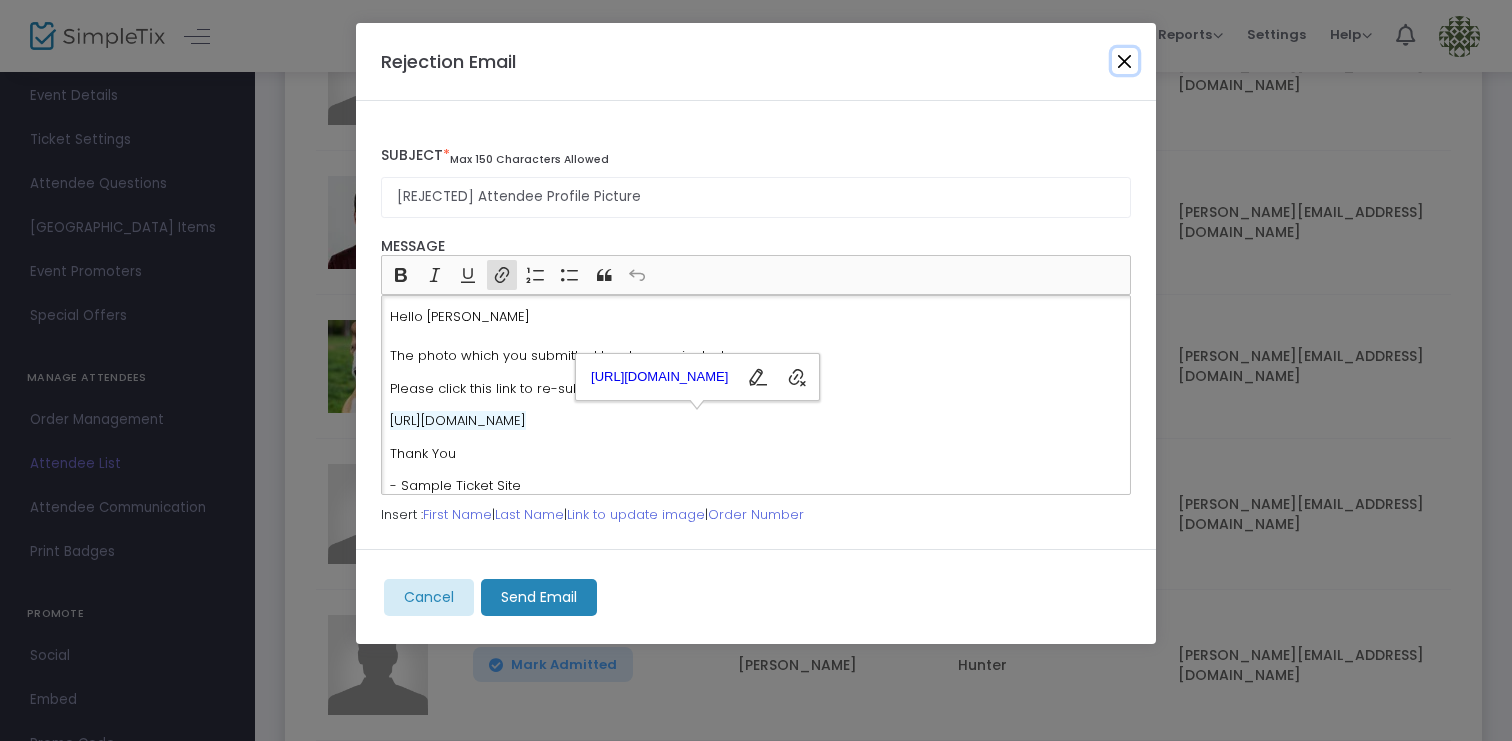 click 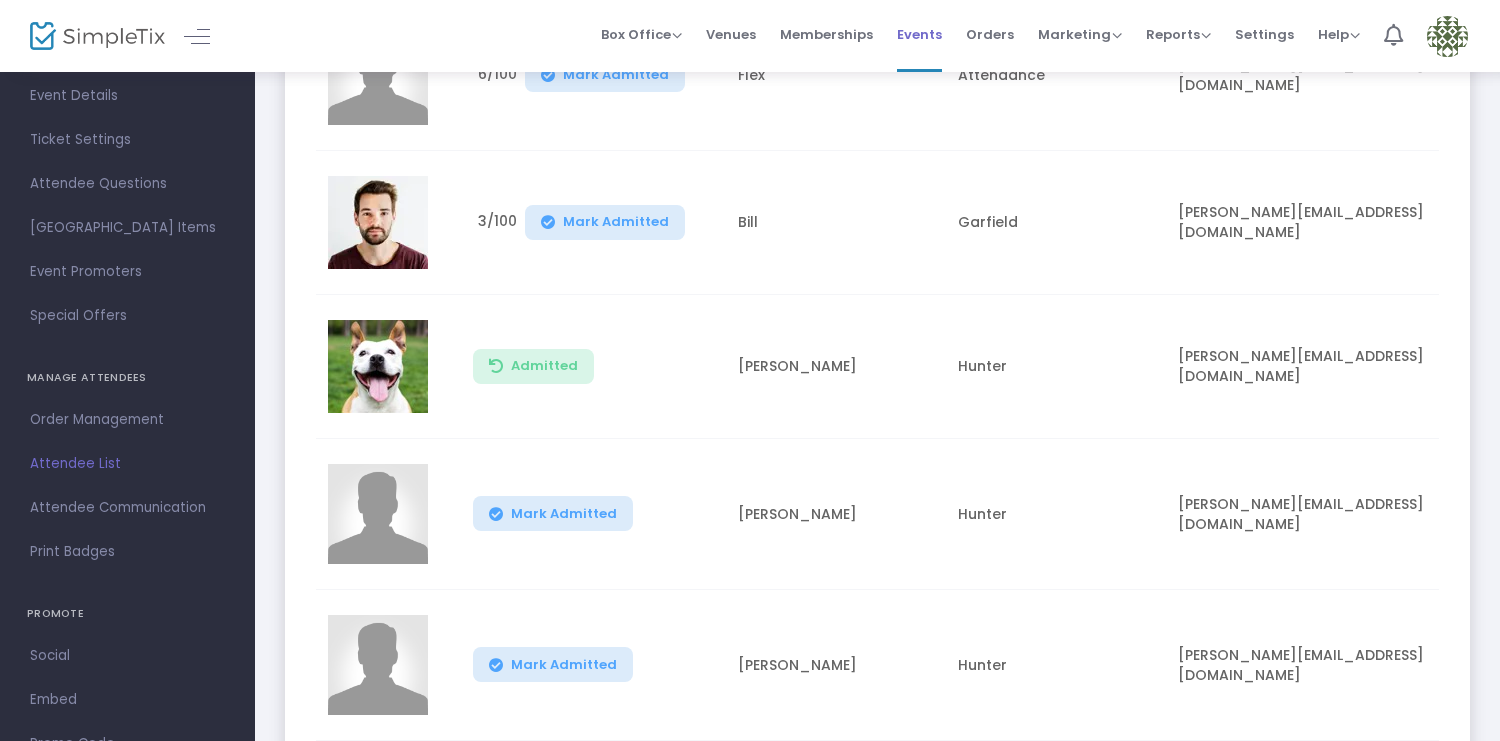 click on "Events" at bounding box center [919, 34] 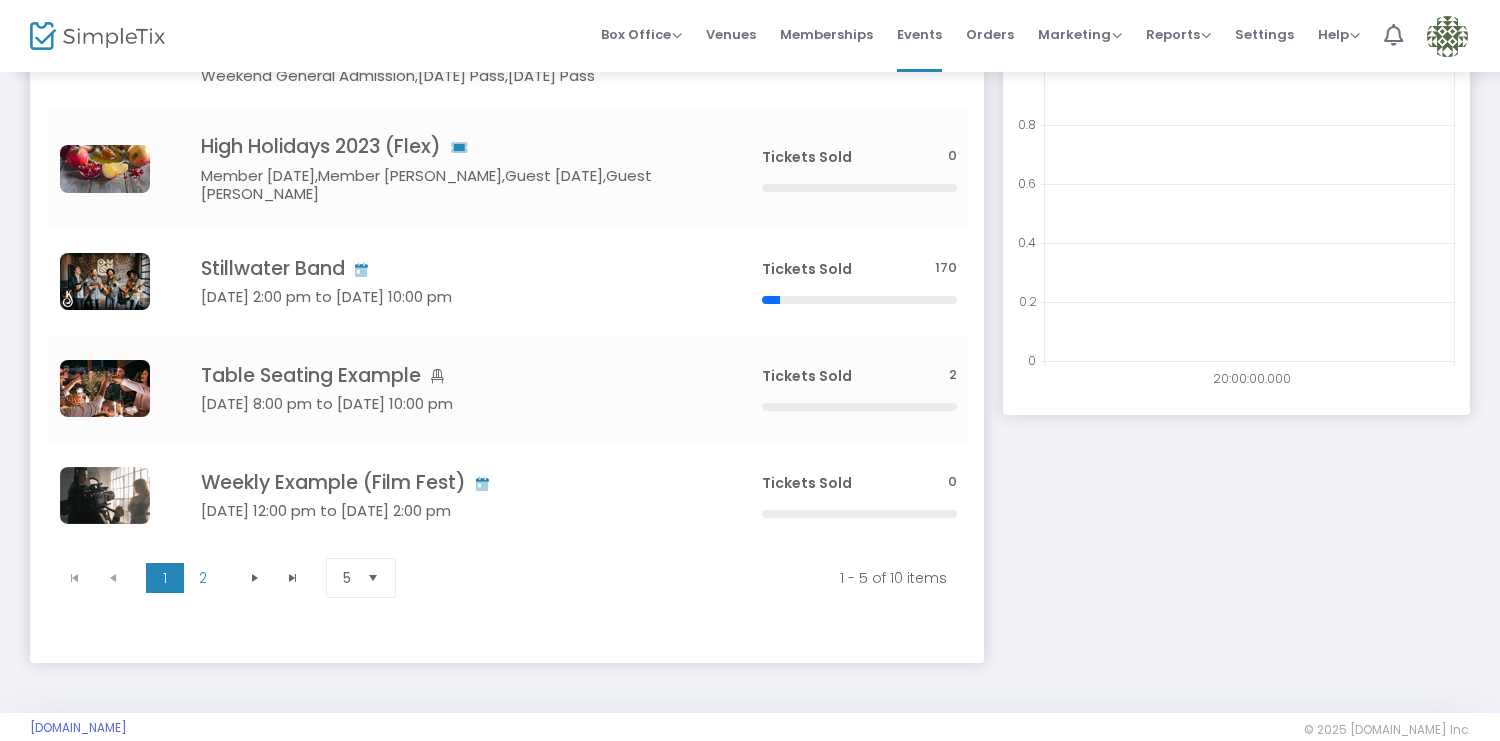 click on "3 Day Pass,Single Day Pass - Weekends,Single Day Pass - (Weekday),Single Day Pass - (Weekend),Season Weekday Pass,Season Weekend Pass,Weekday General Admission,September Weekend General Admission,October Weekend General Admission,[DATE] Pass,[DATE] Pass" 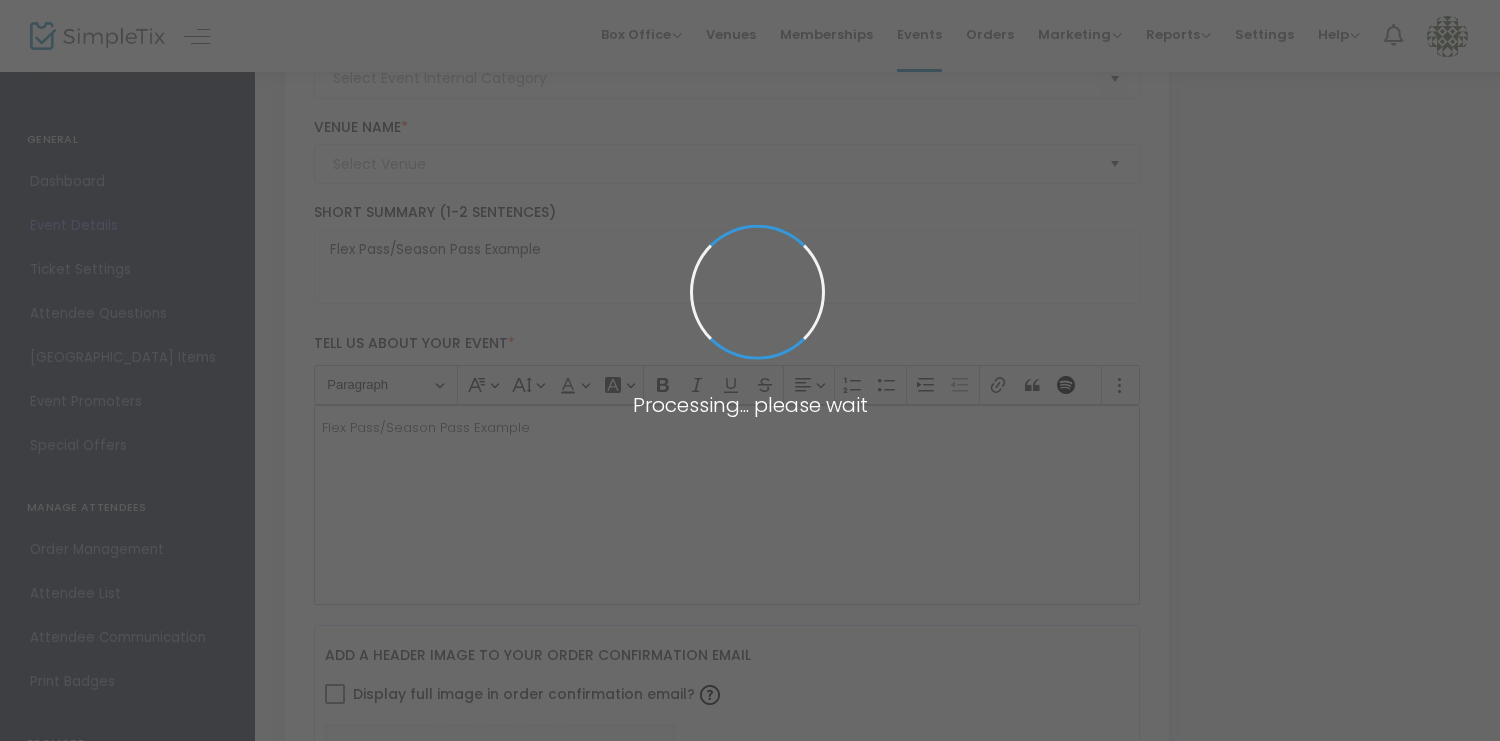 type on "Geffen Playhouse" 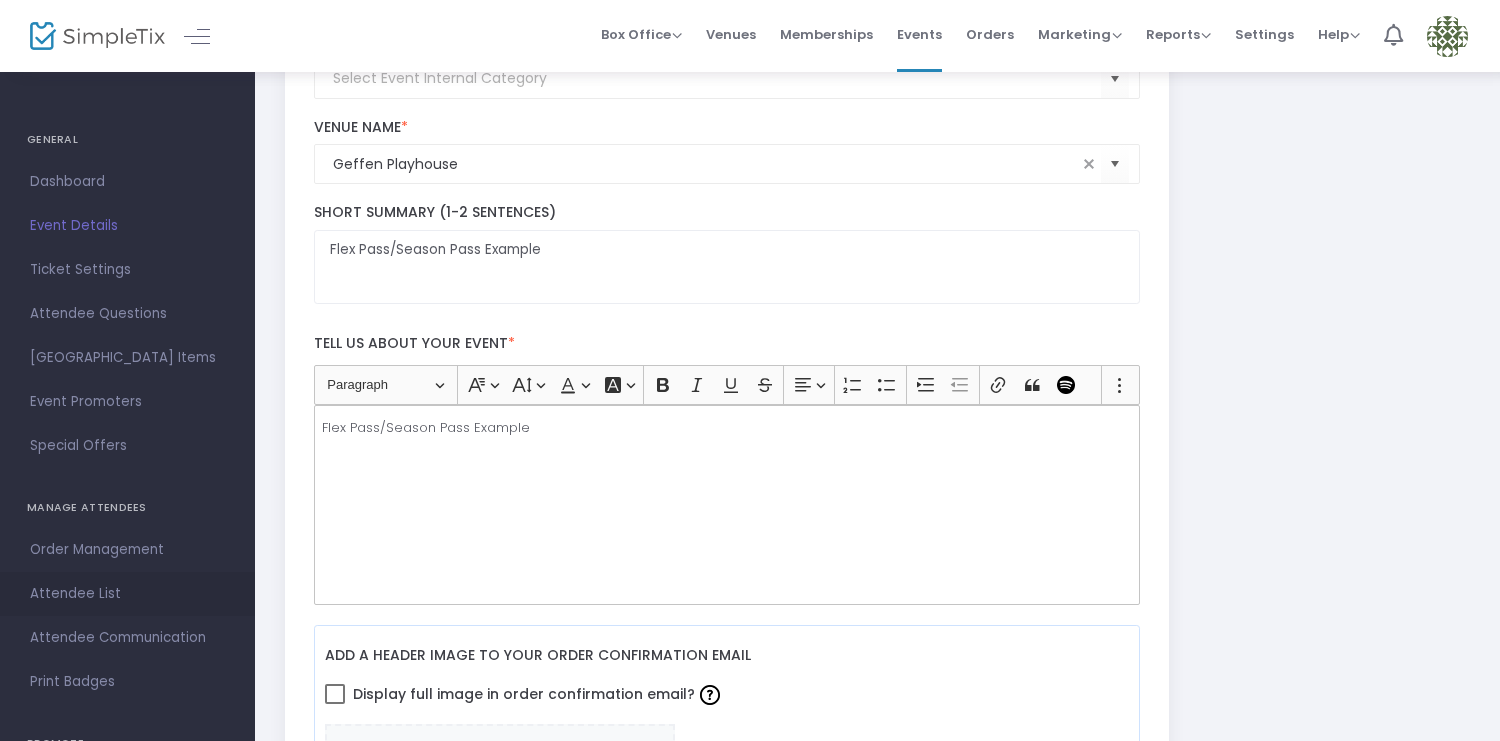 click on "Attendee List" at bounding box center [127, 594] 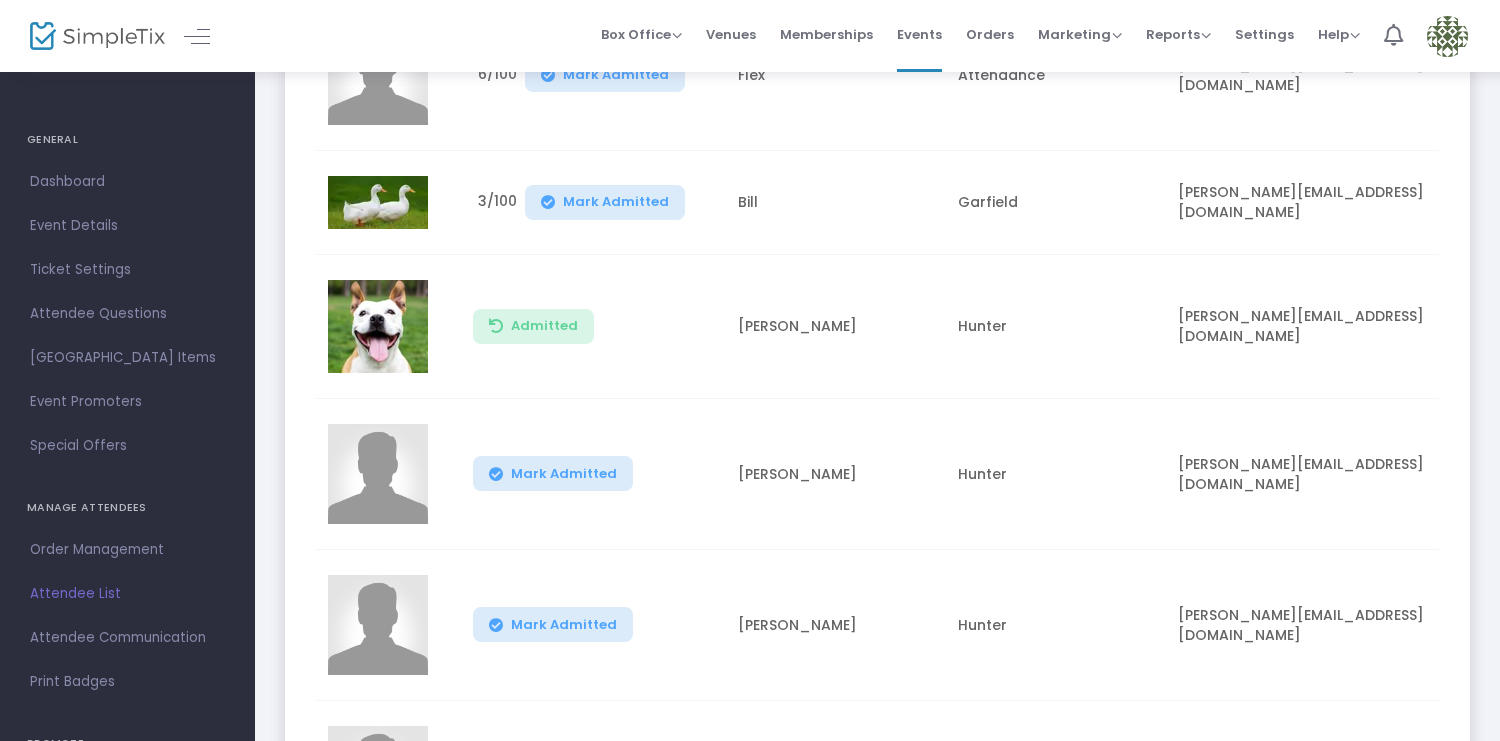 scroll, scrollTop: 190, scrollLeft: 0, axis: vertical 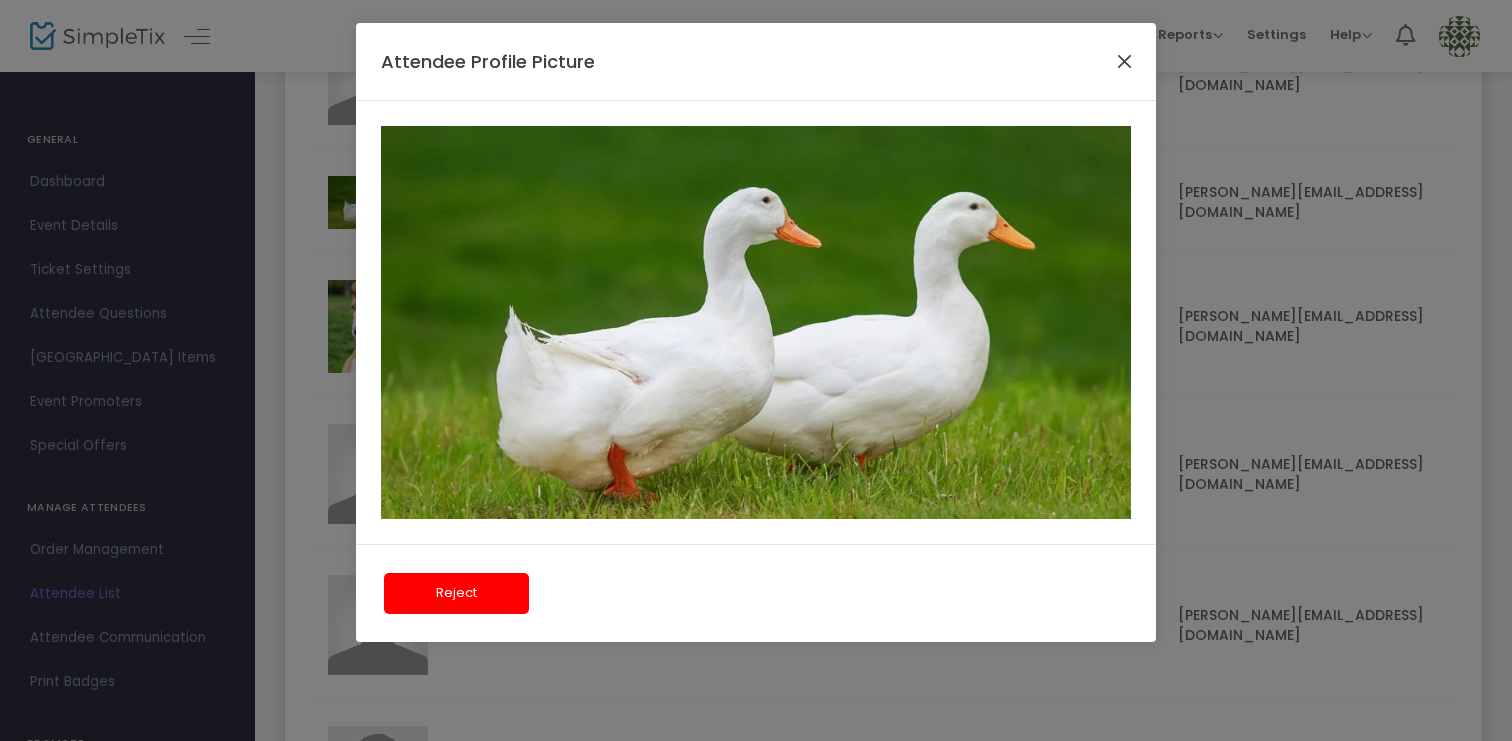 click 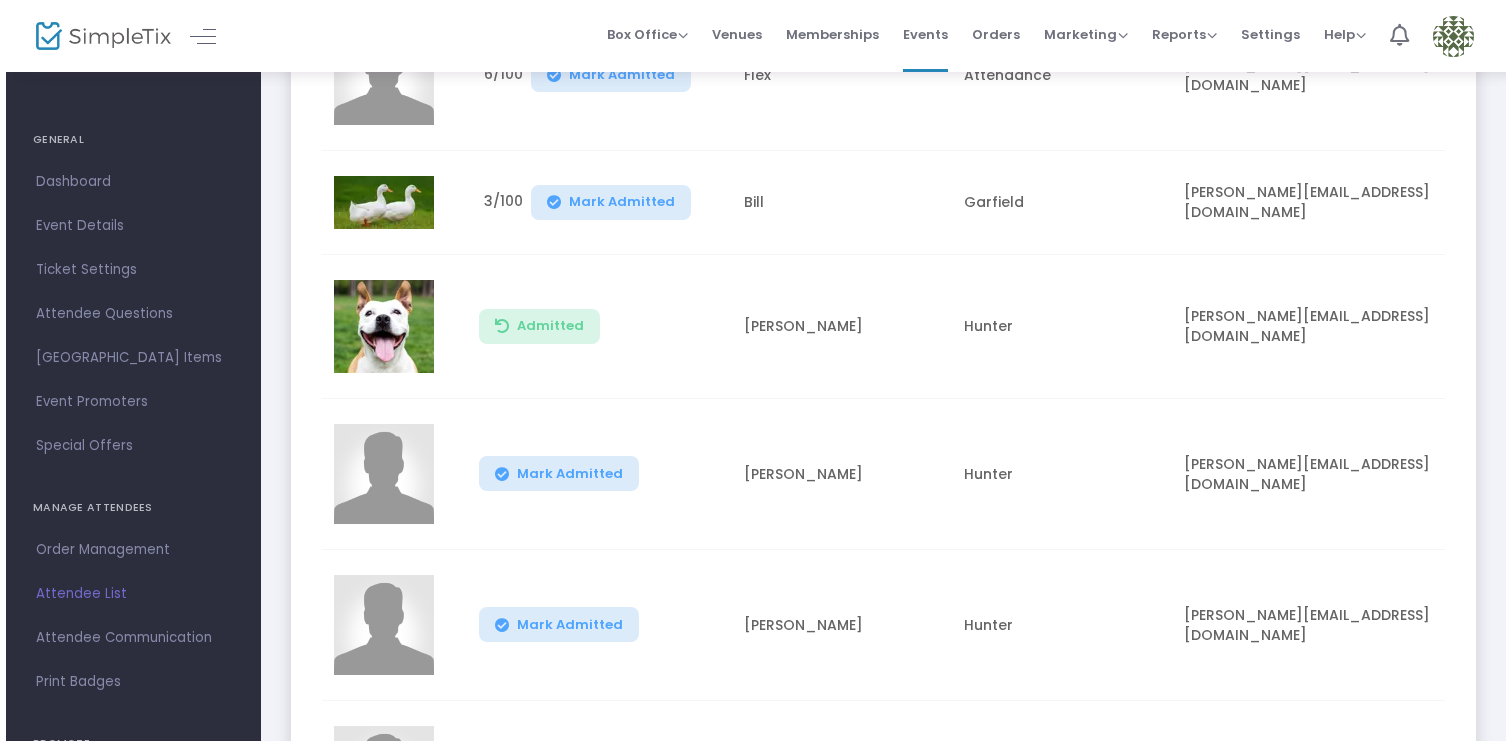 scroll, scrollTop: 0, scrollLeft: 0, axis: both 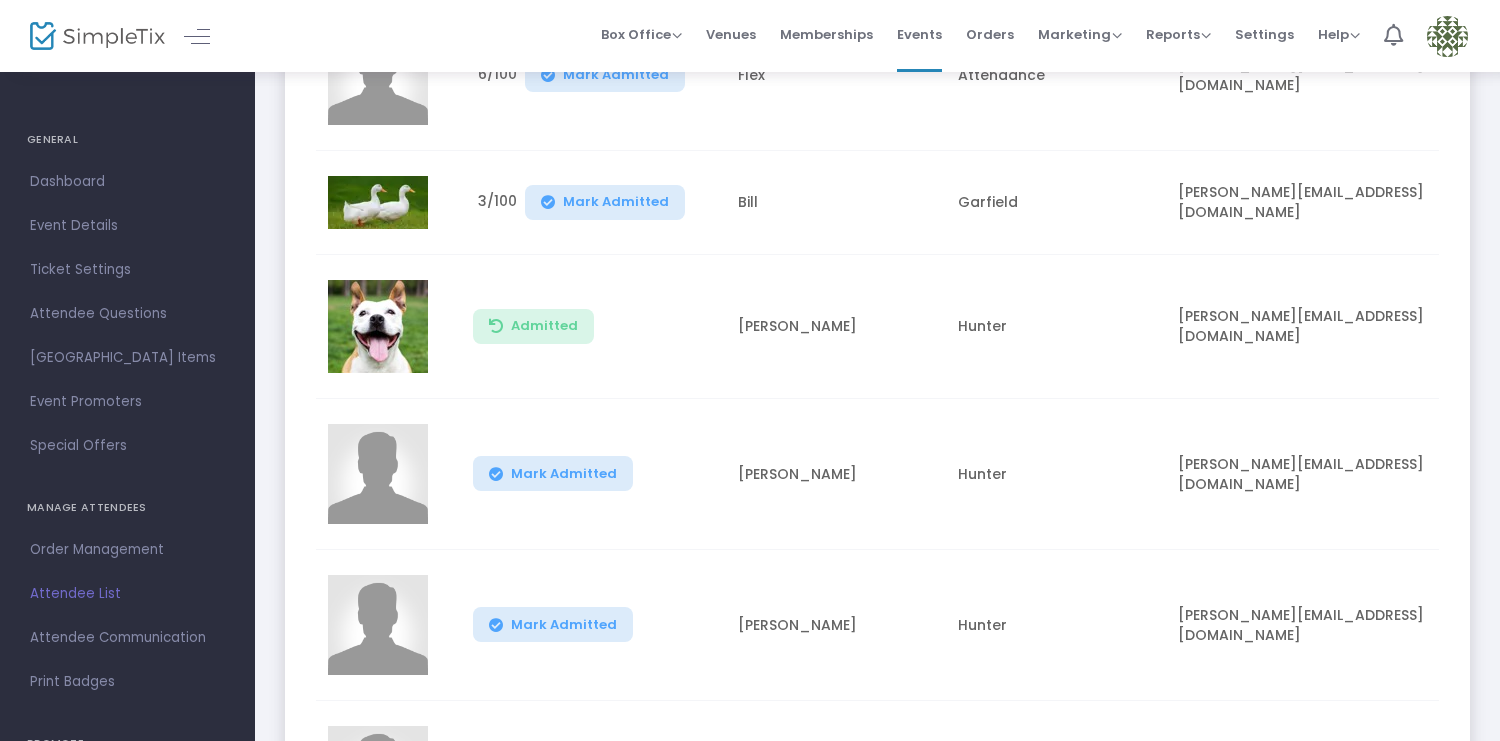 click 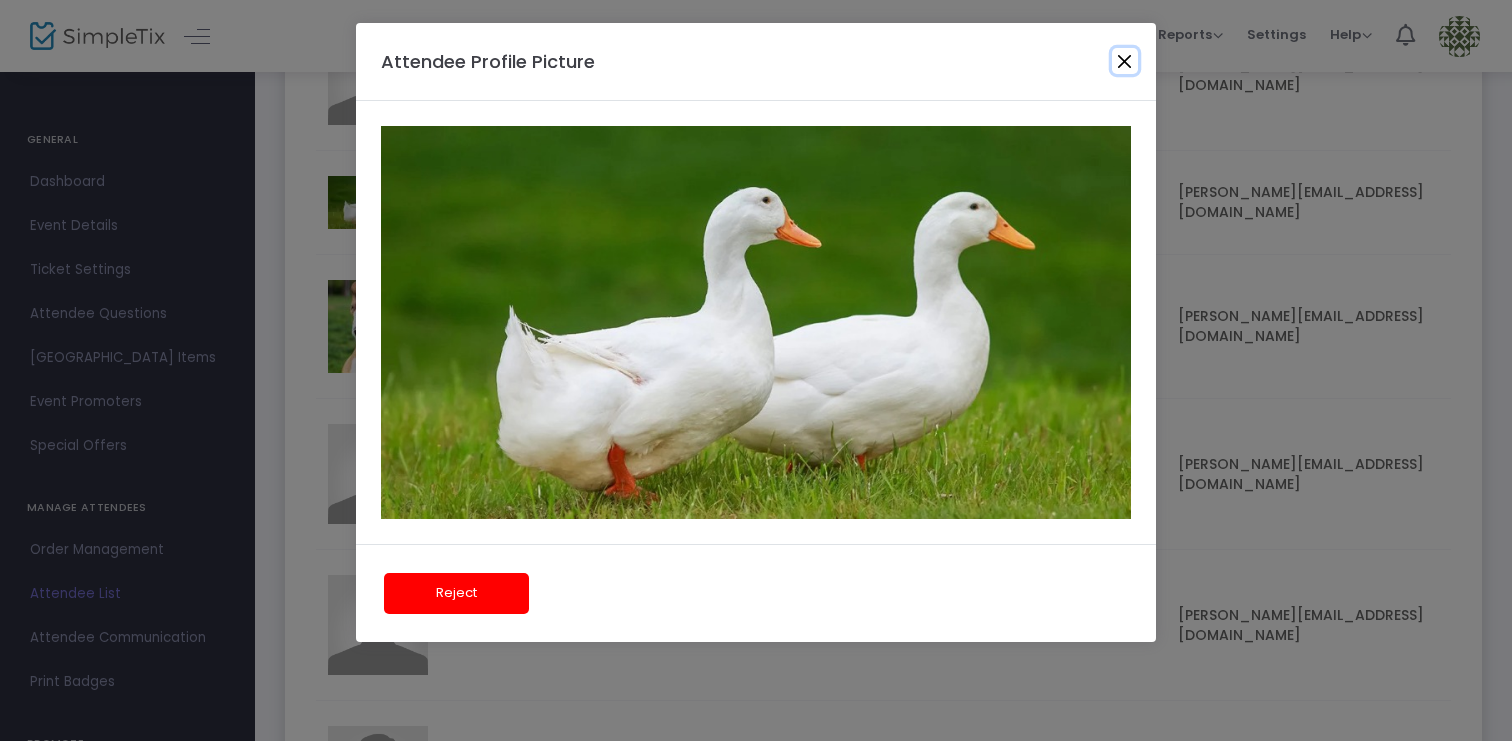 click 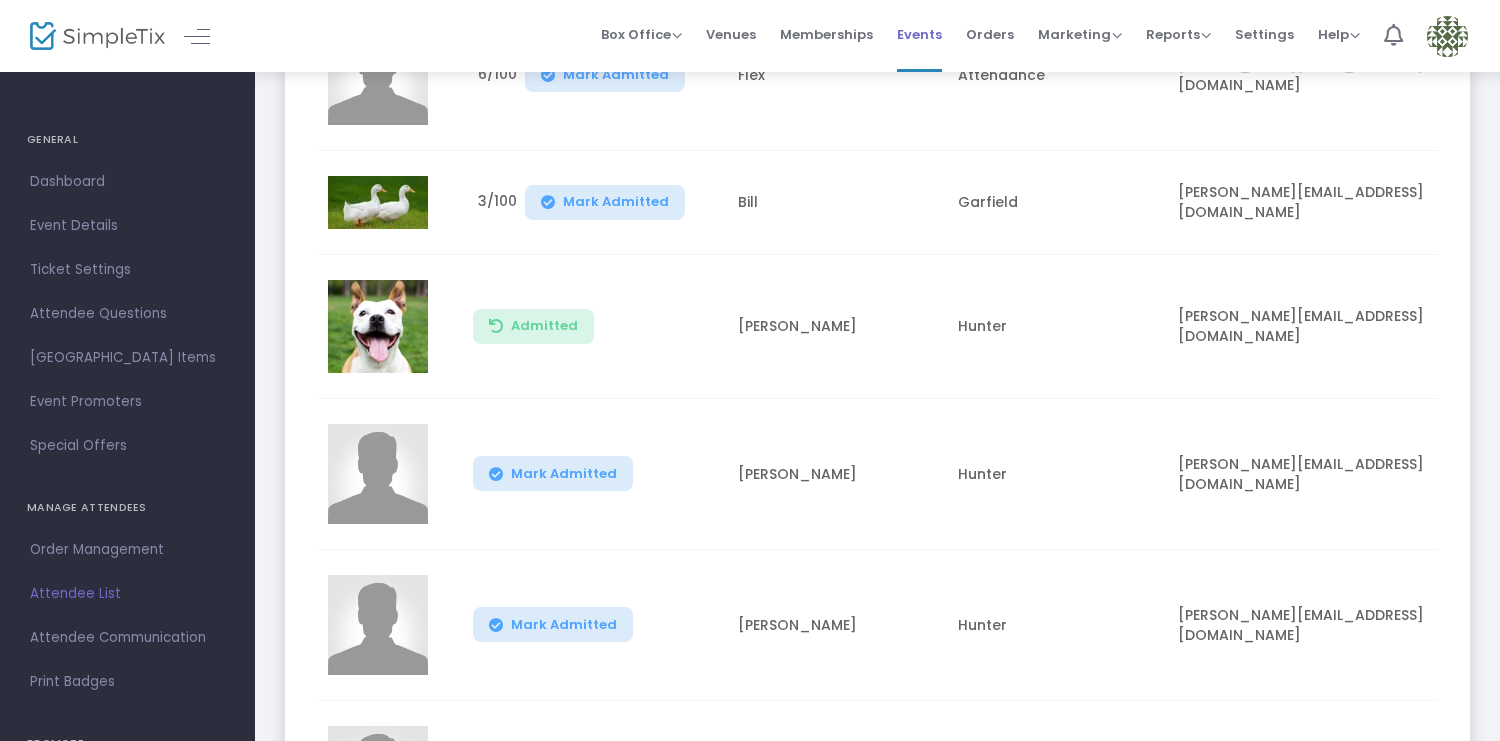 click on "Events" at bounding box center (919, 34) 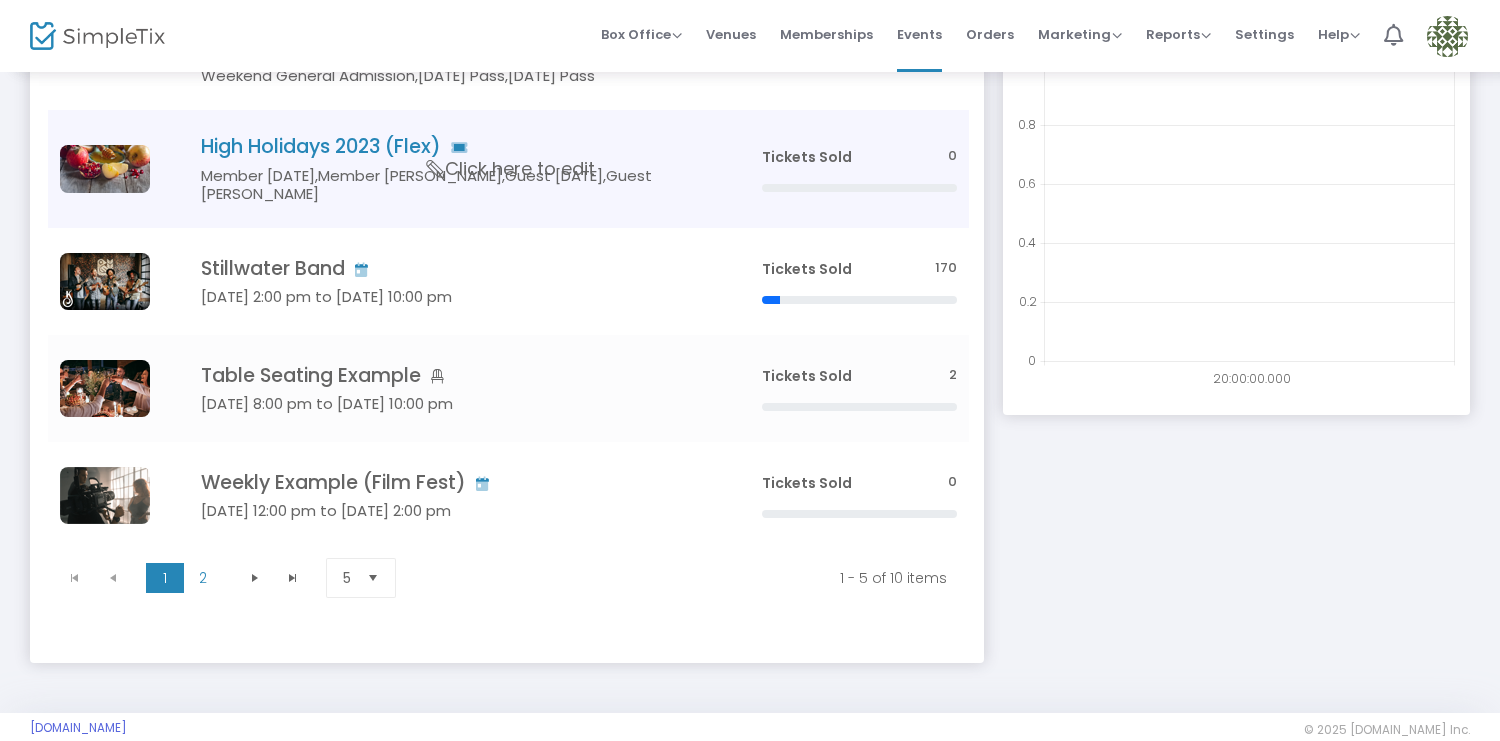 scroll, scrollTop: 0, scrollLeft: 0, axis: both 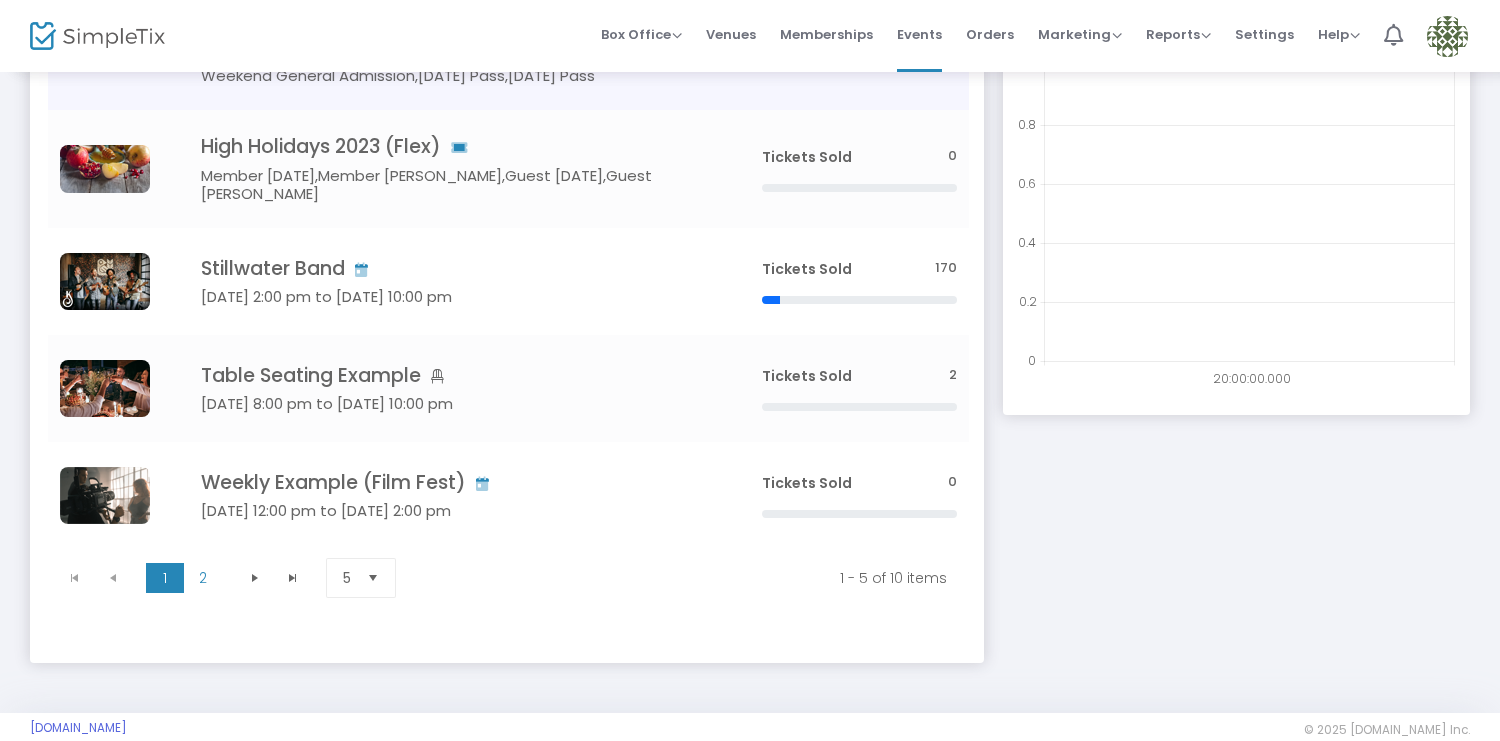 click on "3 Day Pass,Single Day Pass - Weekends,Single Day Pass - (Weekday),Single Day Pass - (Weekend),Season Weekday Pass,Season Weekend Pass,Weekday General Admission,September Weekend General Admission,October Weekend General Admission,[DATE] Pass,[DATE] Pass" 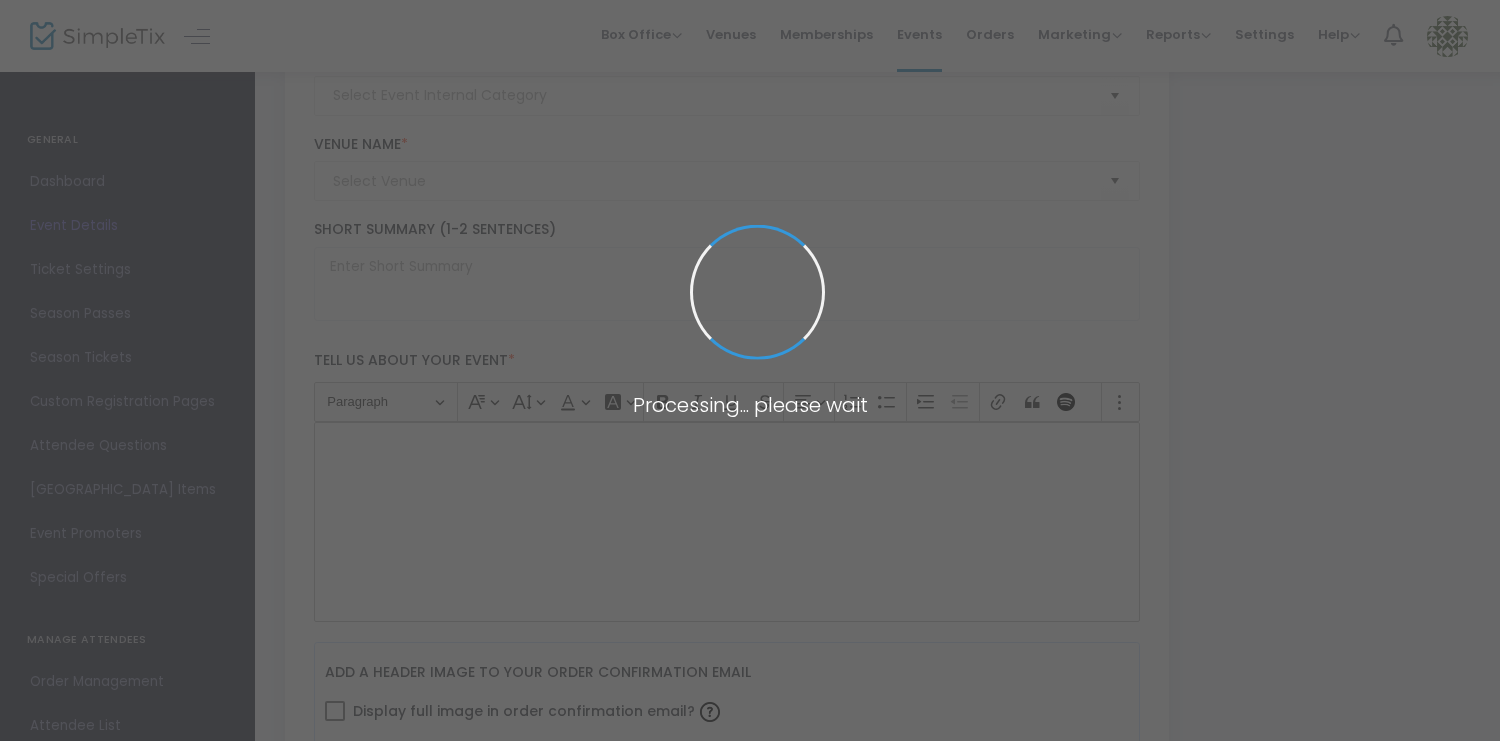 type on "4XFL7TLPTFPGGZRMHVIKKU7T" 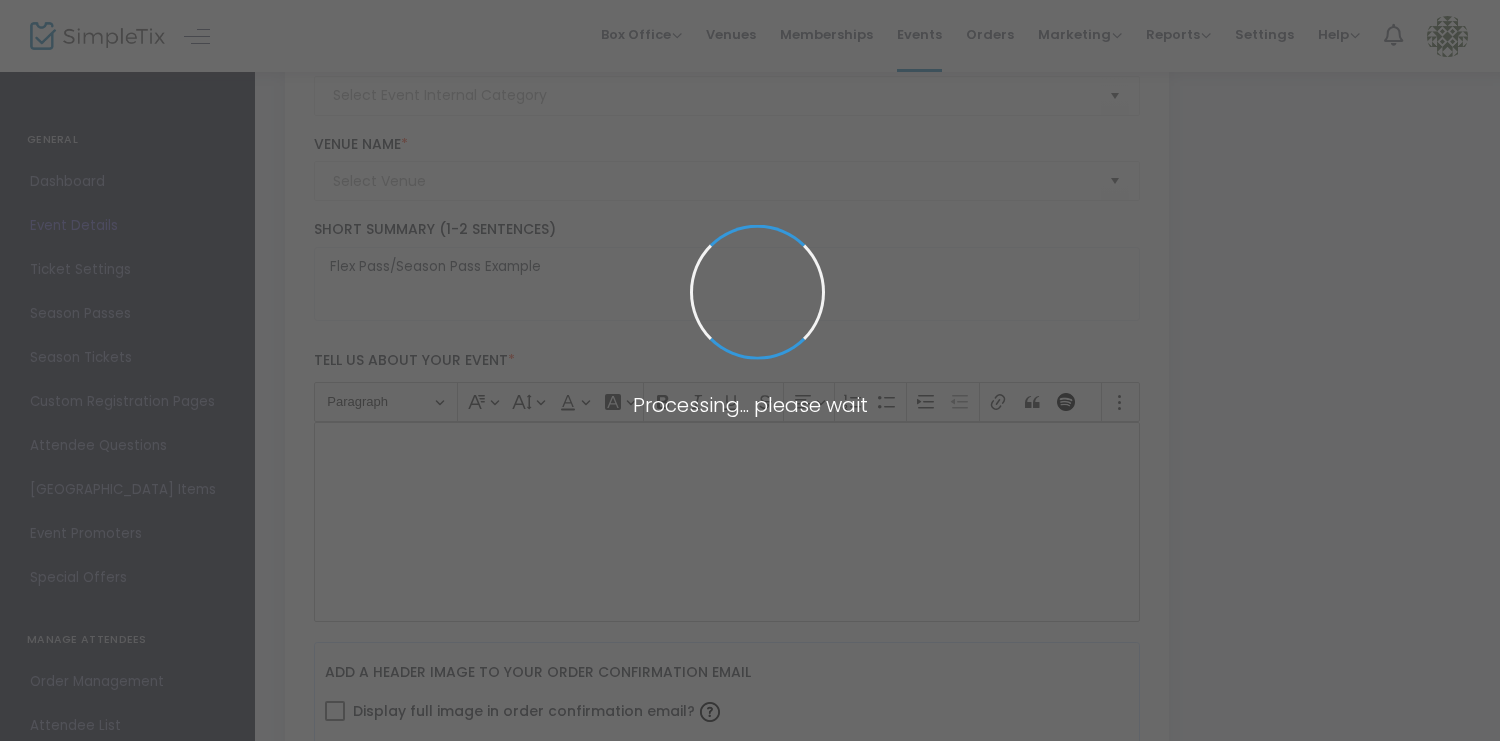 type on "Geffen Playhouse" 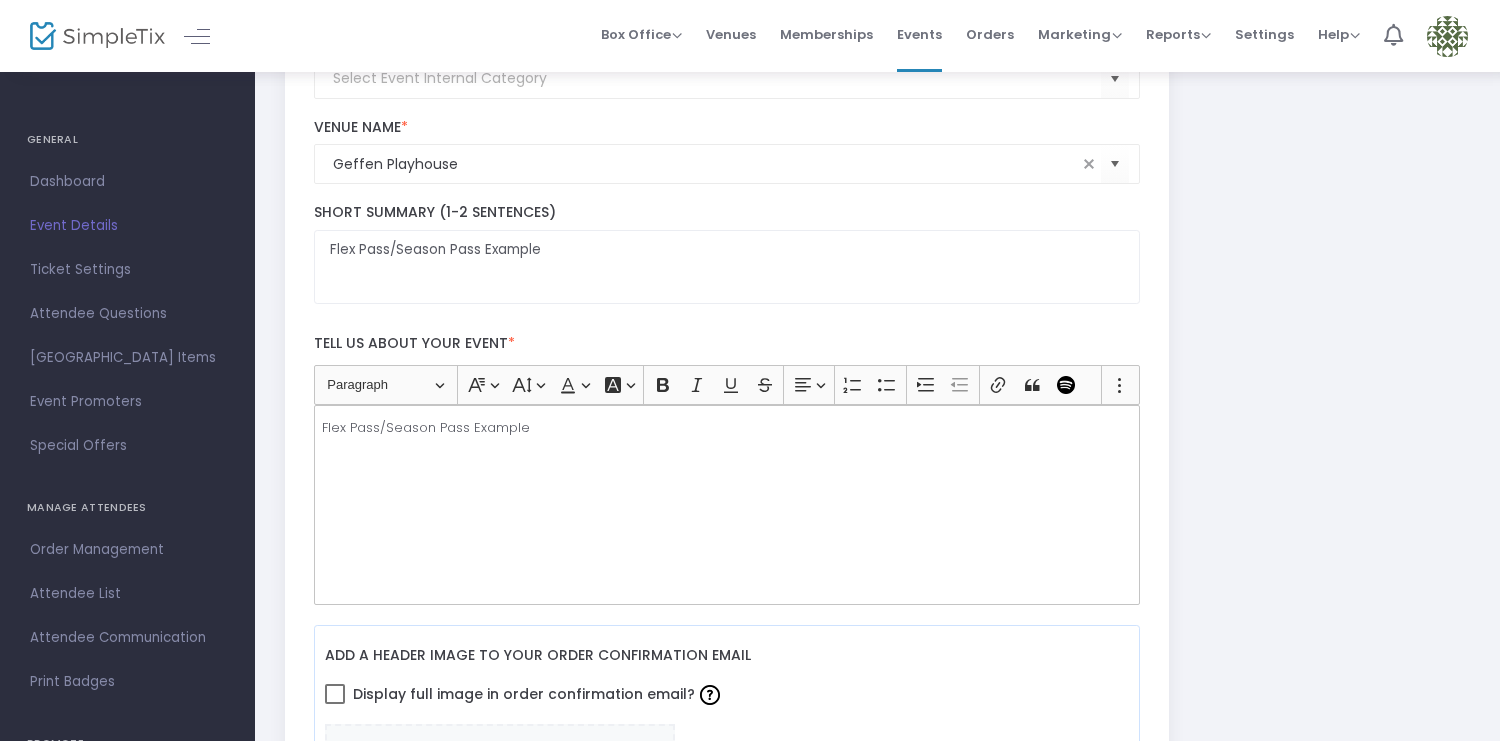 drag, startPoint x: 106, startPoint y: 593, endPoint x: 135, endPoint y: 595, distance: 29.068884 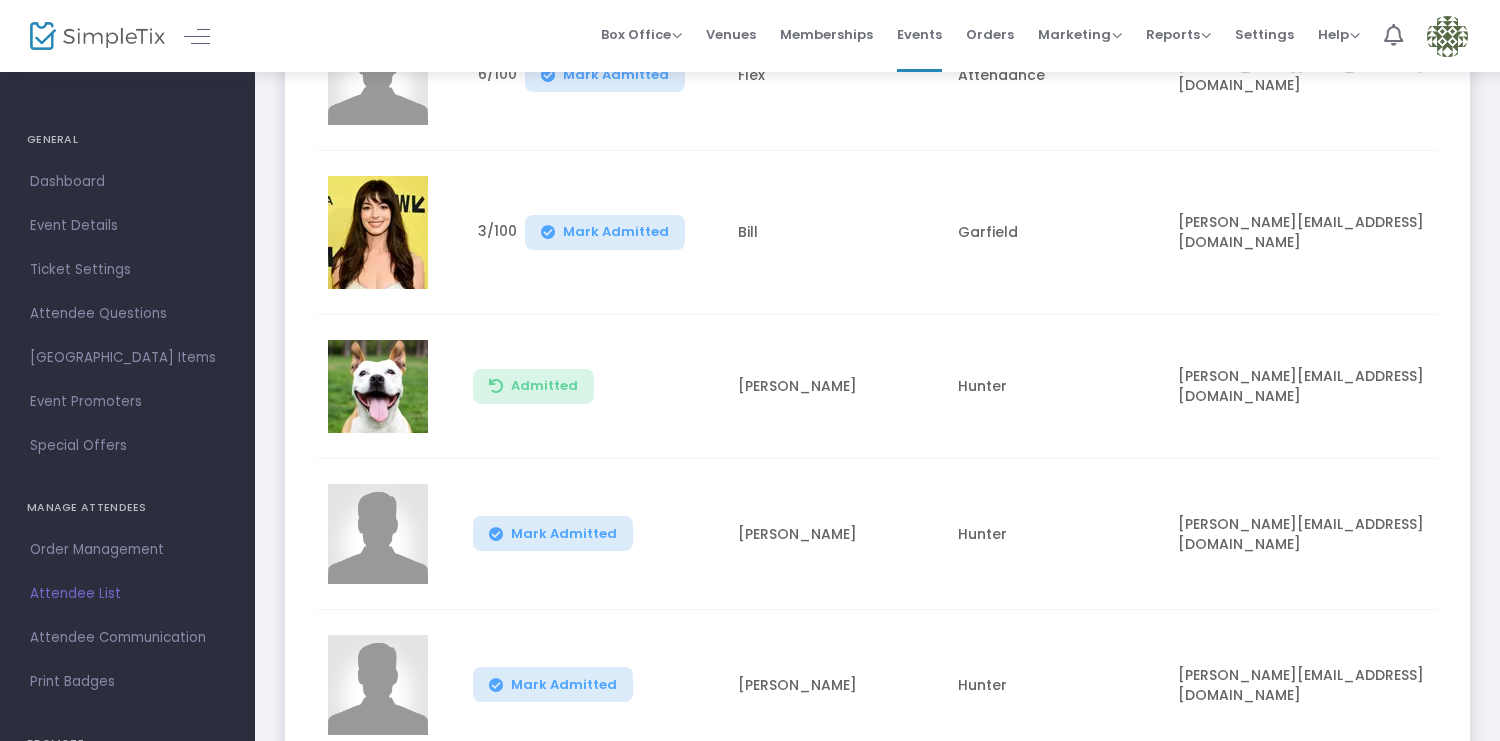 scroll, scrollTop: 47, scrollLeft: 0, axis: vertical 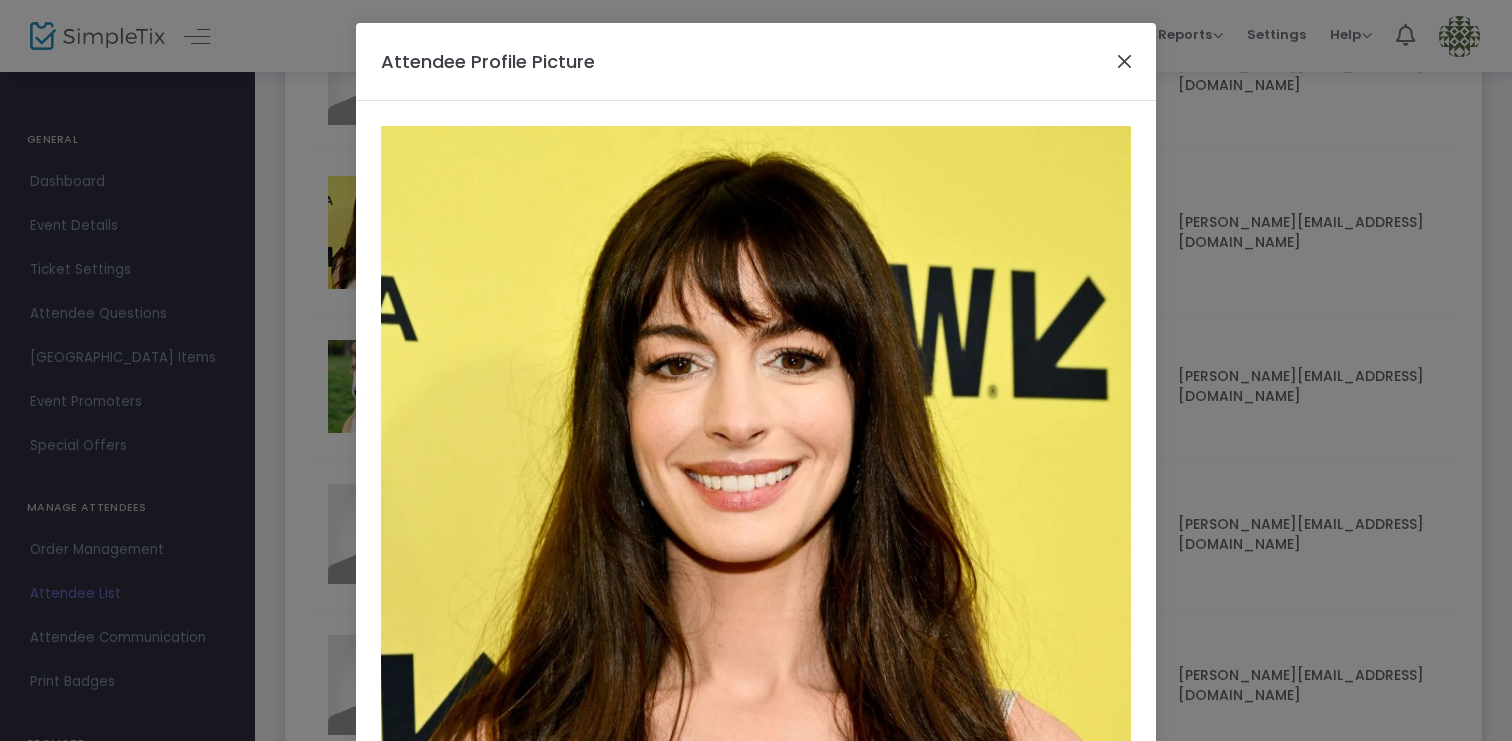click 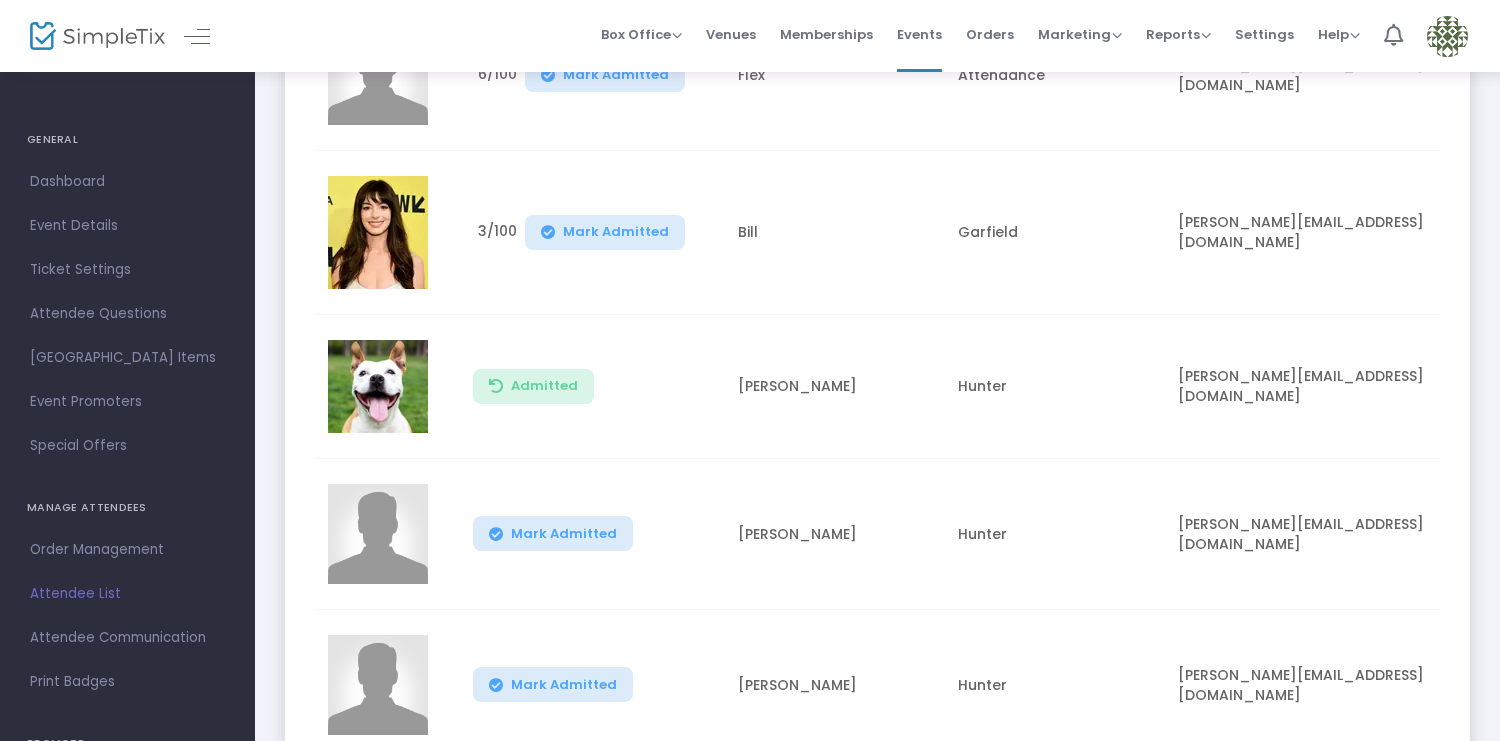 scroll, scrollTop: 0, scrollLeft: 0, axis: both 